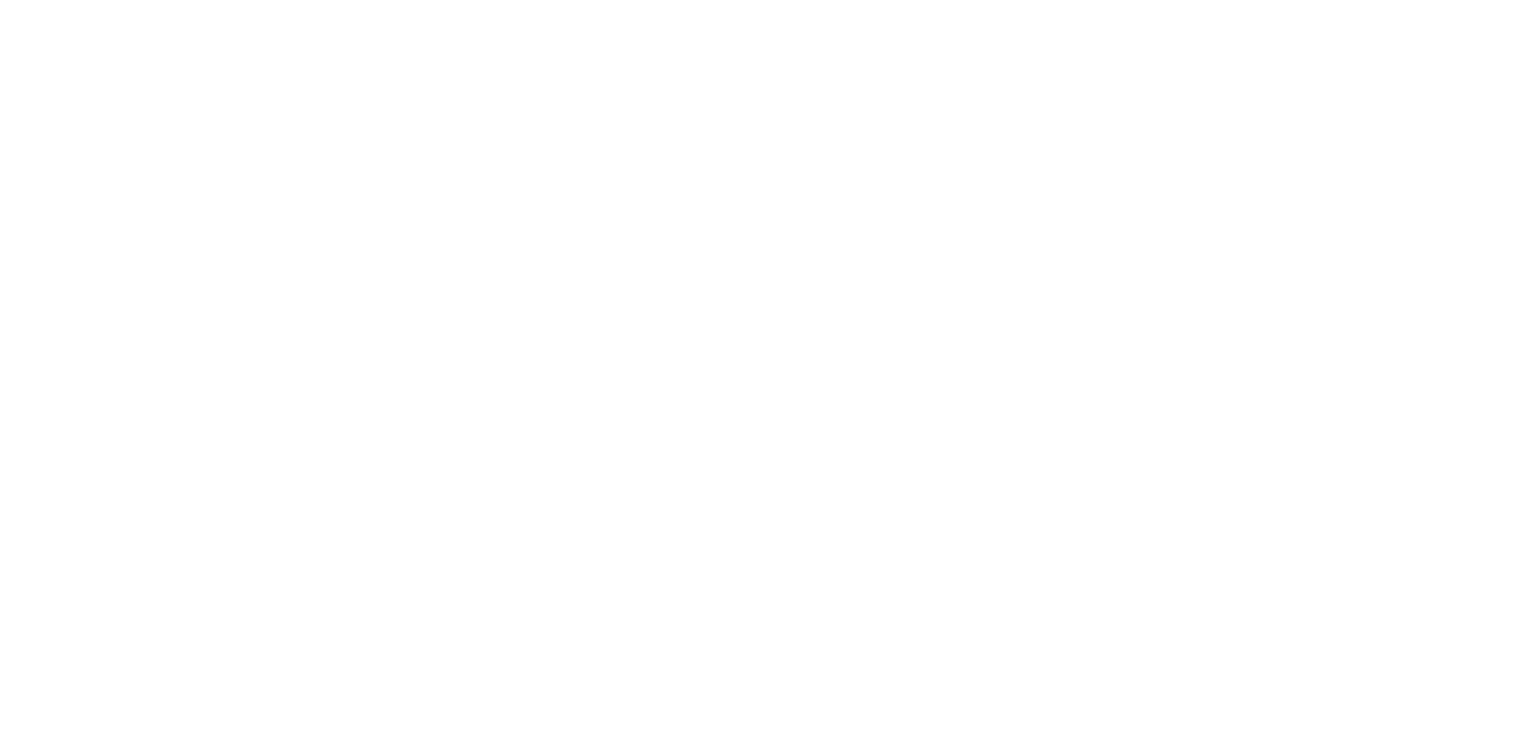 scroll, scrollTop: 0, scrollLeft: 0, axis: both 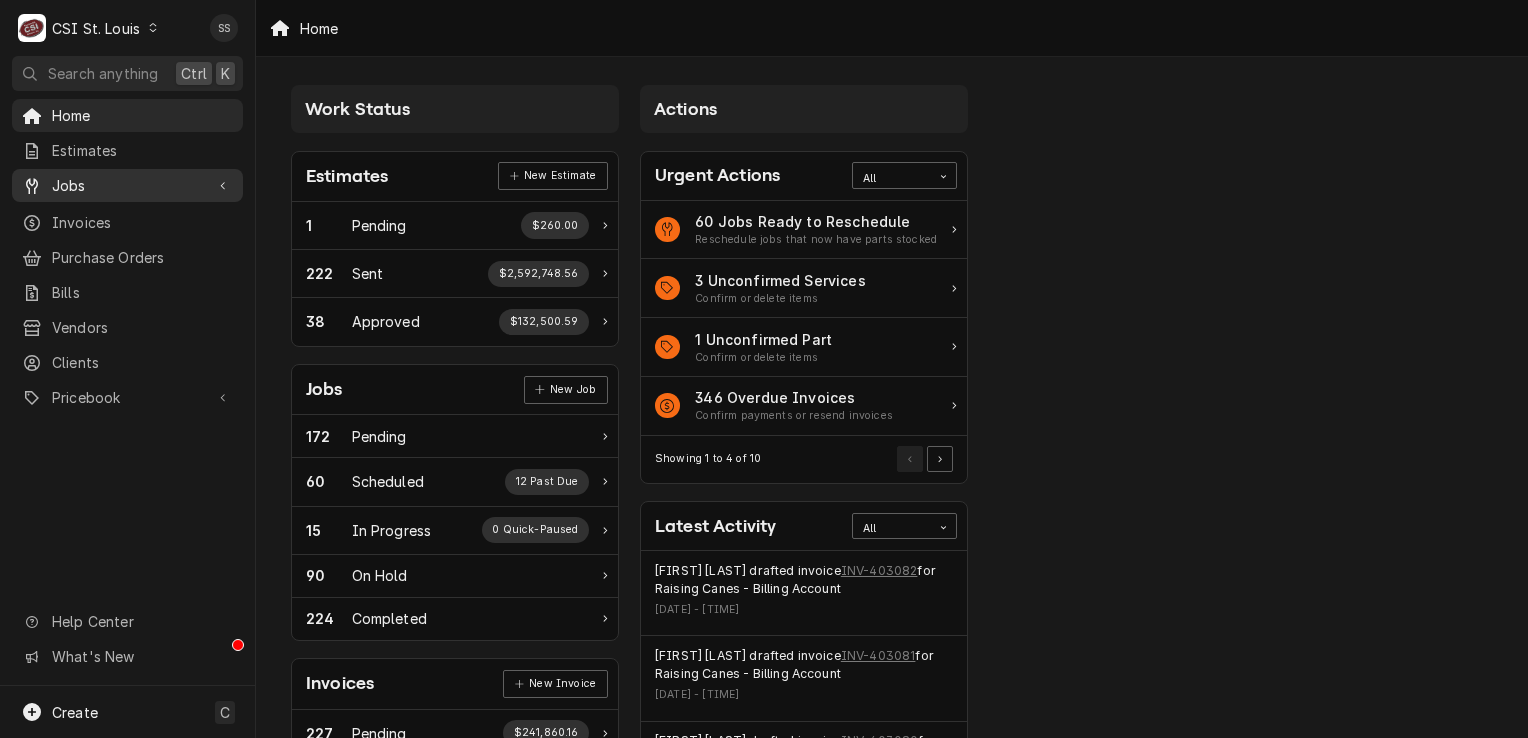 click on "Jobs" at bounding box center (127, 185) 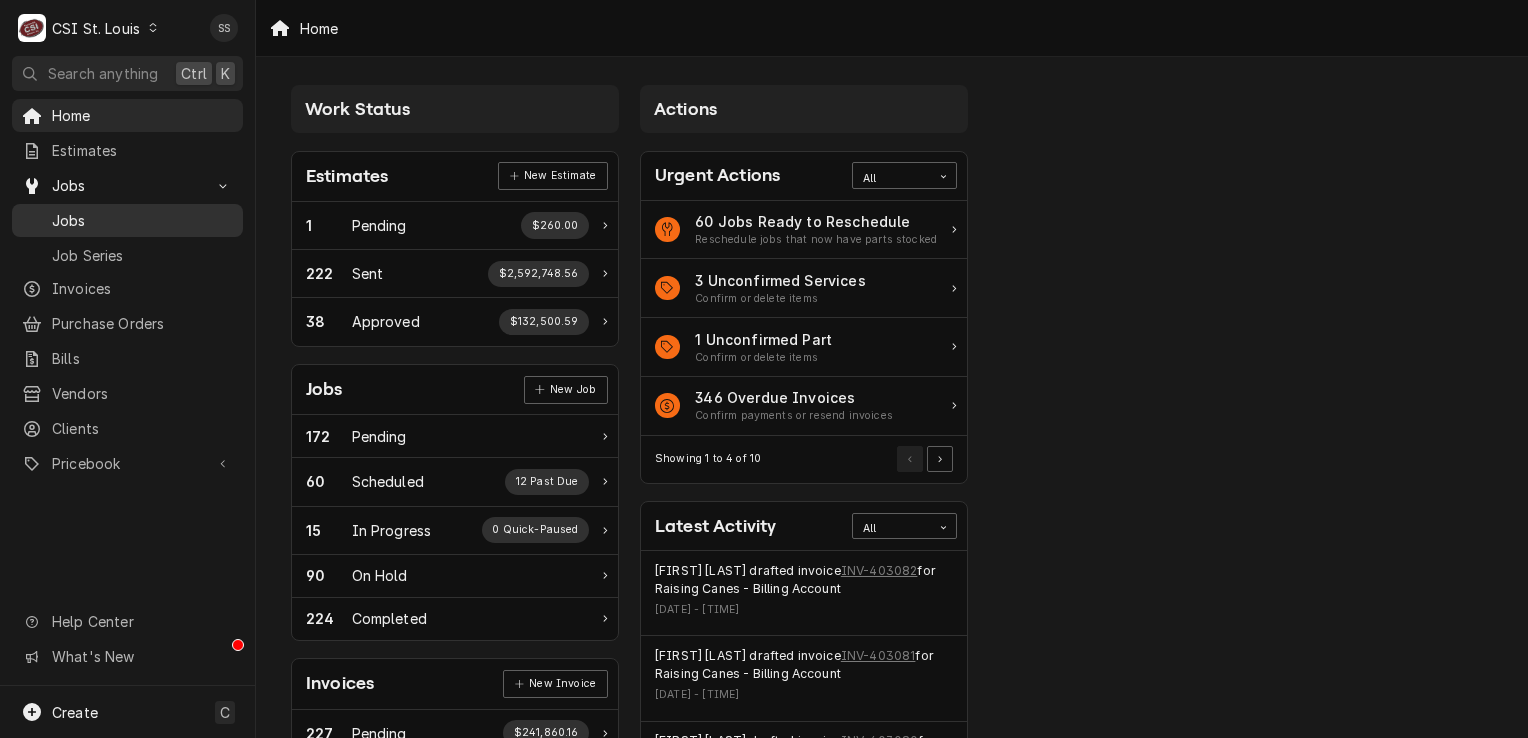 drag, startPoint x: 120, startPoint y: 195, endPoint x: 120, endPoint y: 223, distance: 28 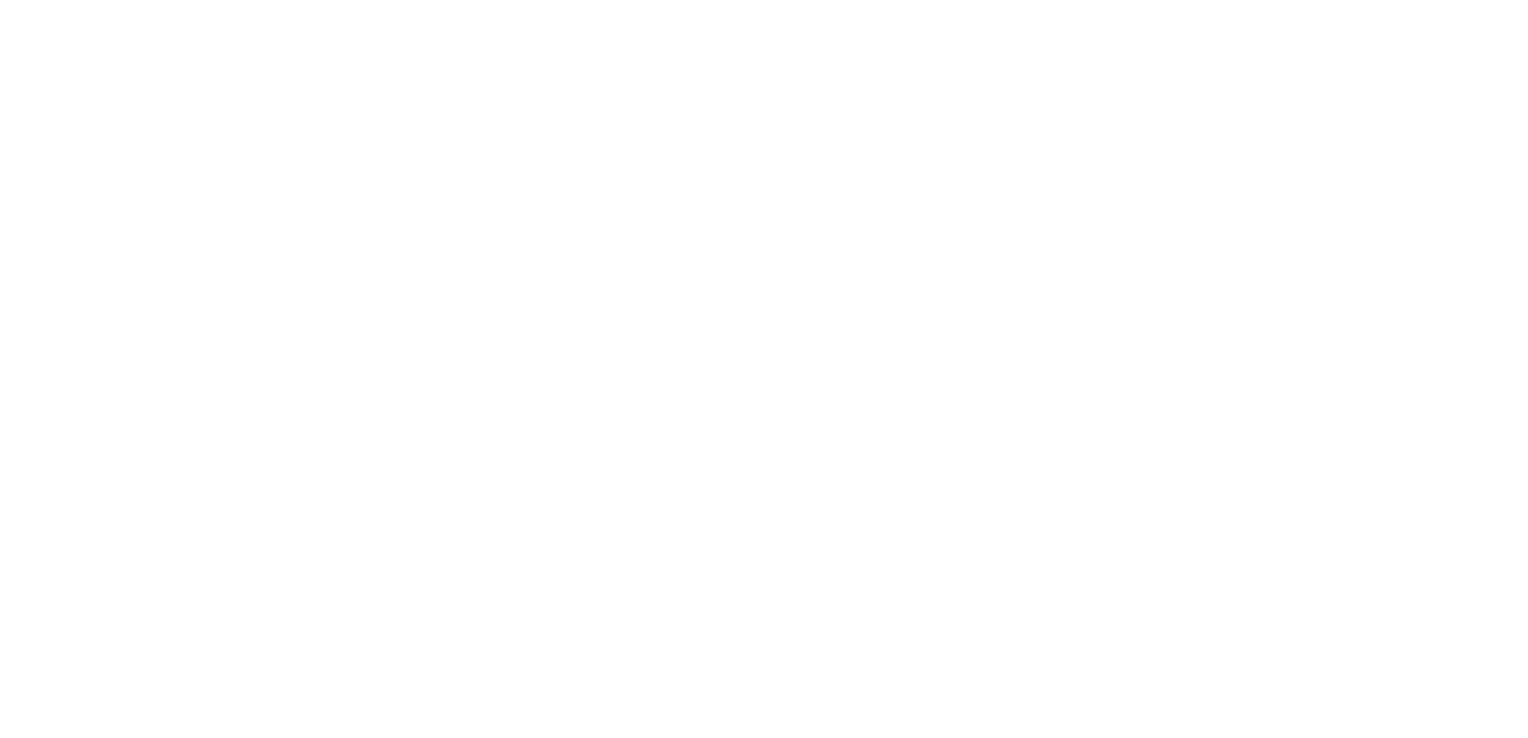 scroll, scrollTop: 0, scrollLeft: 0, axis: both 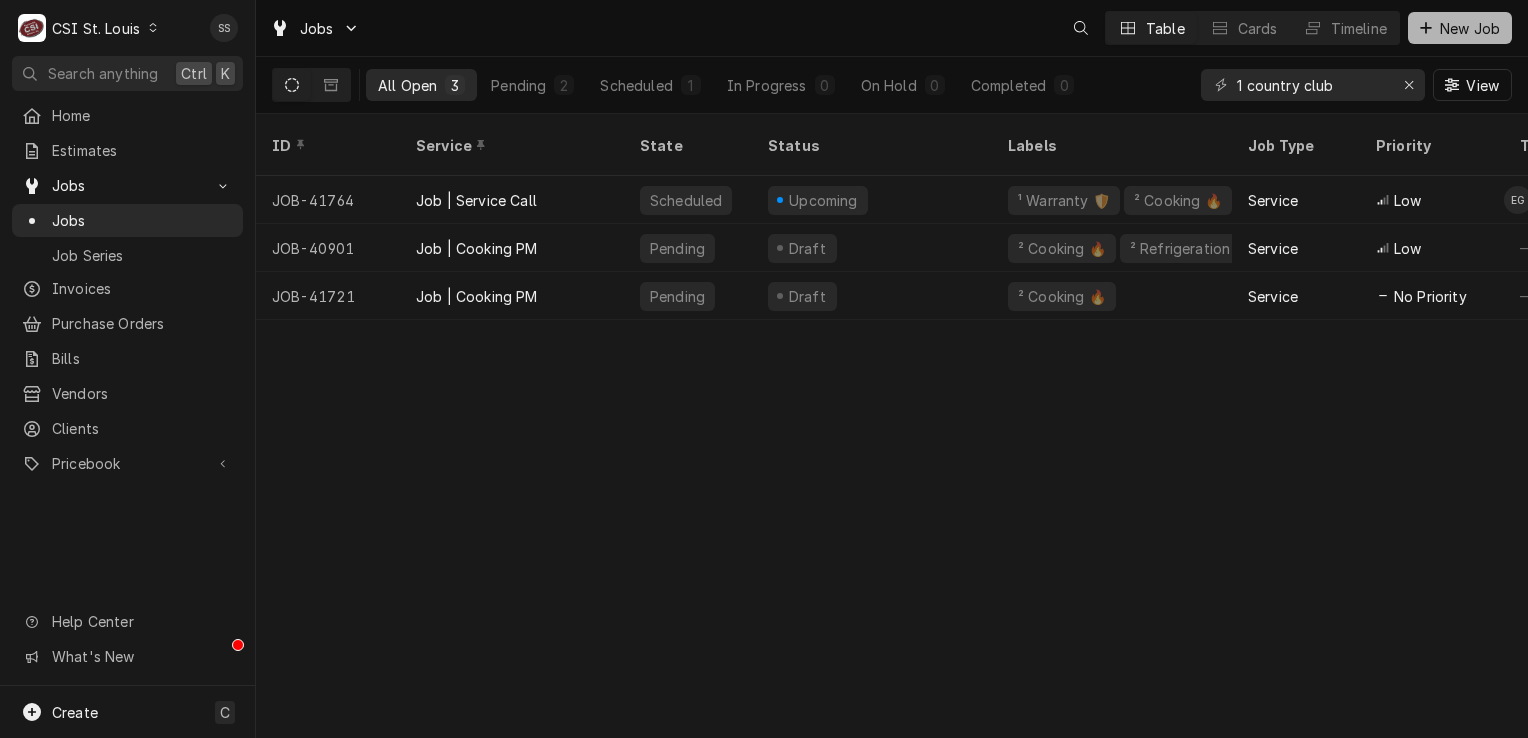 click on "New Job" at bounding box center [1460, 28] 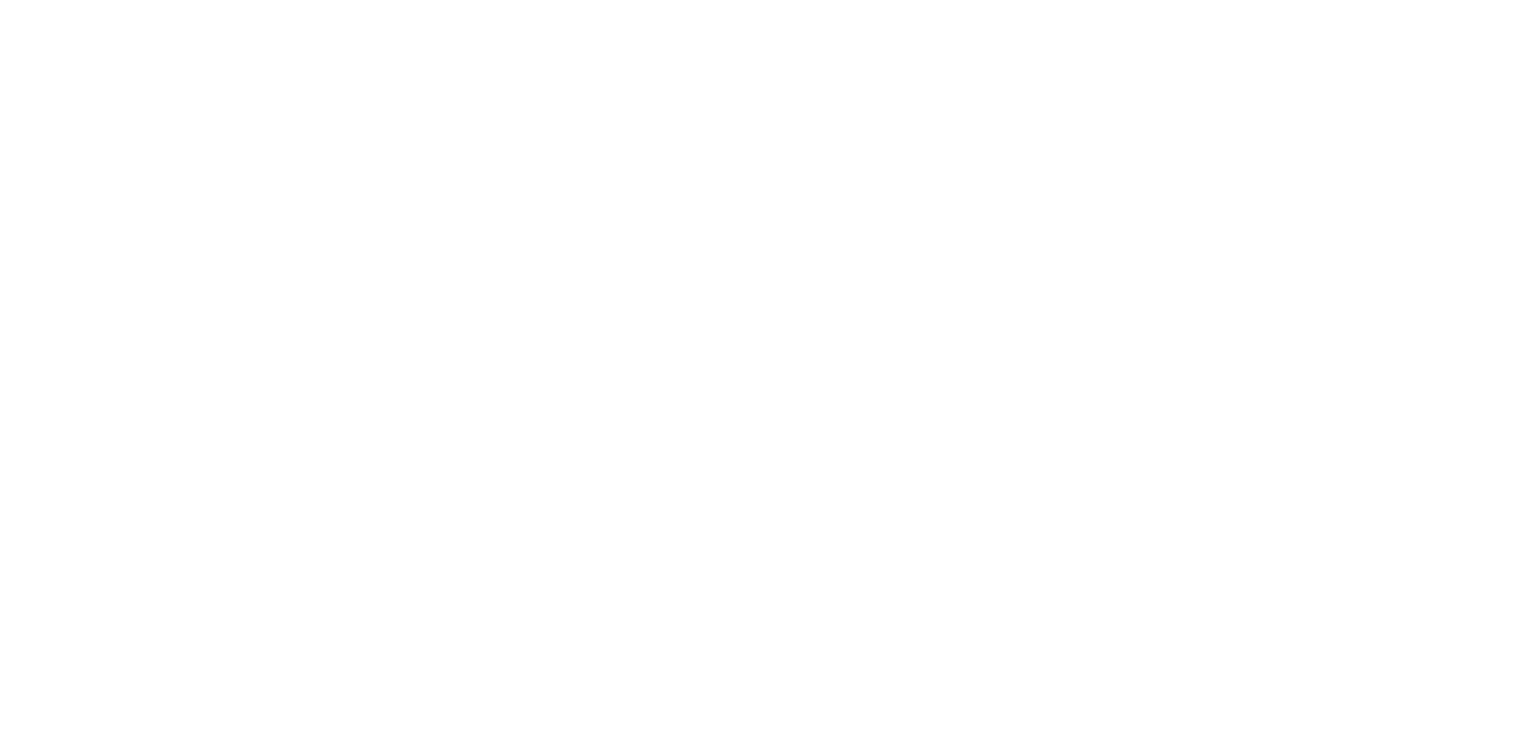 scroll, scrollTop: 0, scrollLeft: 0, axis: both 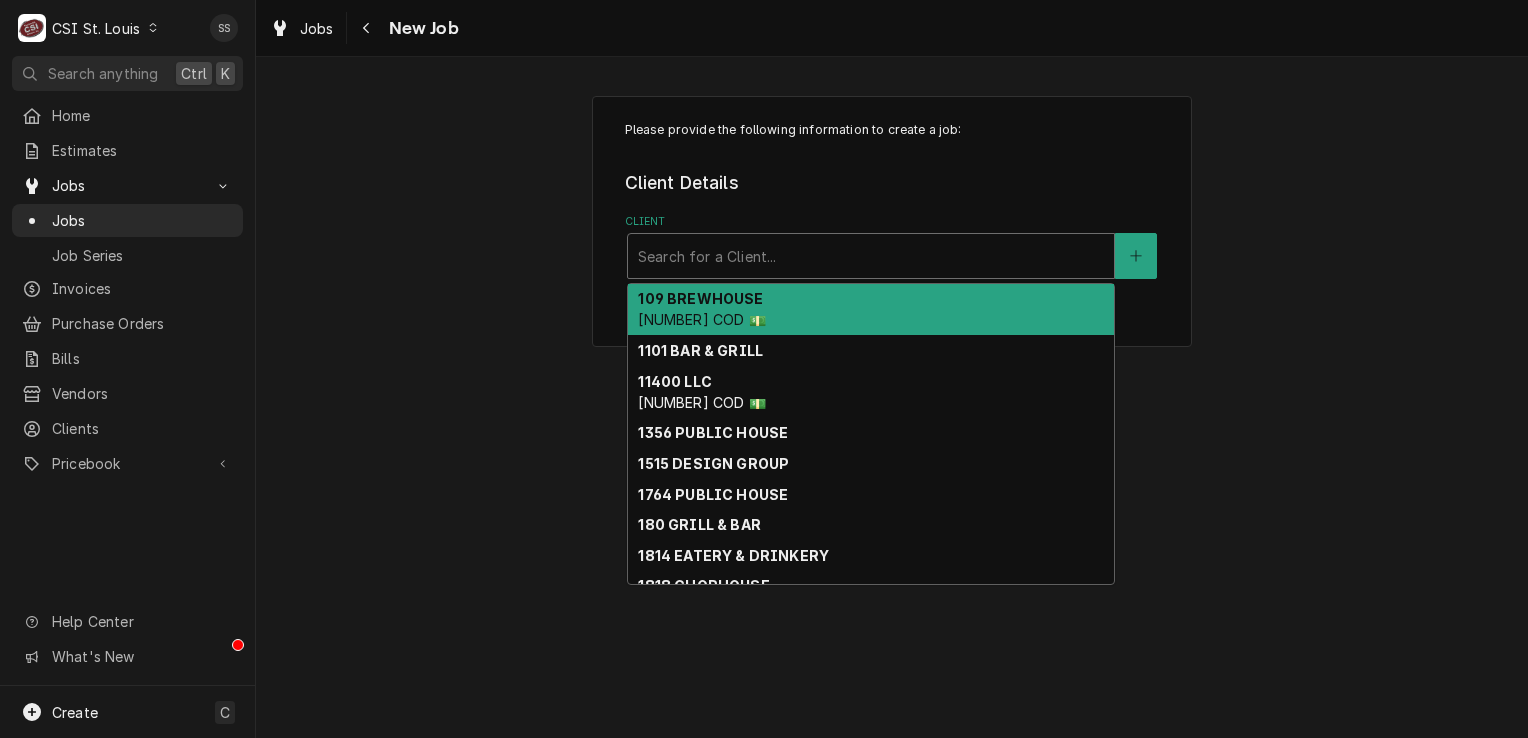 click at bounding box center (871, 256) 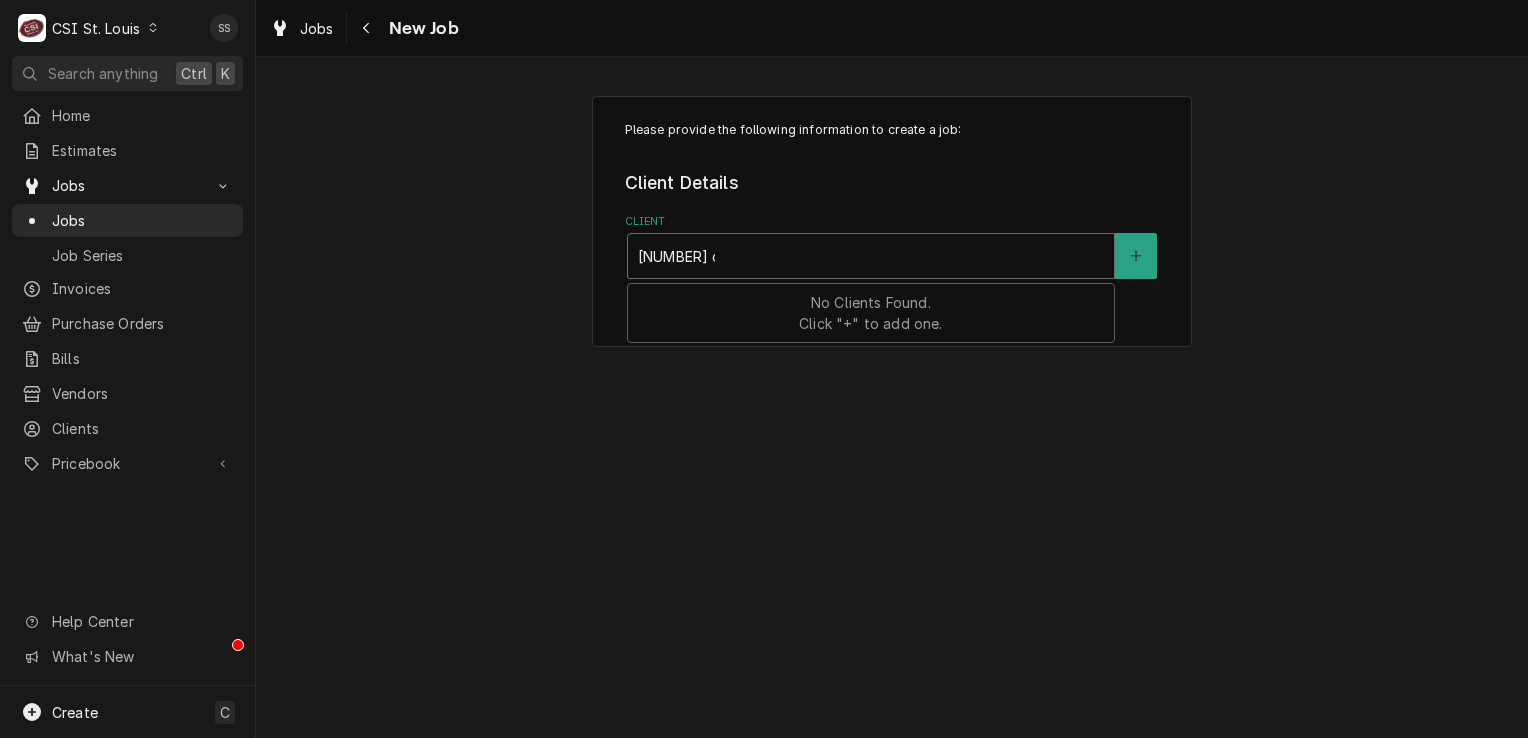 type on "803 couch" 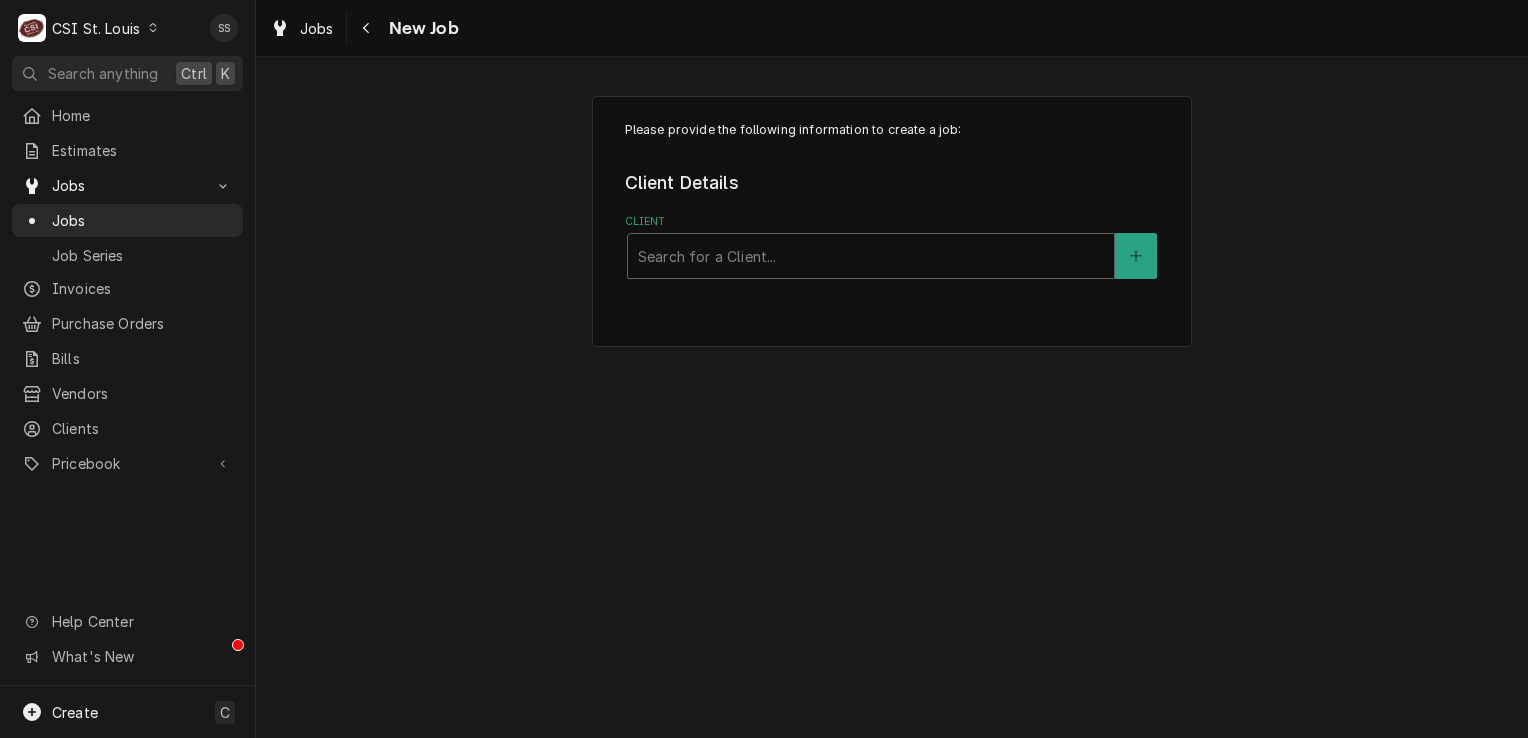 click on "C CSI St. Louis" at bounding box center (89, 28) 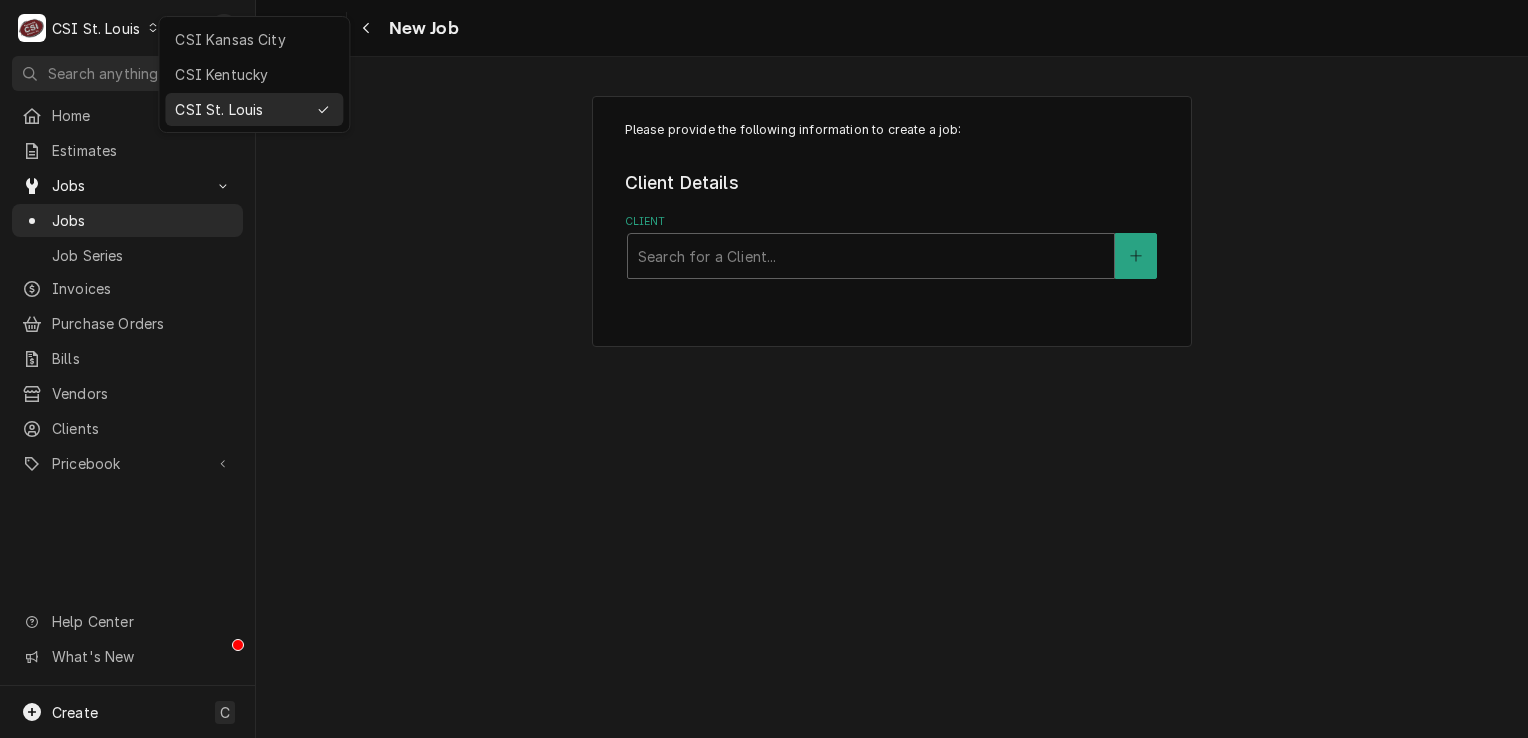 click on "CSI Kansas City" at bounding box center (254, 39) 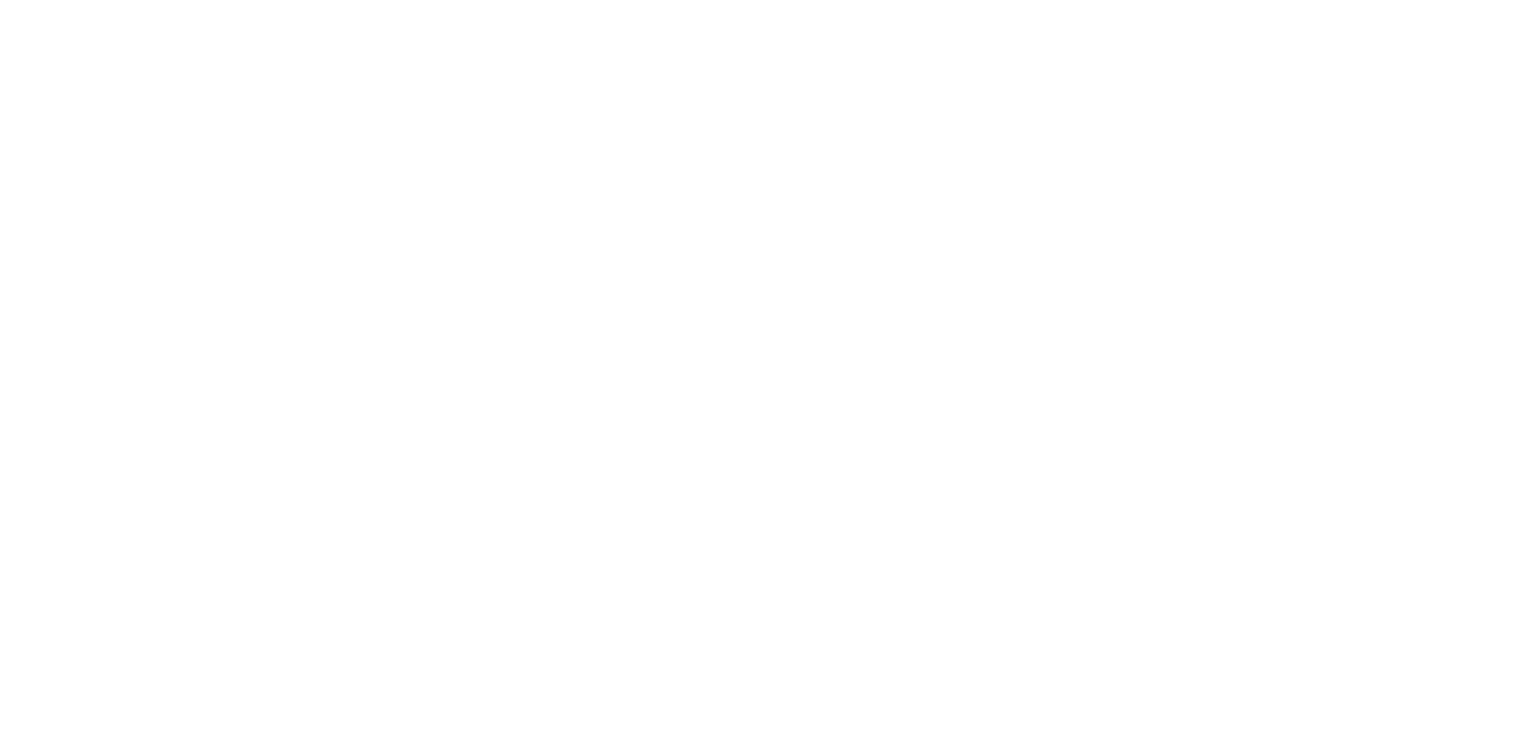 scroll, scrollTop: 0, scrollLeft: 0, axis: both 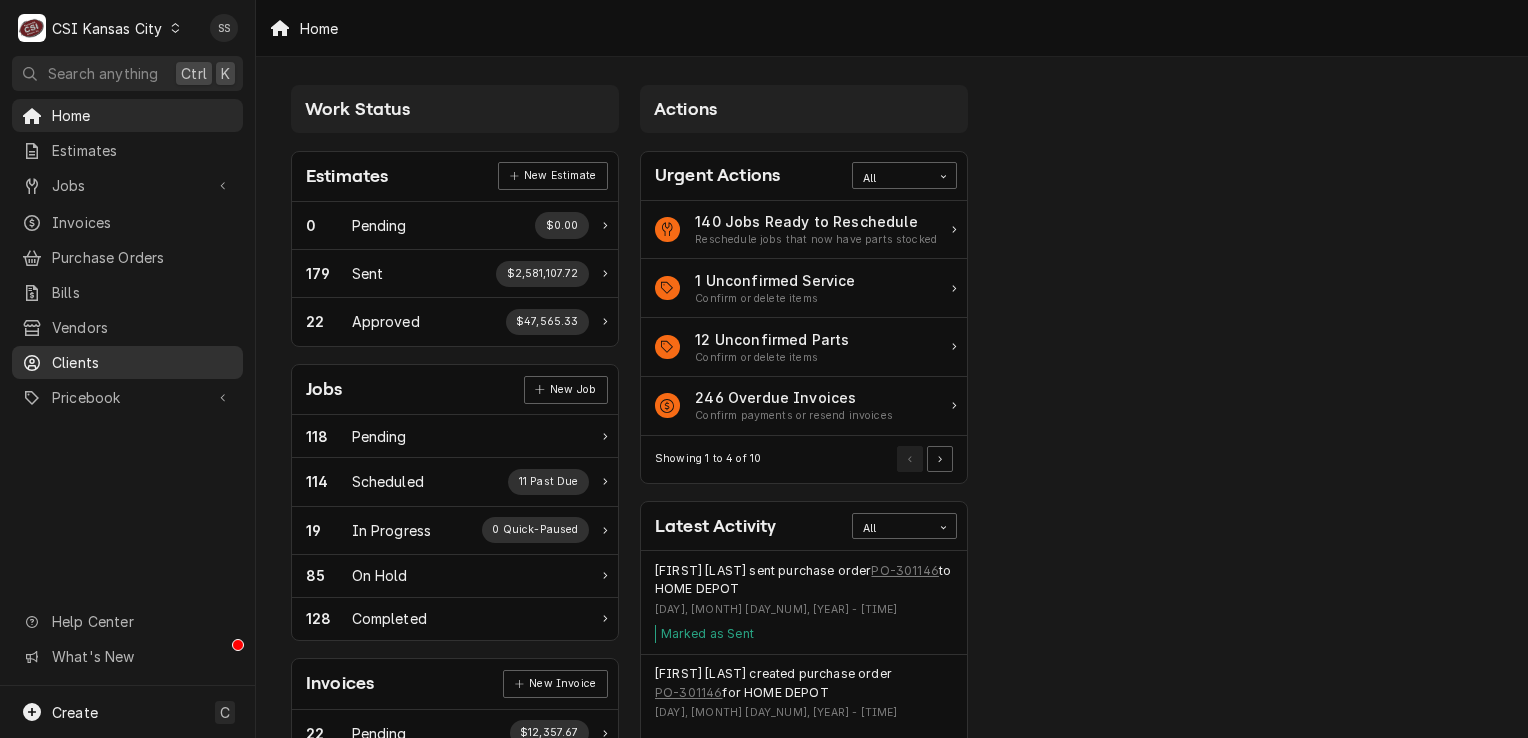click on "Clients" at bounding box center (142, 362) 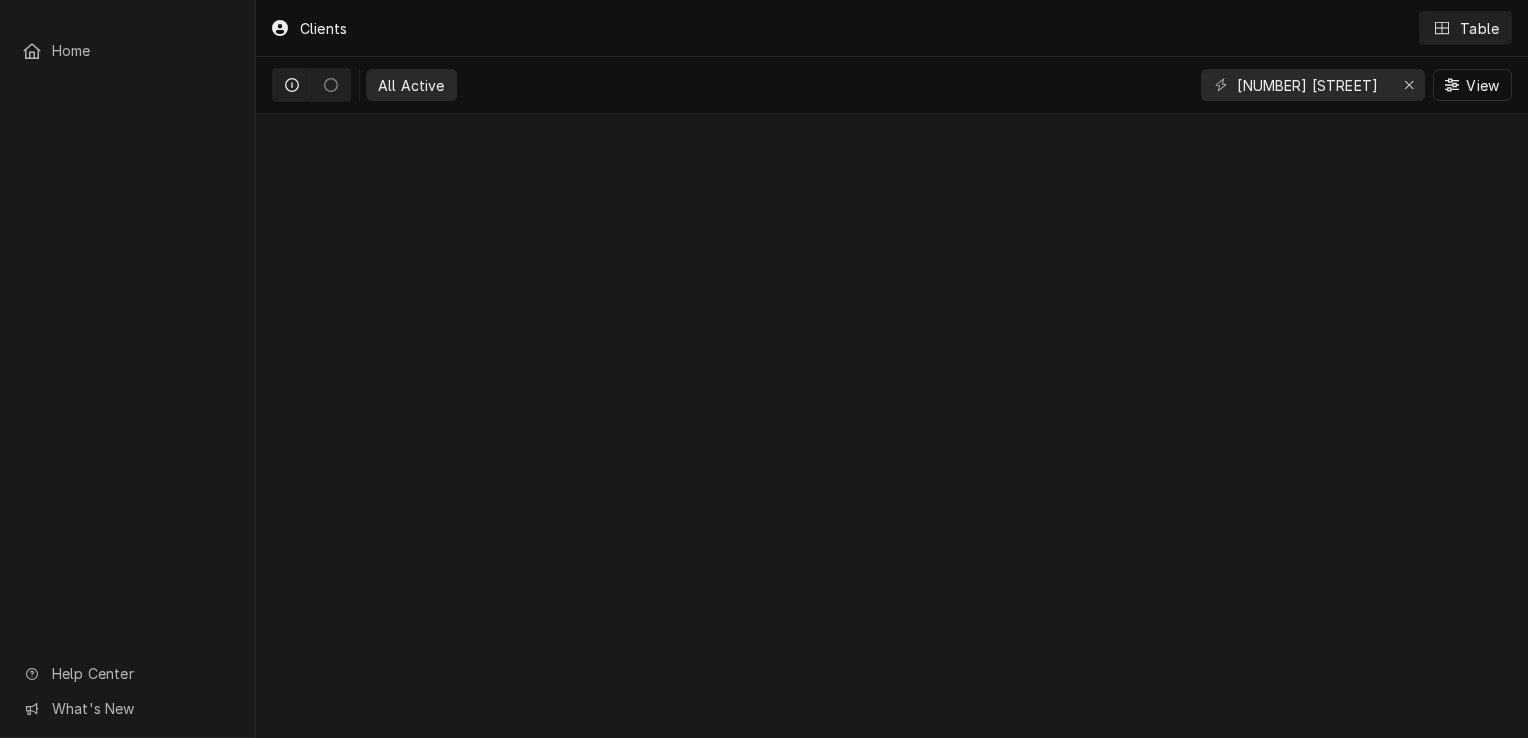 scroll, scrollTop: 0, scrollLeft: 0, axis: both 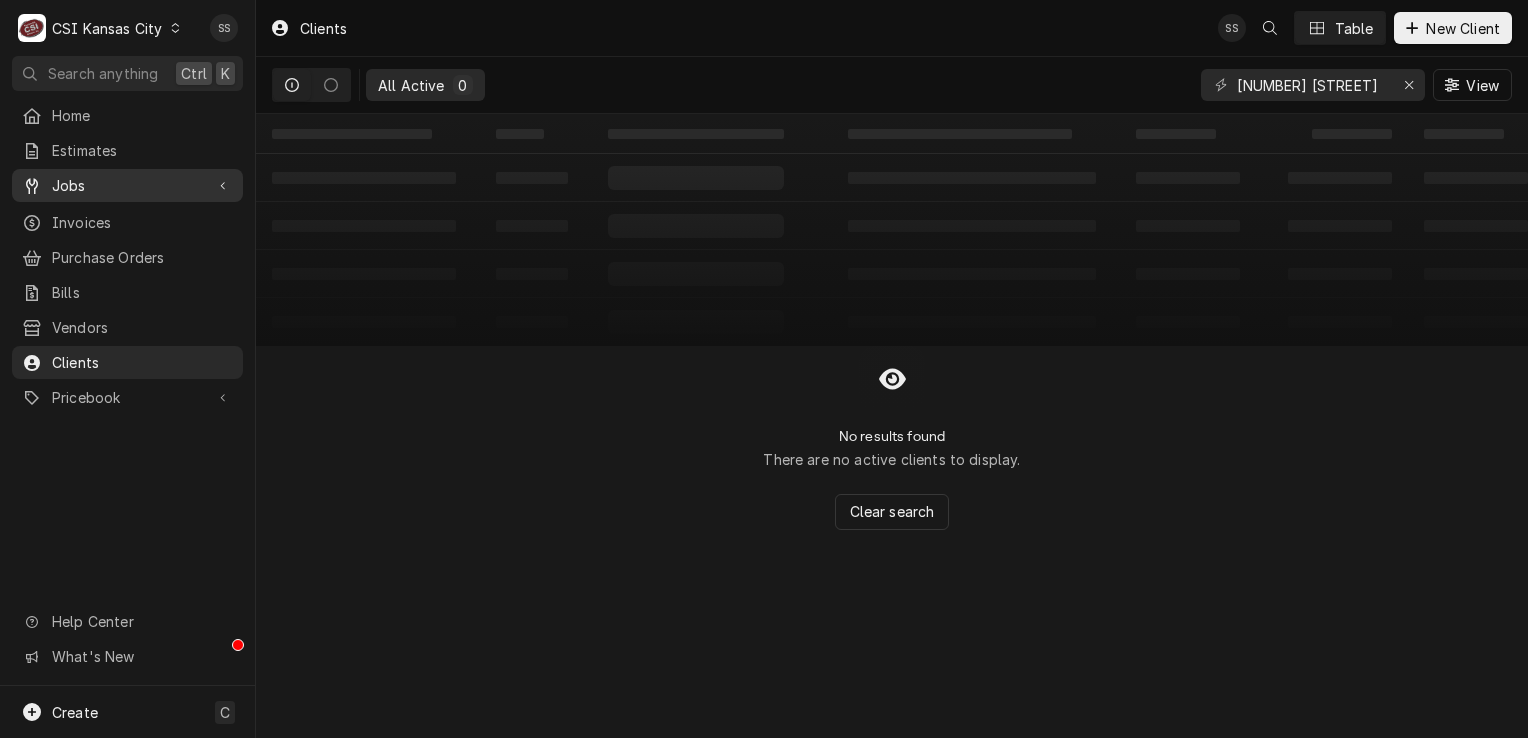 click on "Jobs" at bounding box center (127, 185) 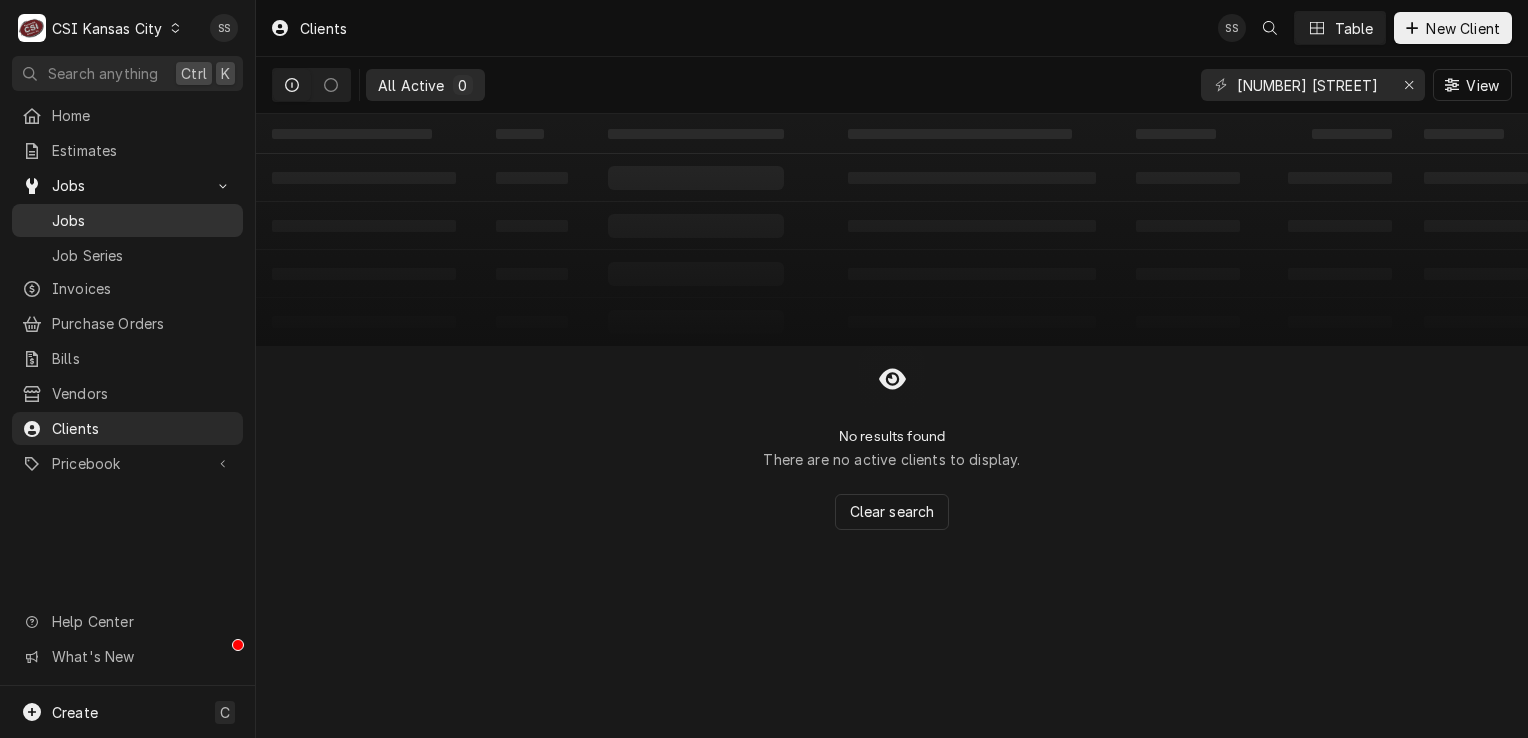 click on "Jobs" at bounding box center [142, 220] 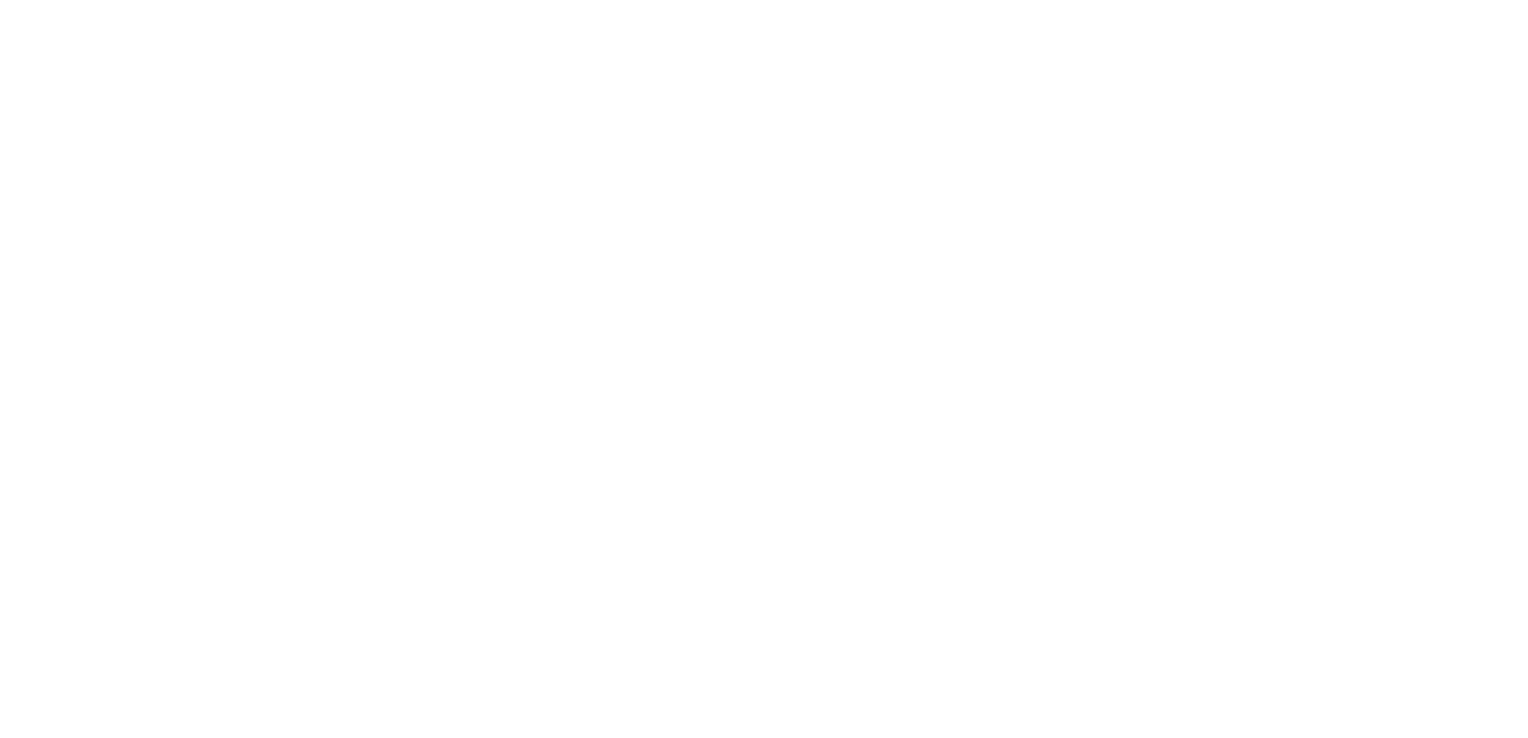 scroll, scrollTop: 0, scrollLeft: 0, axis: both 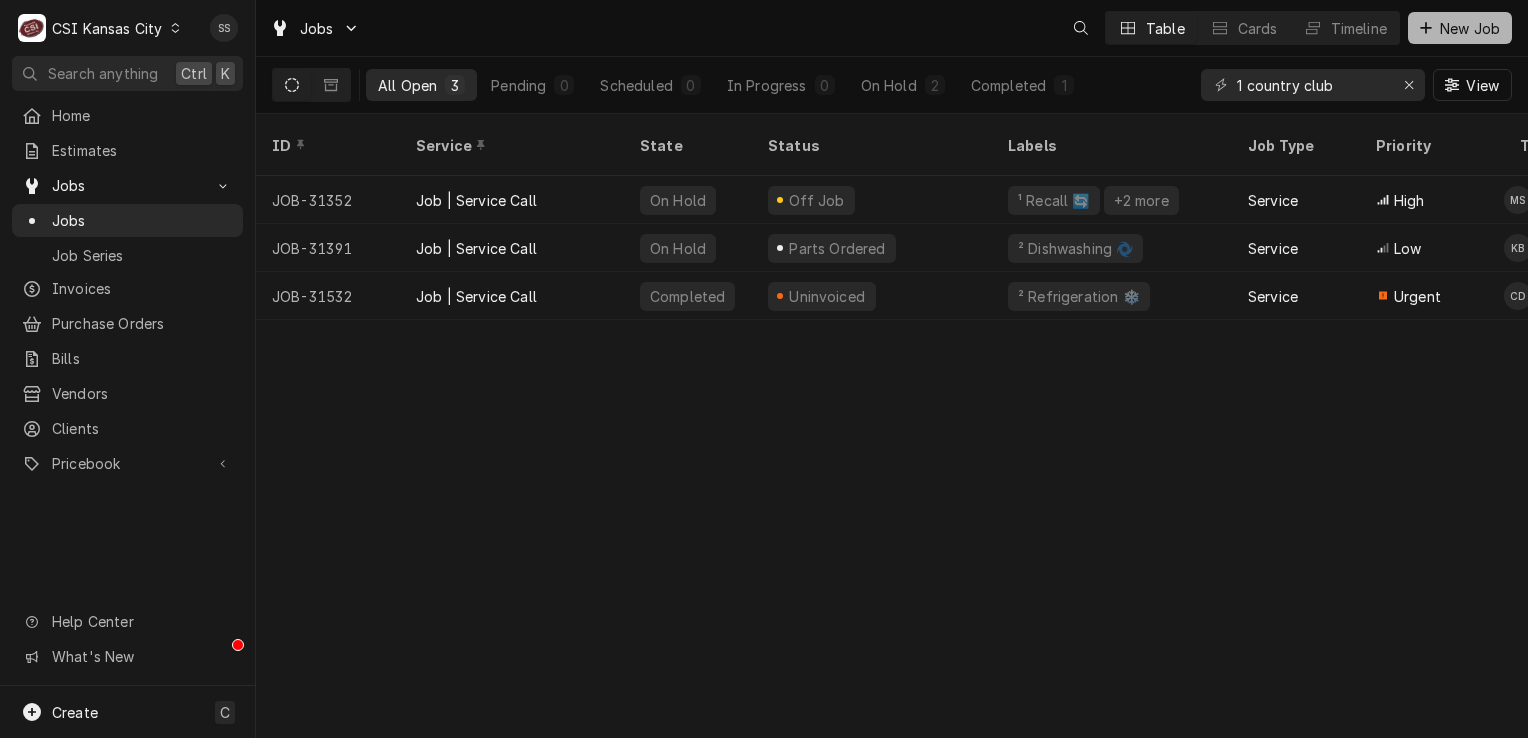 click on "New Job" at bounding box center [1470, 28] 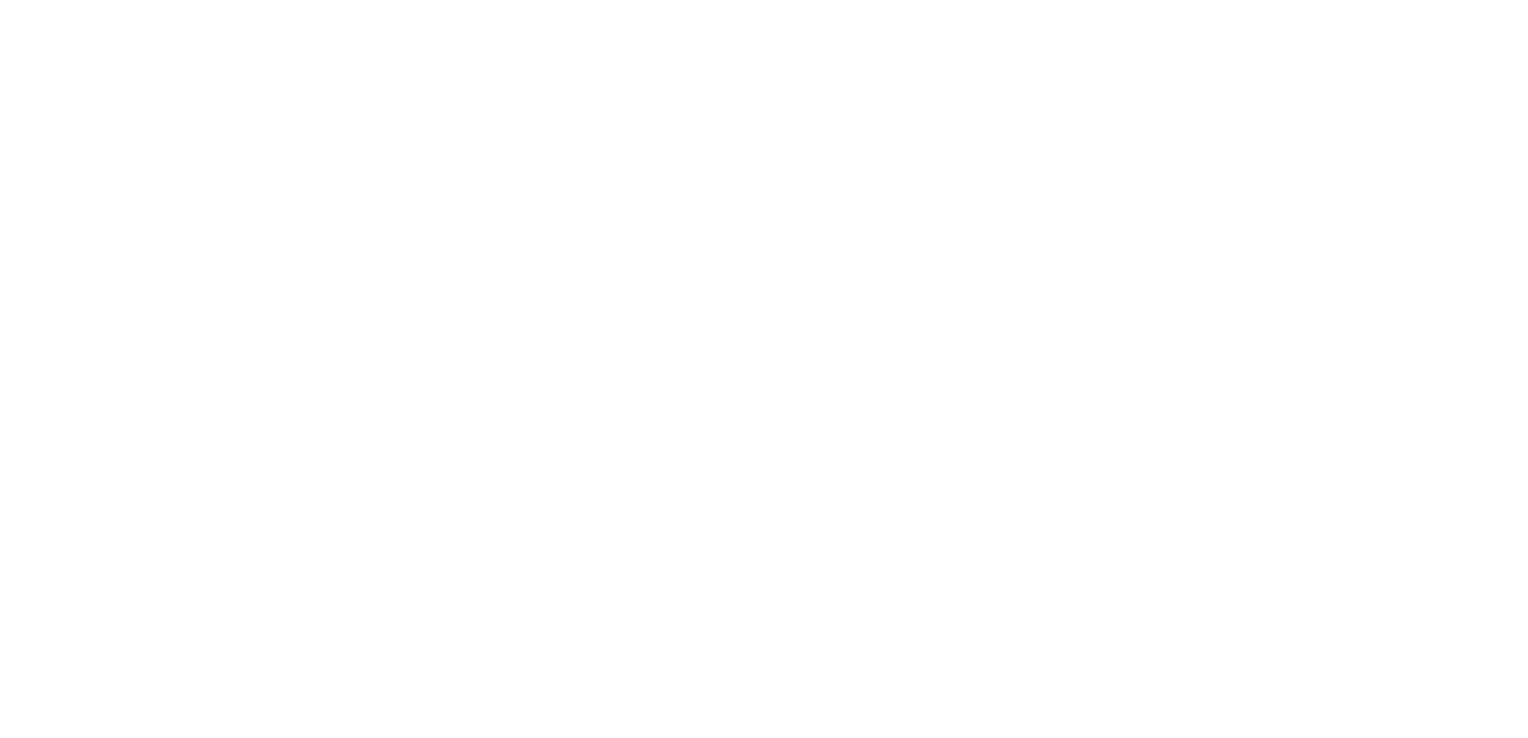 scroll, scrollTop: 0, scrollLeft: 0, axis: both 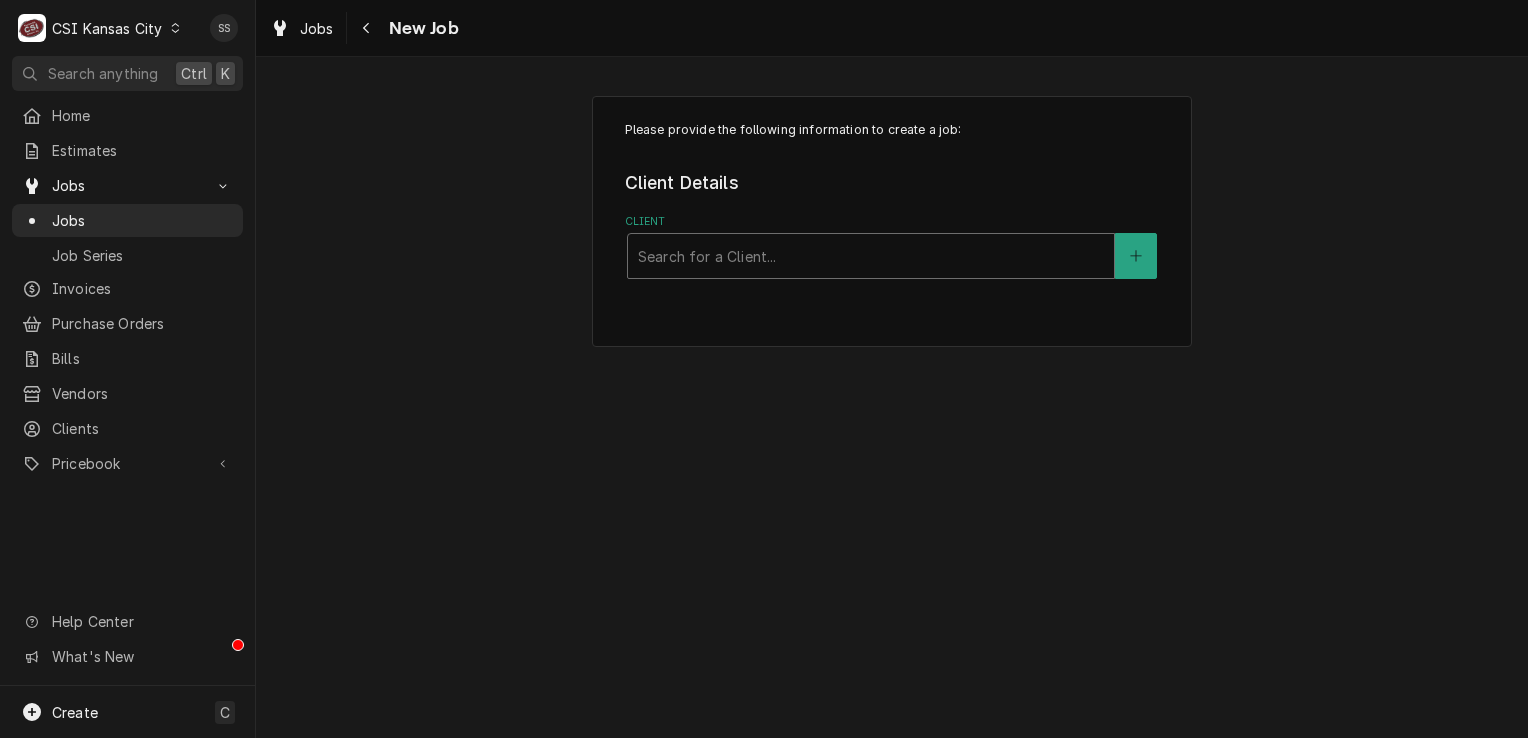 click at bounding box center (871, 256) 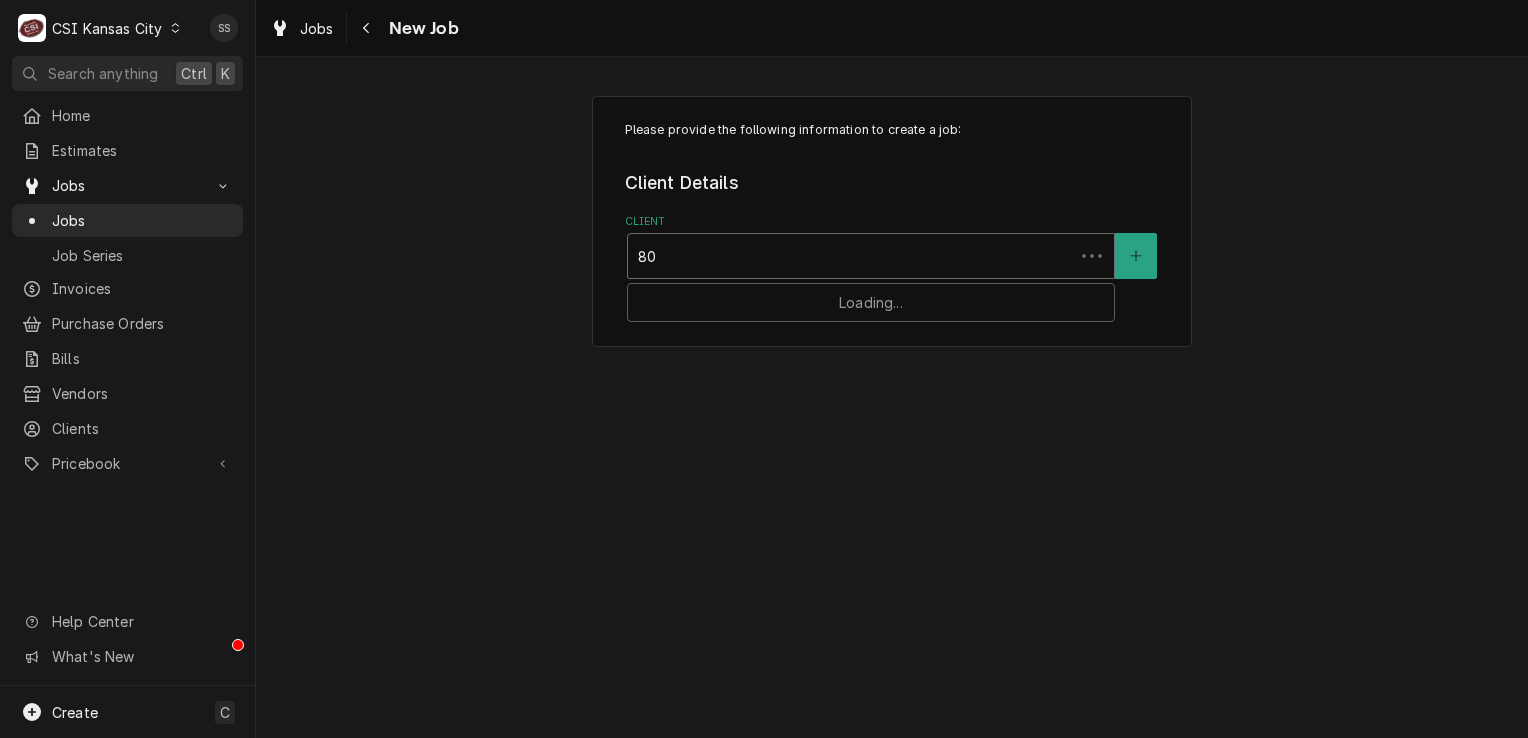 type on "8" 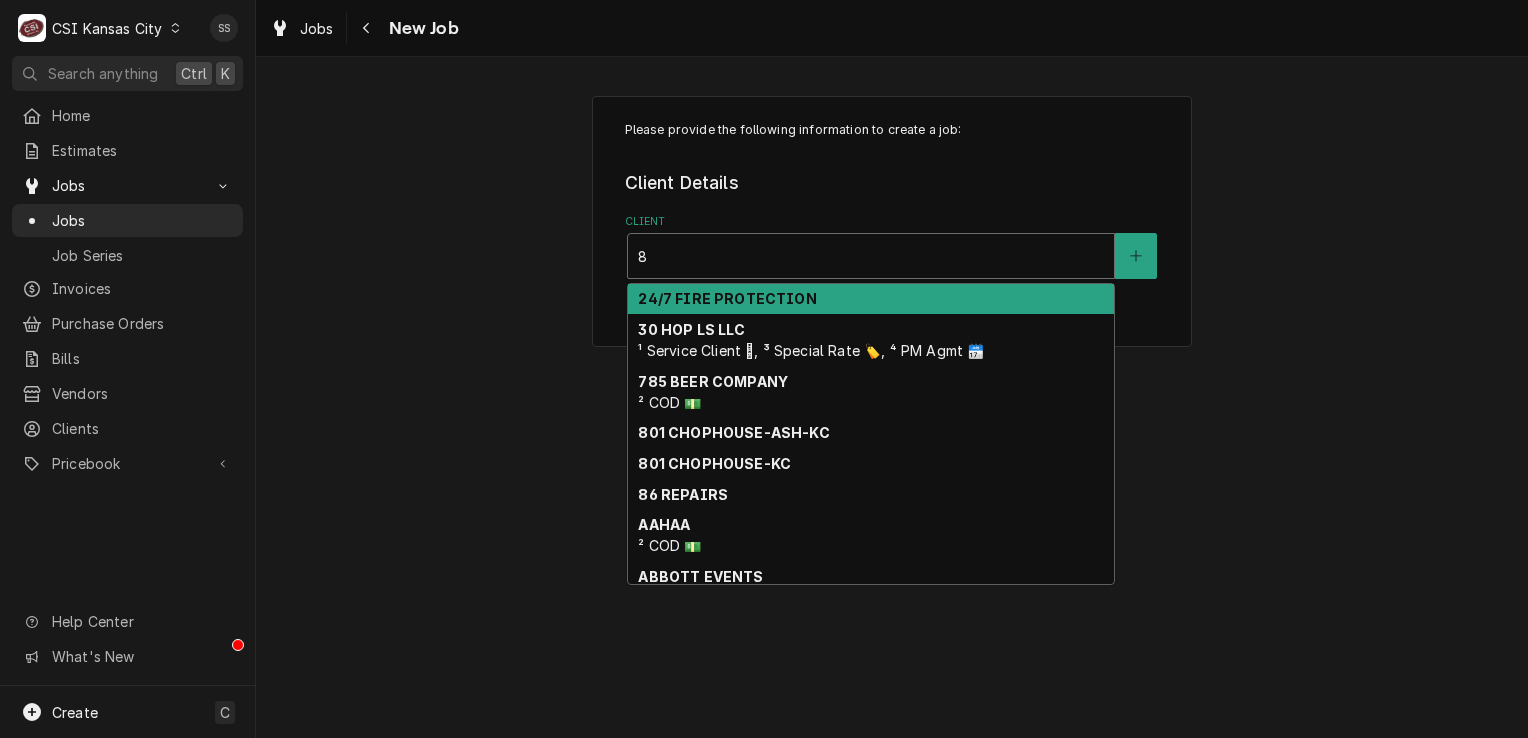 type 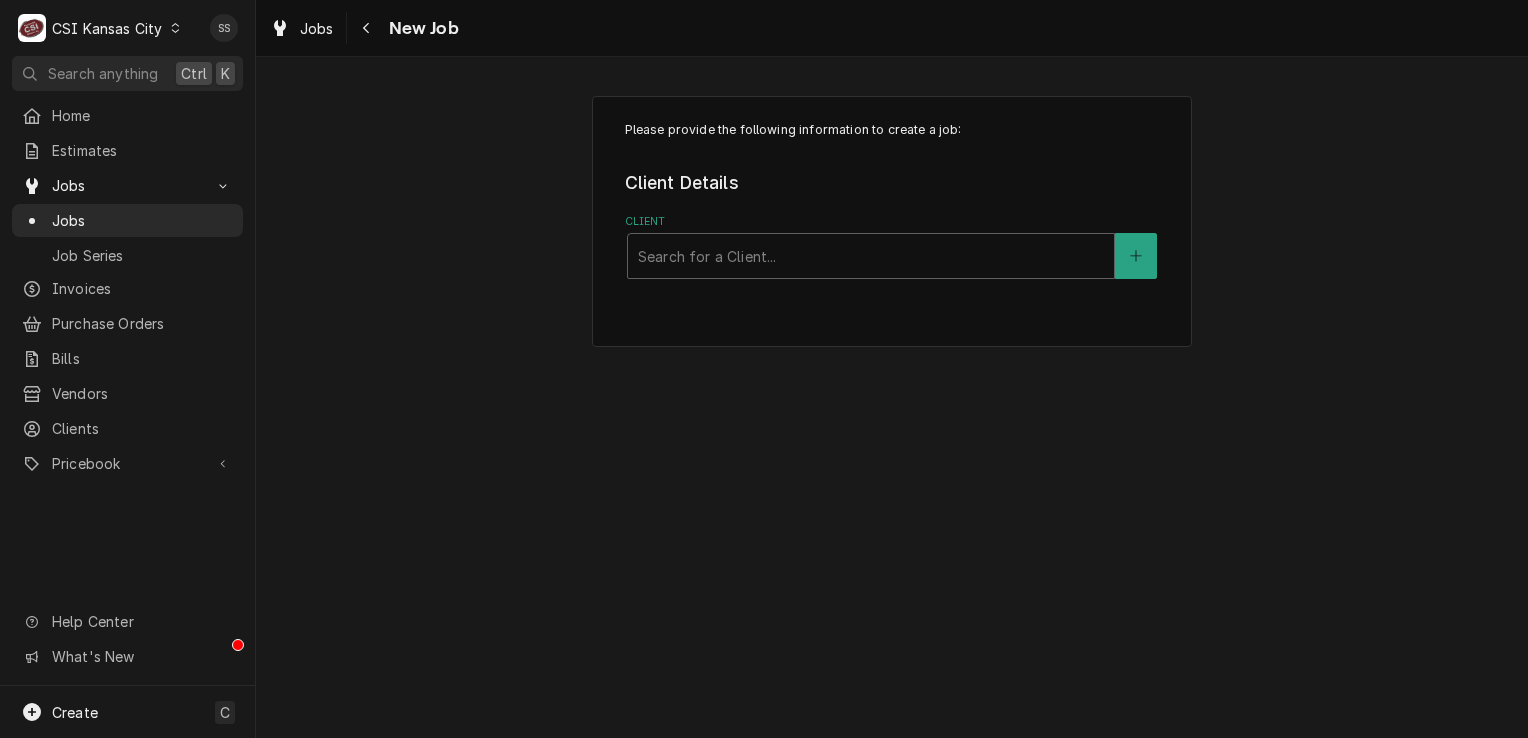 click at bounding box center [175, 28] 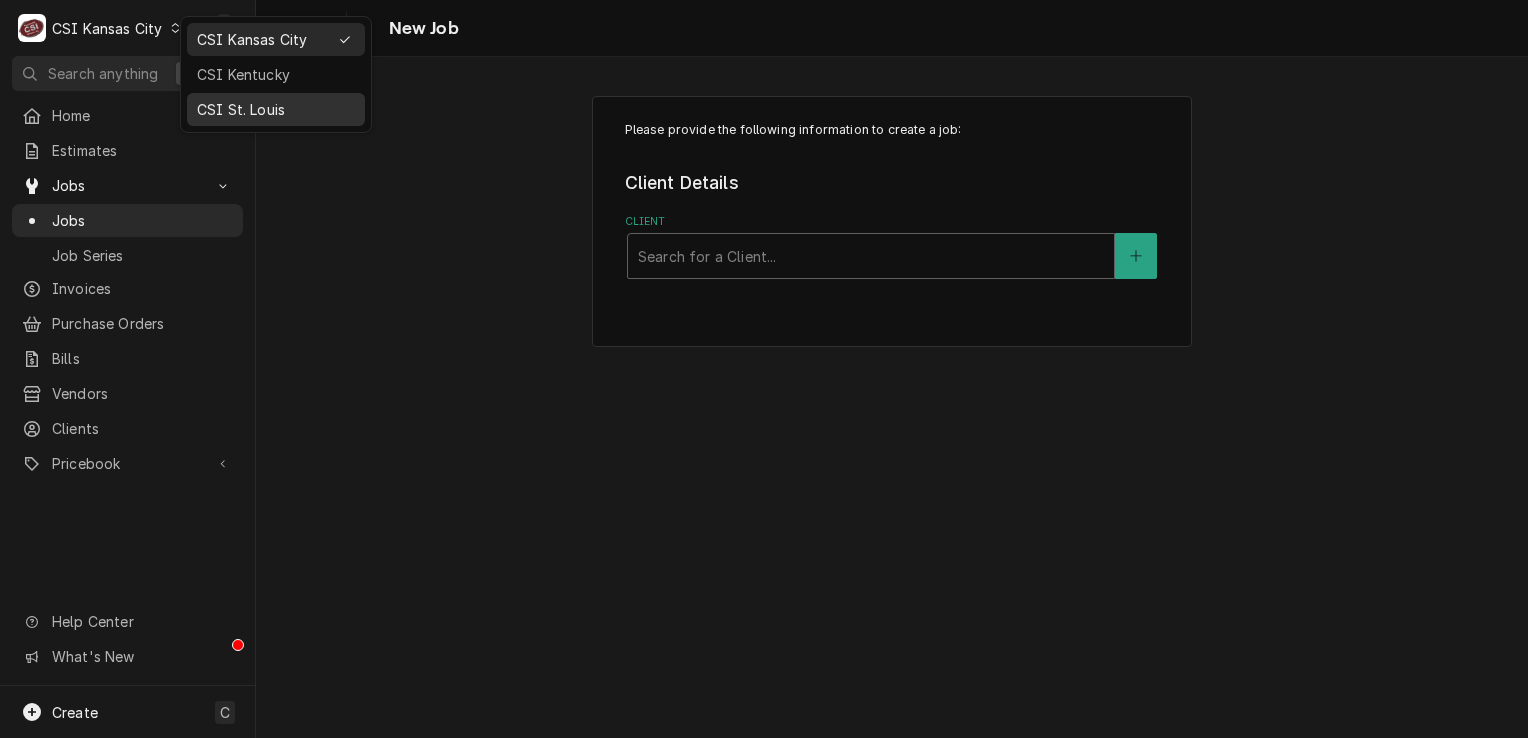 click on "CSI St. Louis" at bounding box center (276, 109) 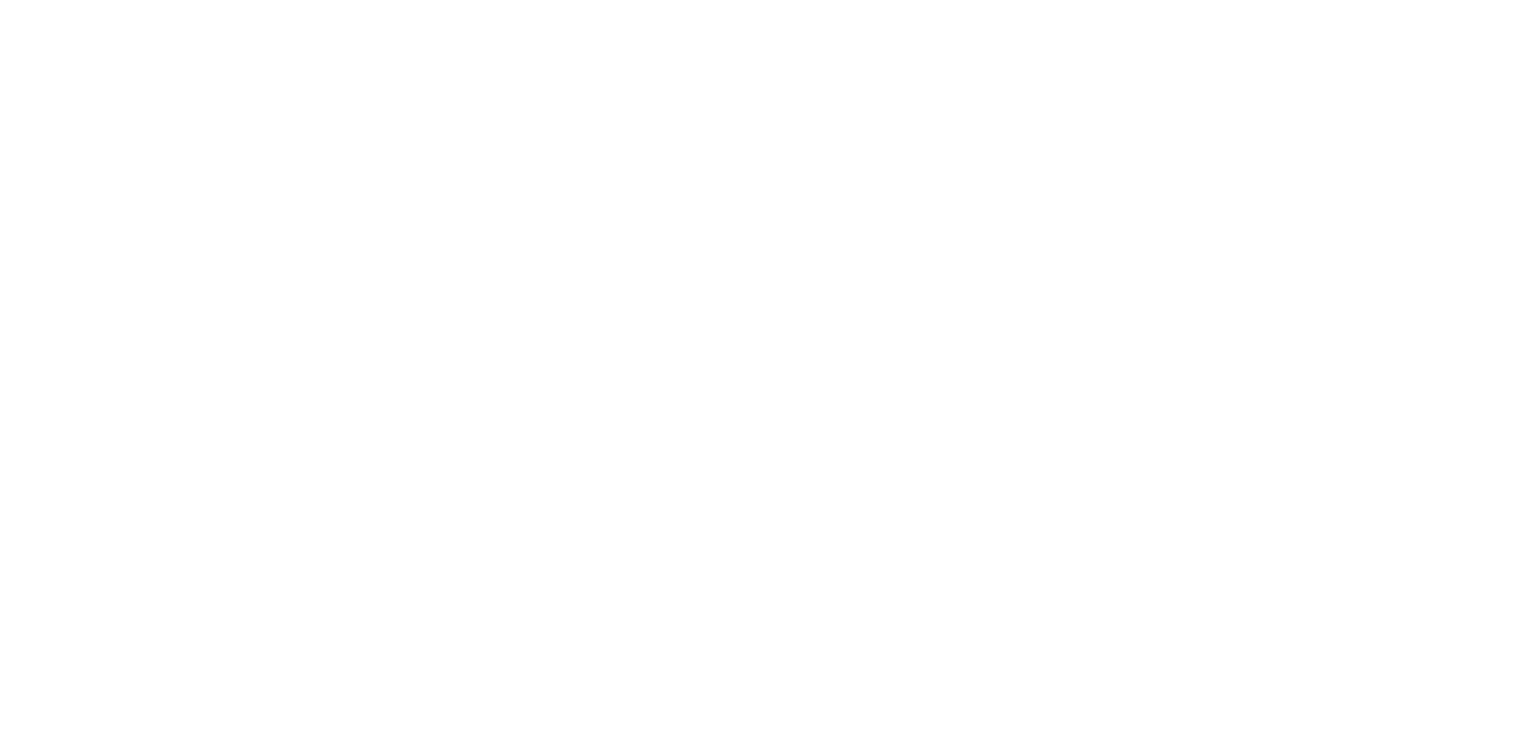 scroll, scrollTop: 0, scrollLeft: 0, axis: both 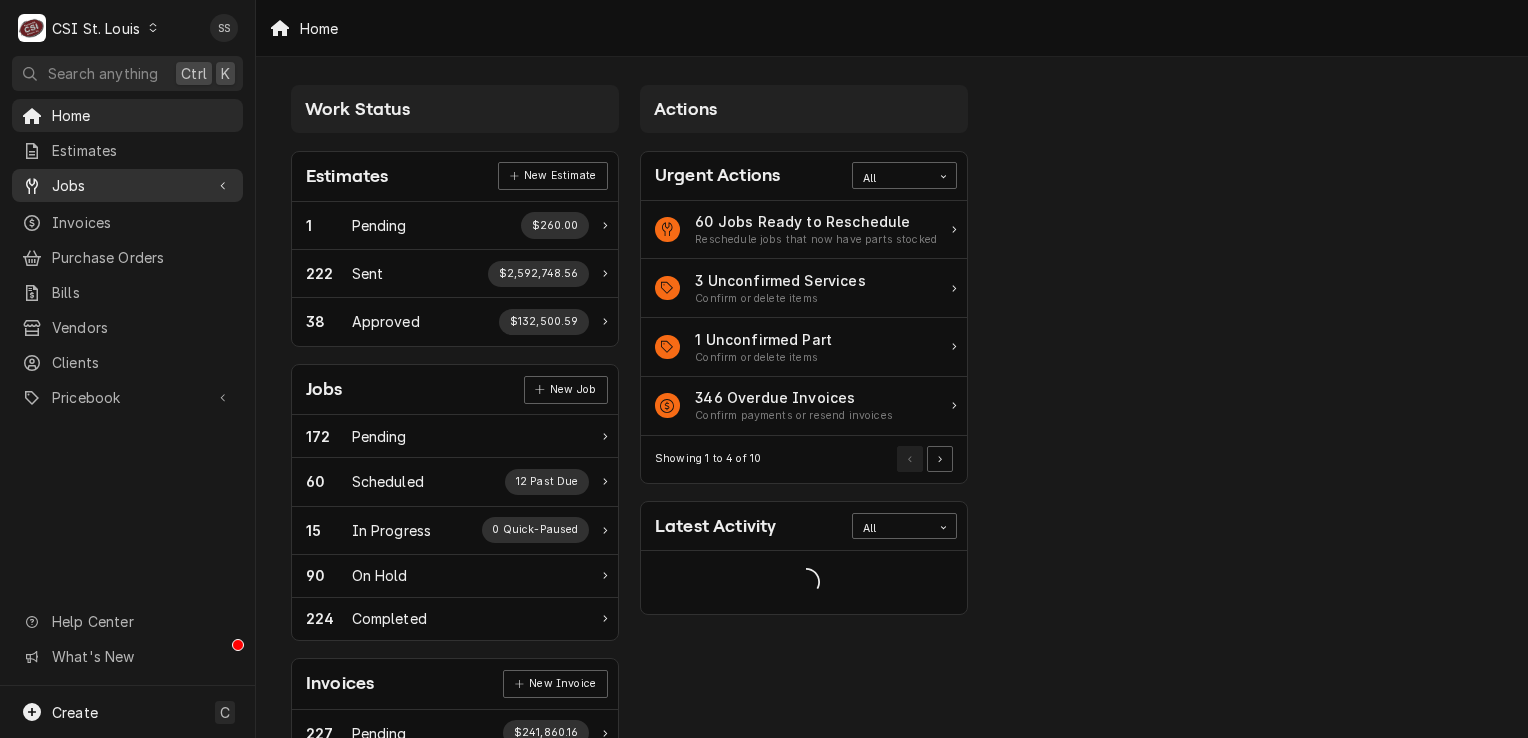 click on "Jobs" at bounding box center [127, 185] 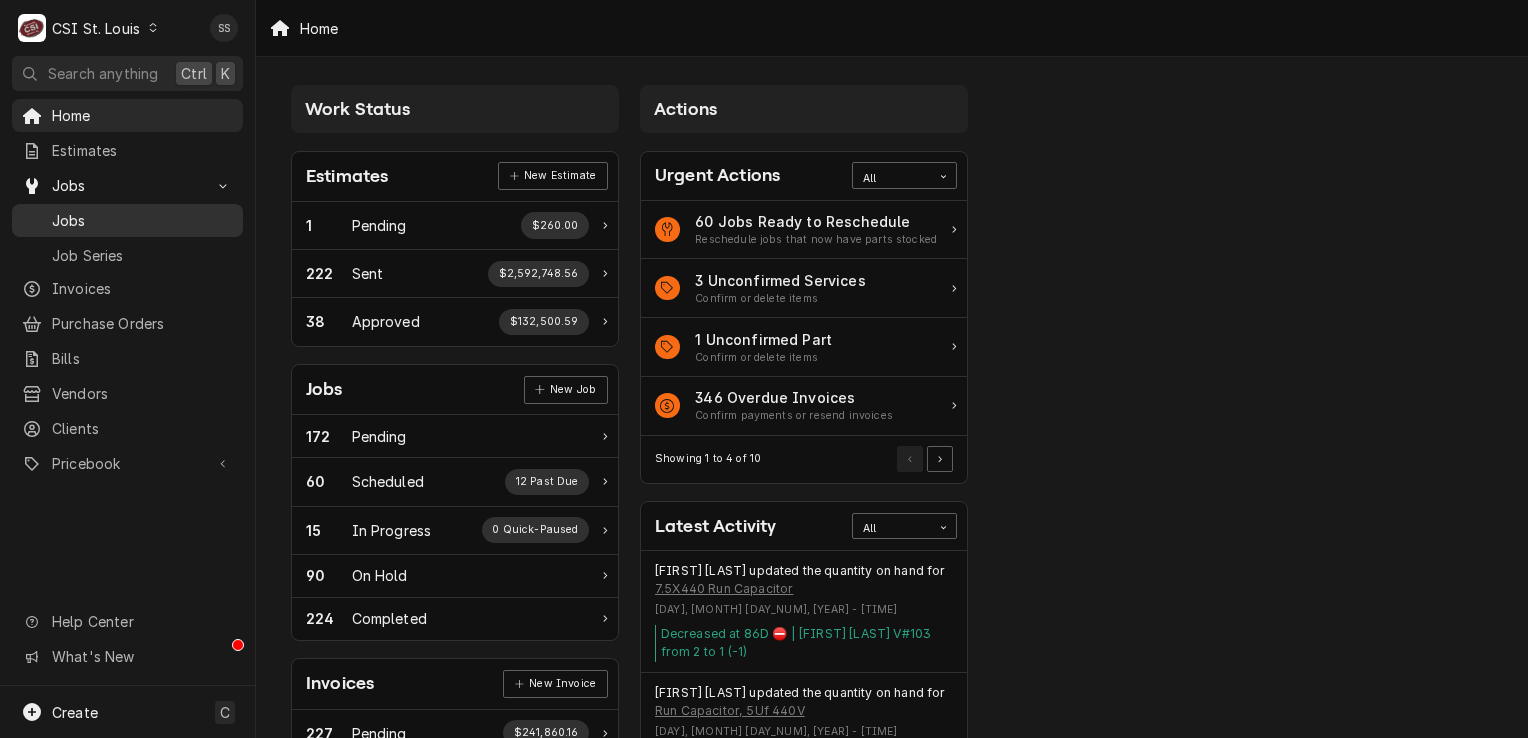 click on "Jobs" at bounding box center (142, 220) 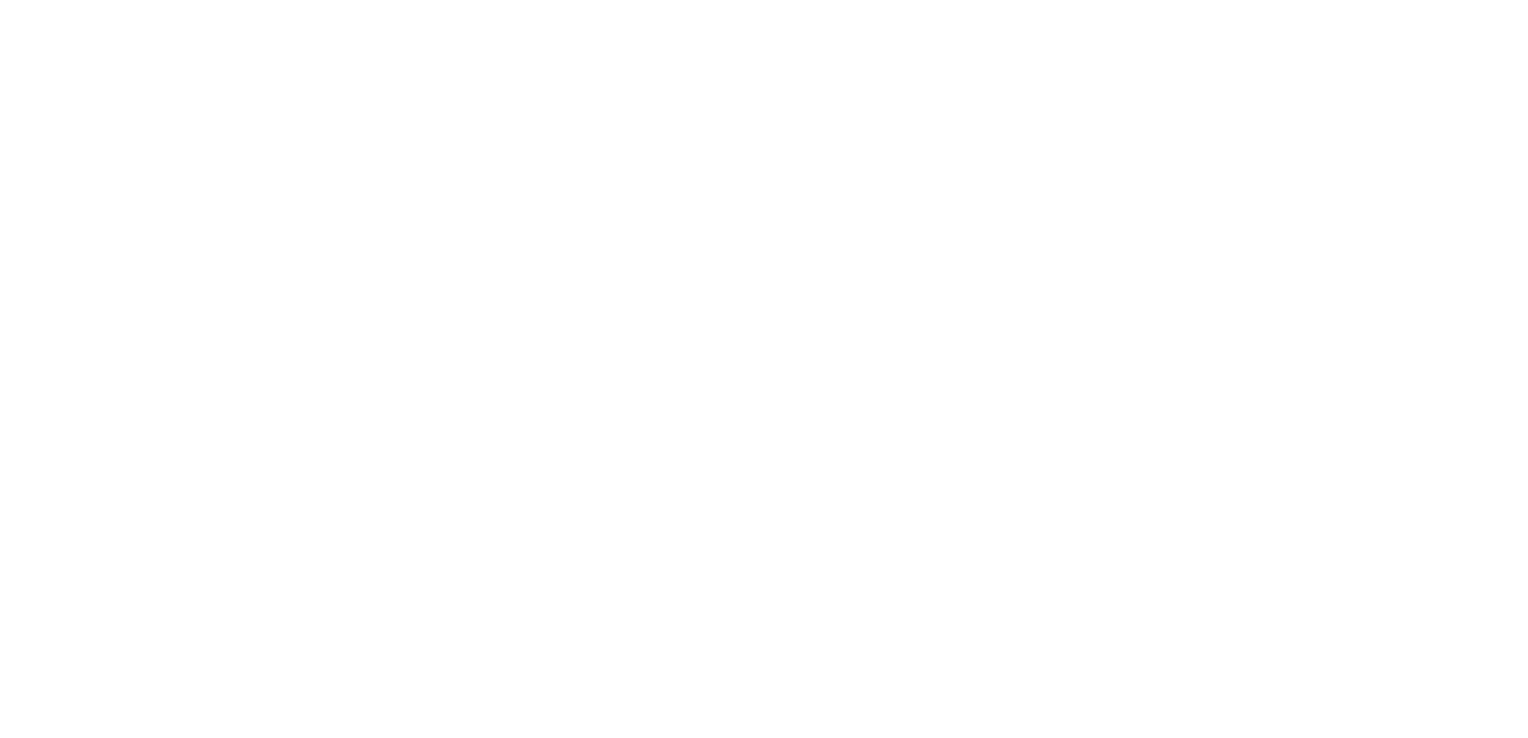 scroll, scrollTop: 0, scrollLeft: 0, axis: both 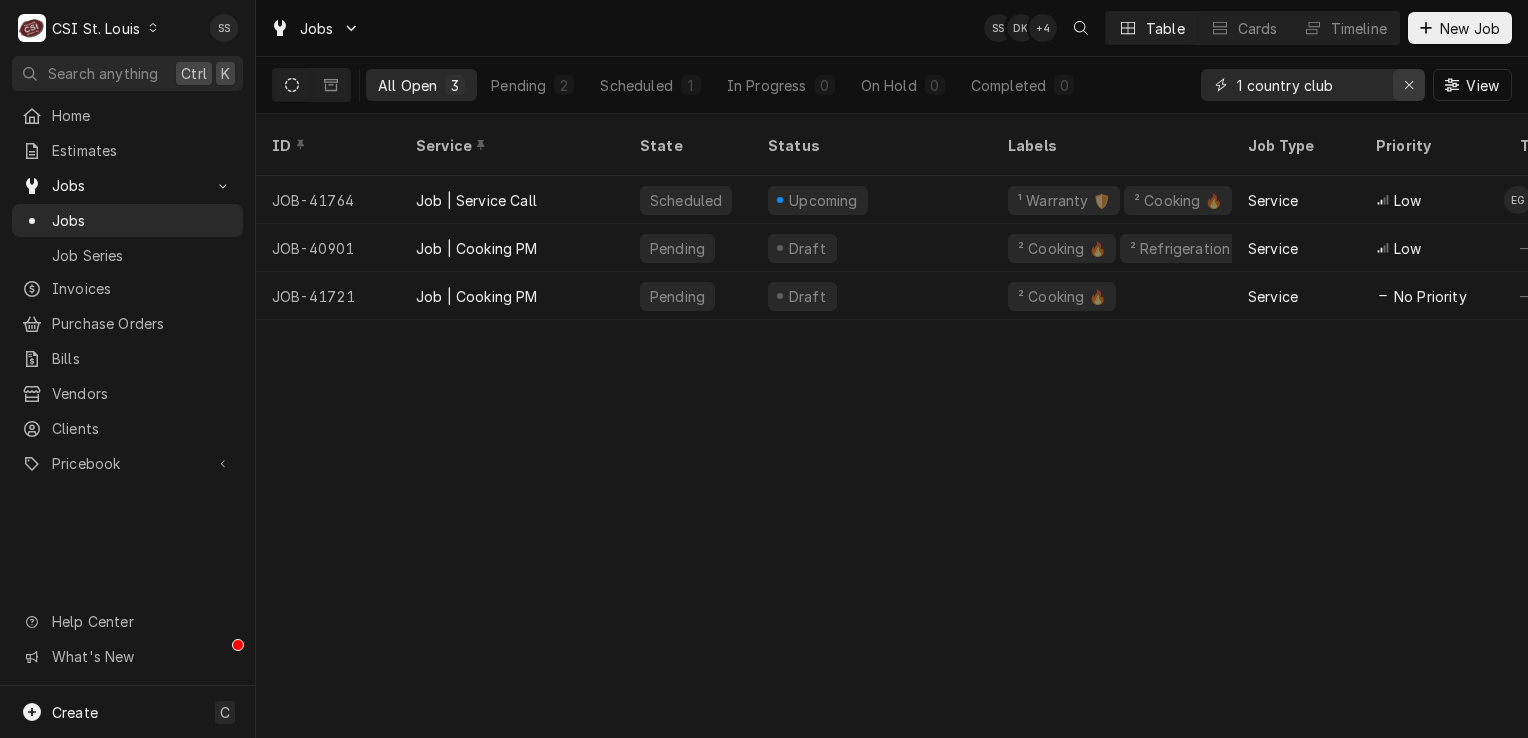 click 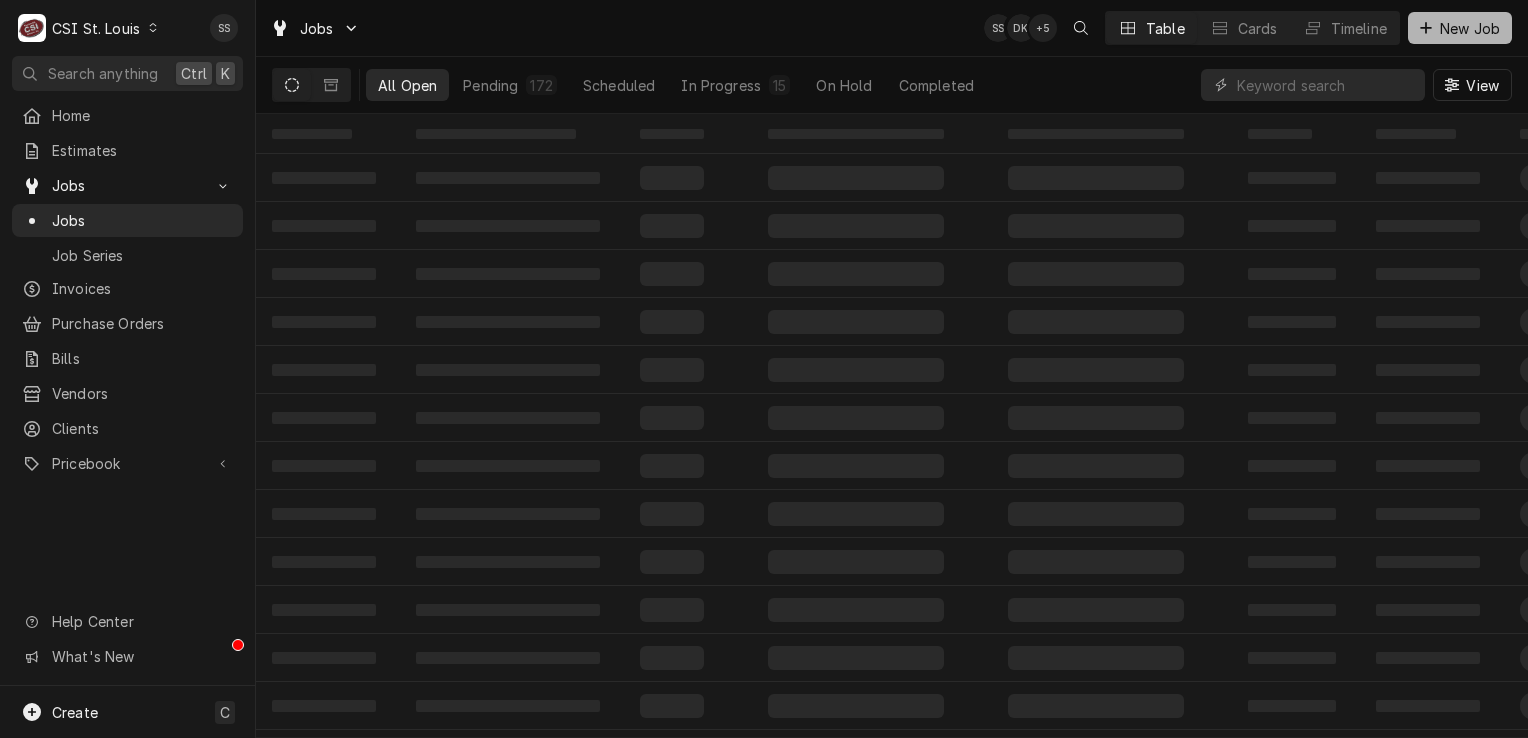 click on "New Job" at bounding box center (1460, 28) 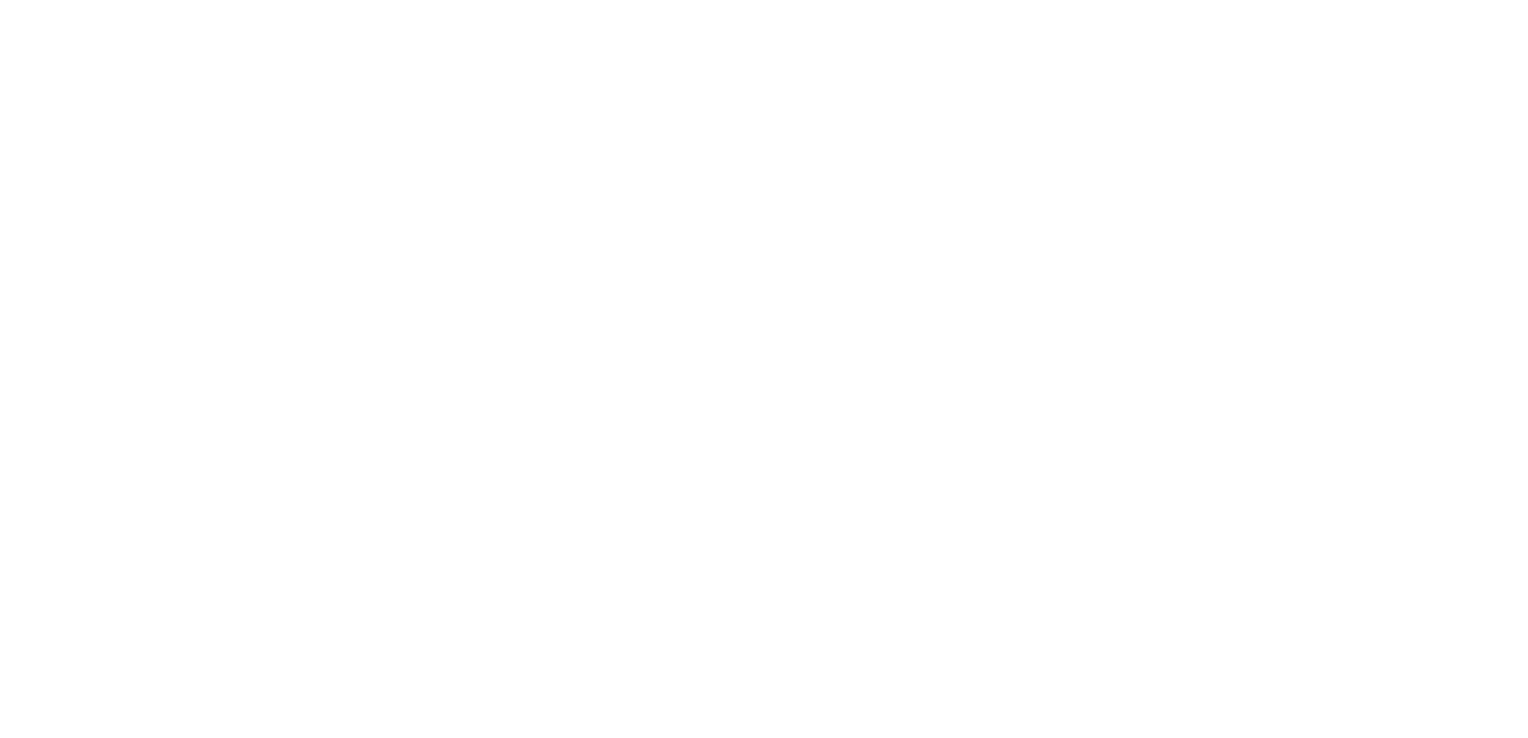 scroll, scrollTop: 0, scrollLeft: 0, axis: both 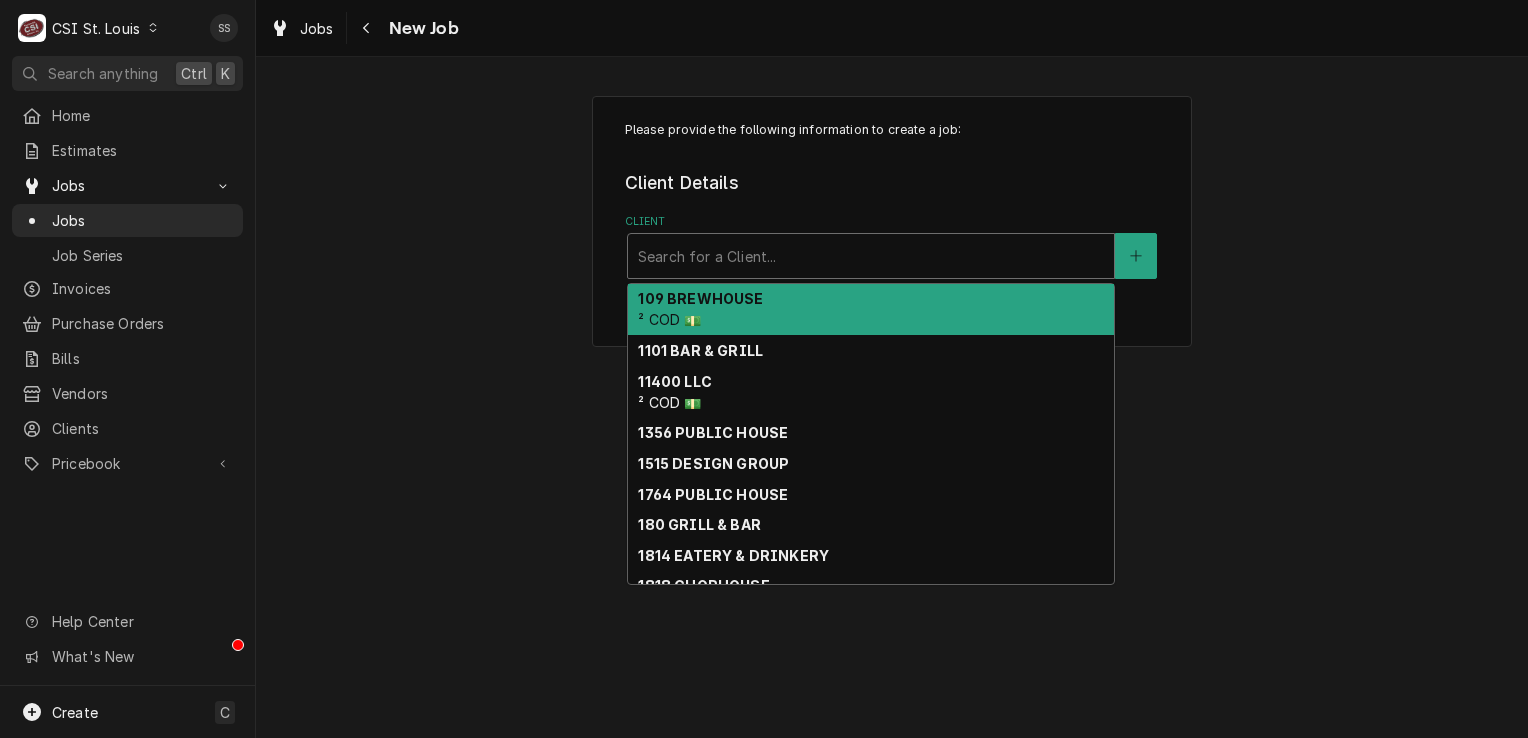 click at bounding box center (871, 256) 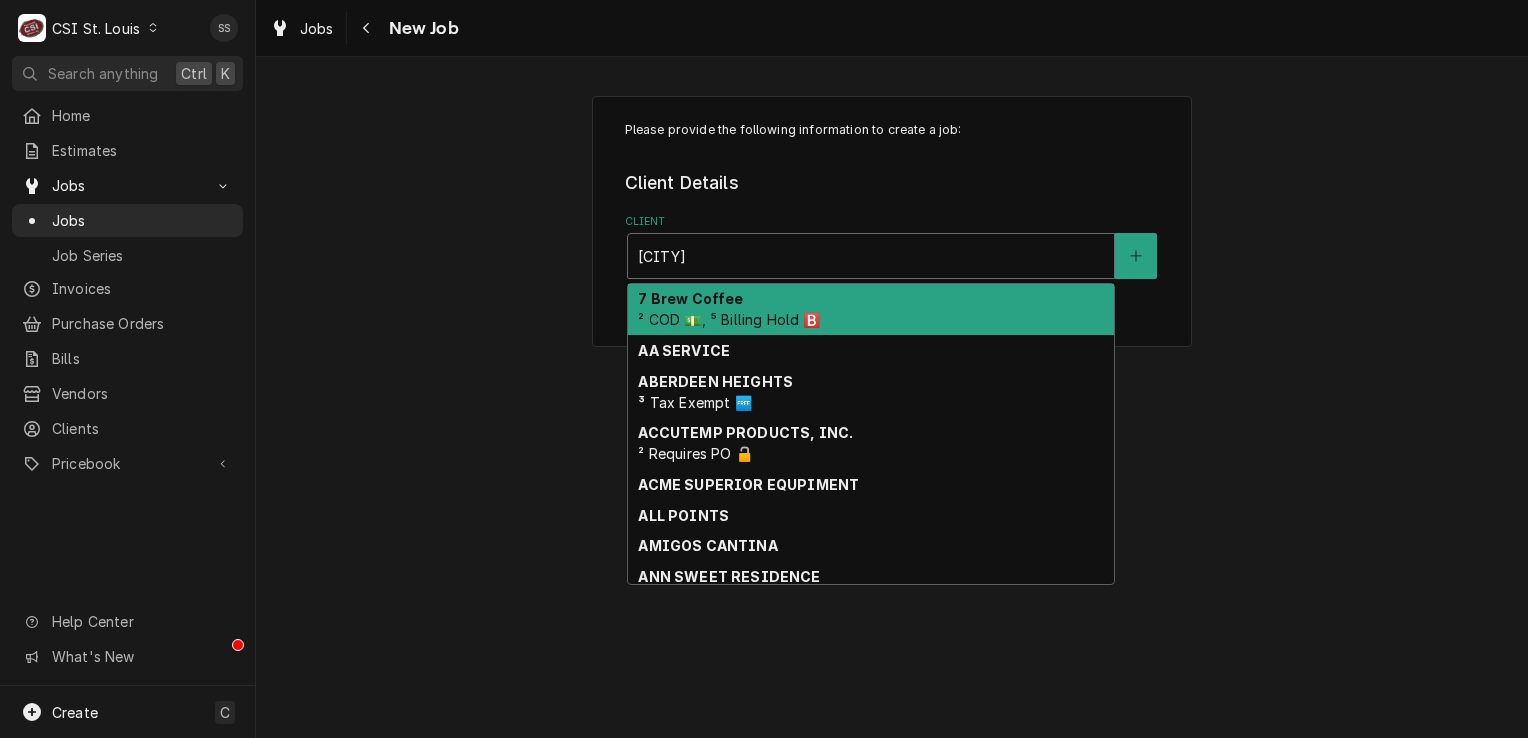 type on "[CITY]" 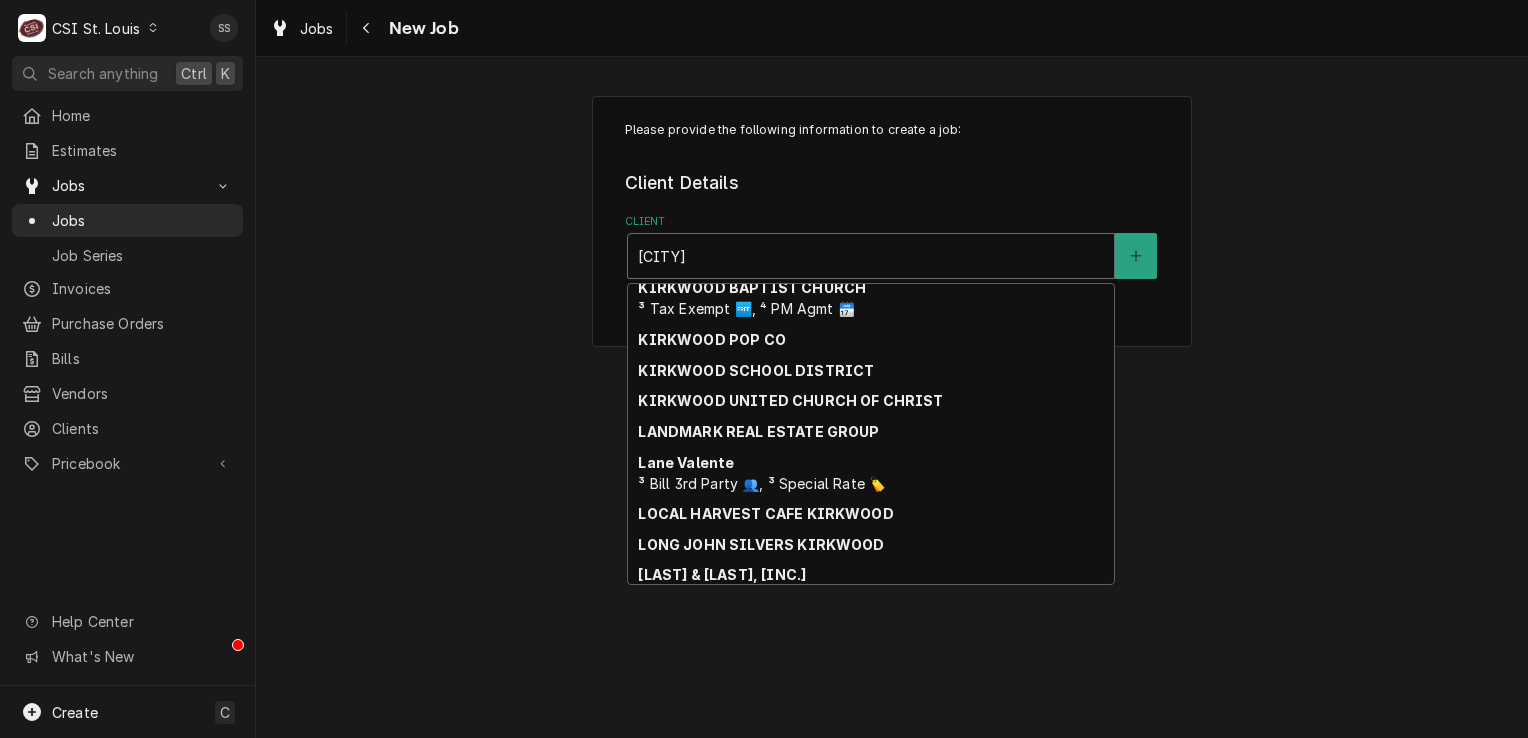 scroll, scrollTop: 2939, scrollLeft: 0, axis: vertical 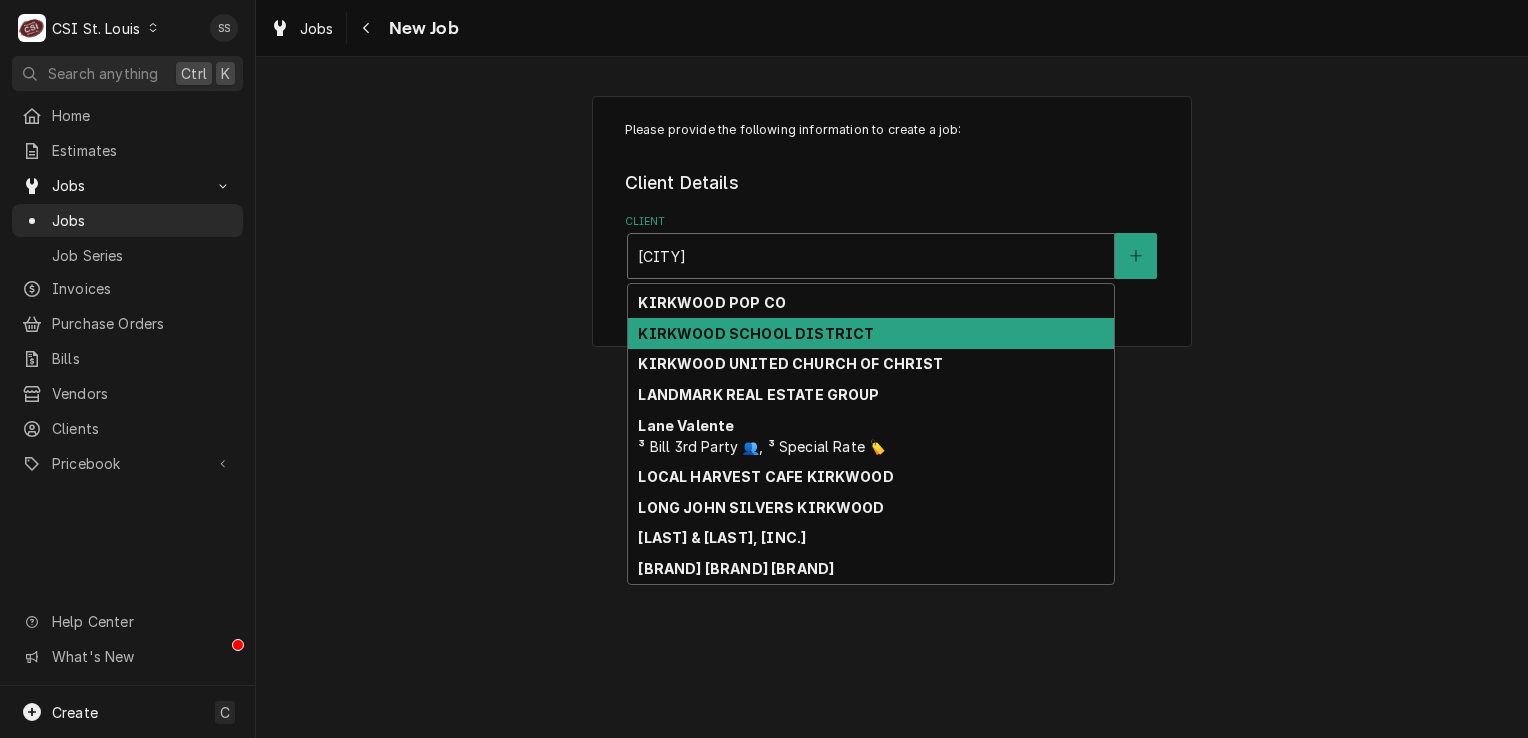 click on "KIRKWOOD SCHOOL DISTRICT" at bounding box center [756, 333] 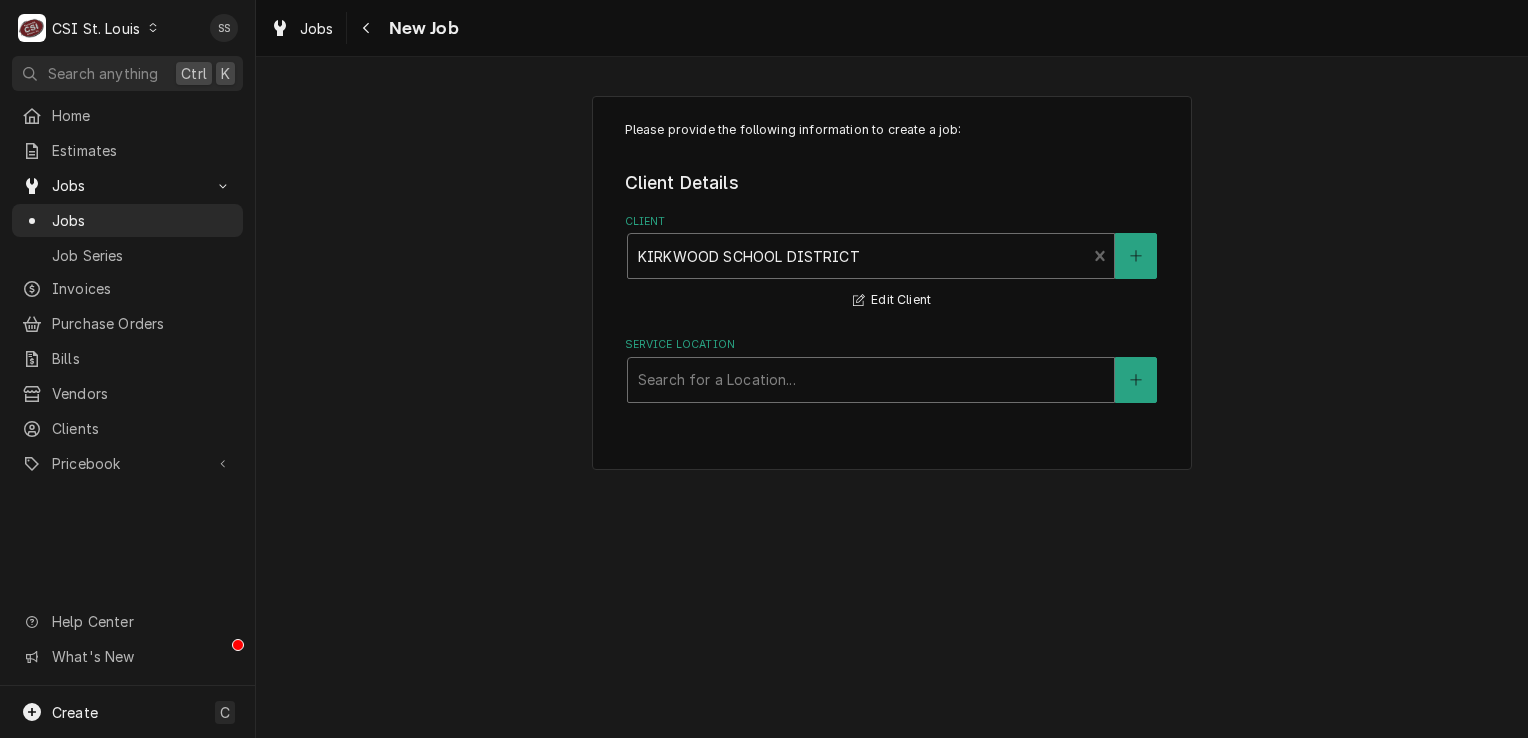 click at bounding box center (871, 380) 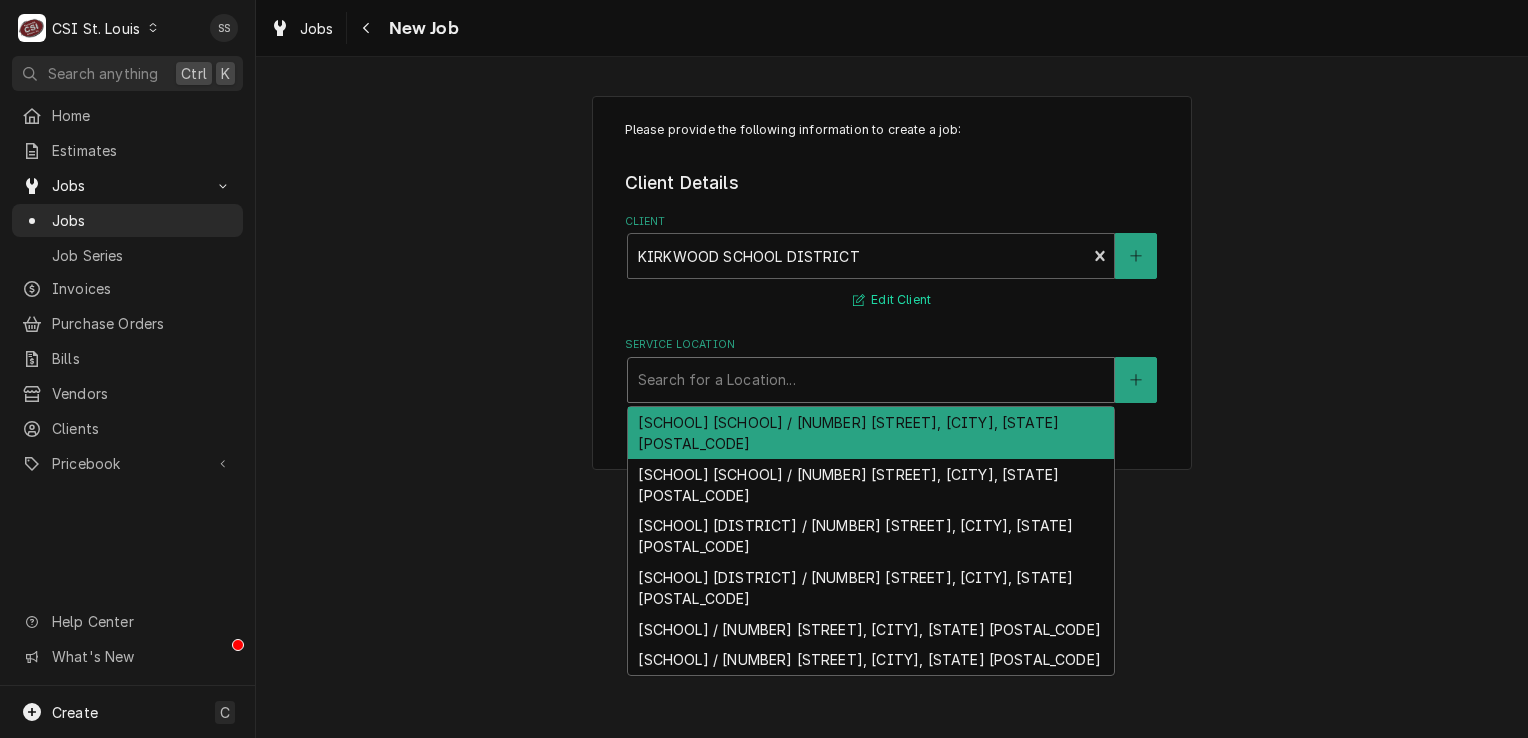 click on "Edit Client" at bounding box center [892, 300] 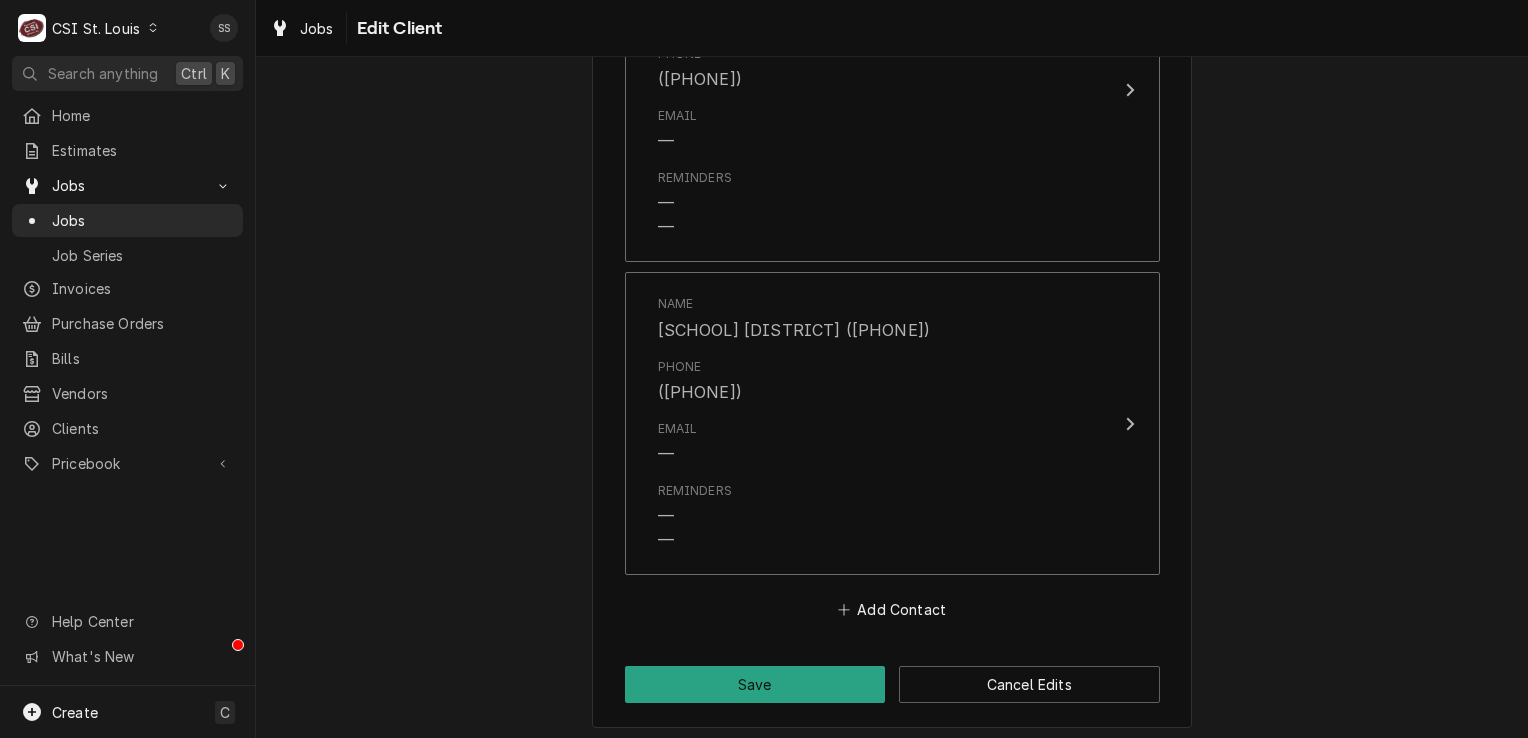 scroll, scrollTop: 1584, scrollLeft: 0, axis: vertical 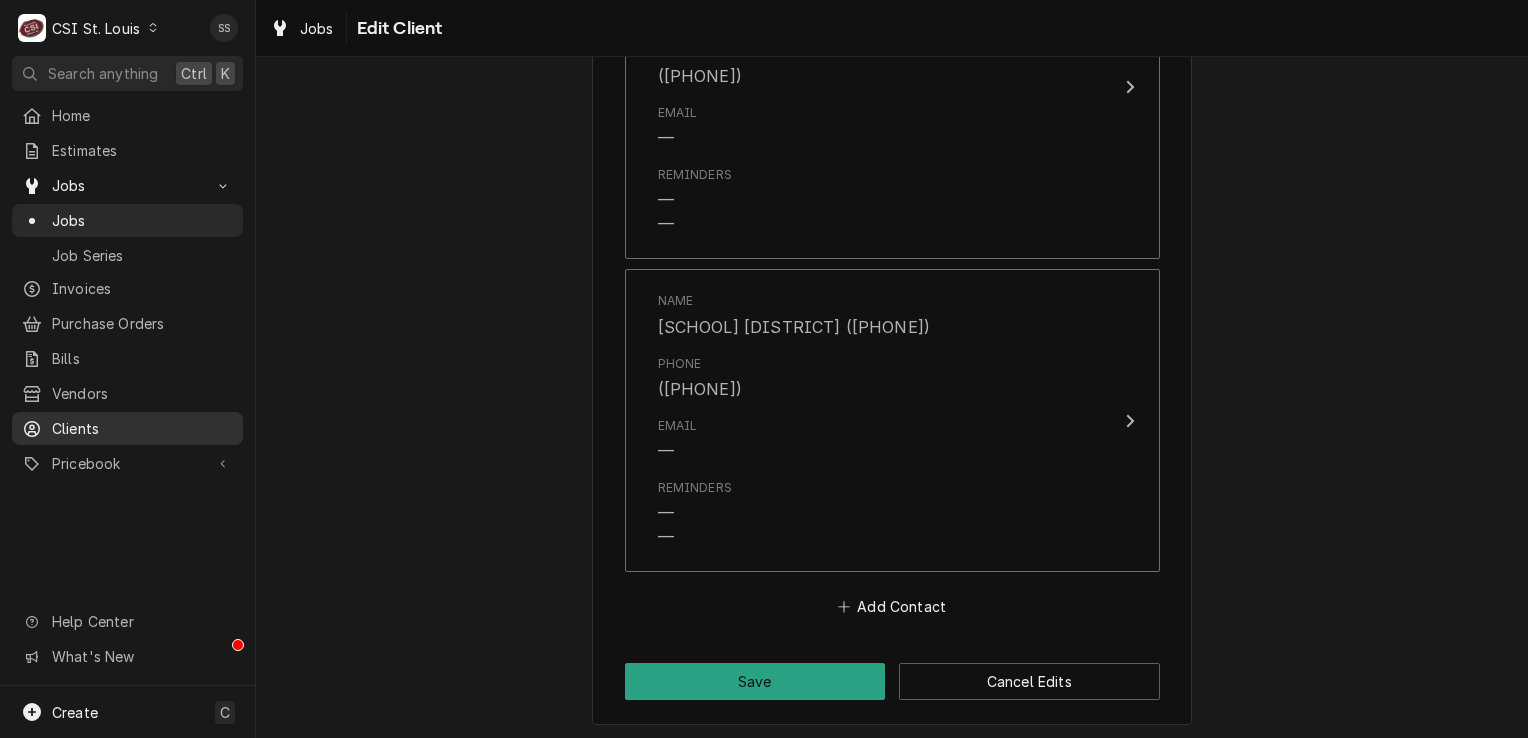 click on "Clients" at bounding box center (142, 428) 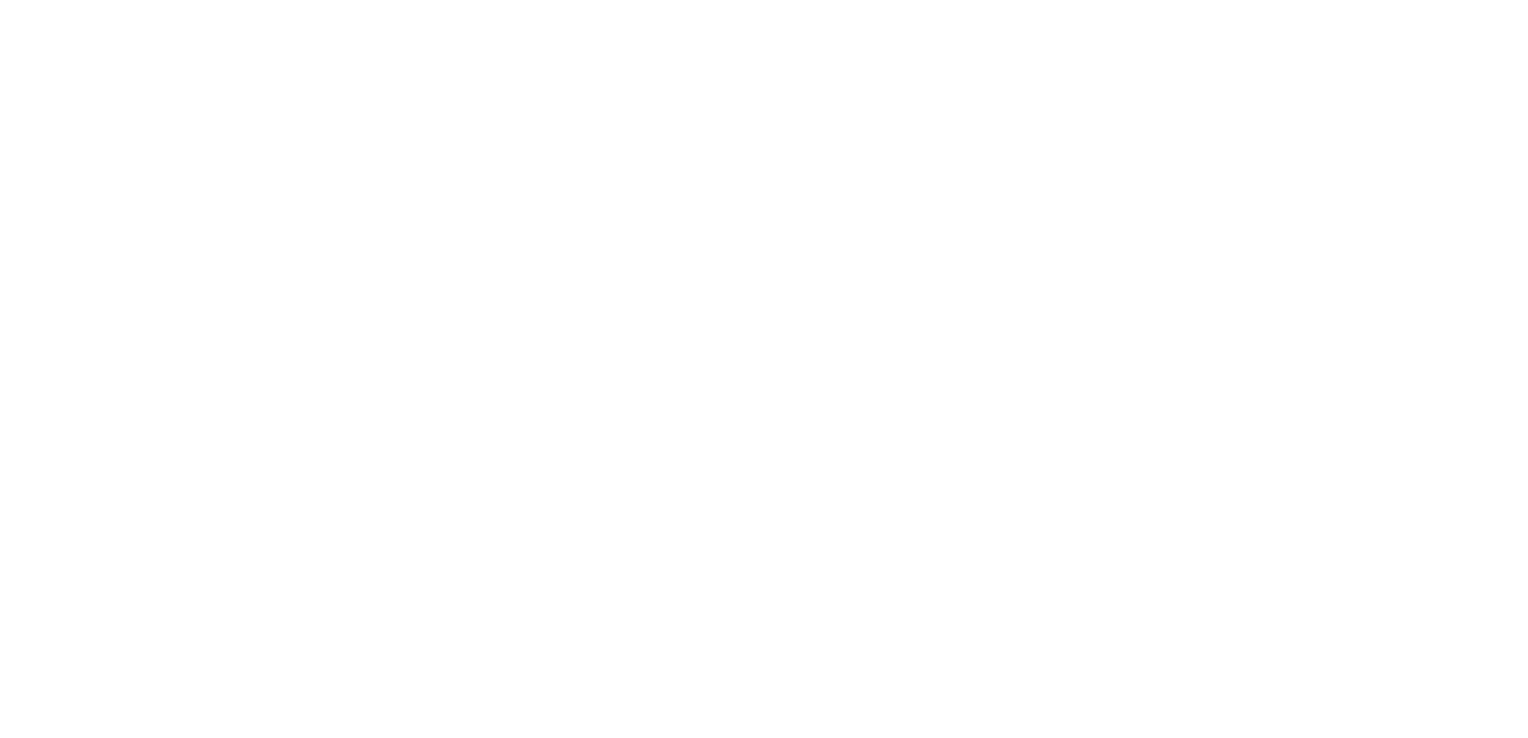 scroll, scrollTop: 0, scrollLeft: 0, axis: both 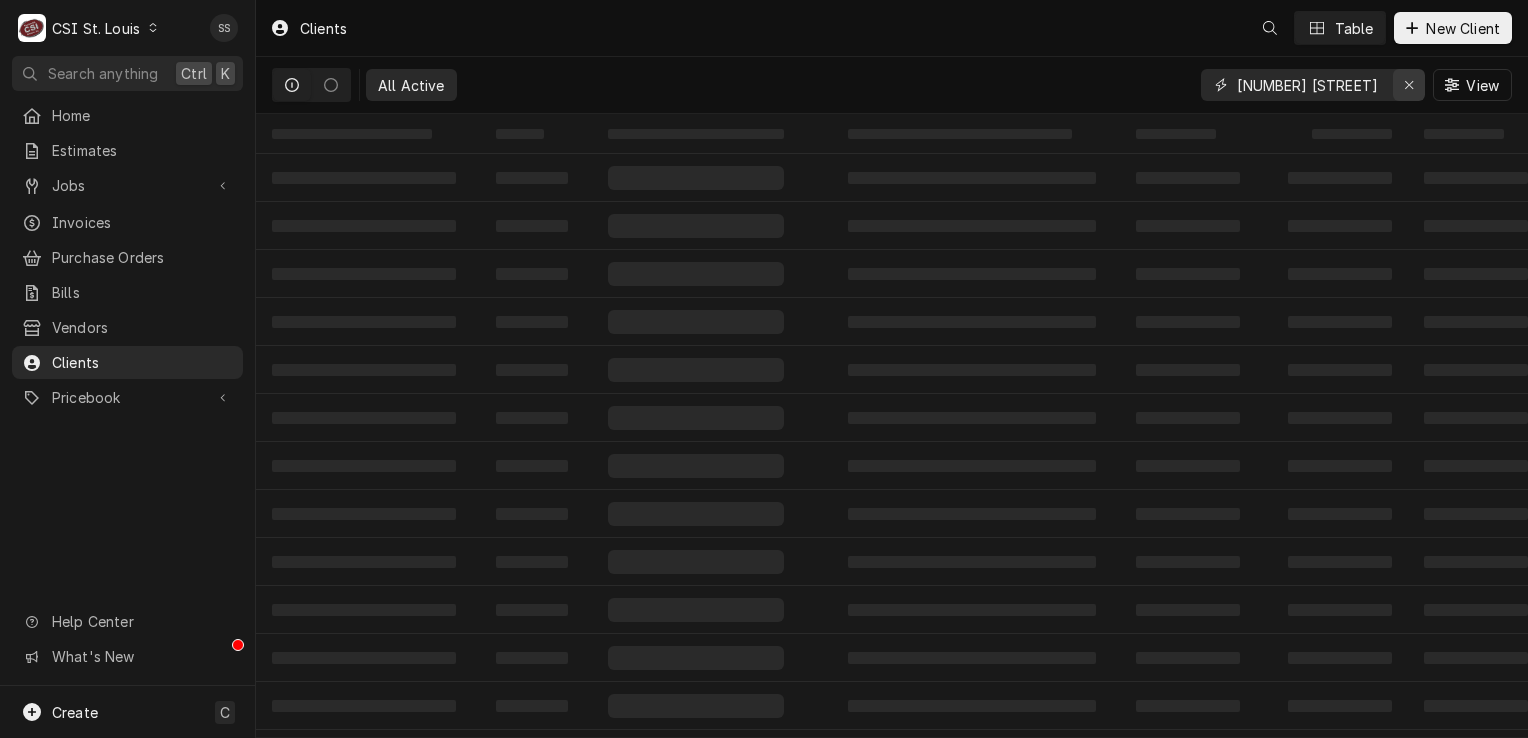 click 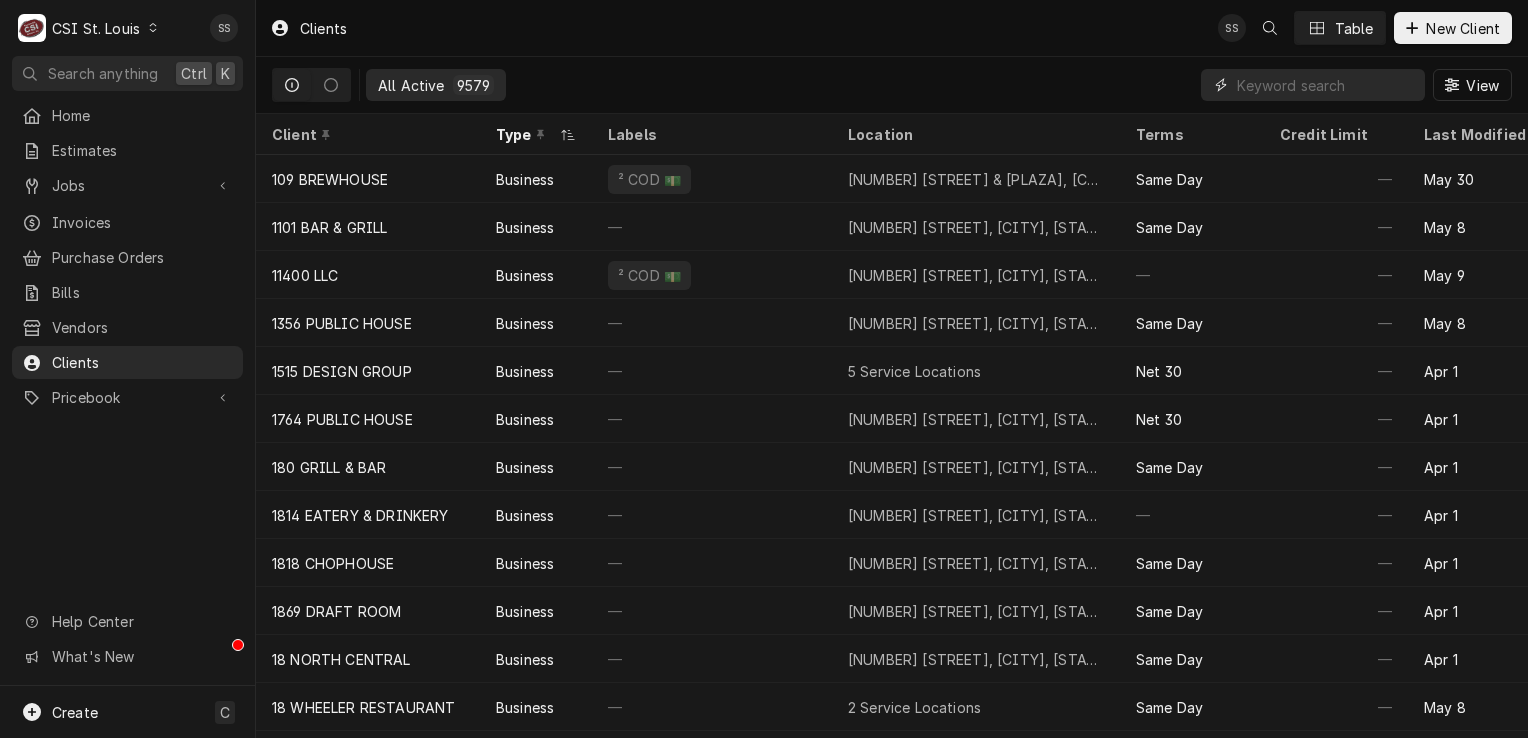 click at bounding box center [1326, 85] 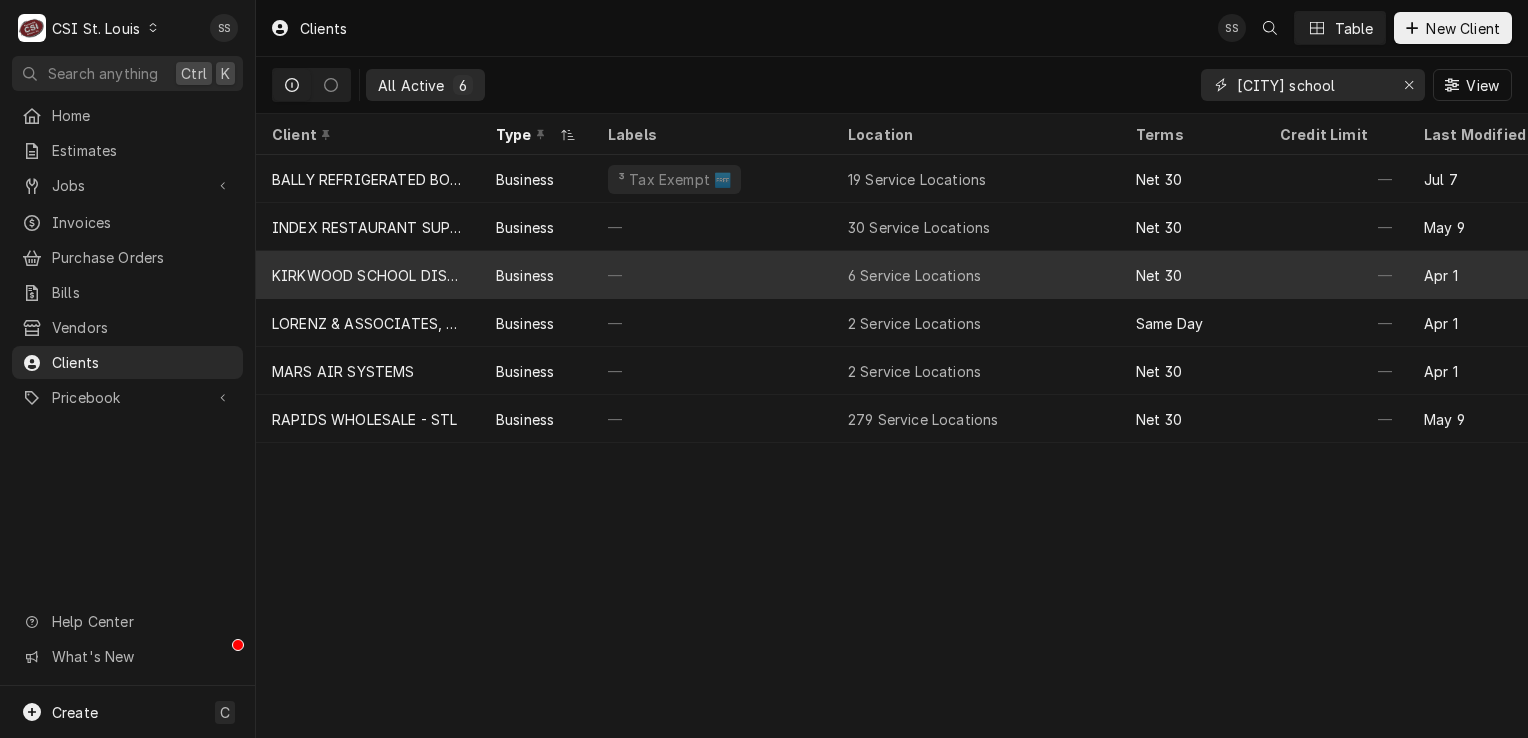 type on "kirkwood school" 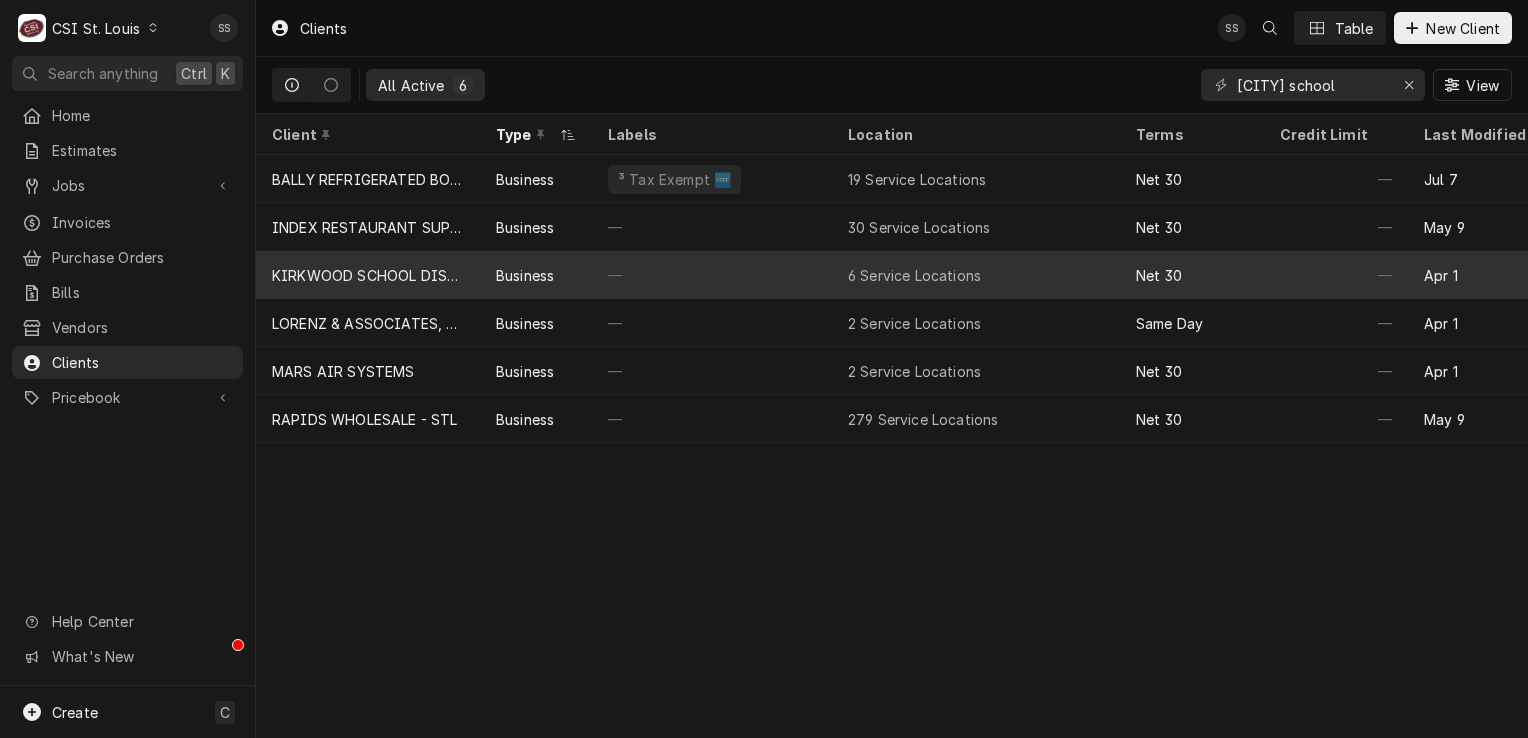 click on "KIRKWOOD SCHOOL DISTRICT" at bounding box center [368, 275] 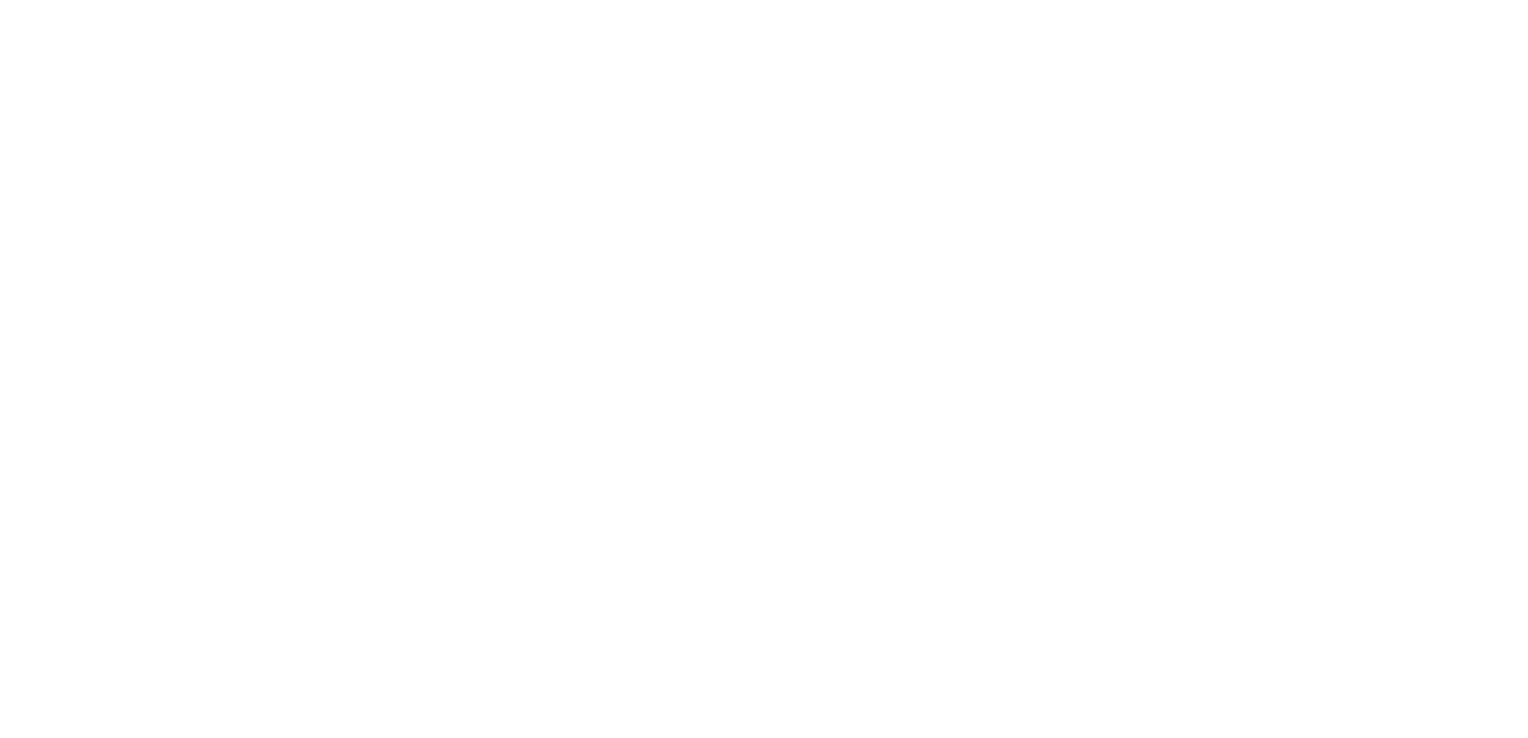 scroll, scrollTop: 0, scrollLeft: 0, axis: both 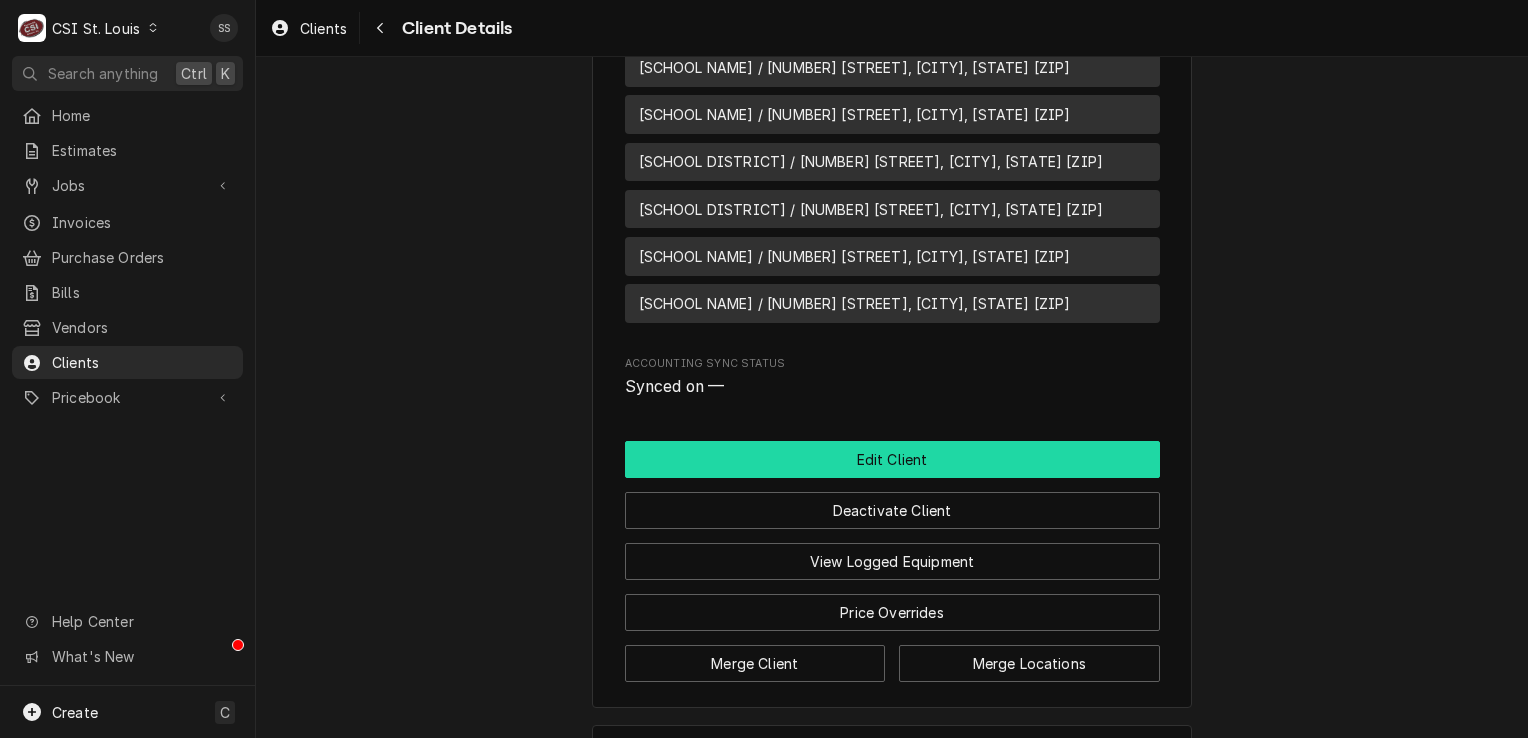 click on "Edit Client" at bounding box center (892, 459) 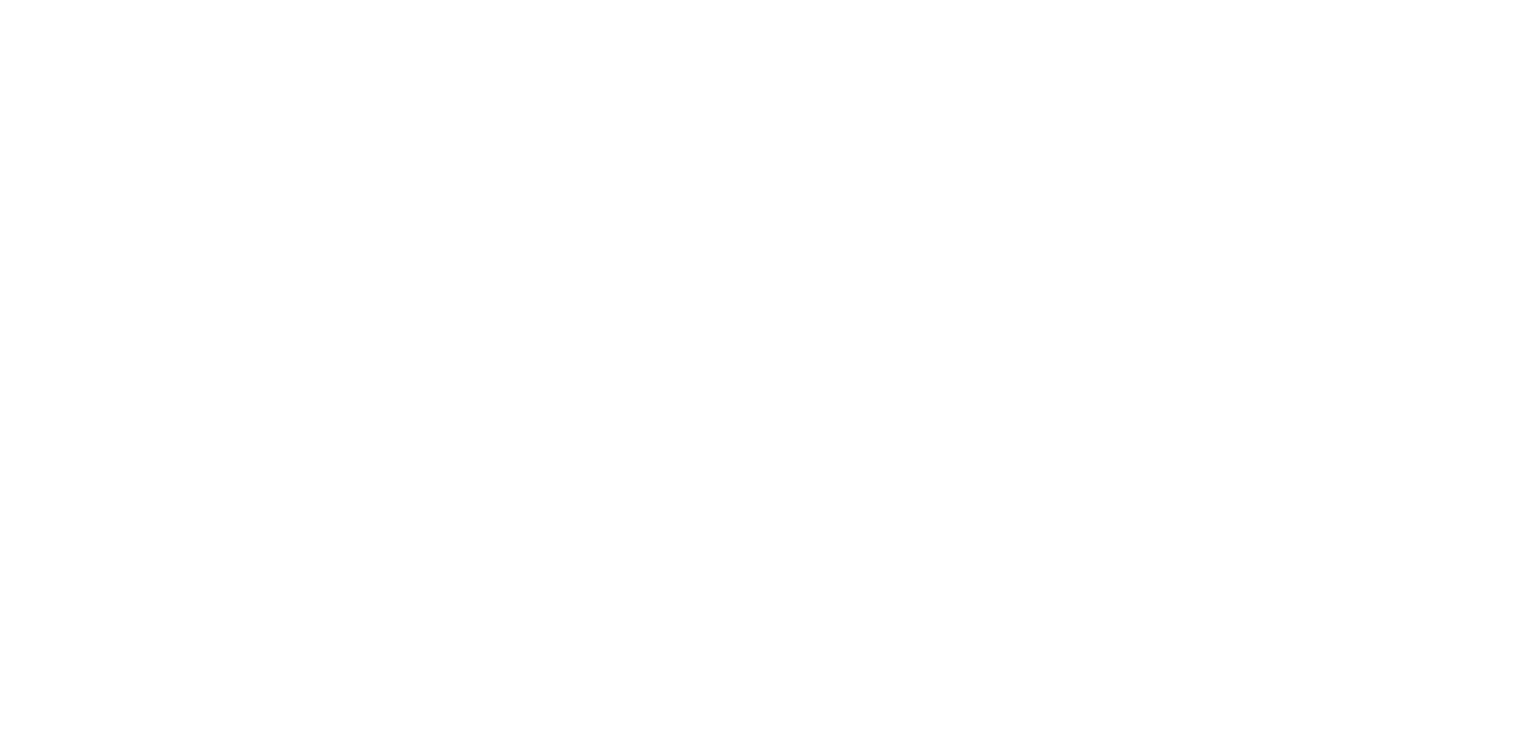 scroll, scrollTop: 0, scrollLeft: 0, axis: both 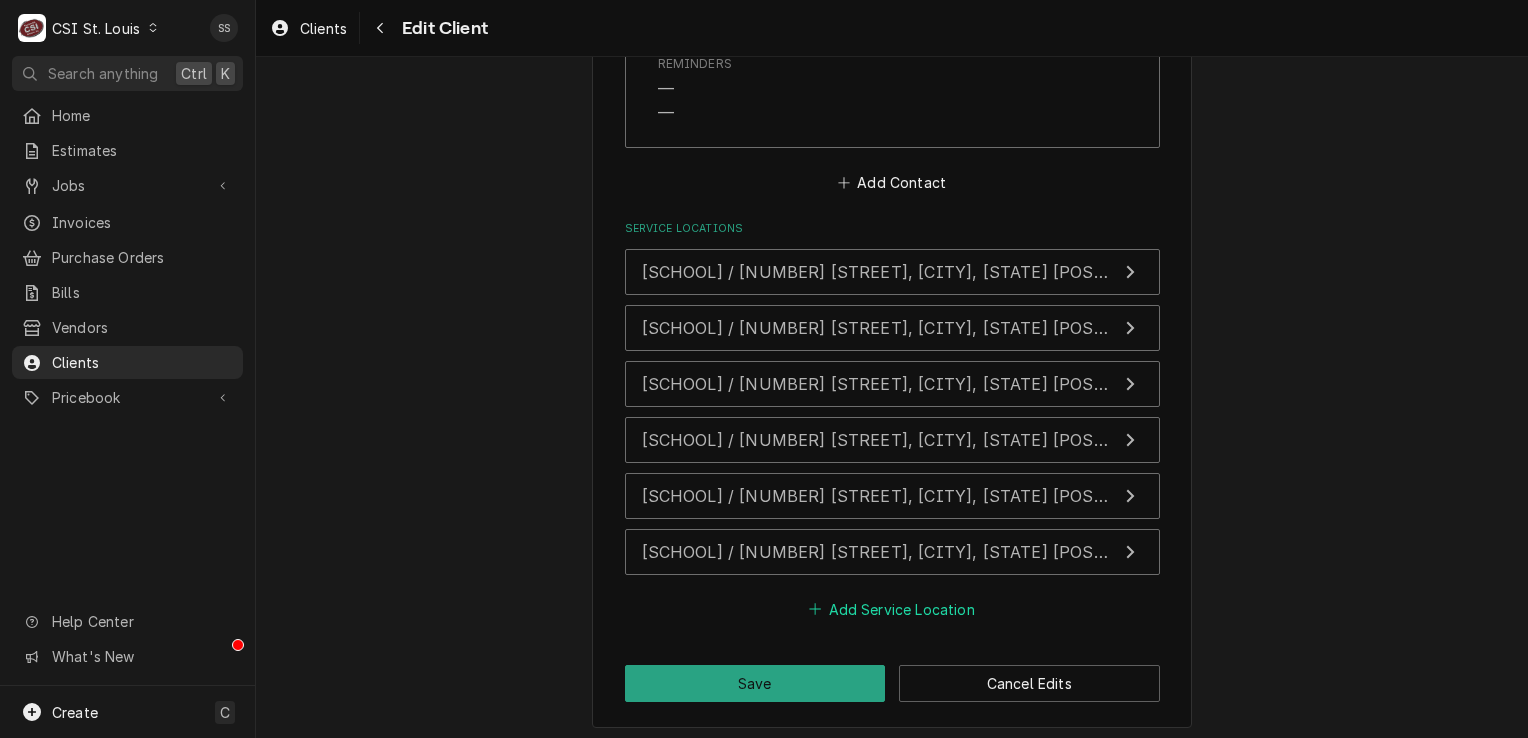 click on "Add Service Location" at bounding box center [892, 609] 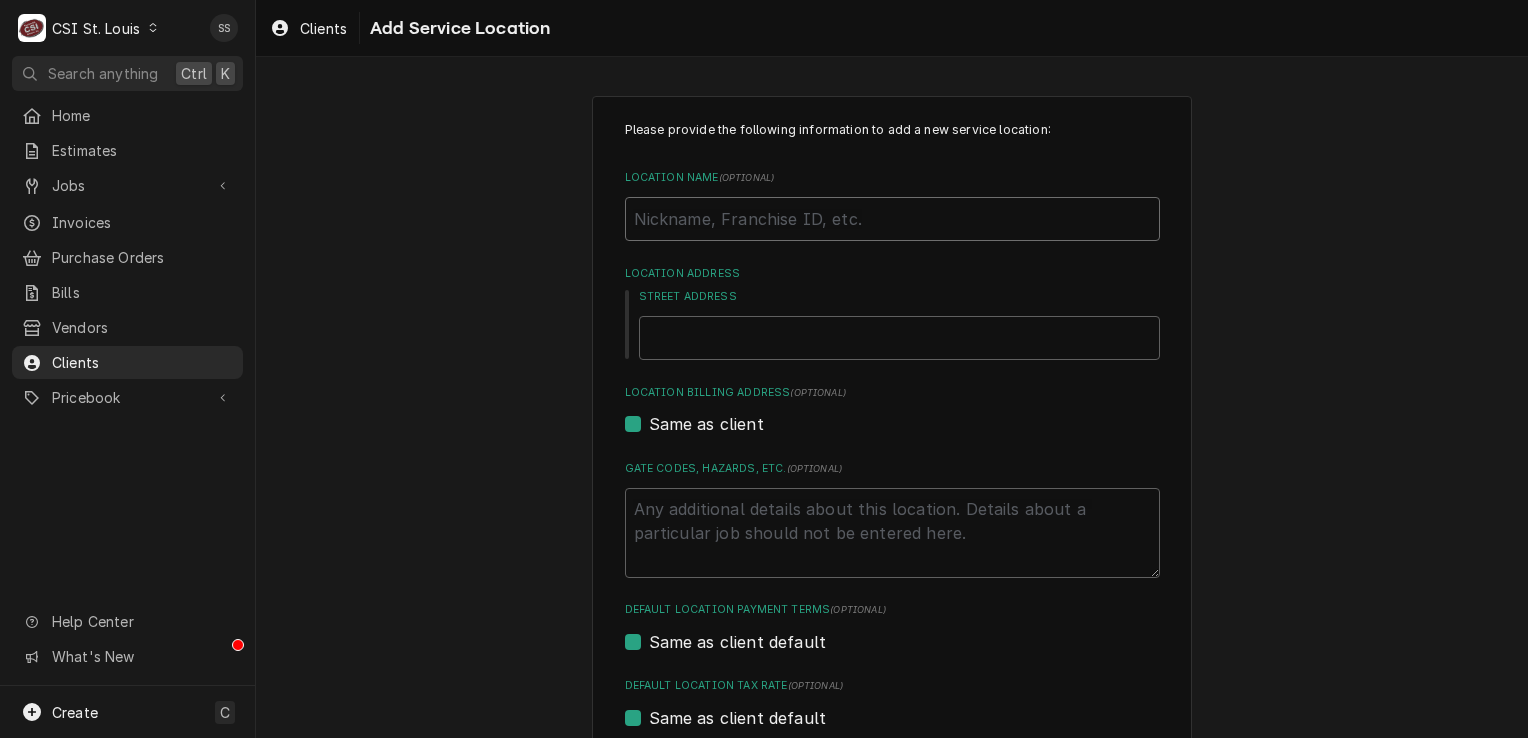click on "Location Name  ( optional )" at bounding box center [892, 219] 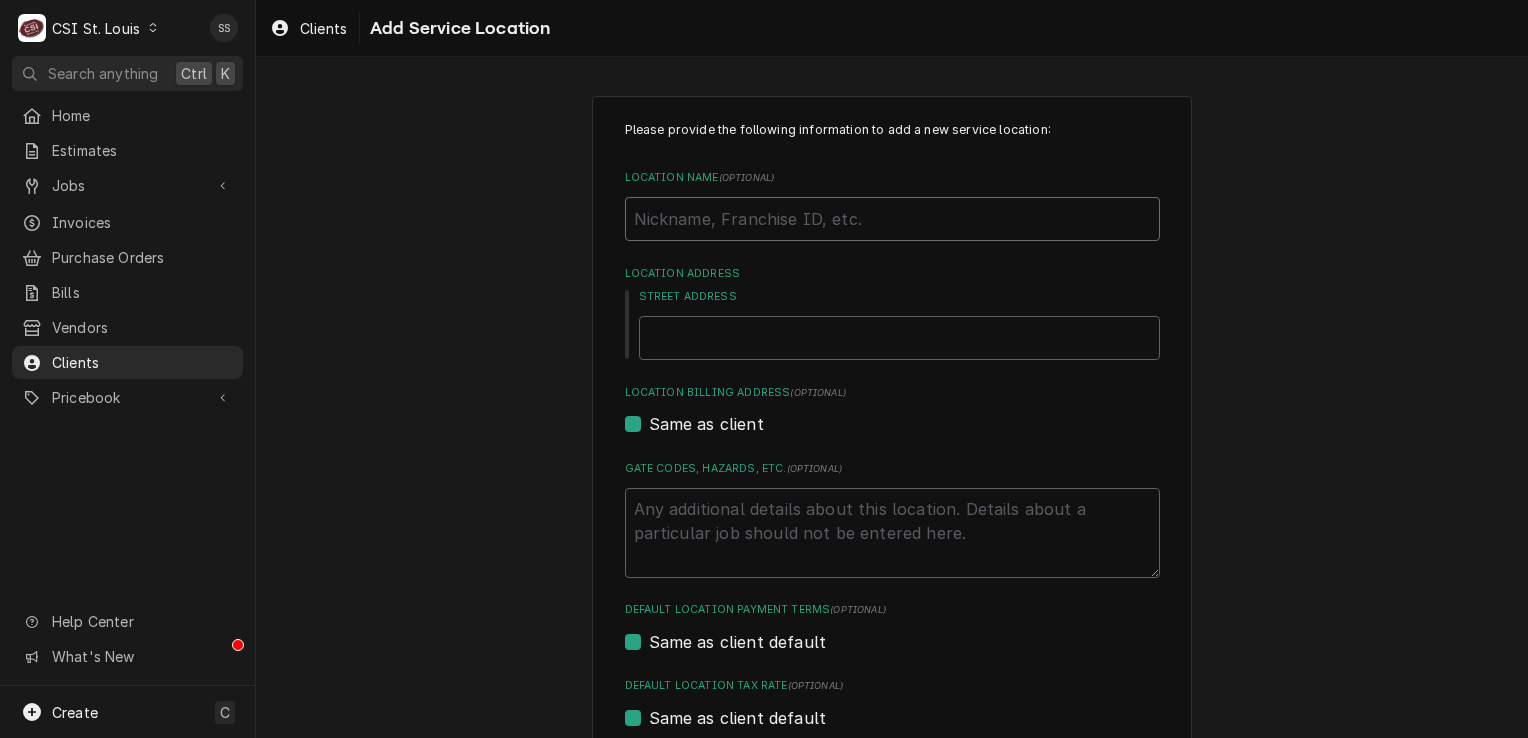 type on "x" 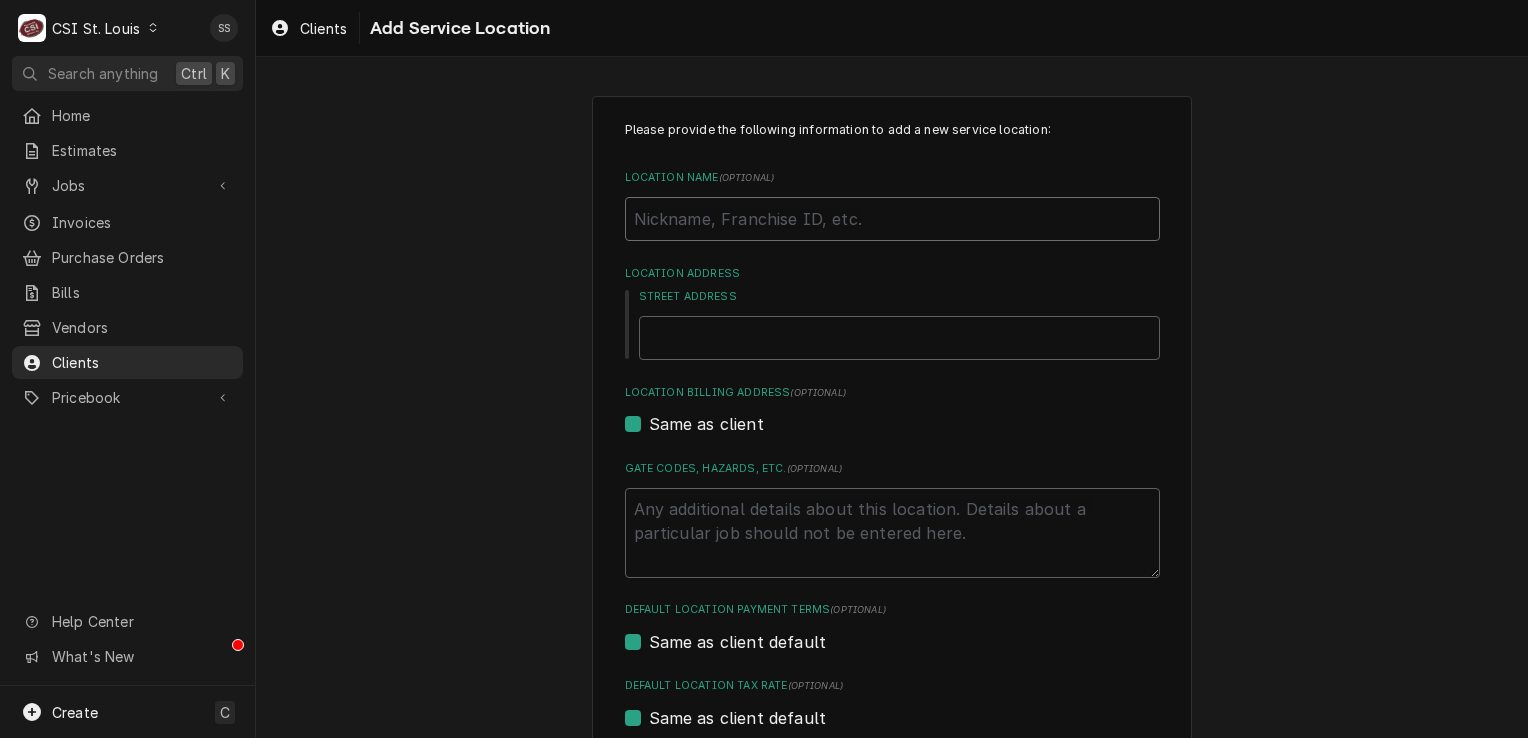 type on "R" 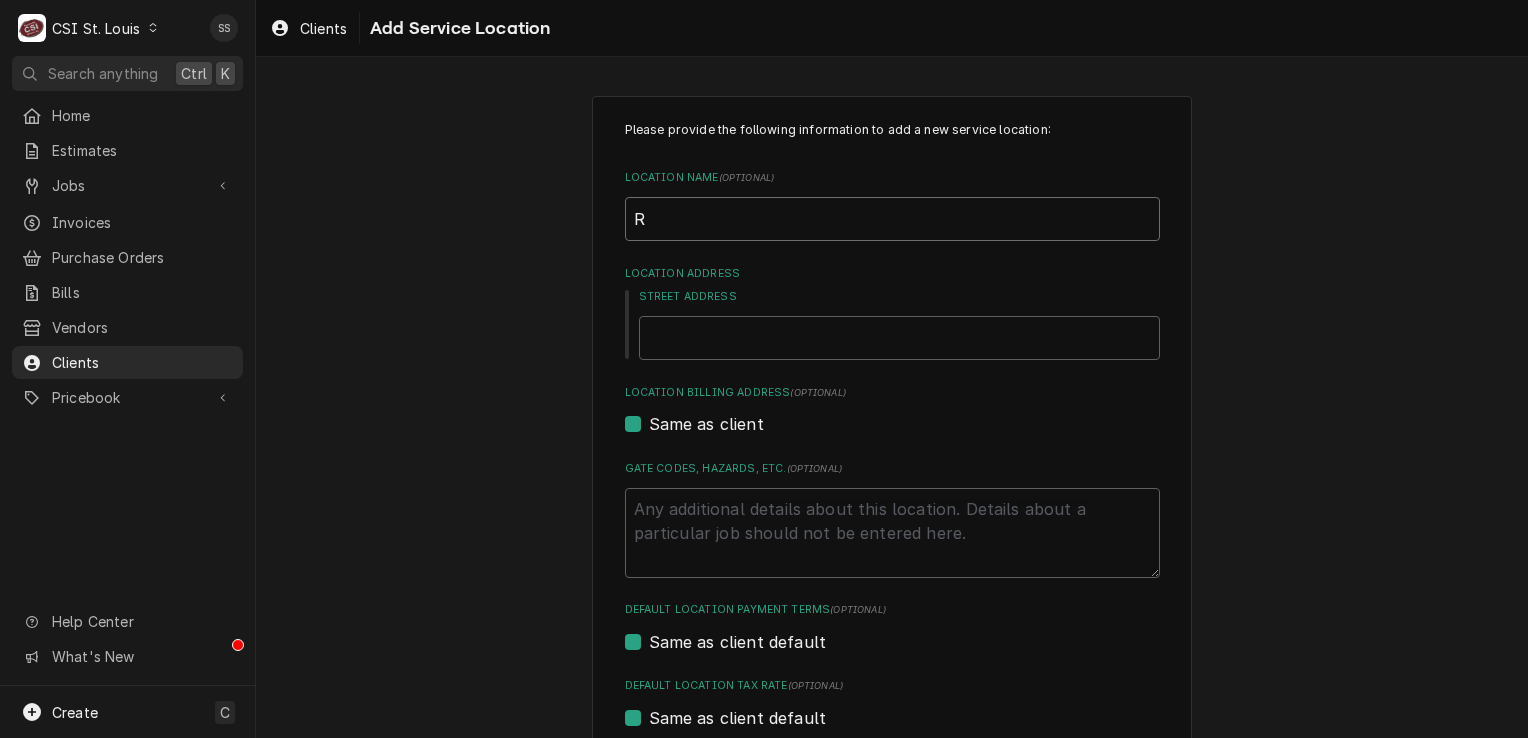 type on "x" 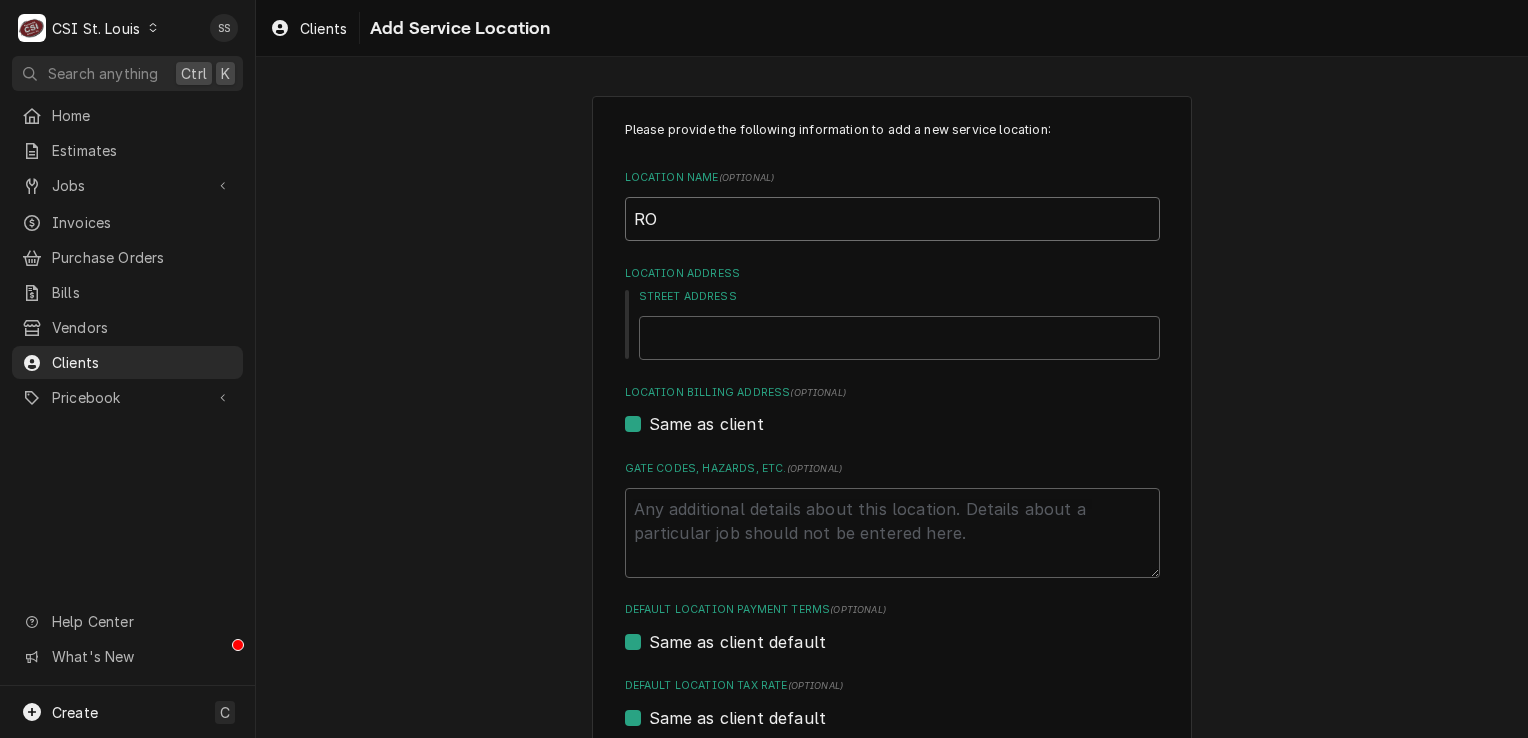 type on "x" 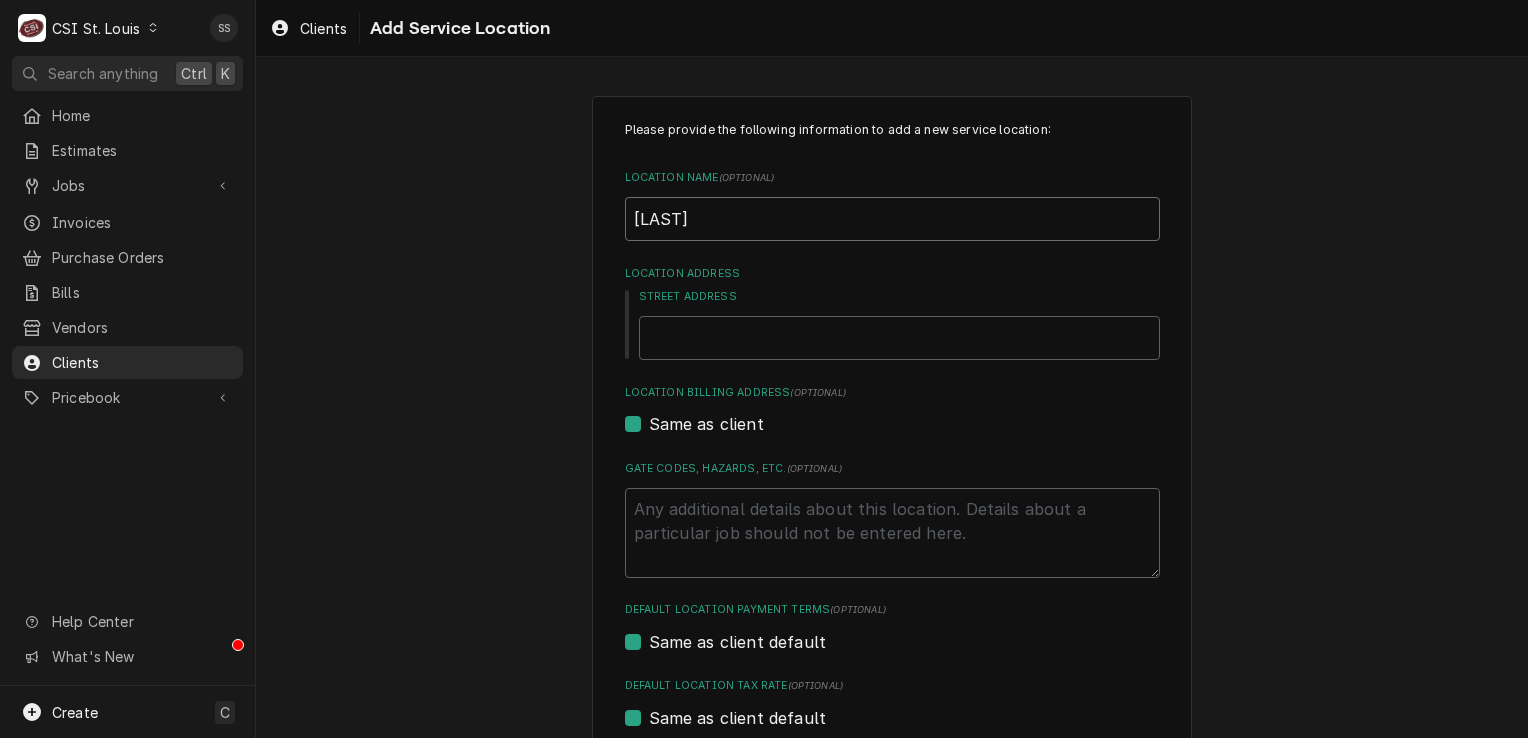 type on "x" 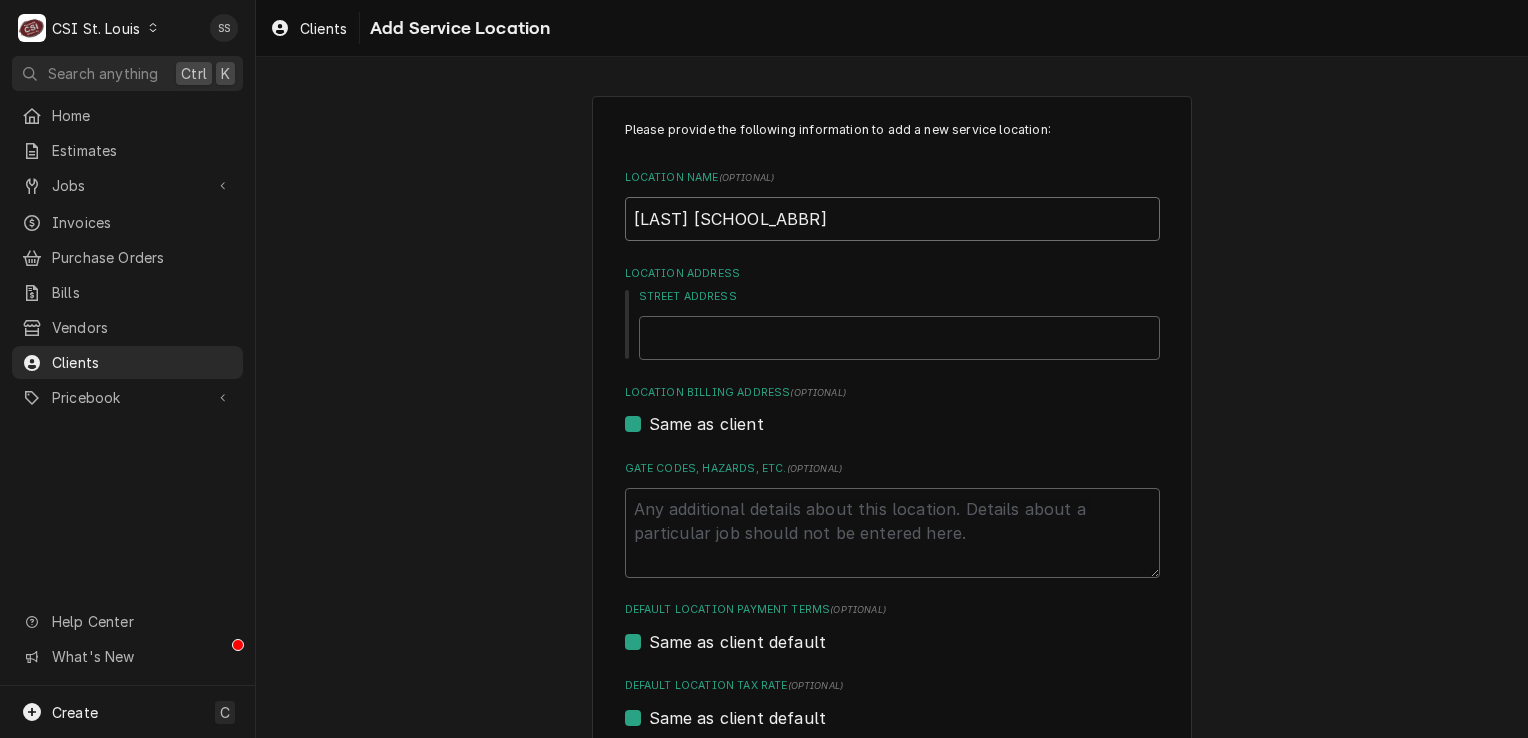 type on "x" 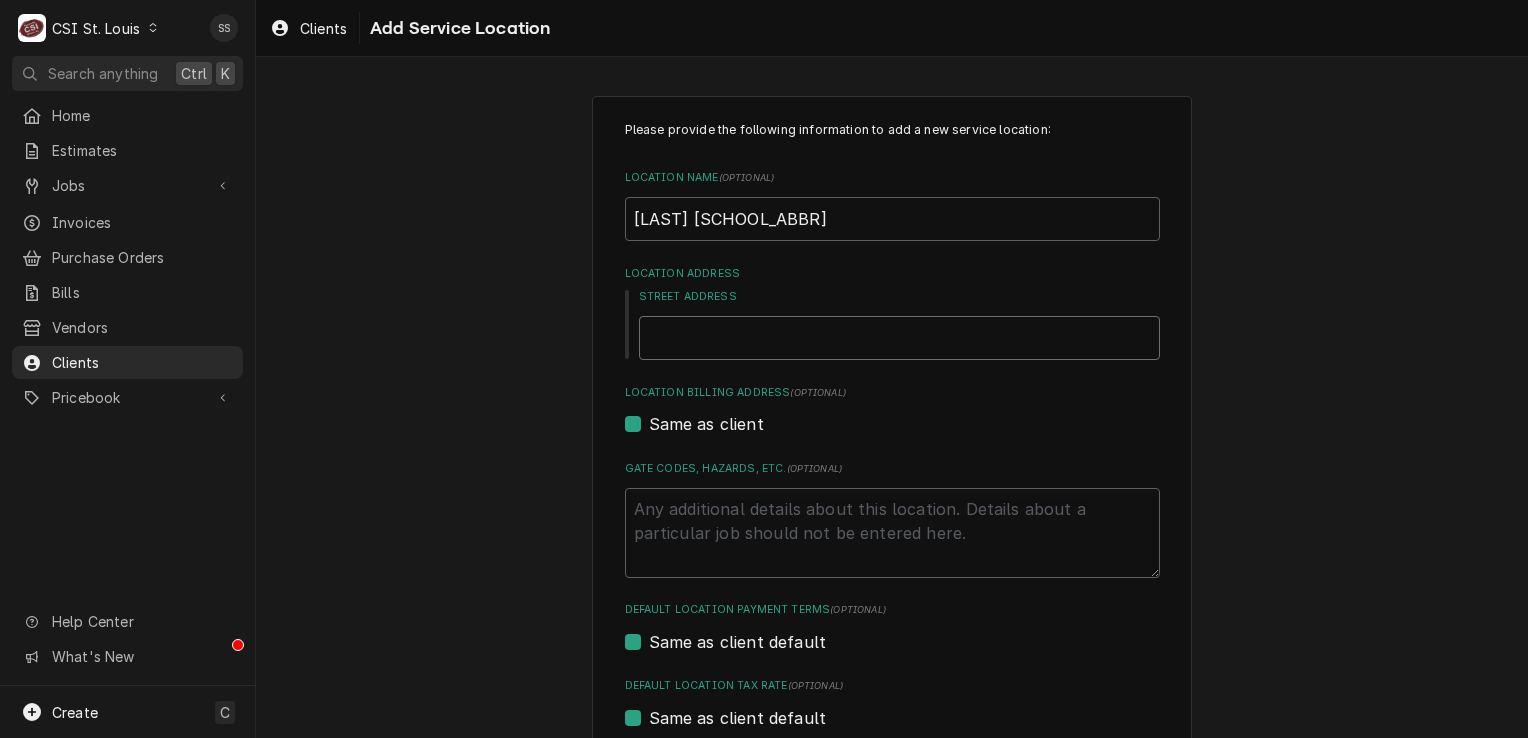 click on "Street Address" at bounding box center (899, 338) 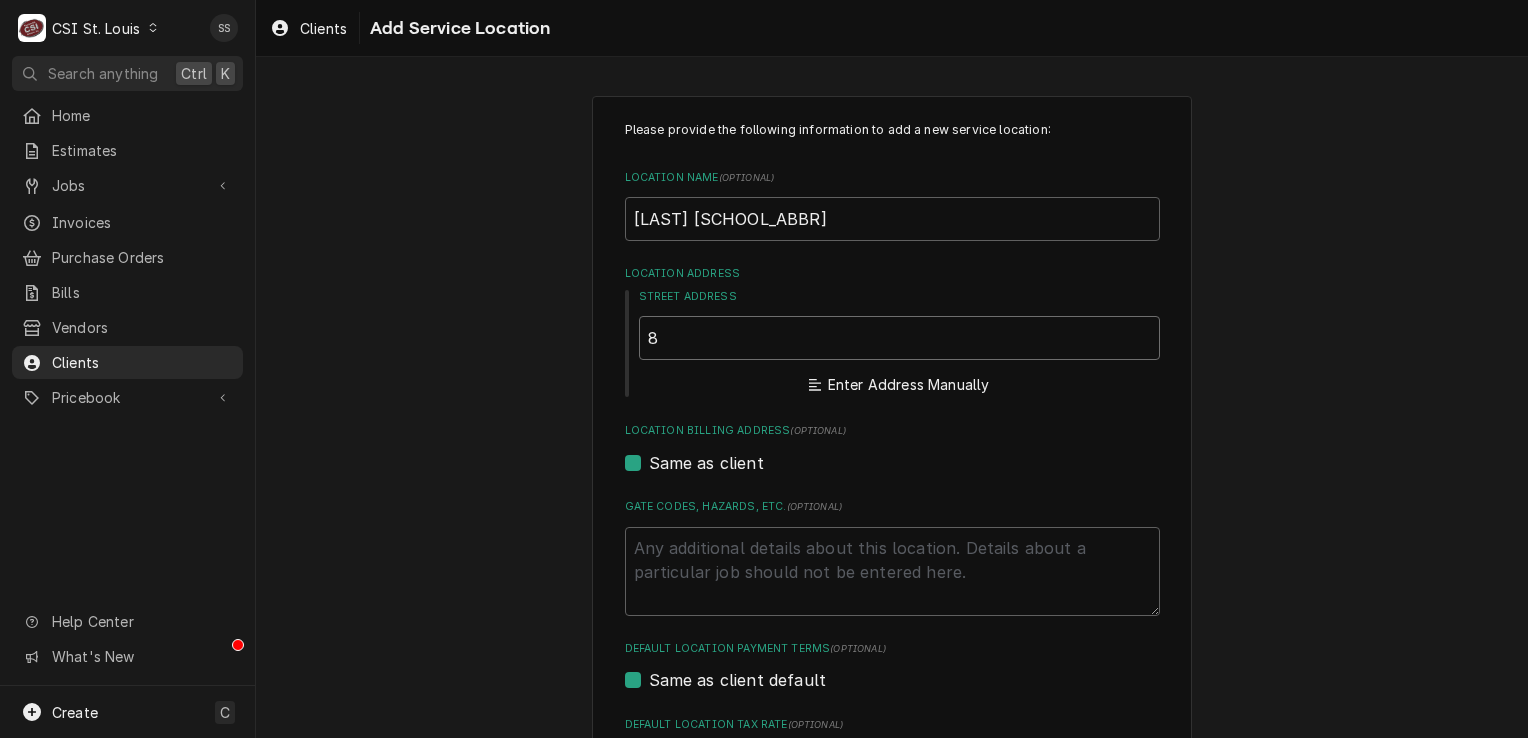 type on "x" 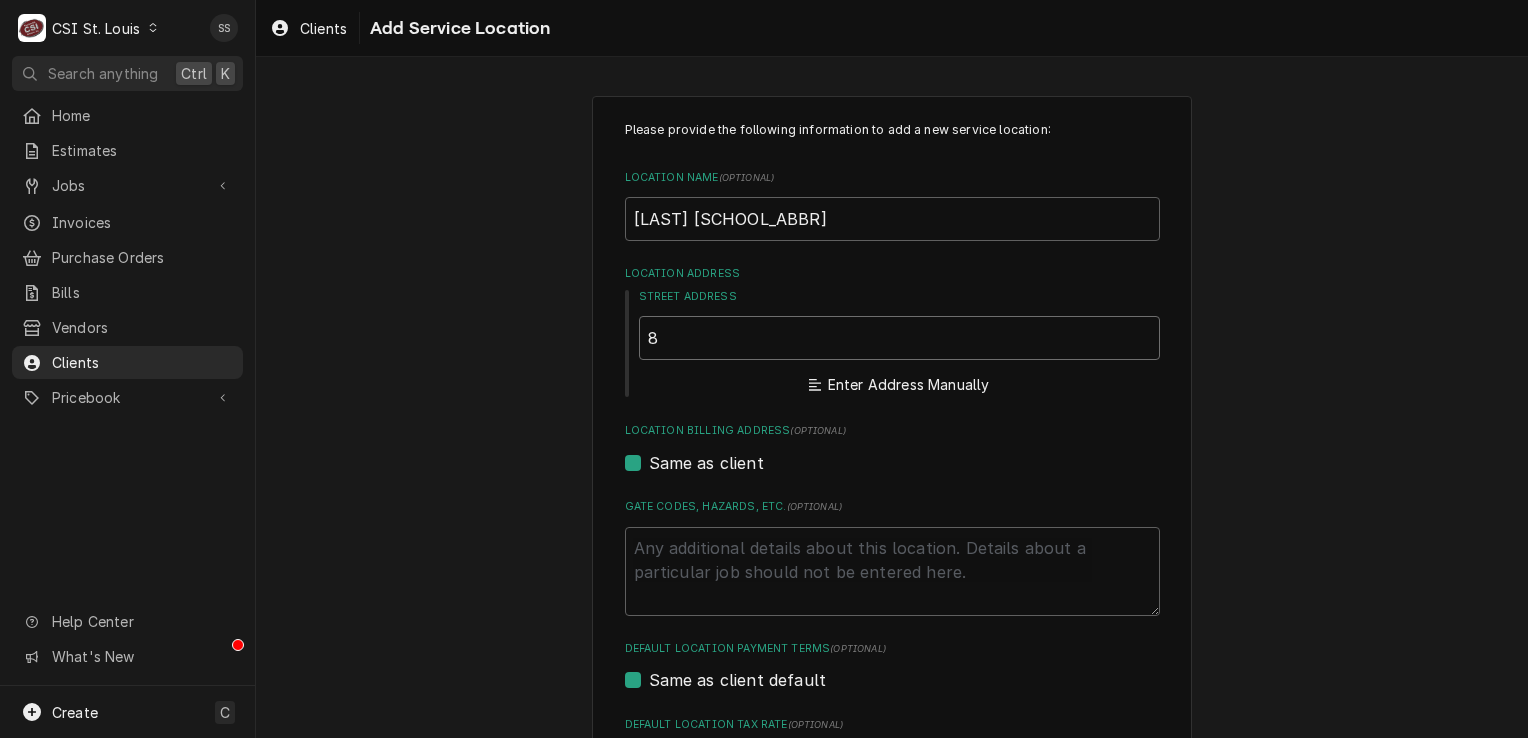 type on "80" 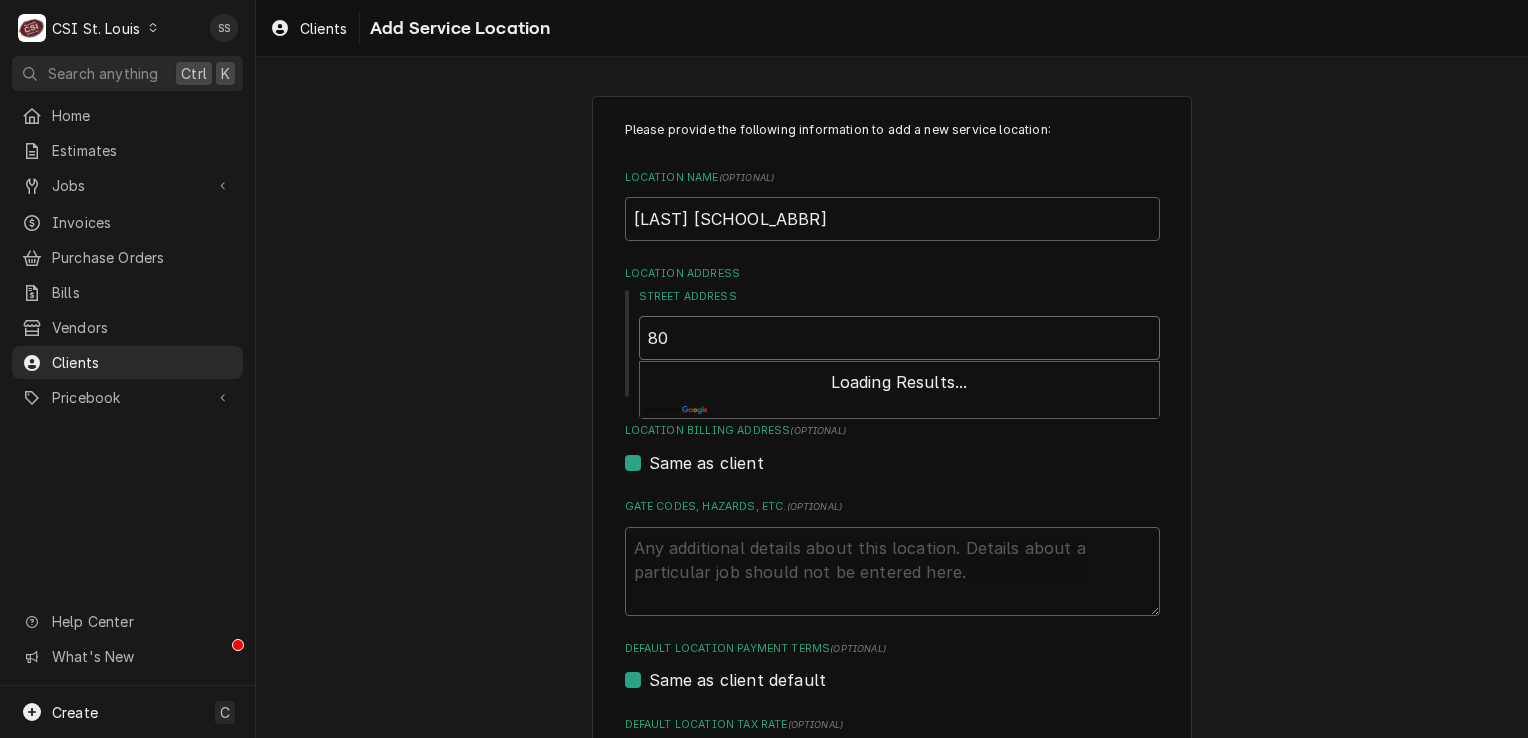 type on "x" 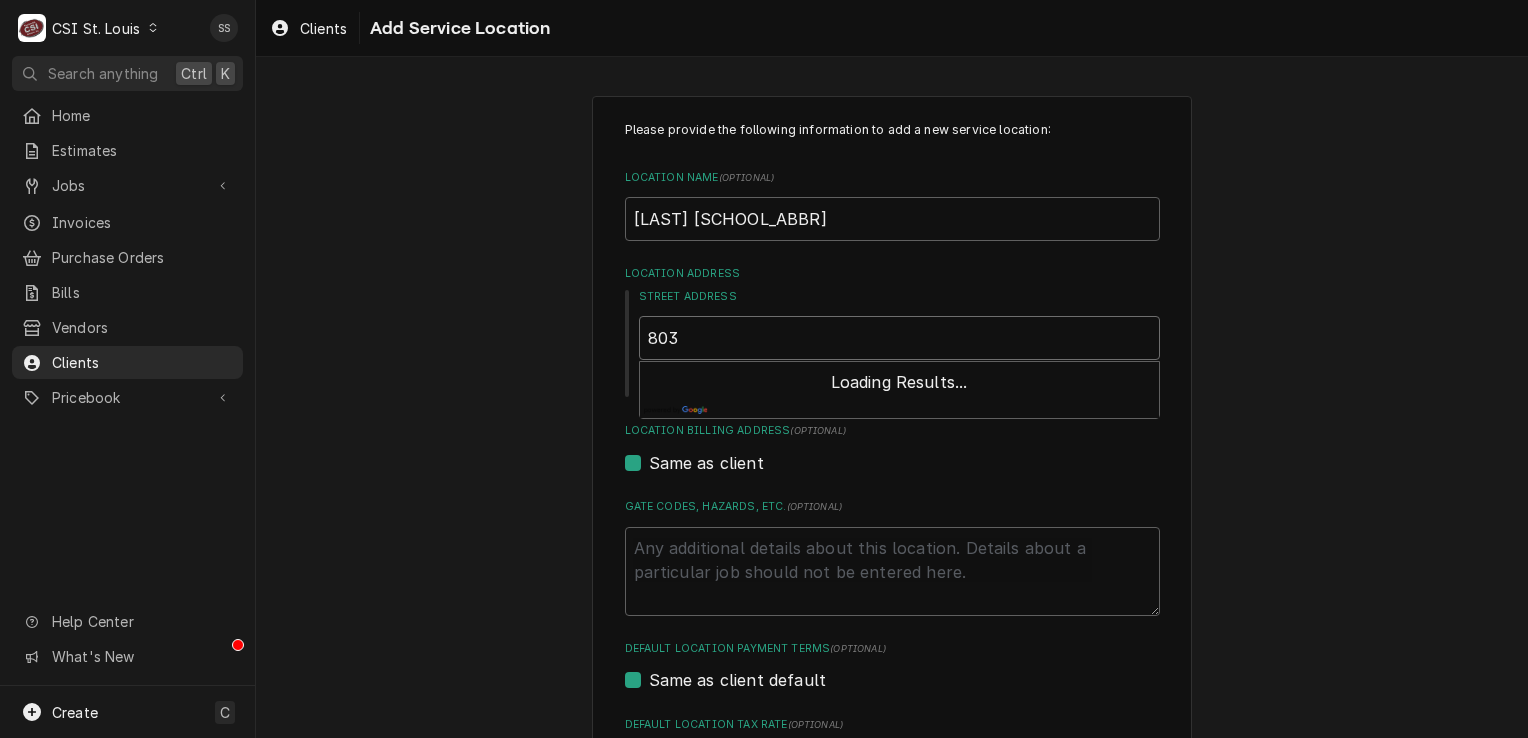 type on "x" 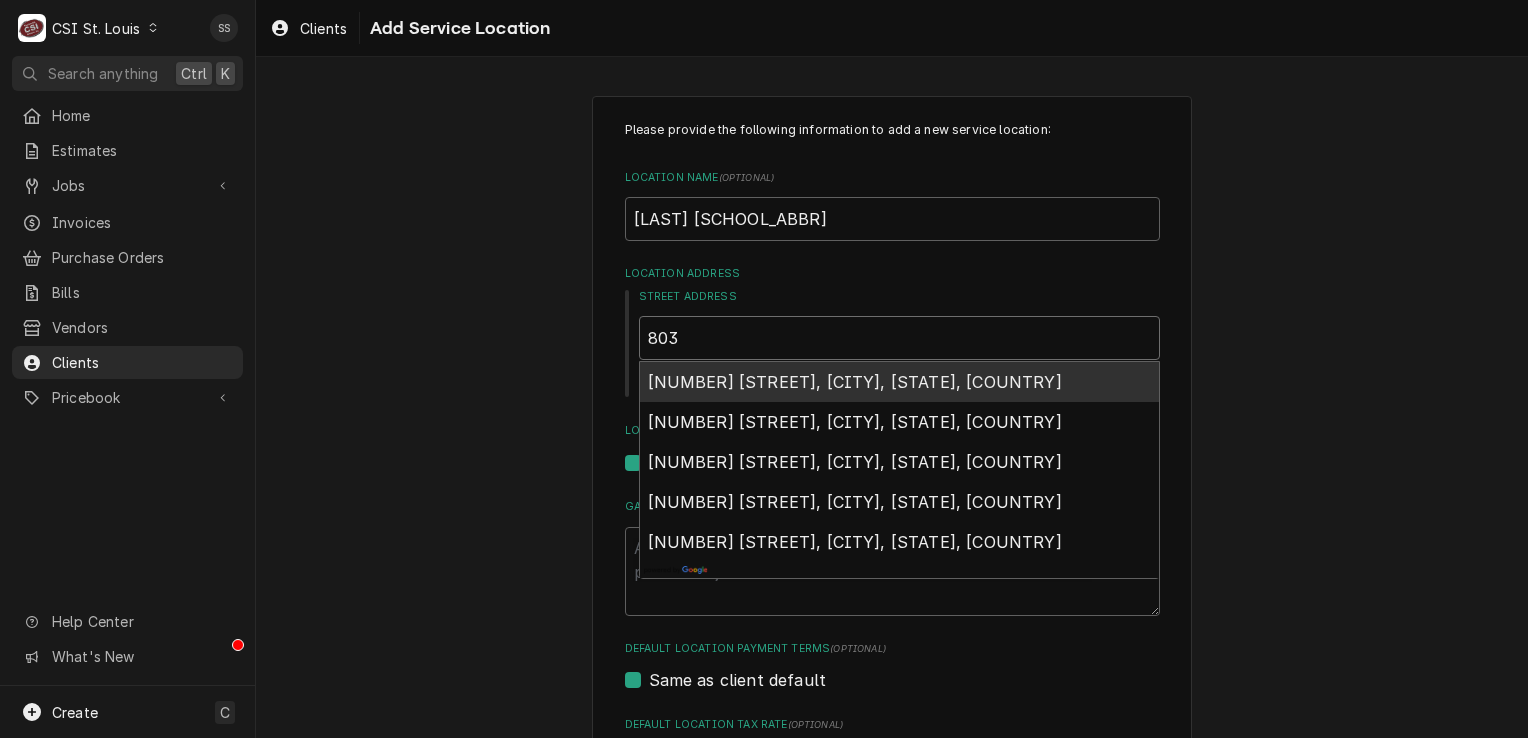 type on "x" 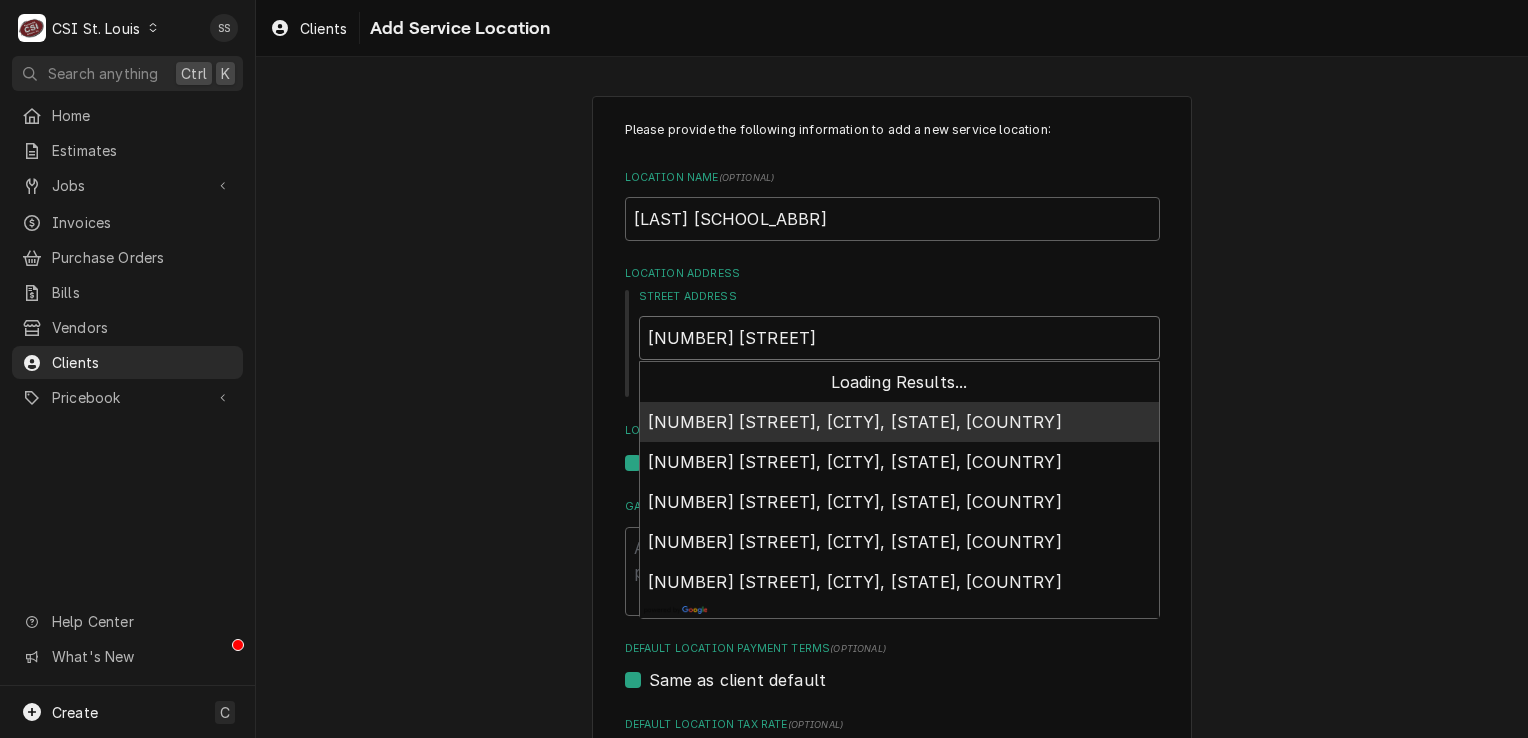 type on "x" 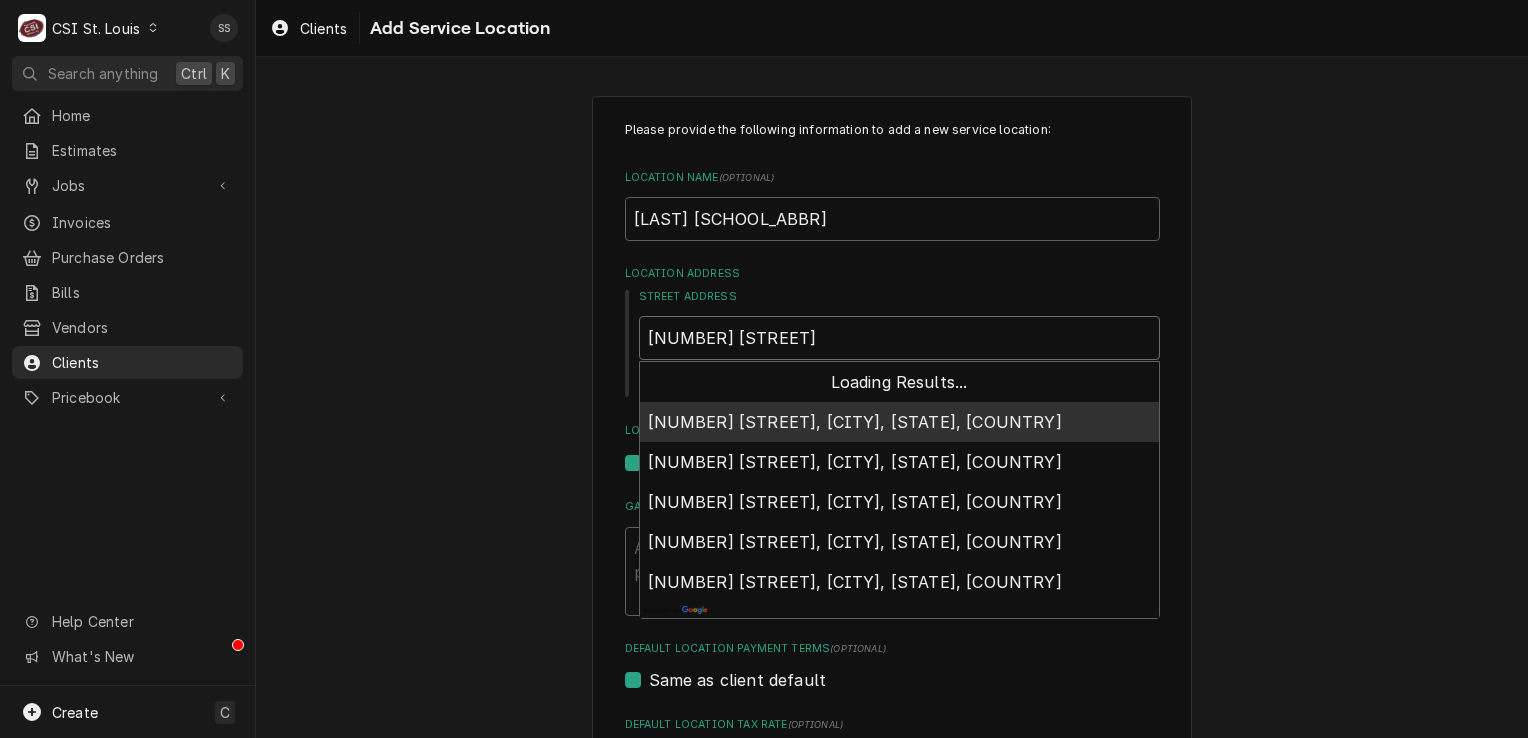 type on "803 CO" 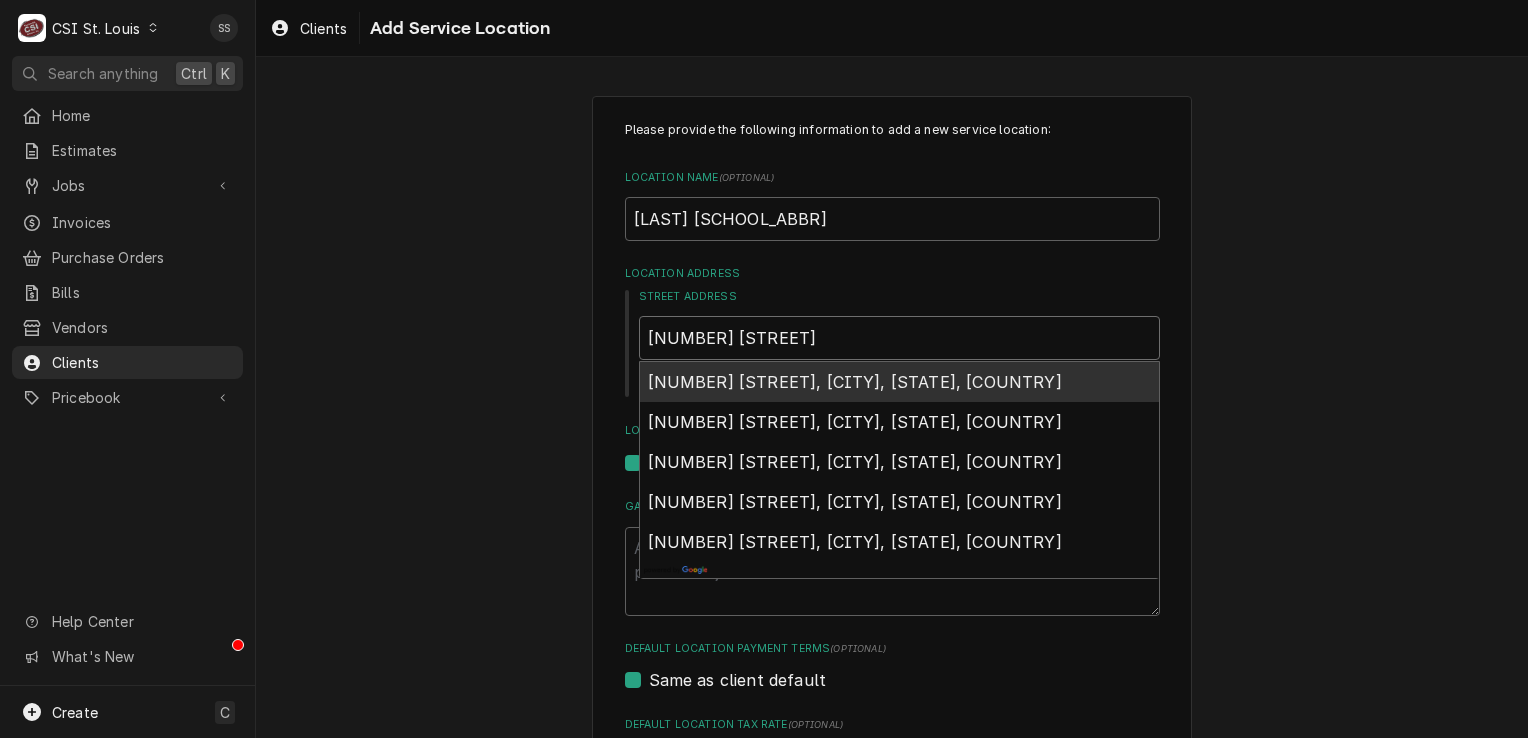 type on "x" 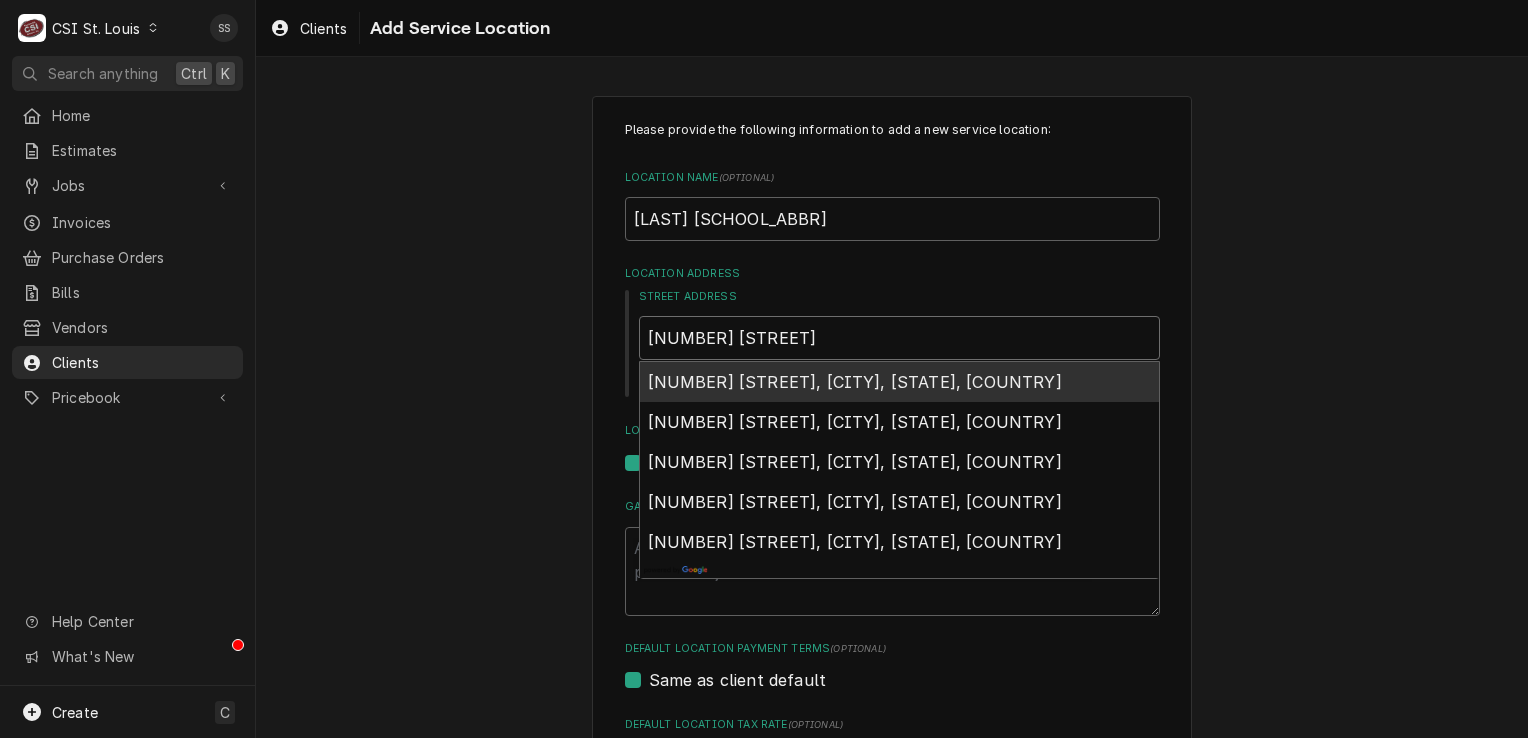 type on "803 COUC" 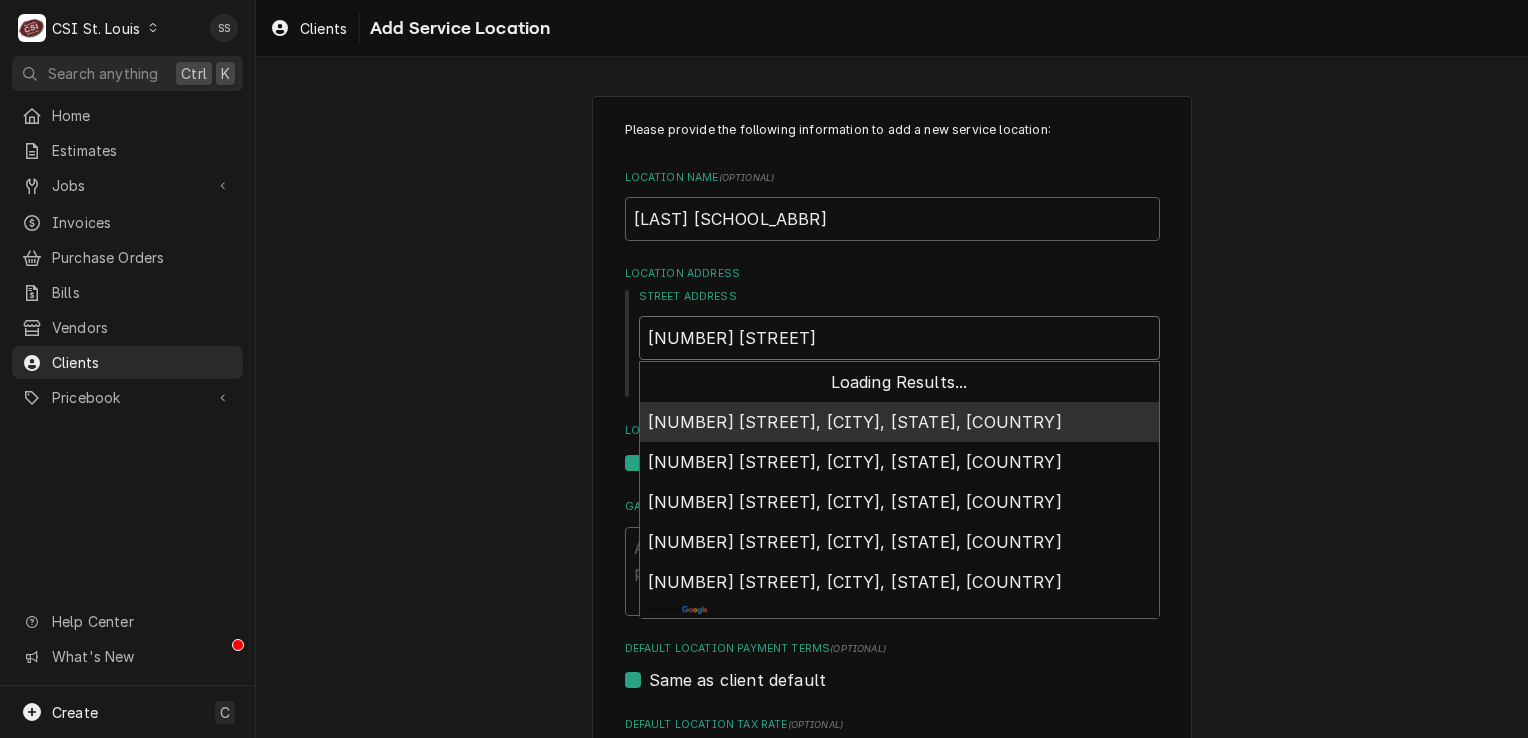 type on "x" 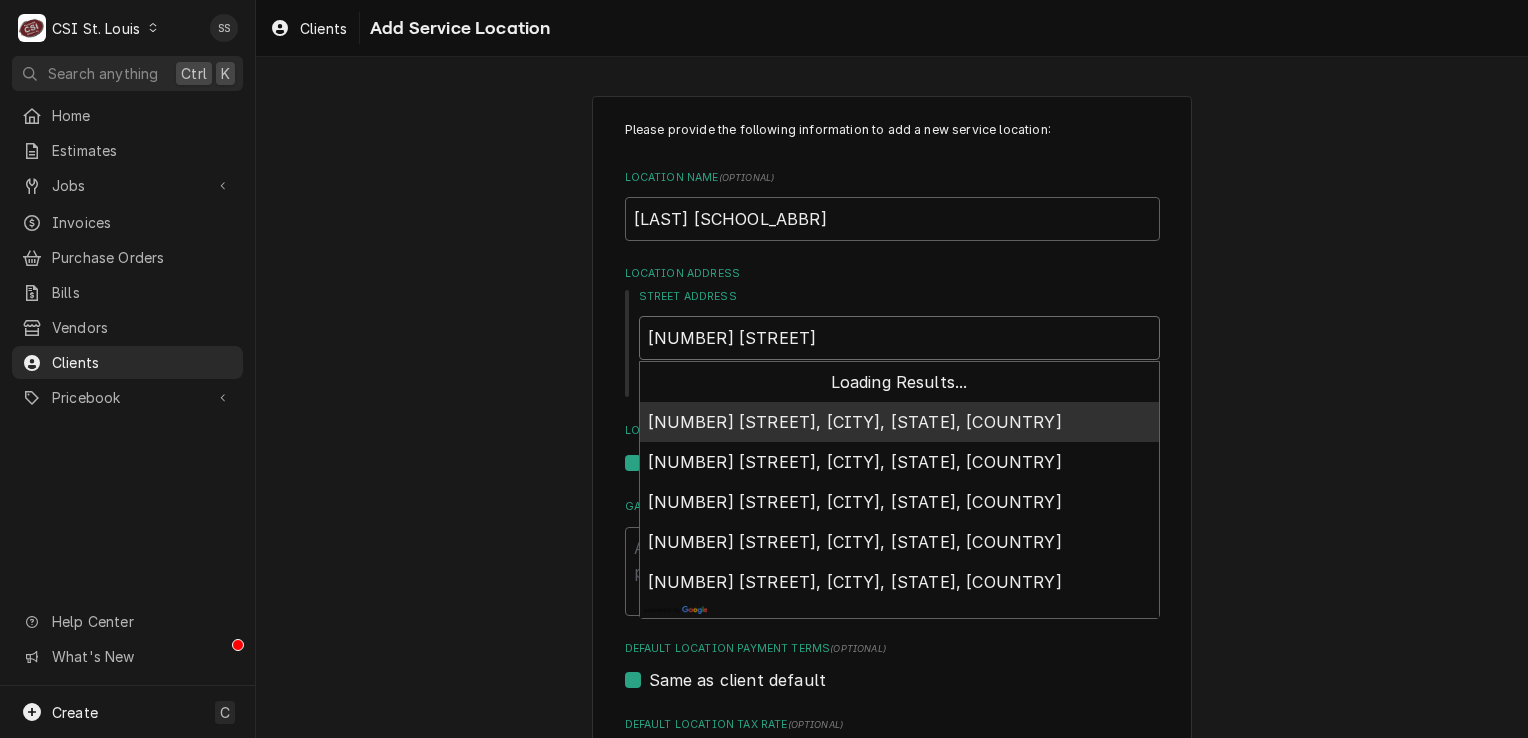 type on "803 COUCH" 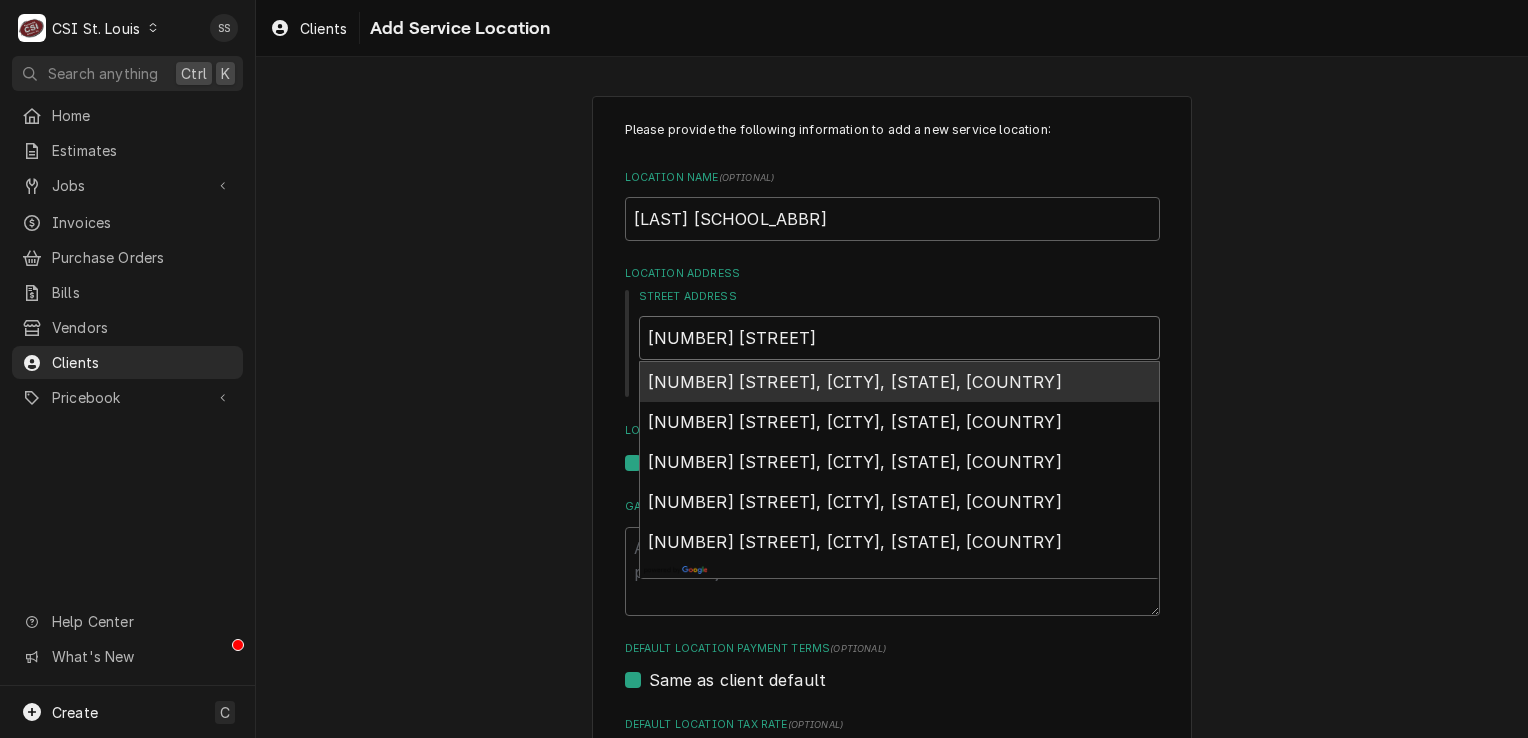 type on "x" 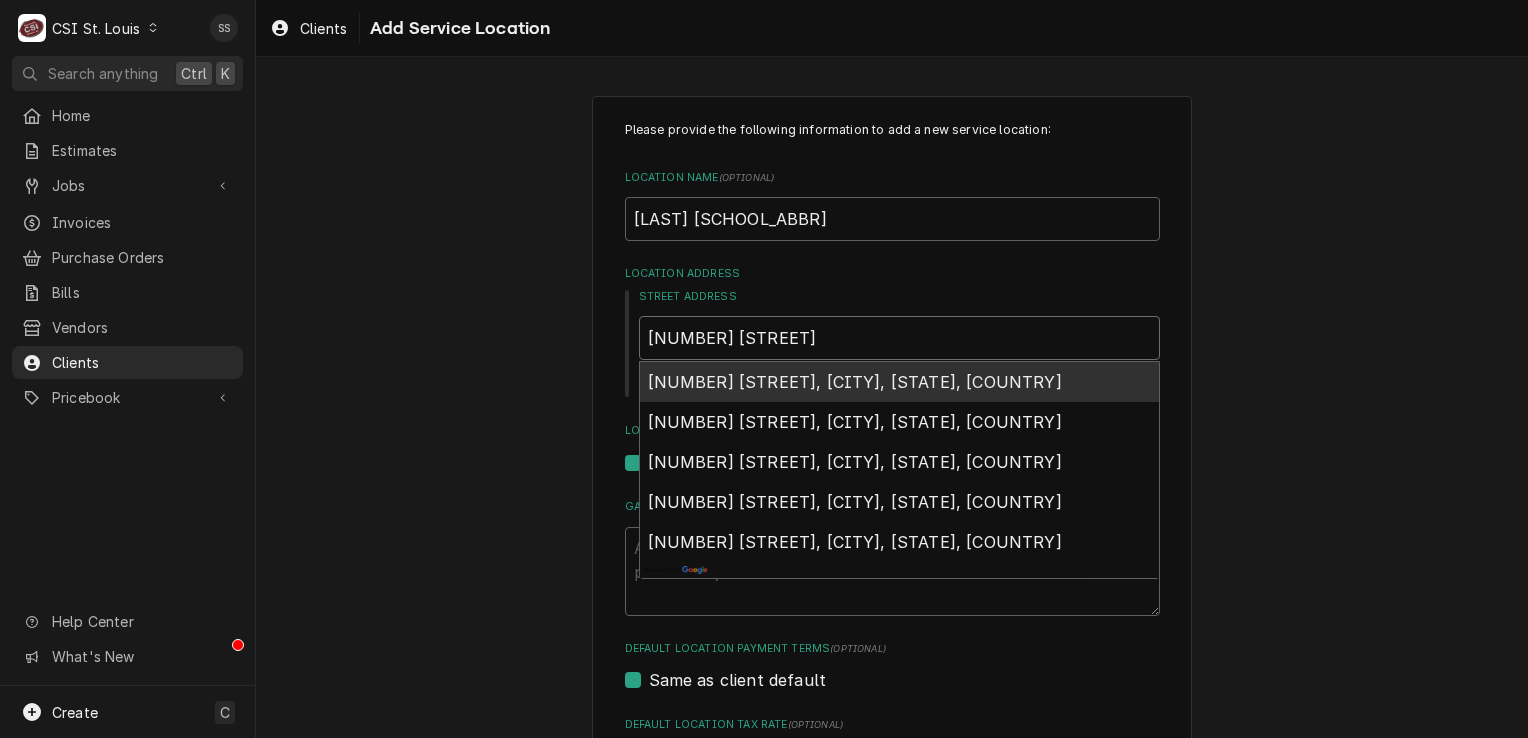 type on "803 COUCH A" 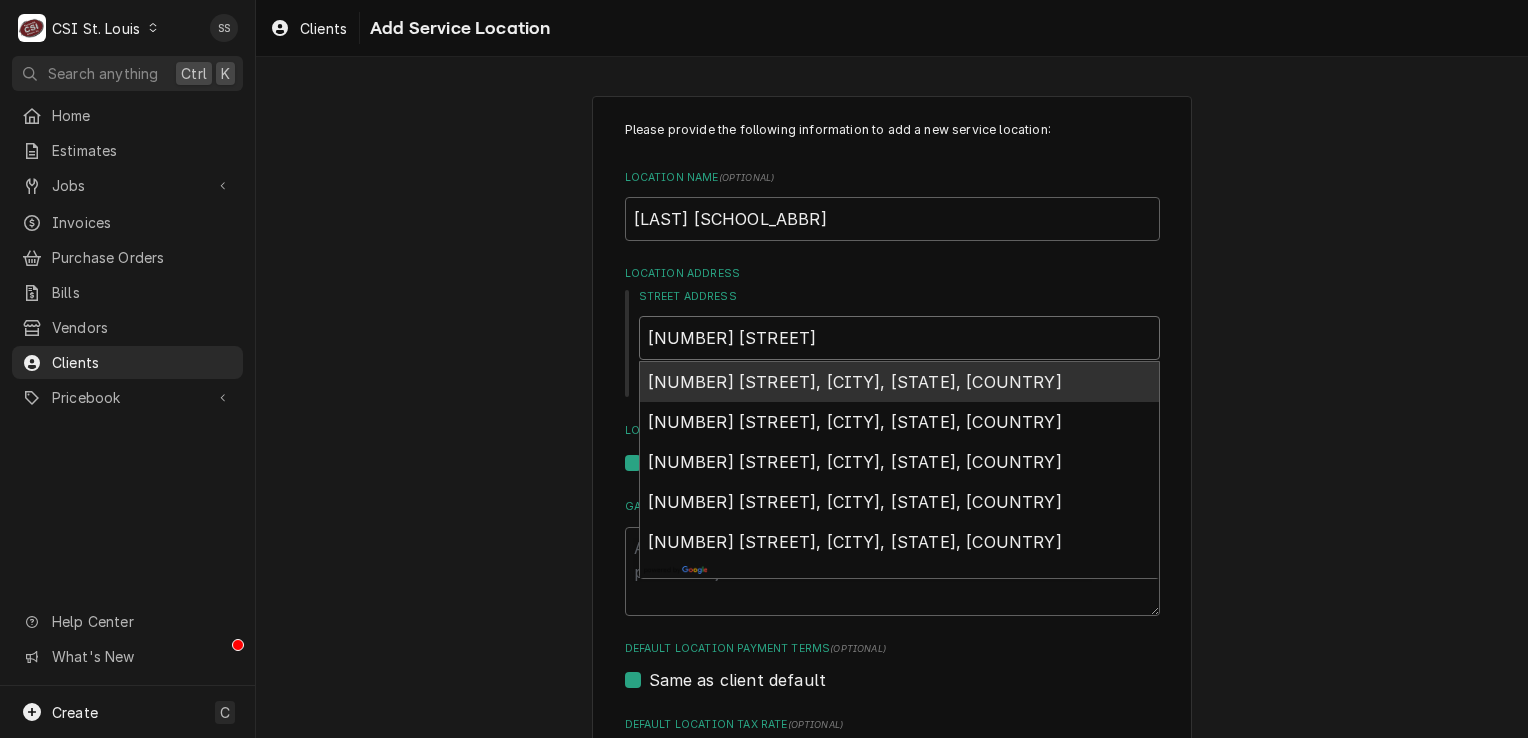 click on "803 Couch Avenue, Kirkwood, MO, USA" at bounding box center [855, 382] 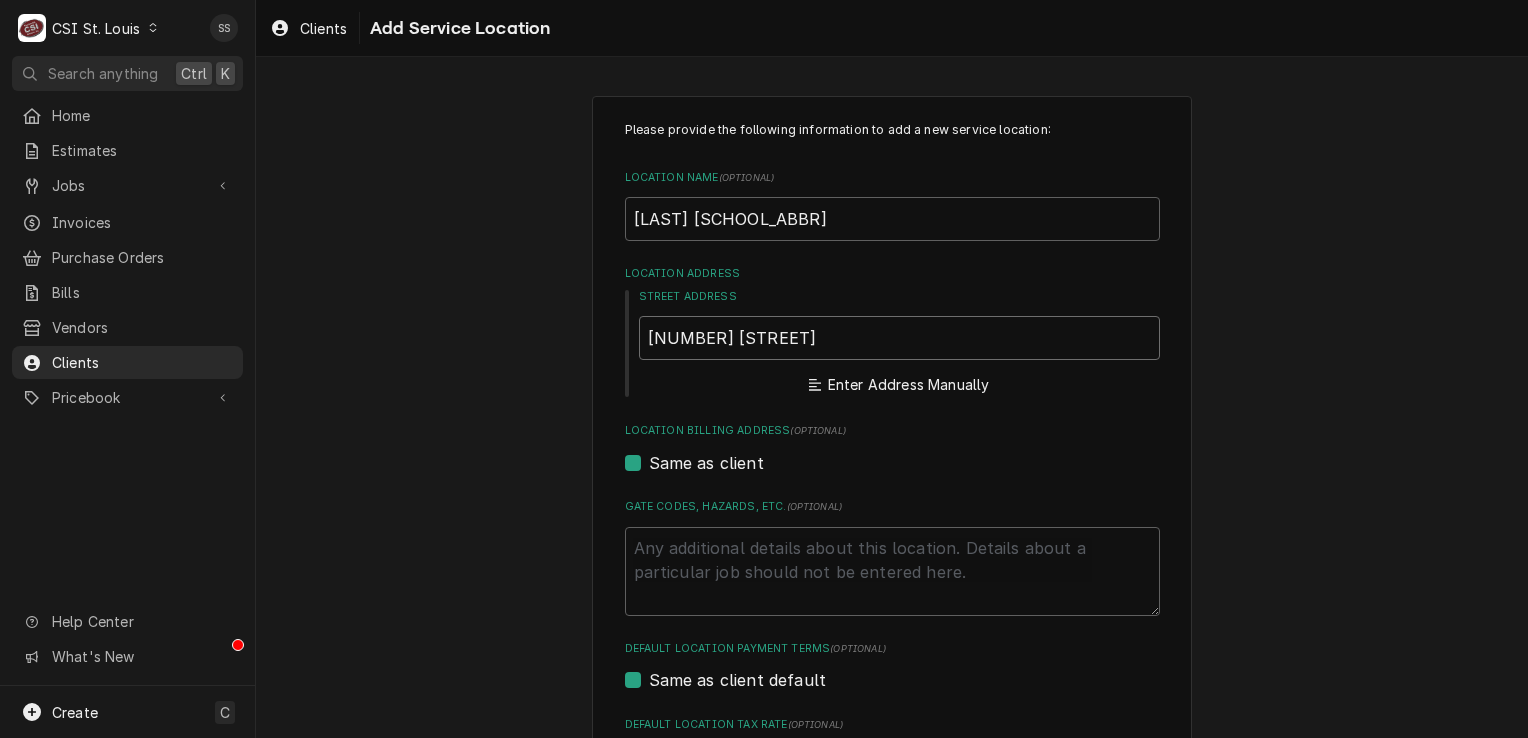 type on "x" 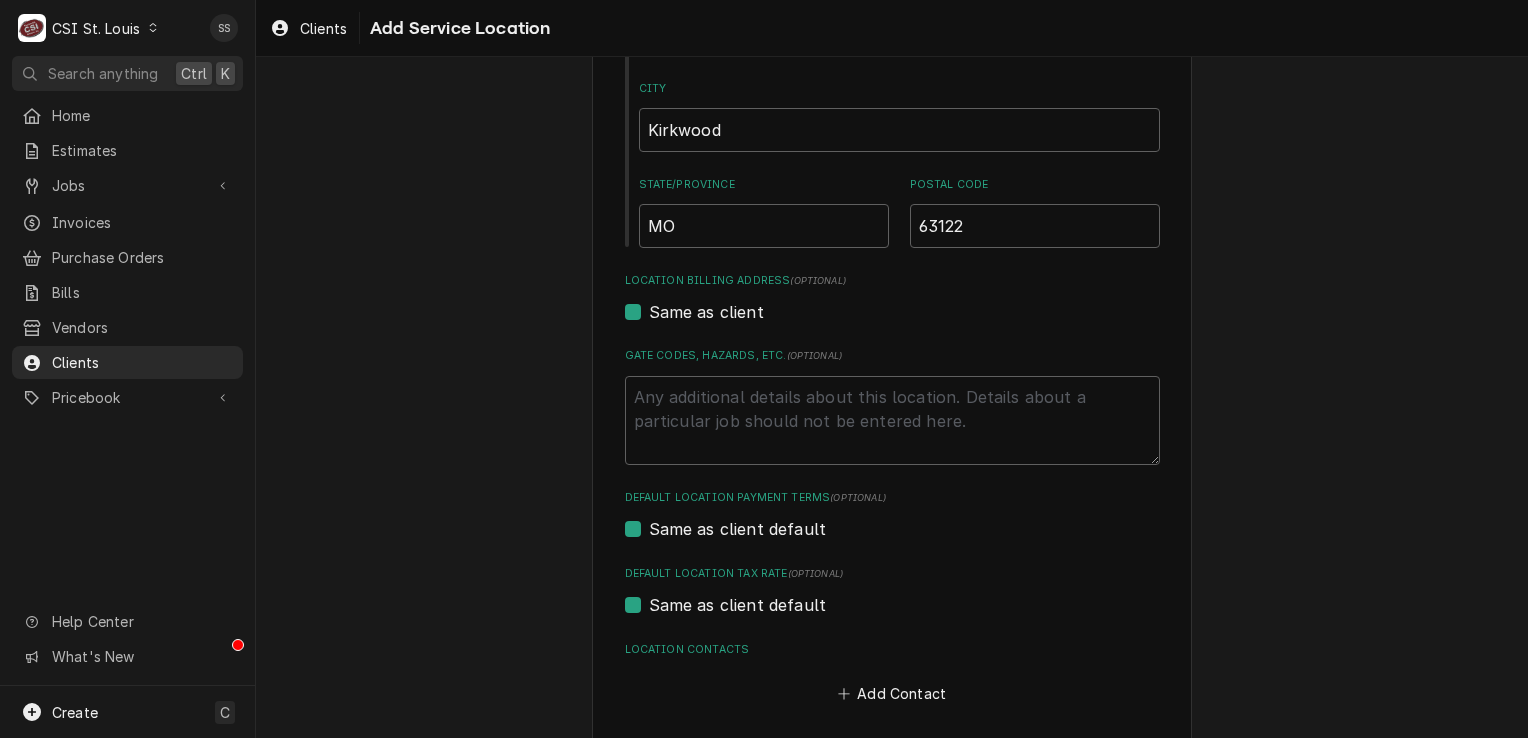 scroll, scrollTop: 490, scrollLeft: 0, axis: vertical 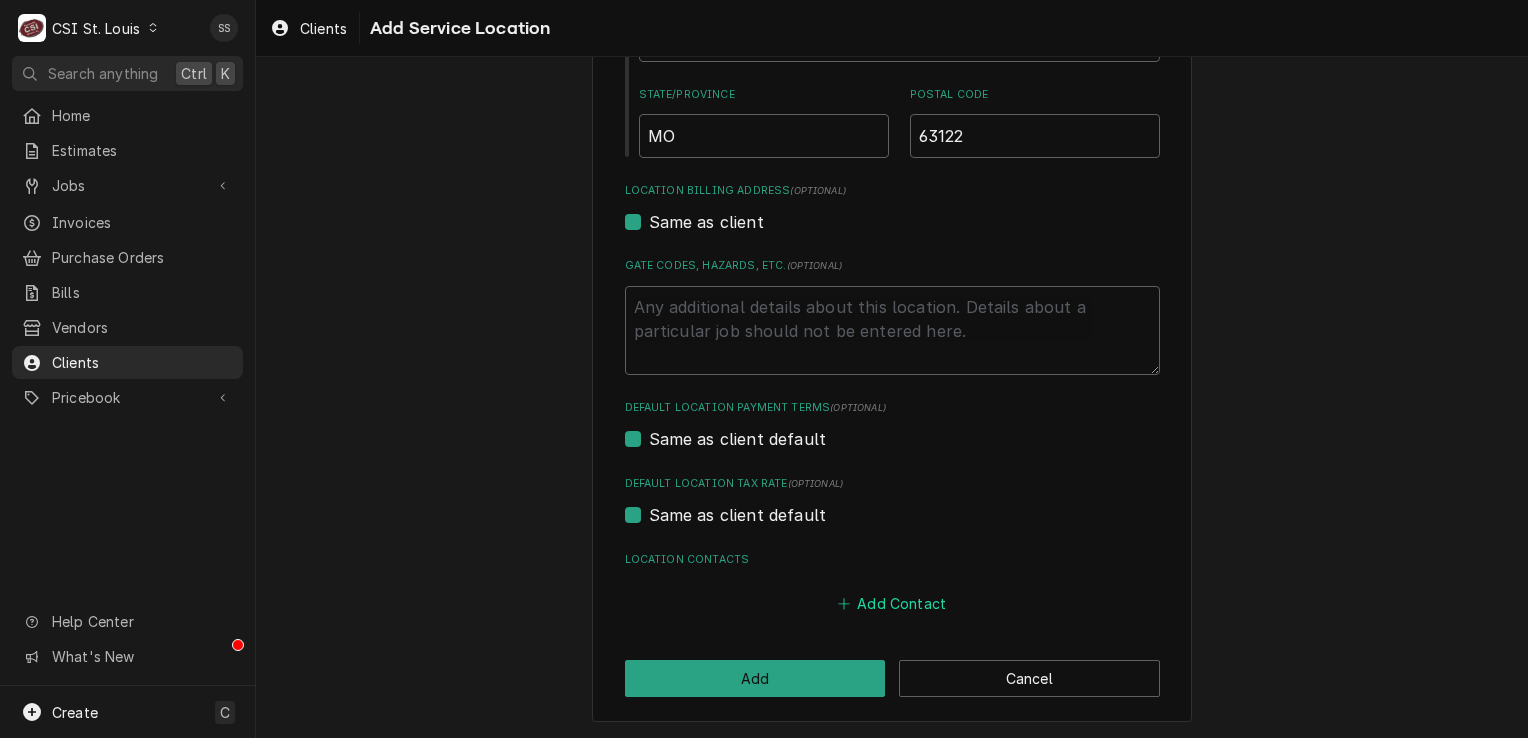type on "803 Couch Ave" 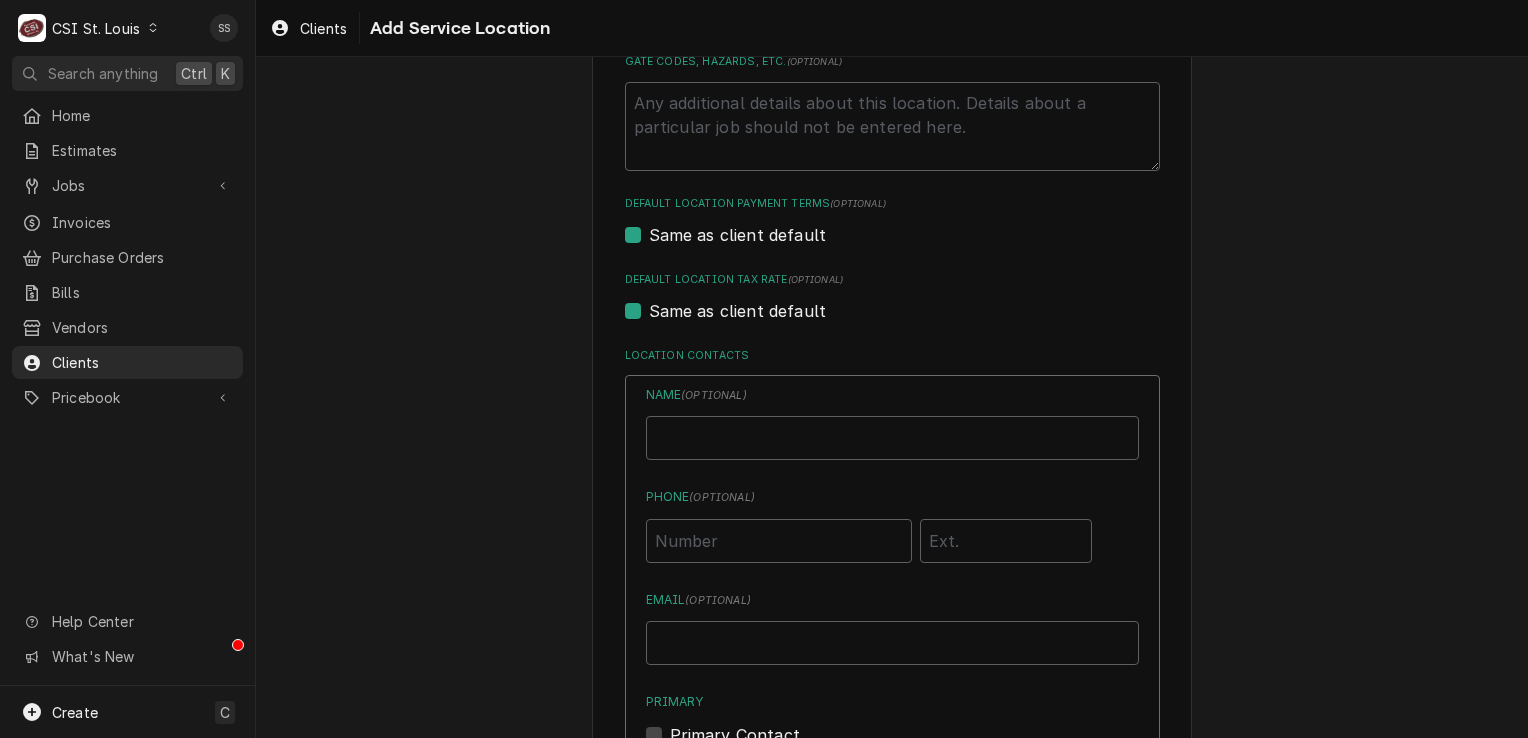 scroll, scrollTop: 790, scrollLeft: 0, axis: vertical 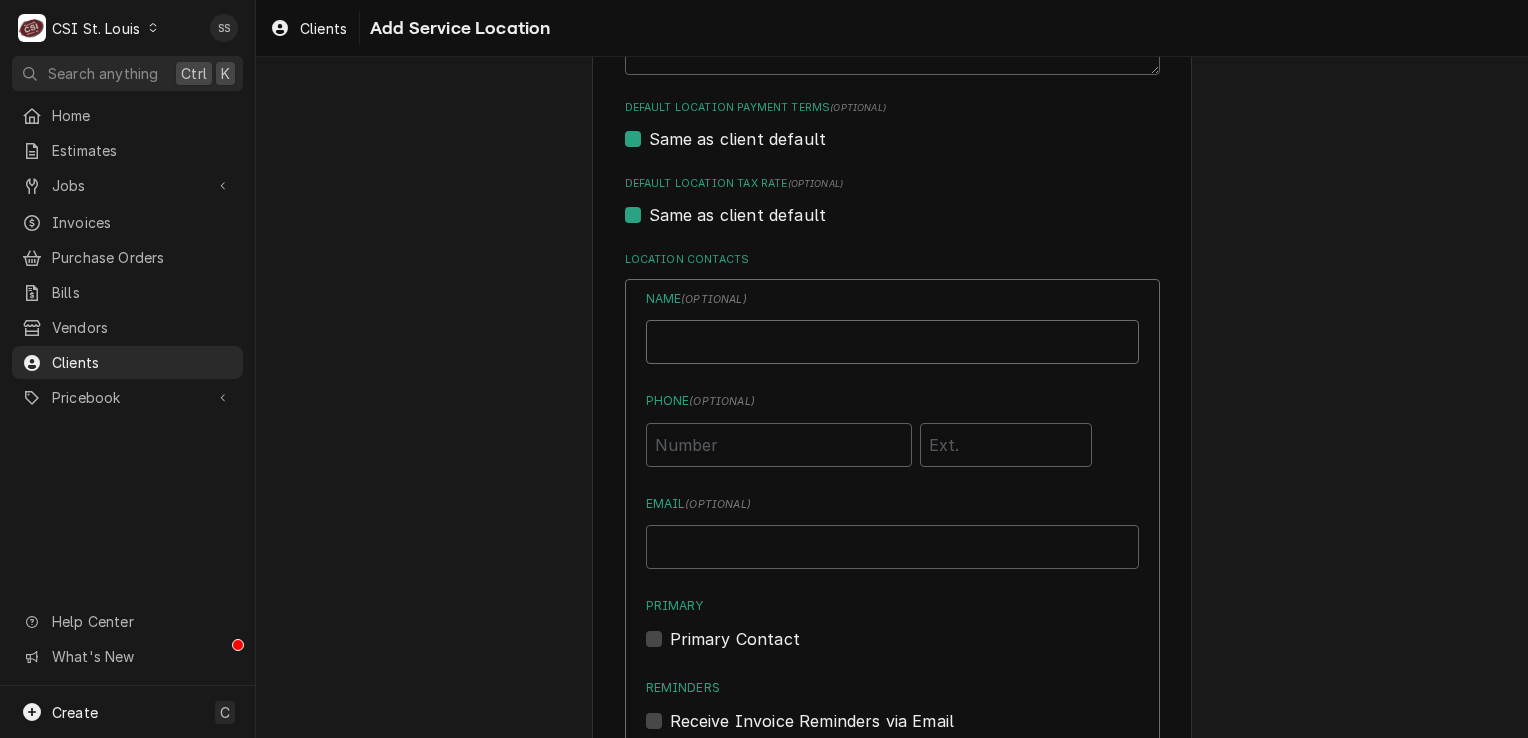 click on "Location Name  ( optional )" at bounding box center (892, 342) 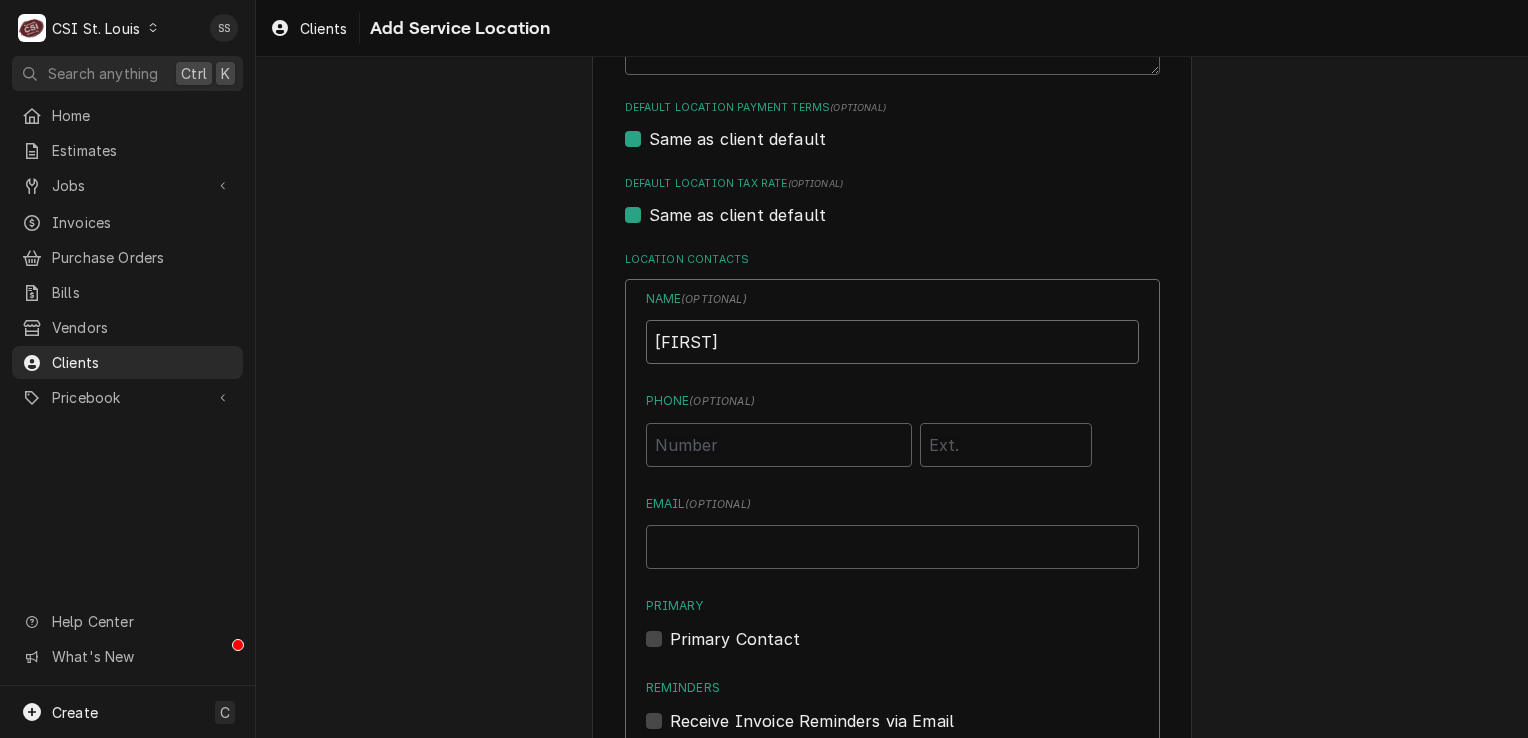 type on "JOHNATHAN" 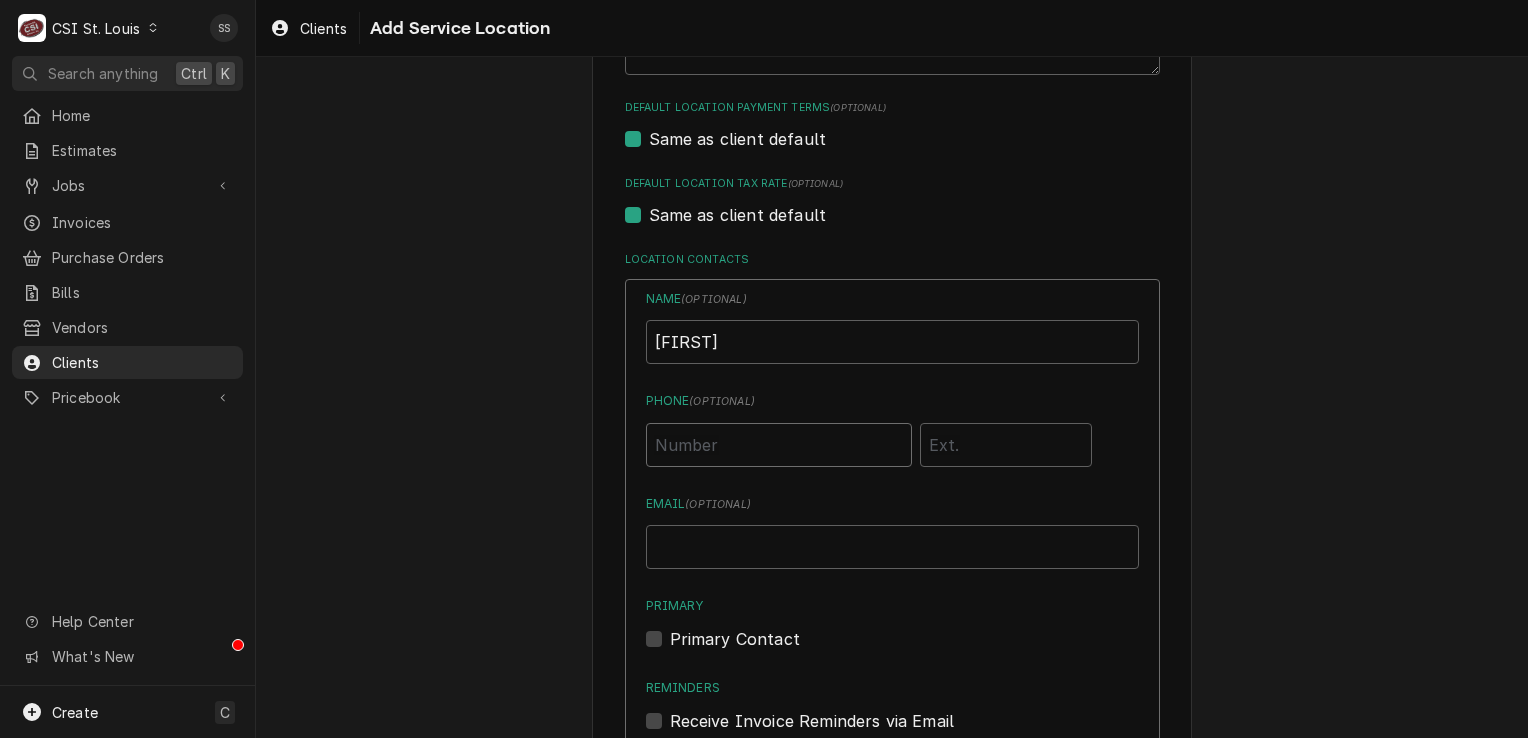 click on "Phone  ( optional )" at bounding box center (779, 445) 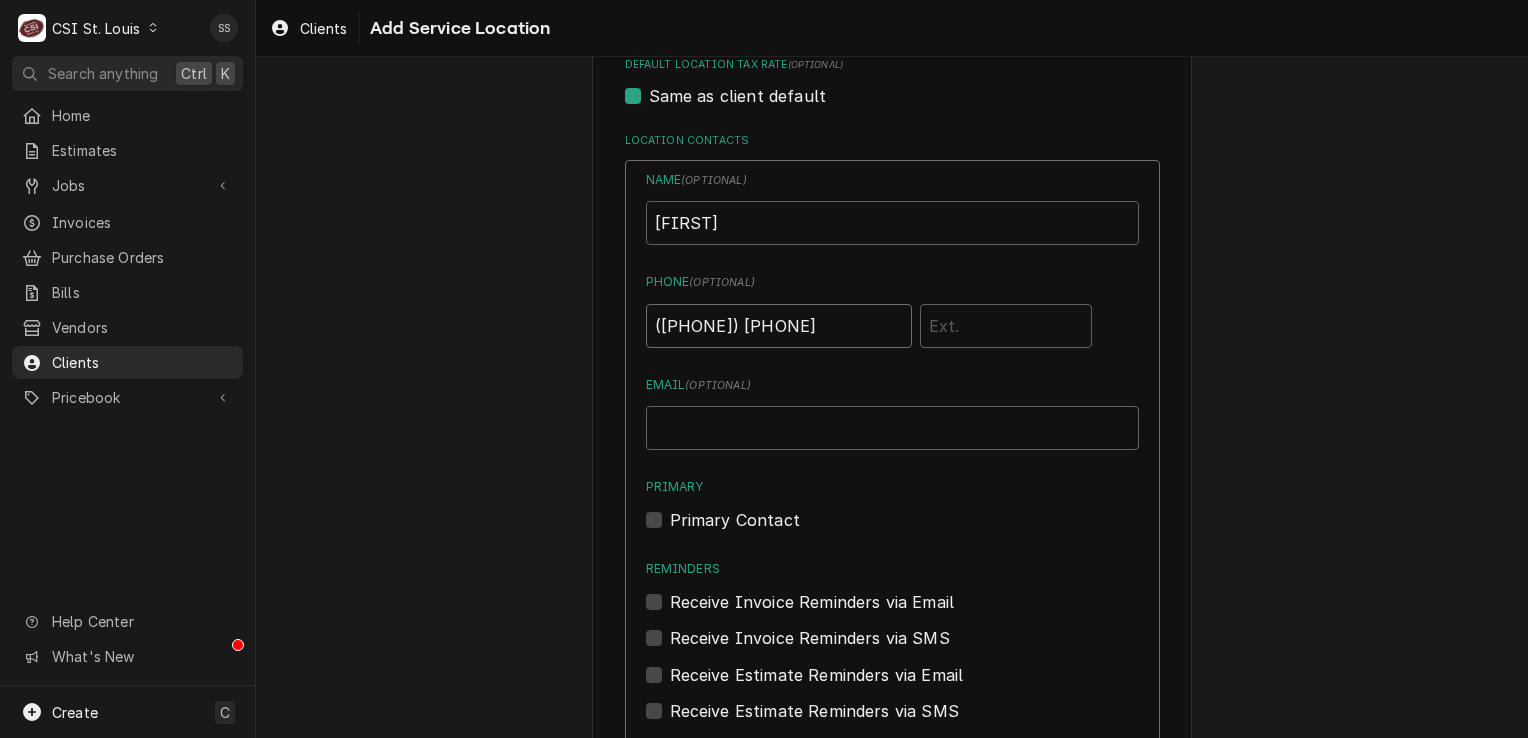 scroll, scrollTop: 990, scrollLeft: 0, axis: vertical 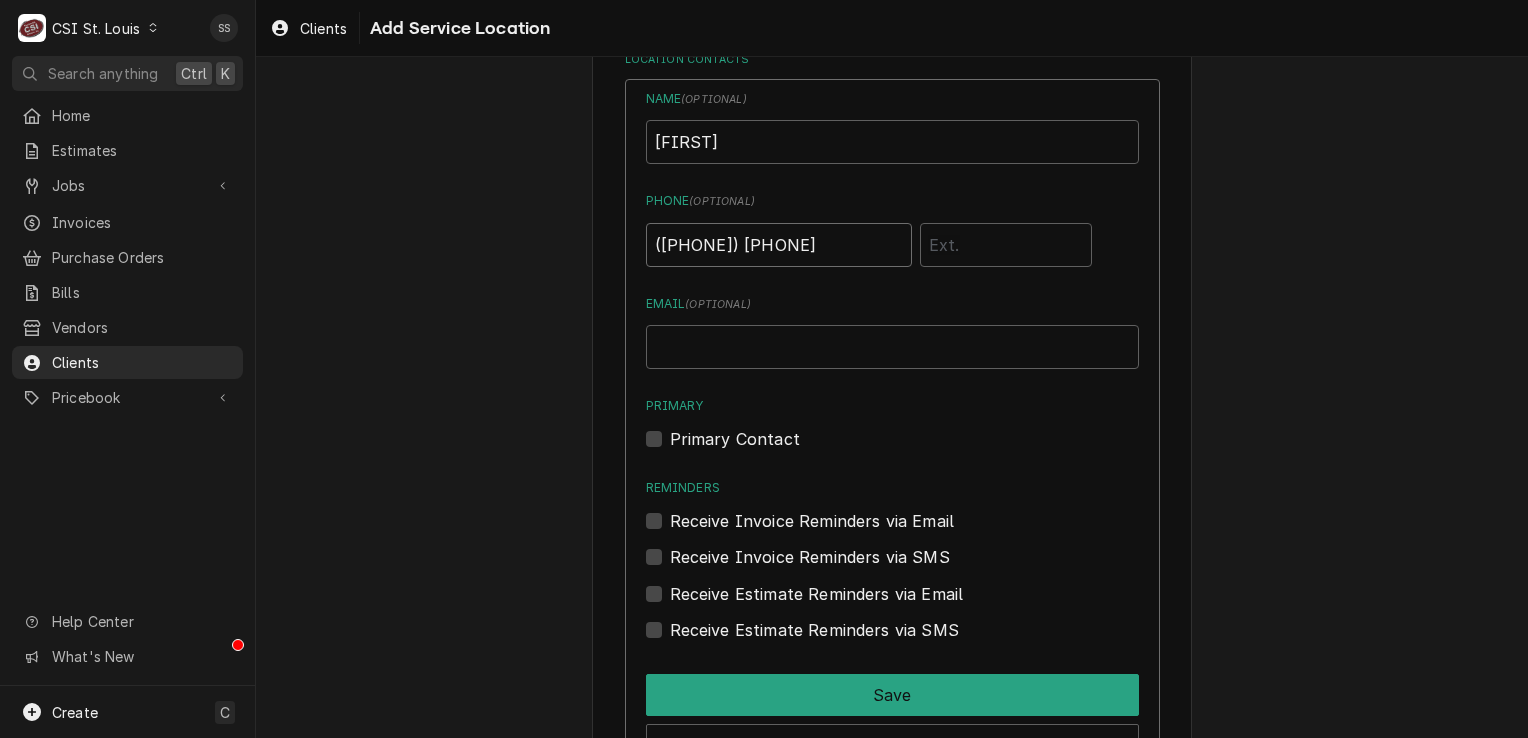 type on "(541) 377-2110" 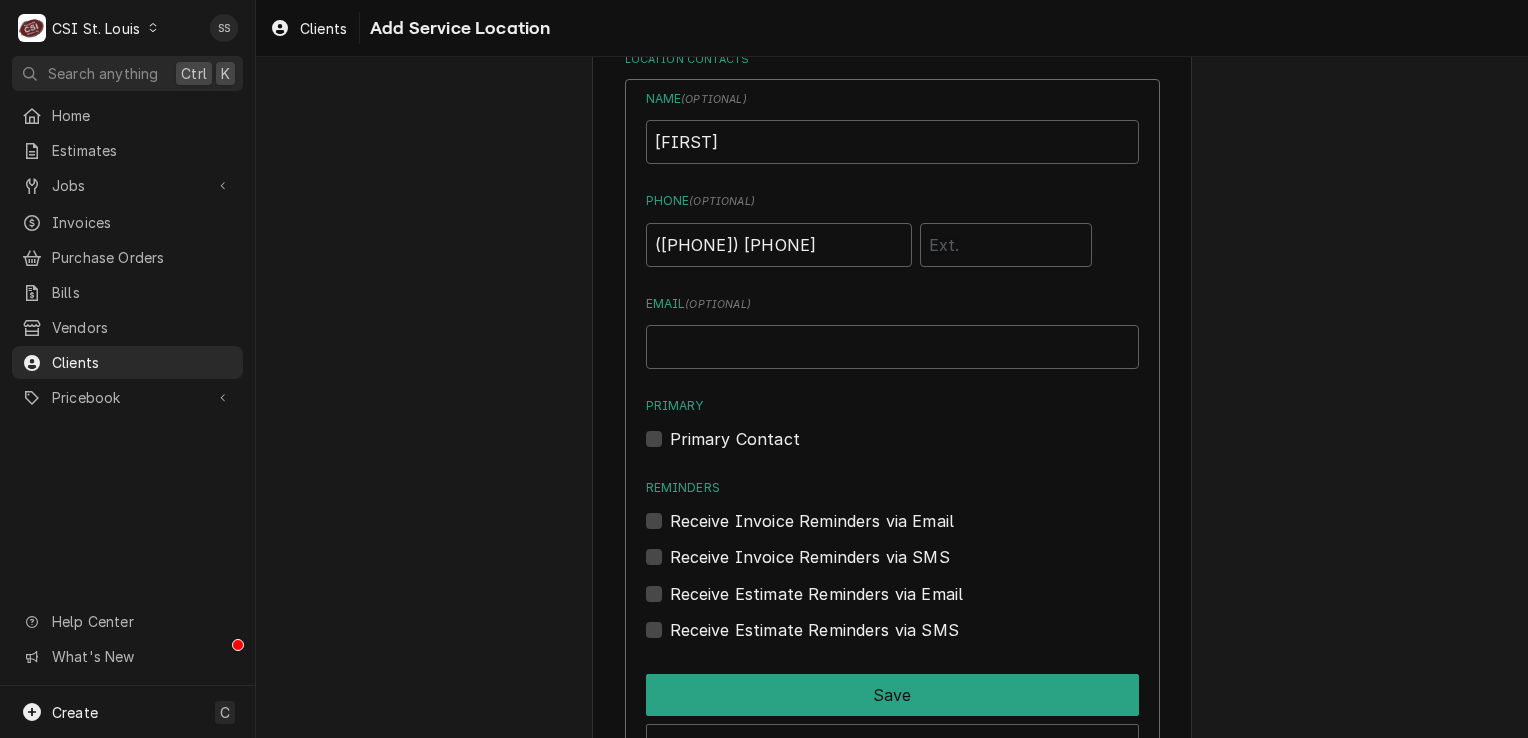 click on "Primary Contact" at bounding box center [735, 439] 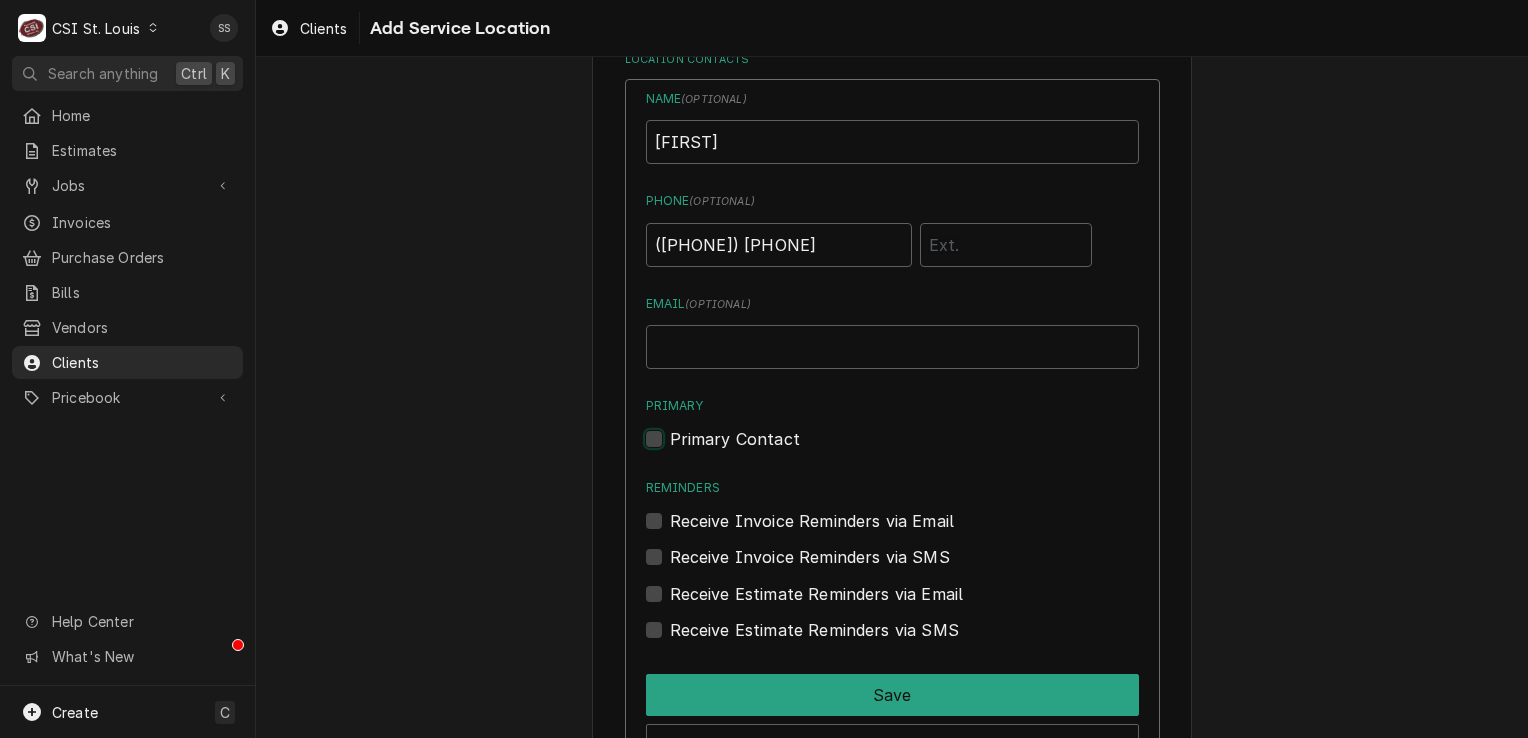 click on "Primary" at bounding box center (916, 449) 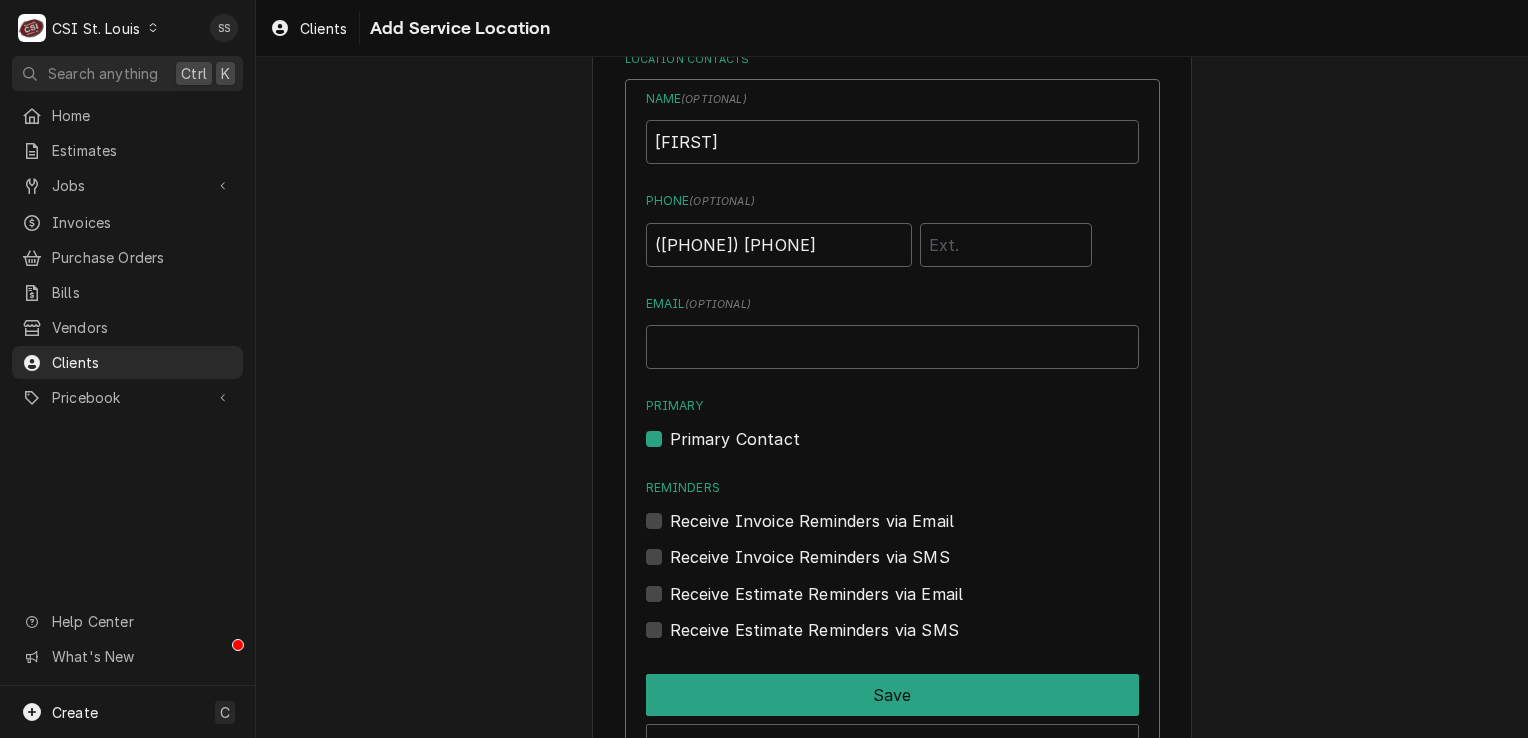 click on "Receive Invoice Reminders via Email" at bounding box center [812, 521] 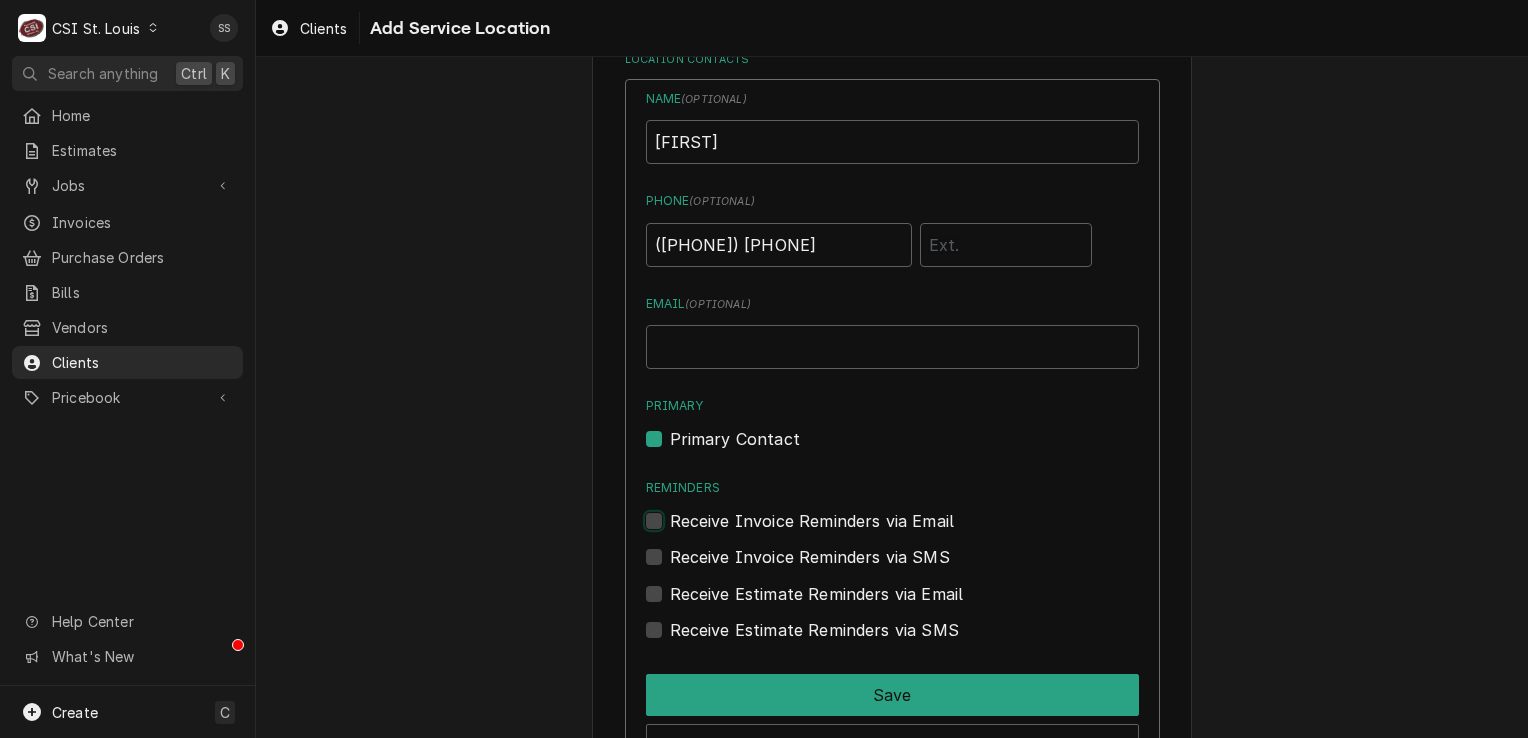 click on "Reminders" at bounding box center [916, 531] 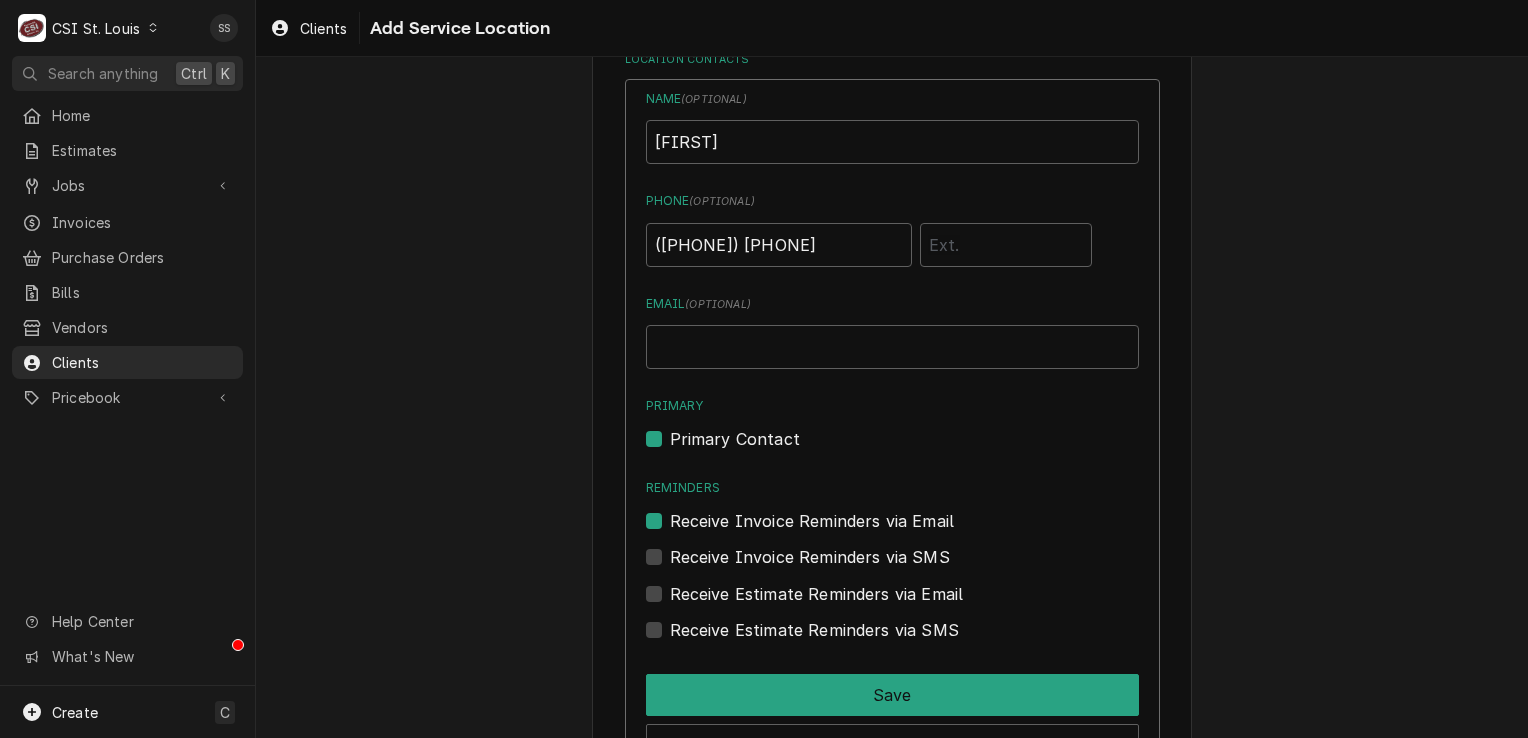 click on "Receive Estimate Reminders via Email" at bounding box center [817, 594] 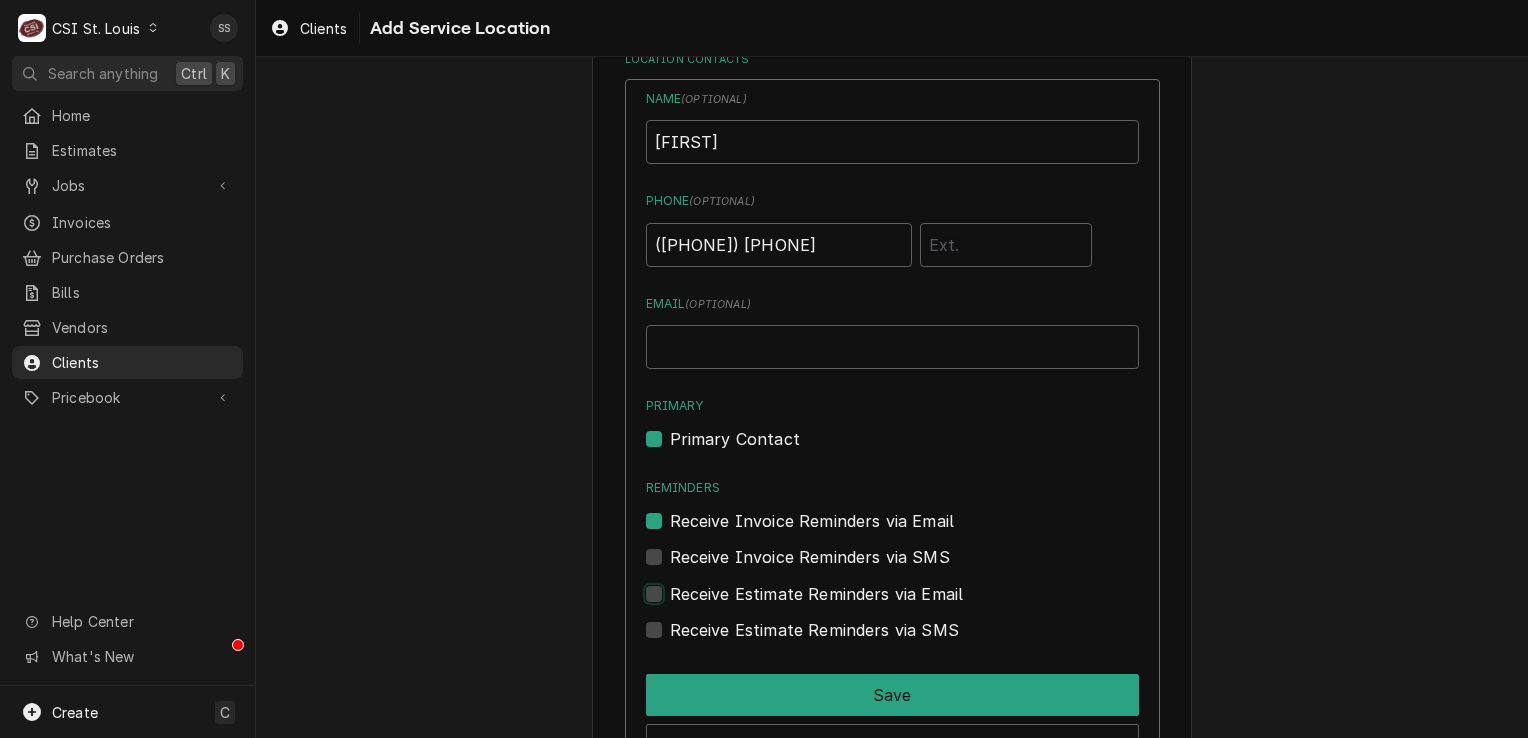 click at bounding box center (916, 604) 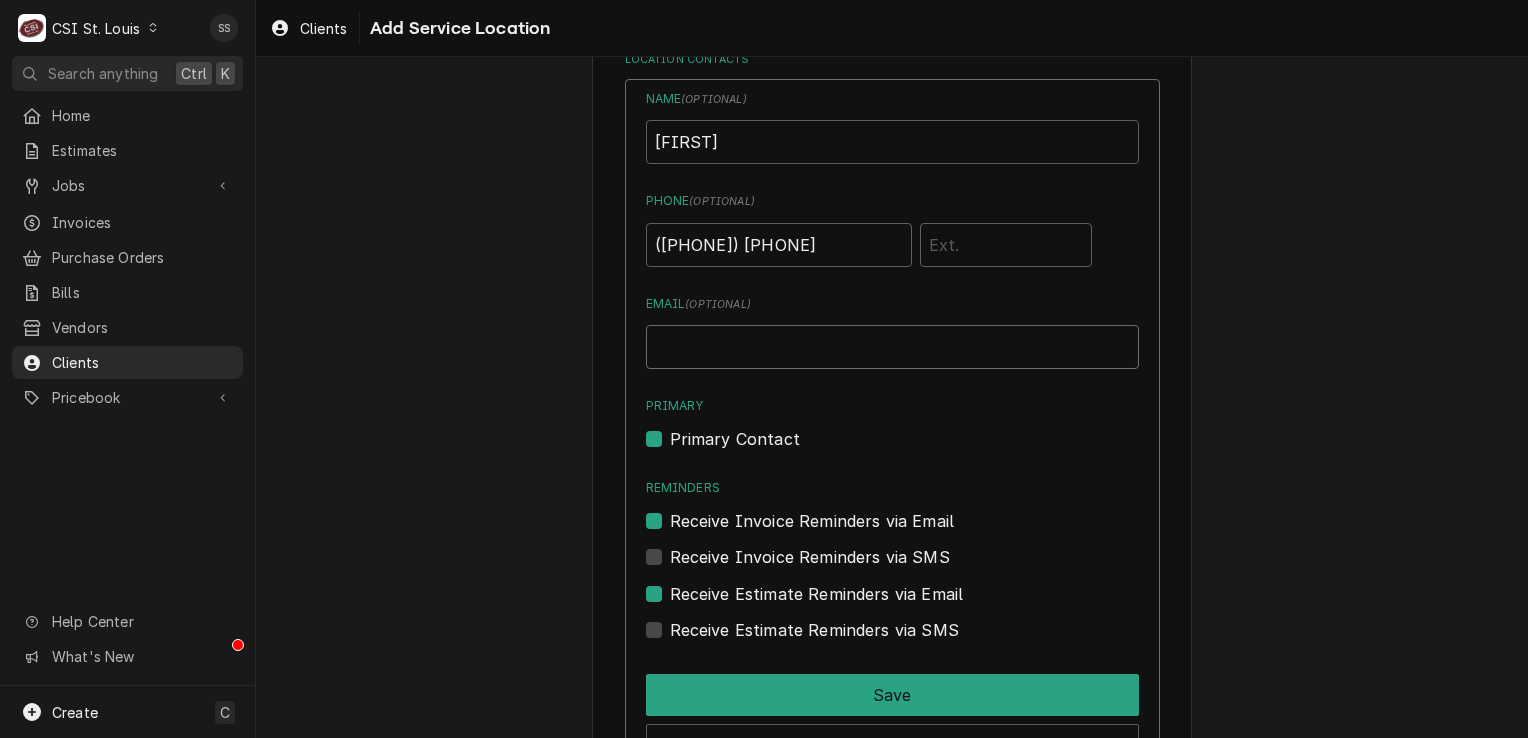 click on "Email  ( optional )" at bounding box center (892, 347) 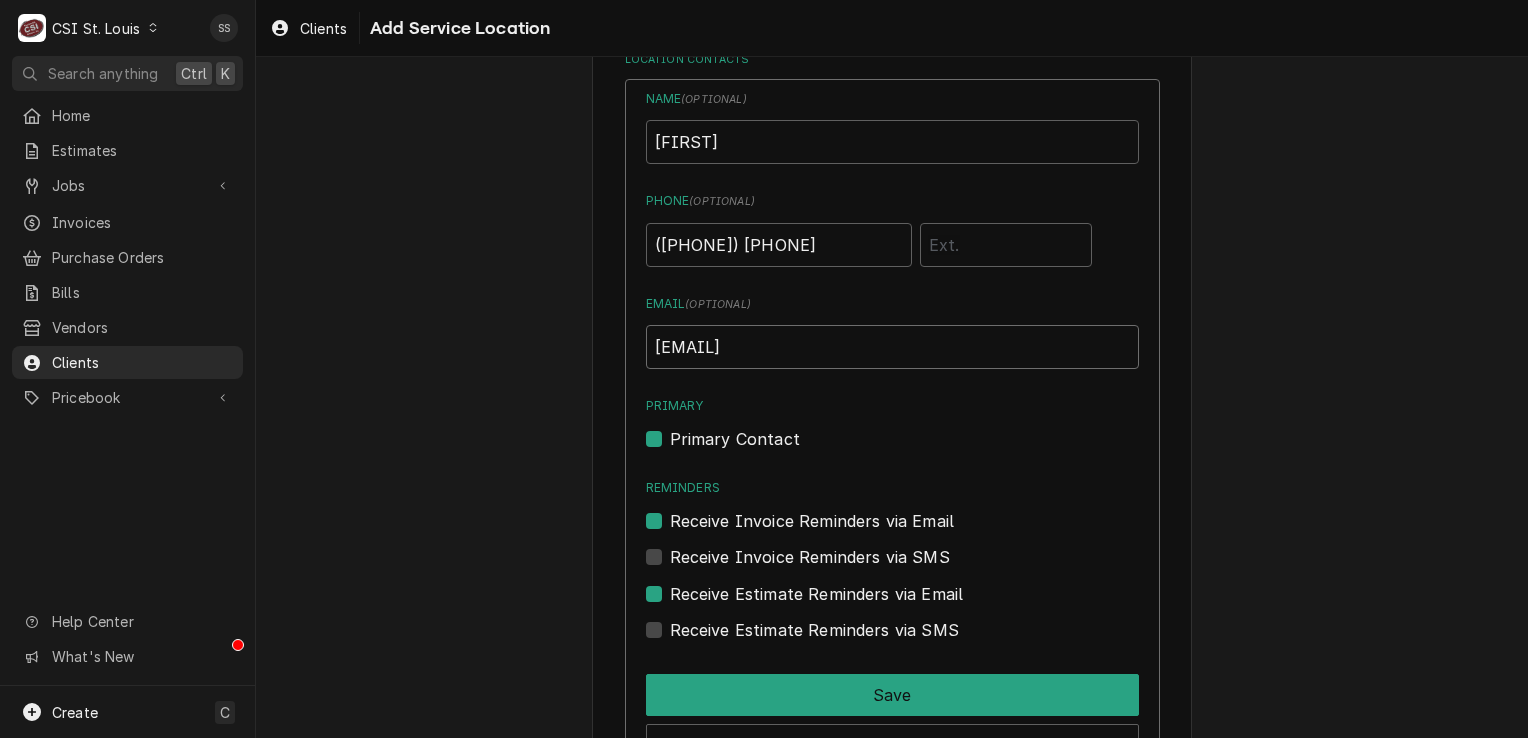 type on "JONATHAN.WHITE@KIRKWOODSCHOOLS.ORG" 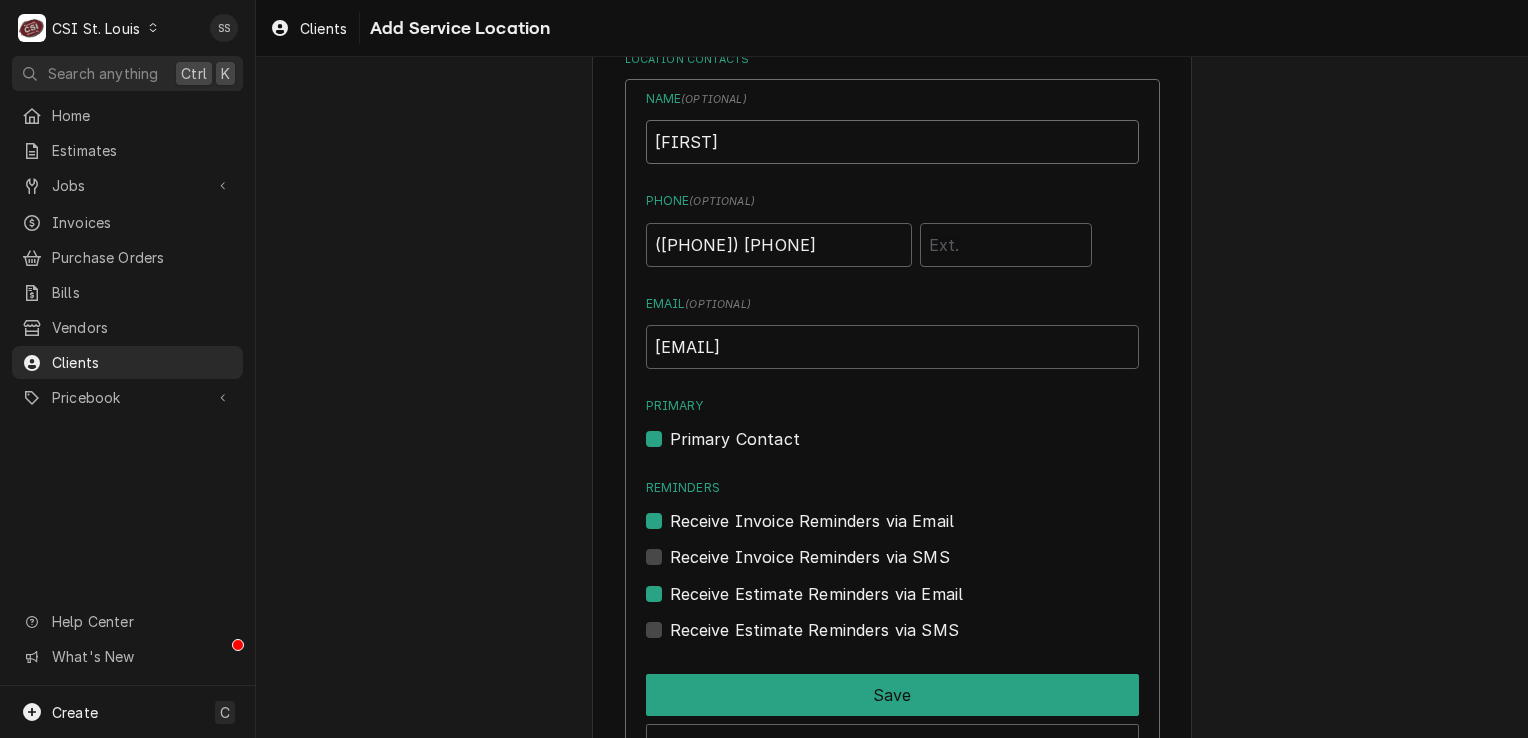click on "JOHNATHAN" at bounding box center [892, 142] 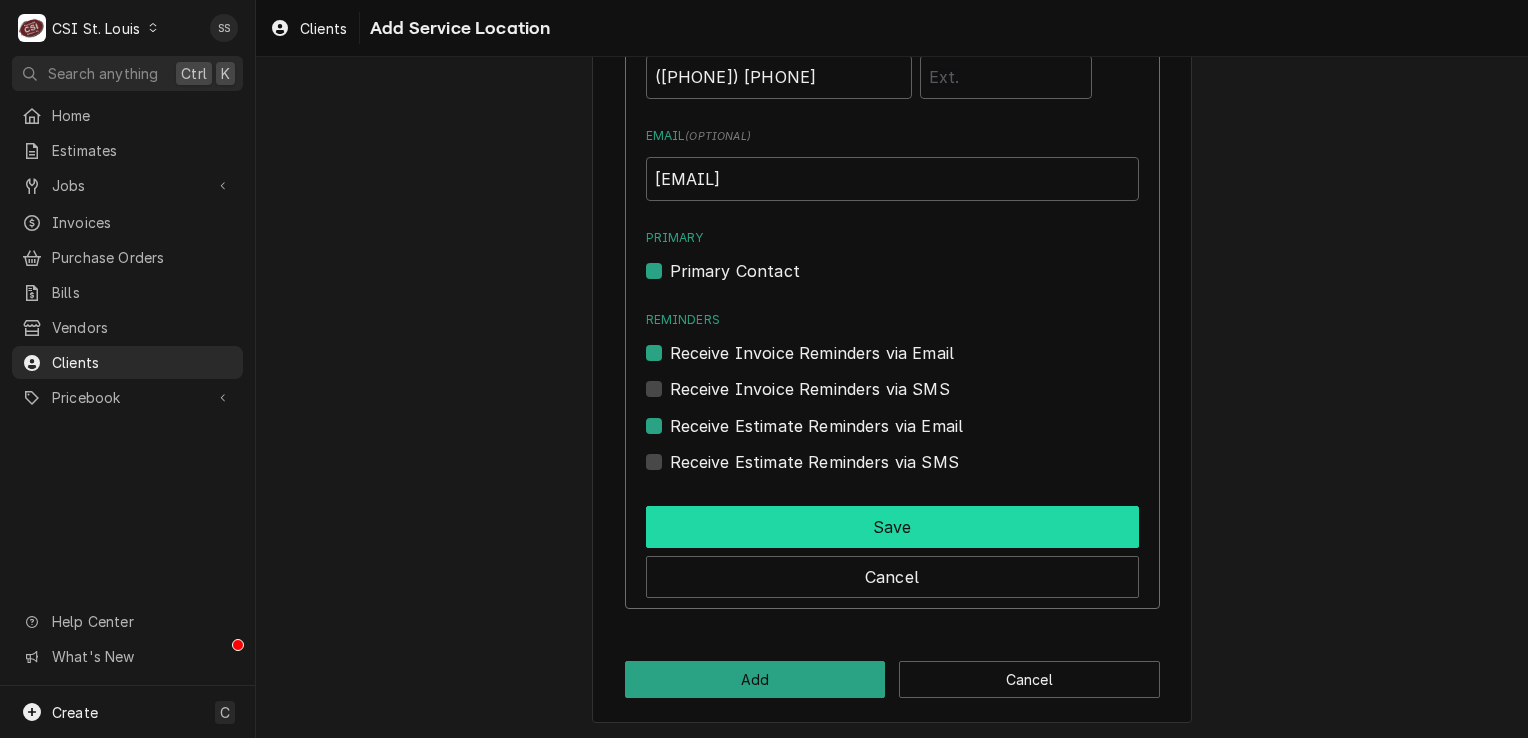 type on "JONATHAN" 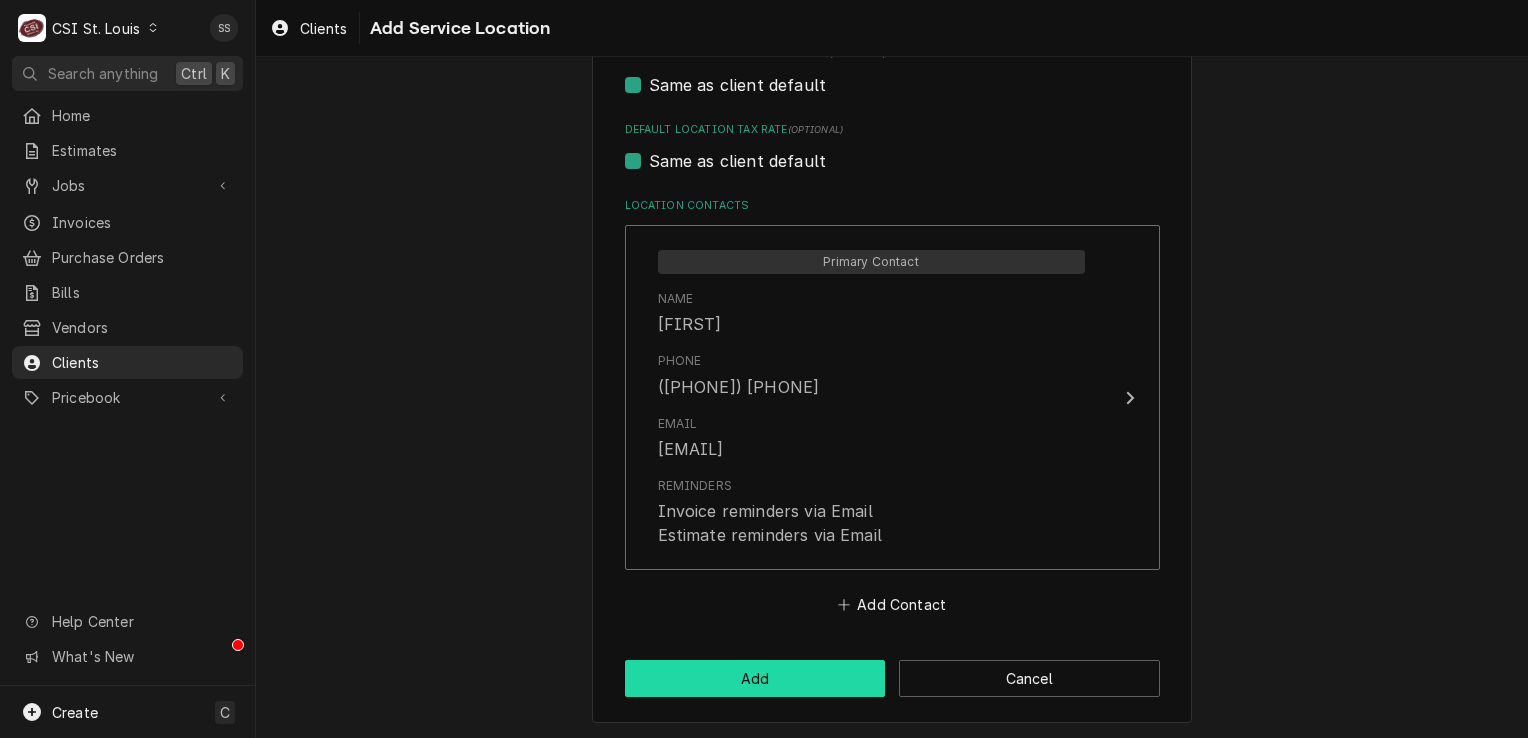 click on "Add" at bounding box center [755, 678] 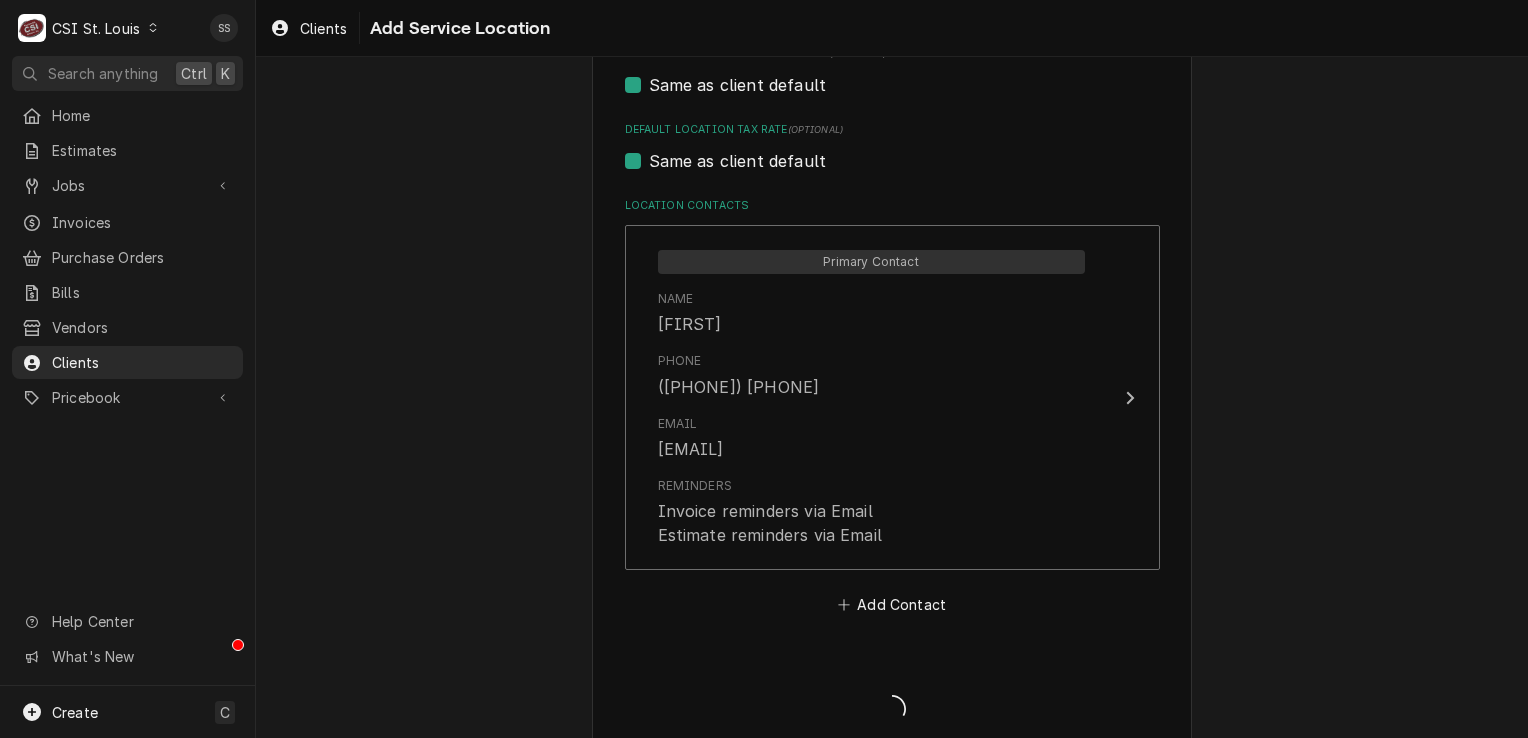 type on "x" 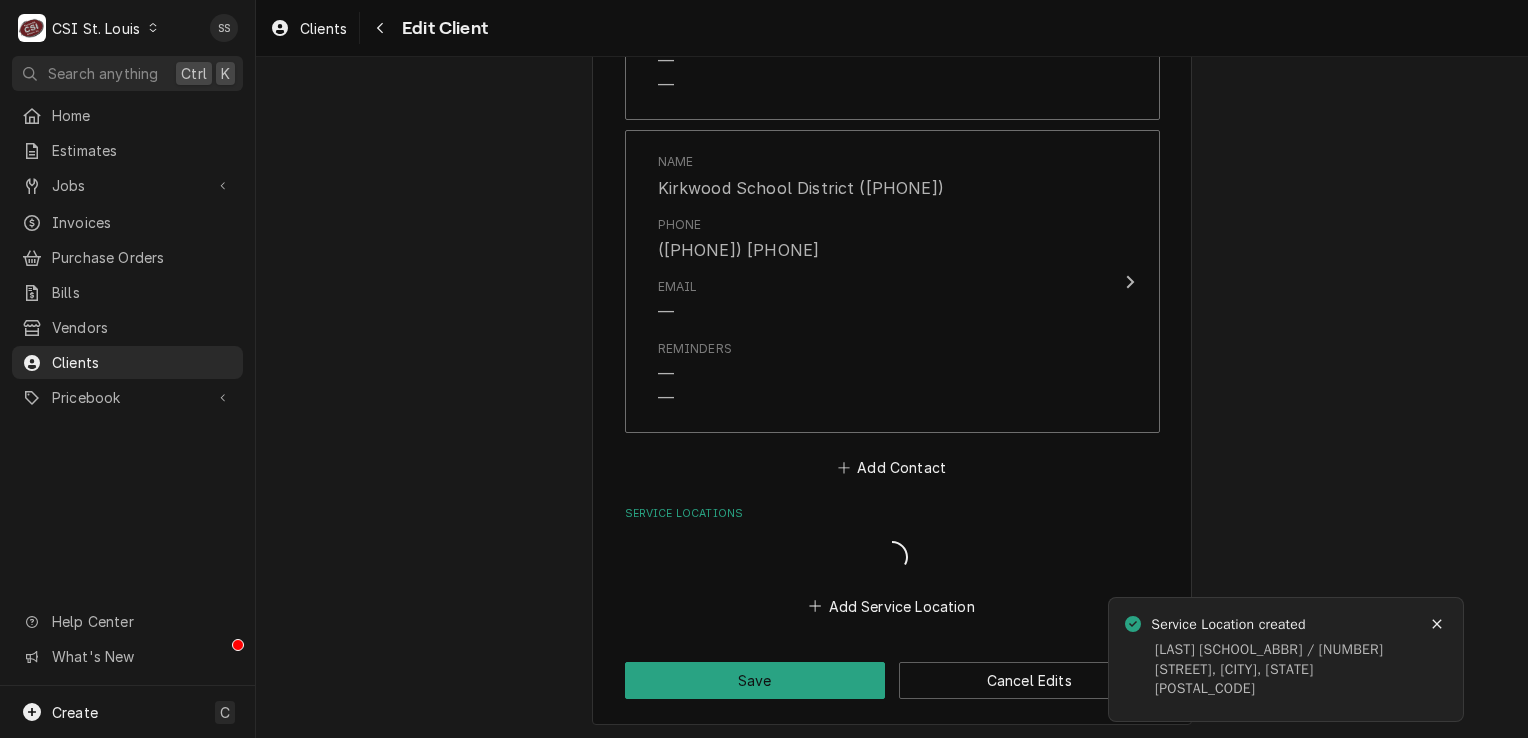 scroll, scrollTop: 1722, scrollLeft: 0, axis: vertical 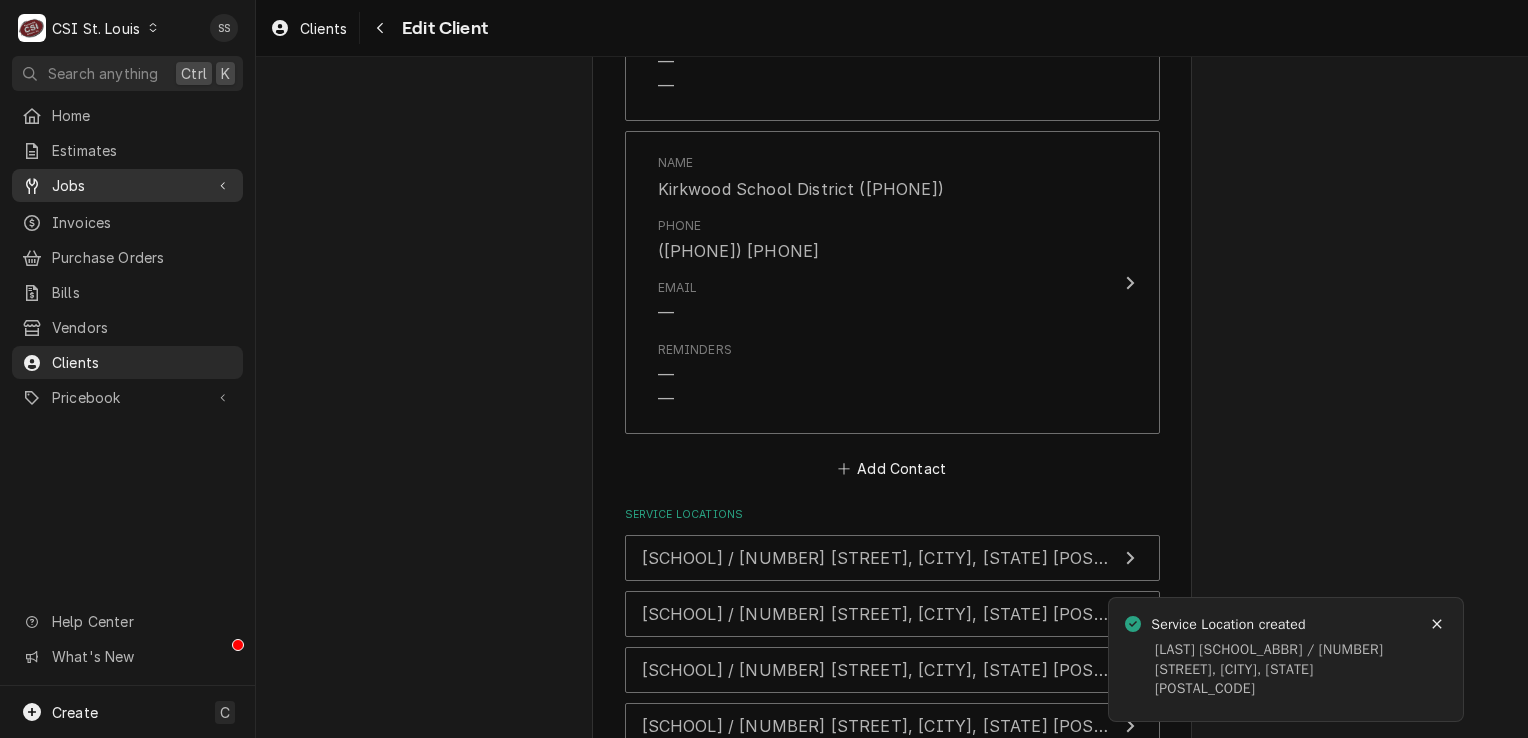 click on "Jobs" at bounding box center (127, 185) 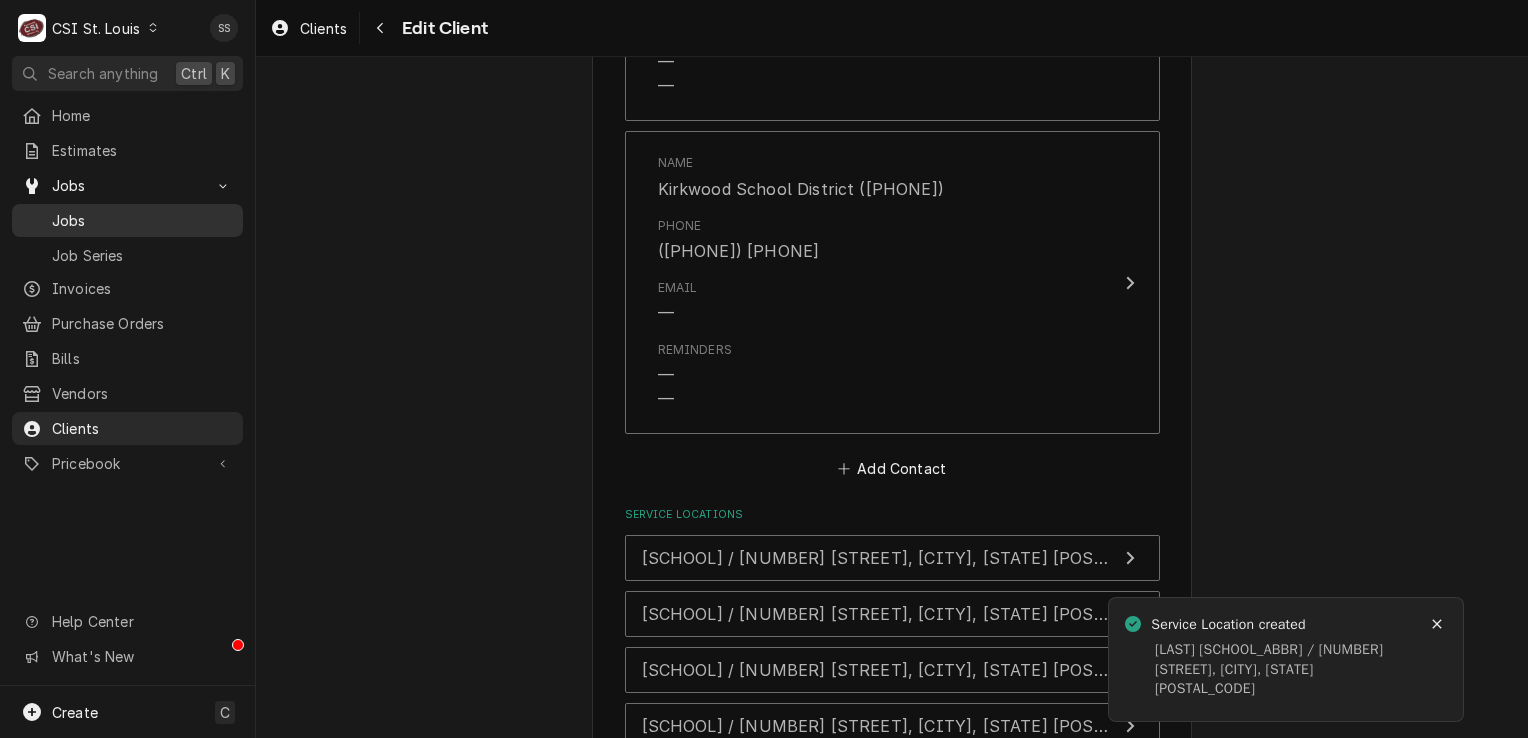 click on "Jobs" at bounding box center [127, 220] 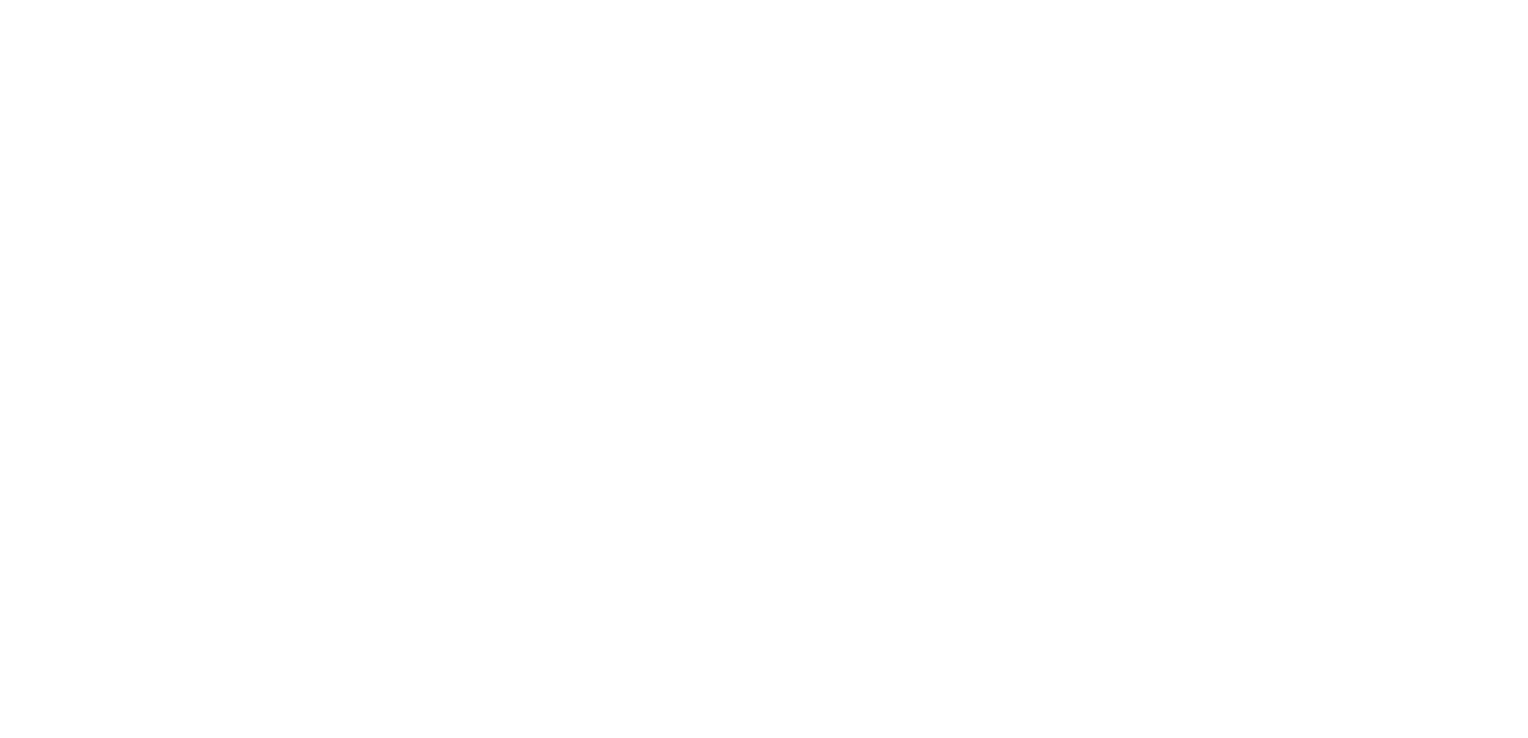 scroll, scrollTop: 0, scrollLeft: 0, axis: both 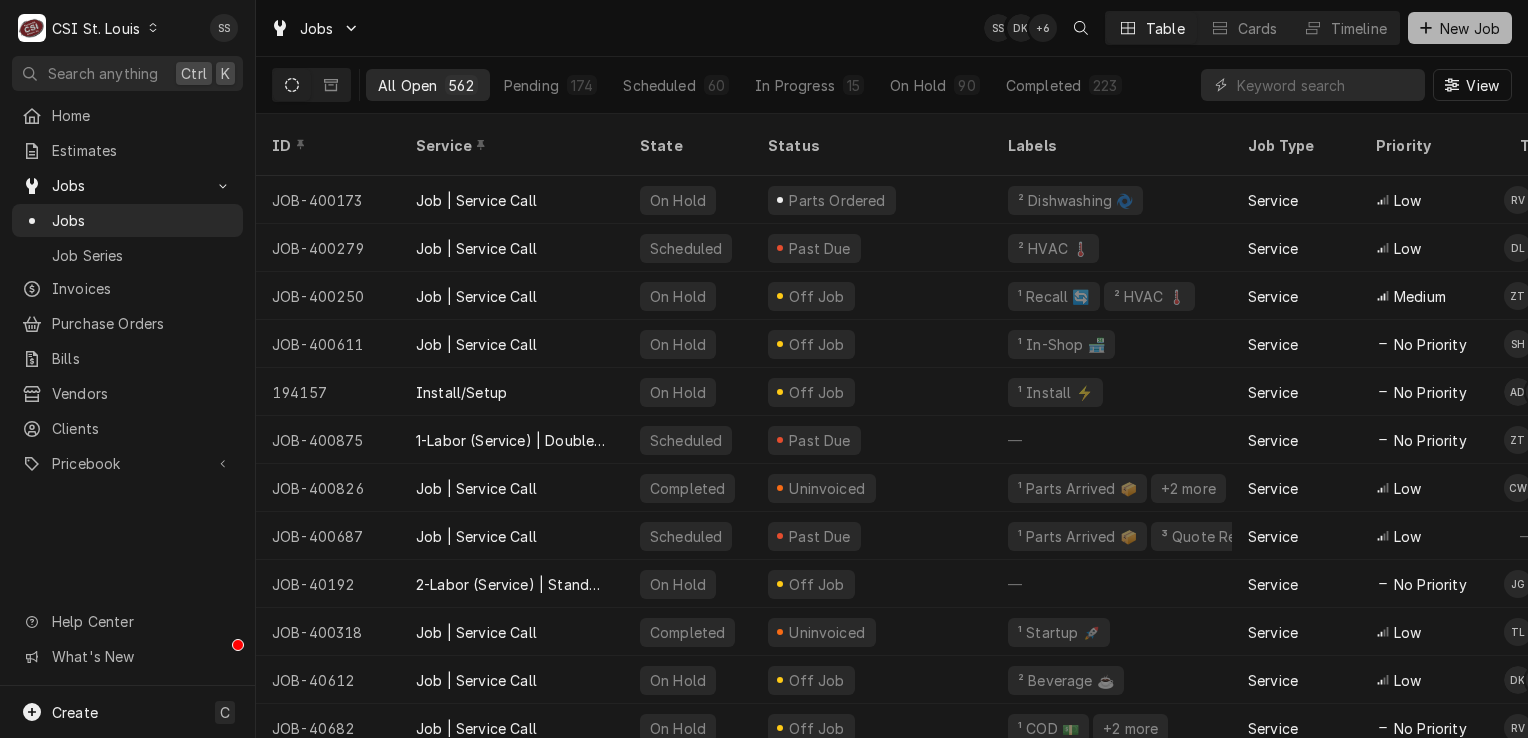 click on "New Job" at bounding box center [1470, 28] 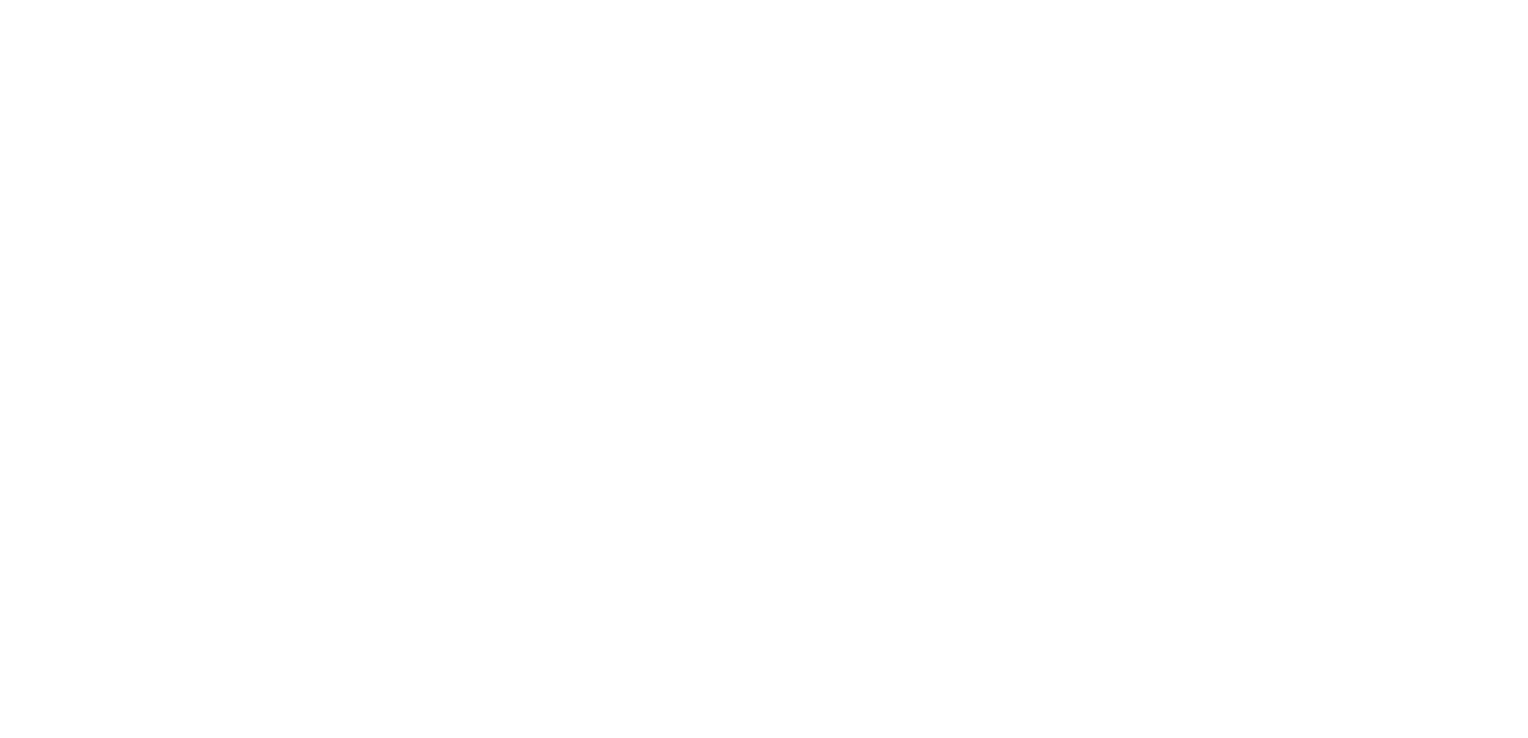scroll, scrollTop: 0, scrollLeft: 0, axis: both 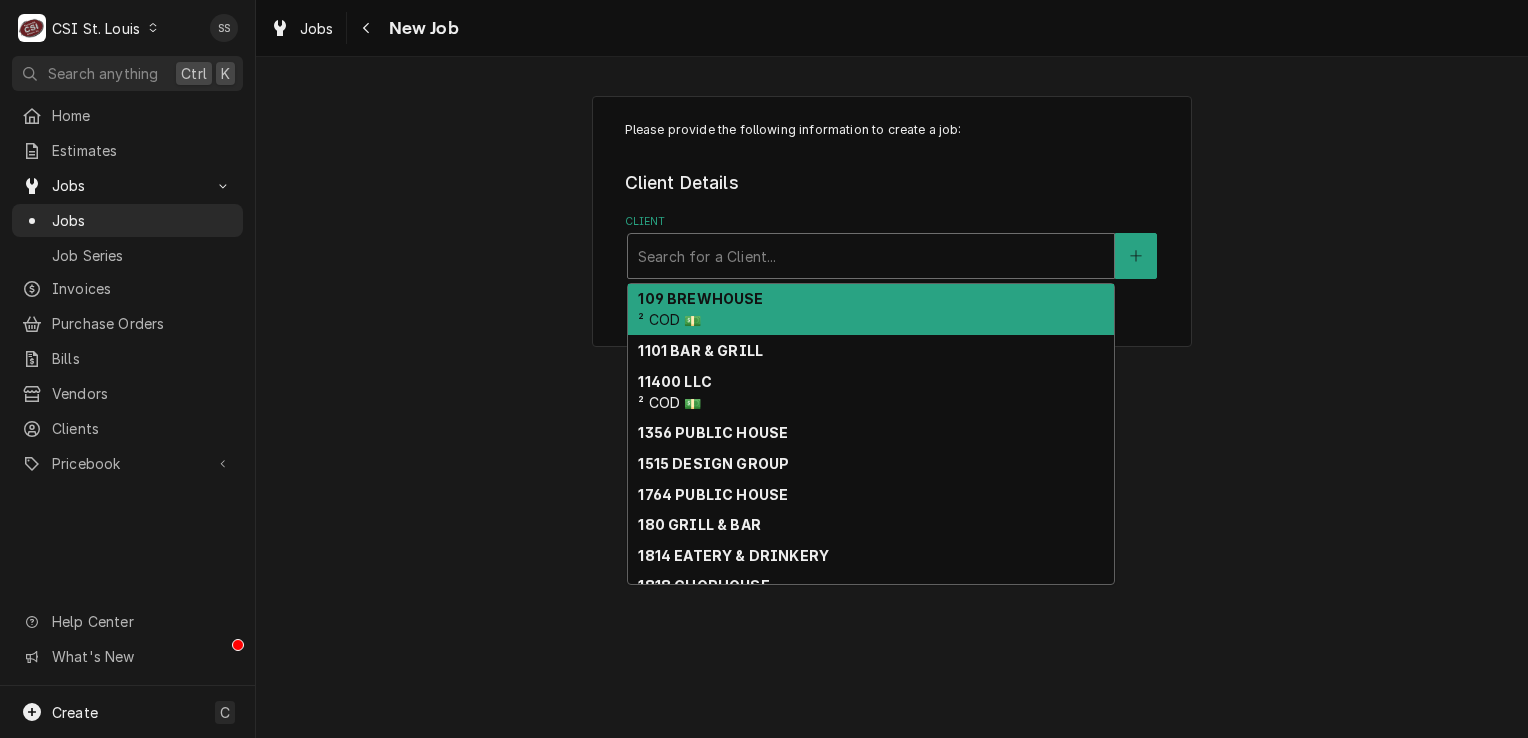 click at bounding box center (871, 256) 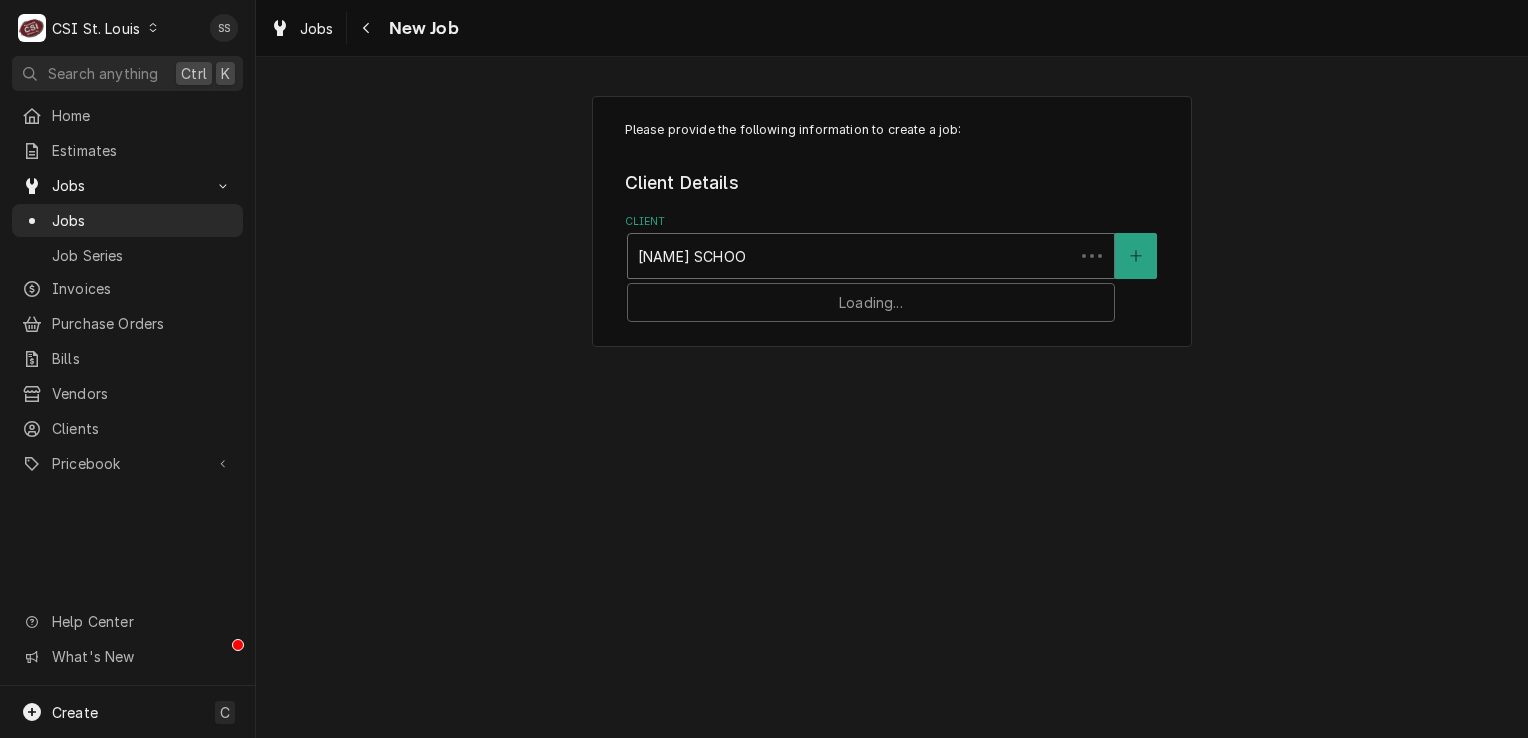 type on "KIRKWOOD SCHOOL" 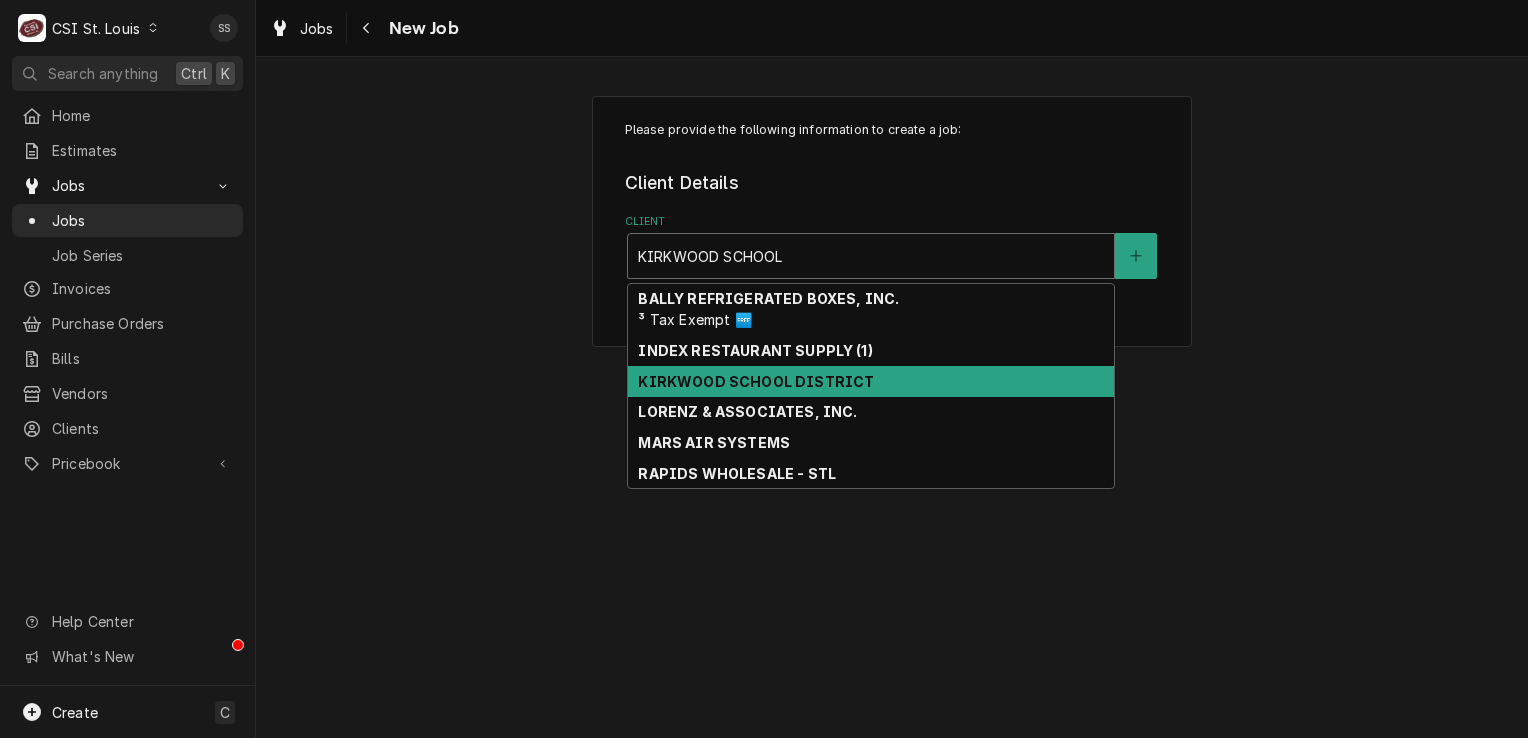 click on "KIRKWOOD SCHOOL DISTRICT" at bounding box center [756, 381] 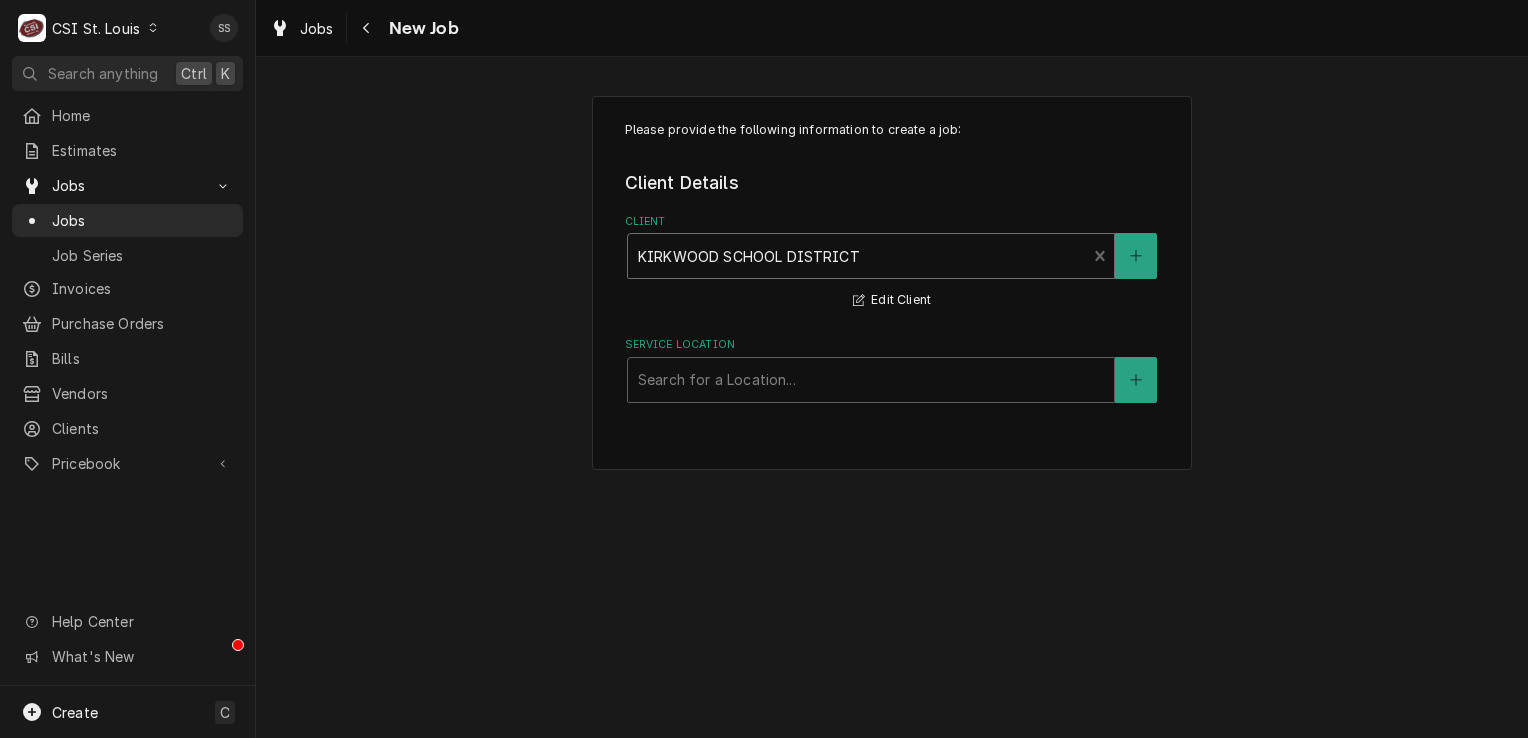 click at bounding box center [871, 380] 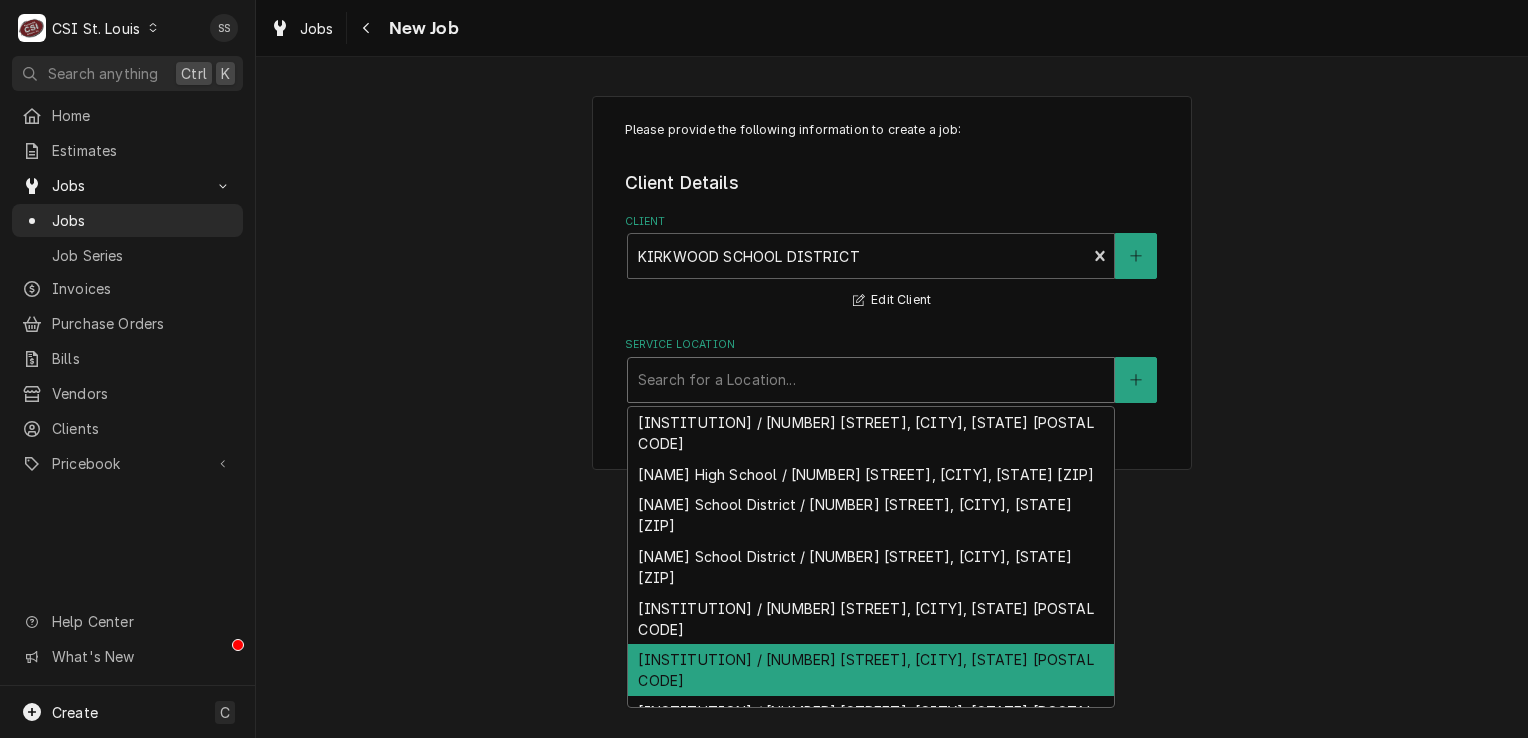 click on "[INSTITUTION] / [NUMBER] [STREET], [CITY], [STATE] [POSTAL CODE]" at bounding box center [871, 670] 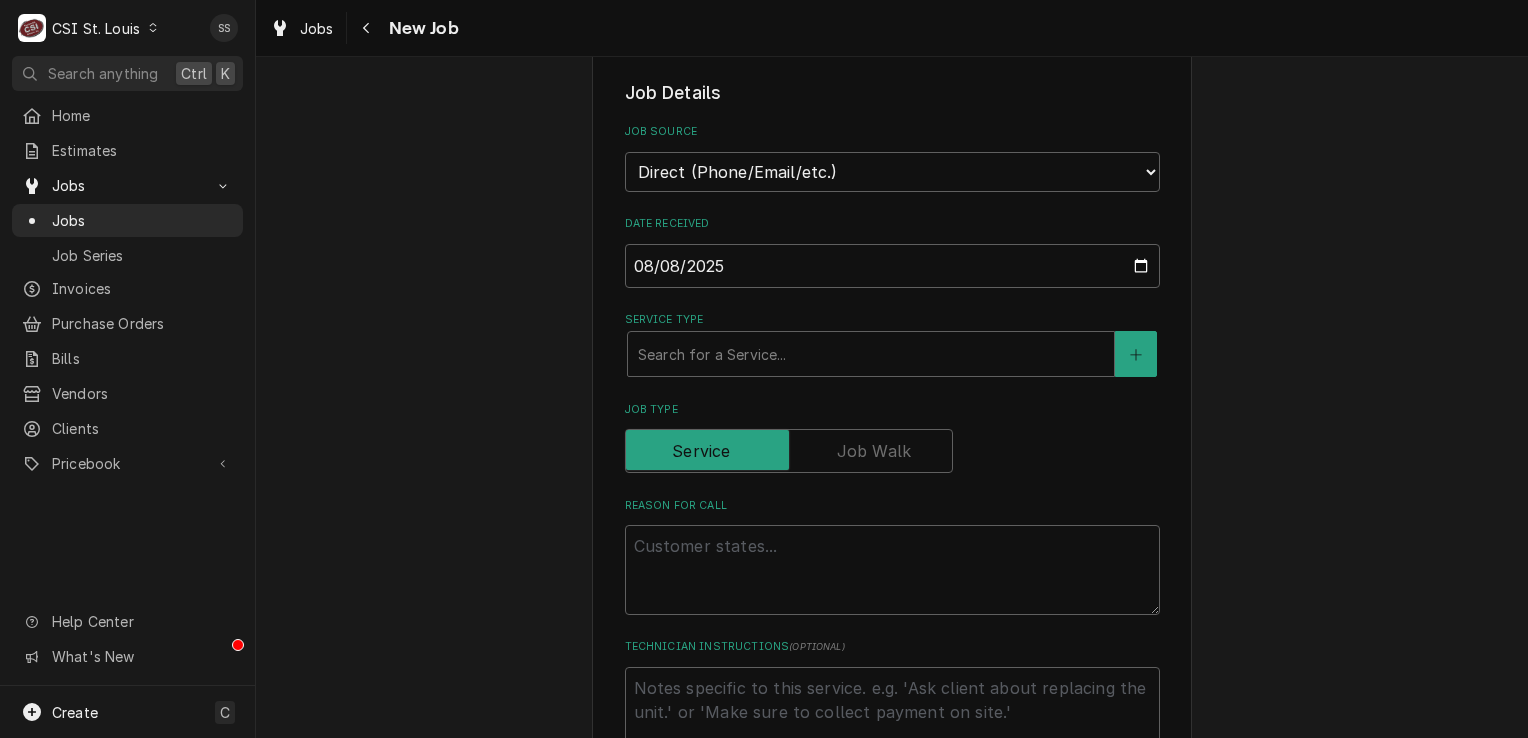 scroll, scrollTop: 400, scrollLeft: 0, axis: vertical 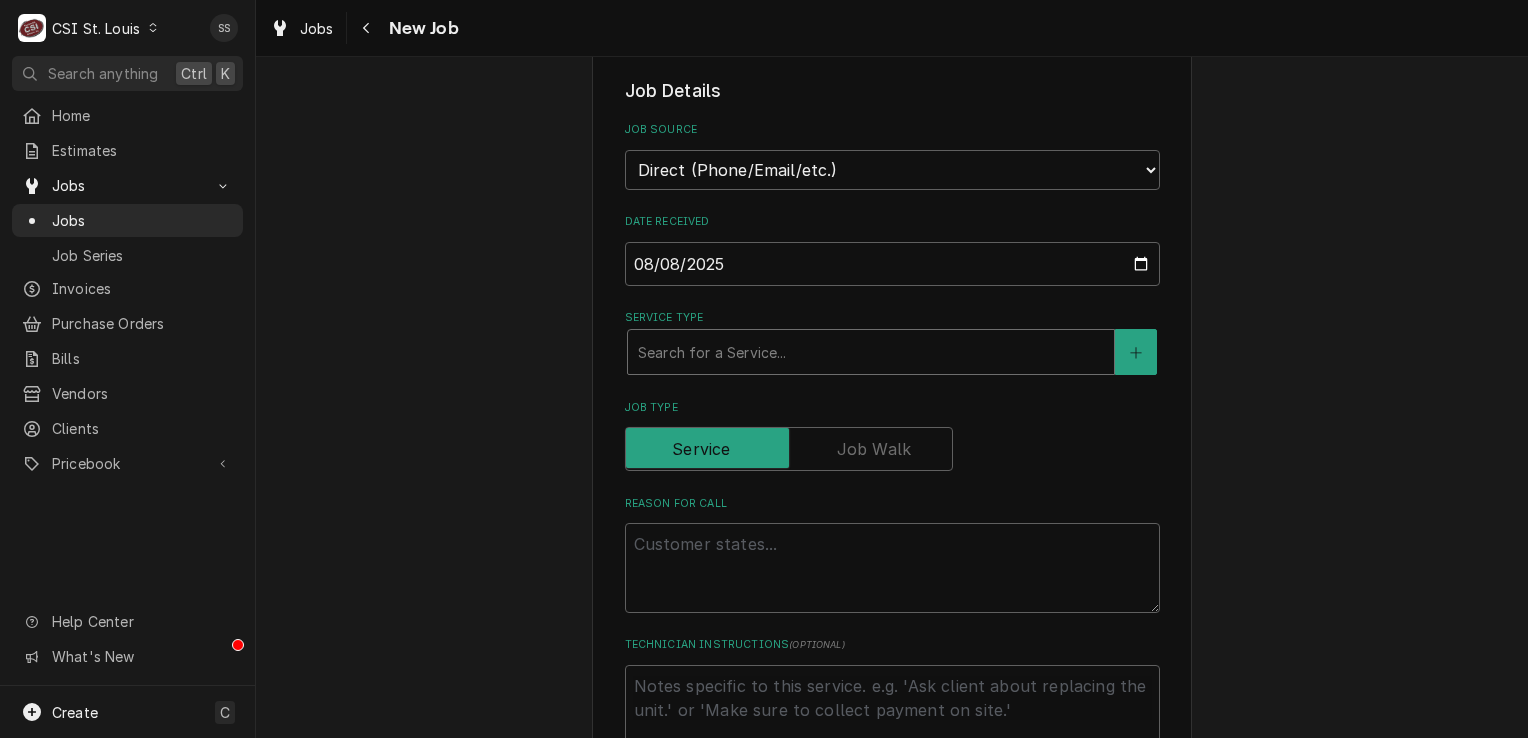 click at bounding box center (871, 352) 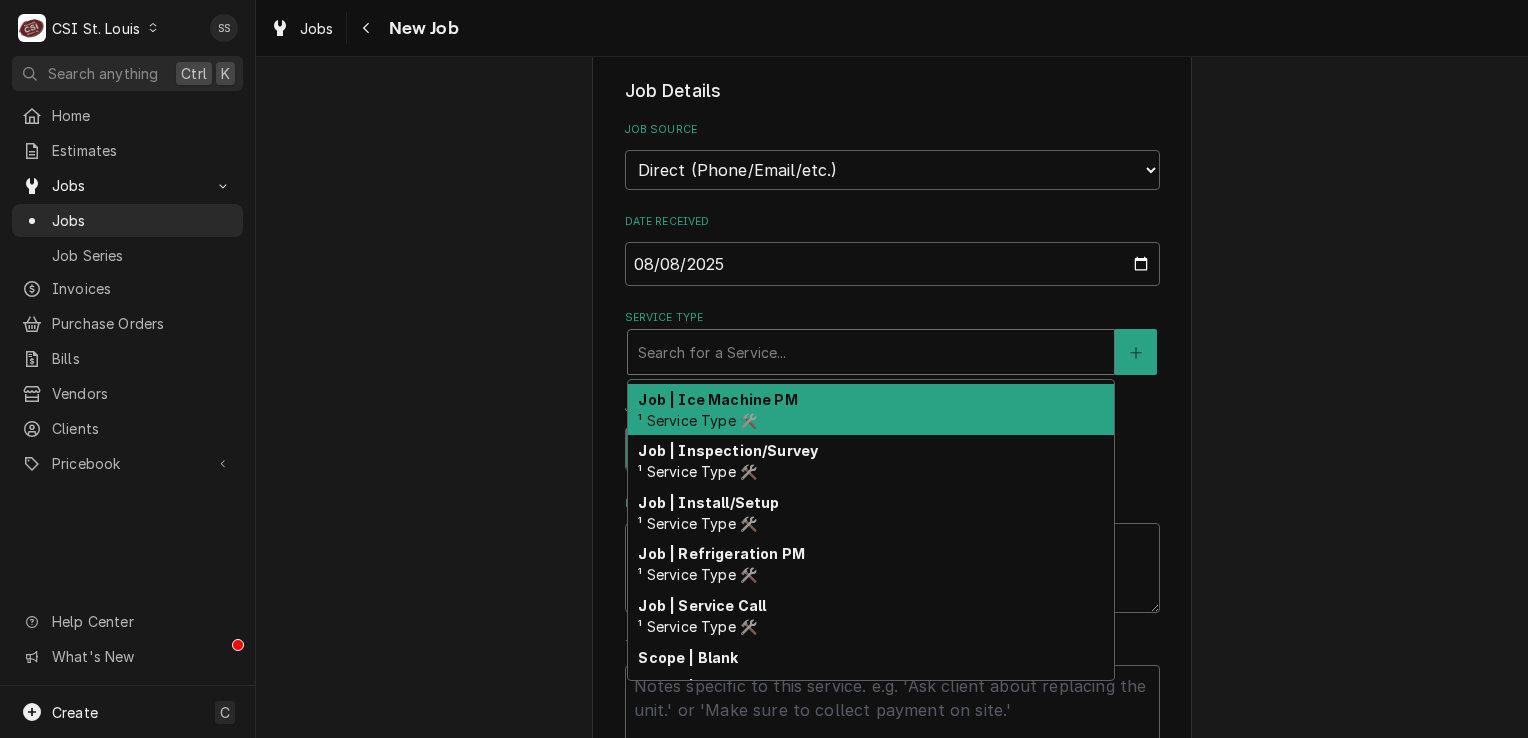 scroll, scrollTop: 1141, scrollLeft: 0, axis: vertical 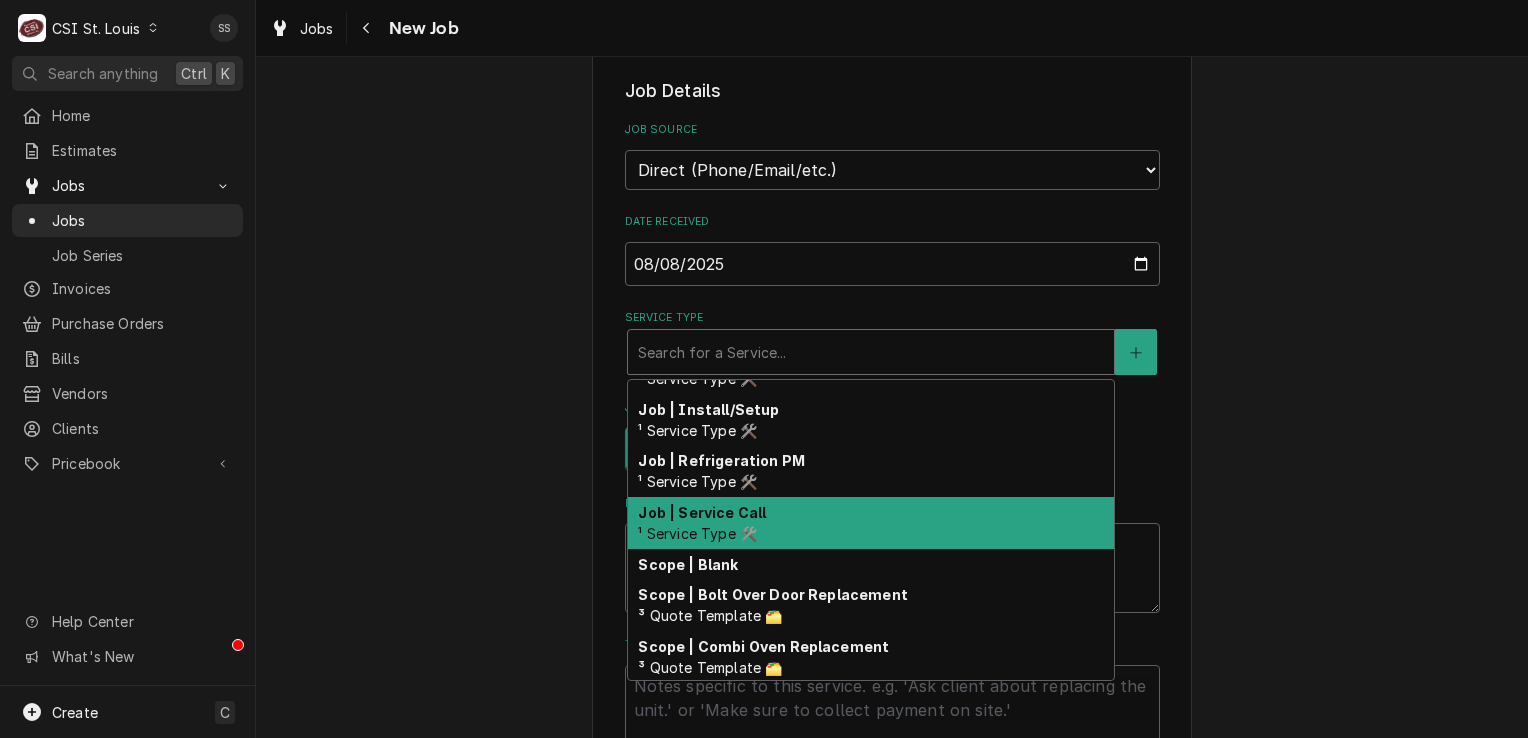click on "Job | Service Call ¹ Service Type 🛠️" at bounding box center (871, 523) 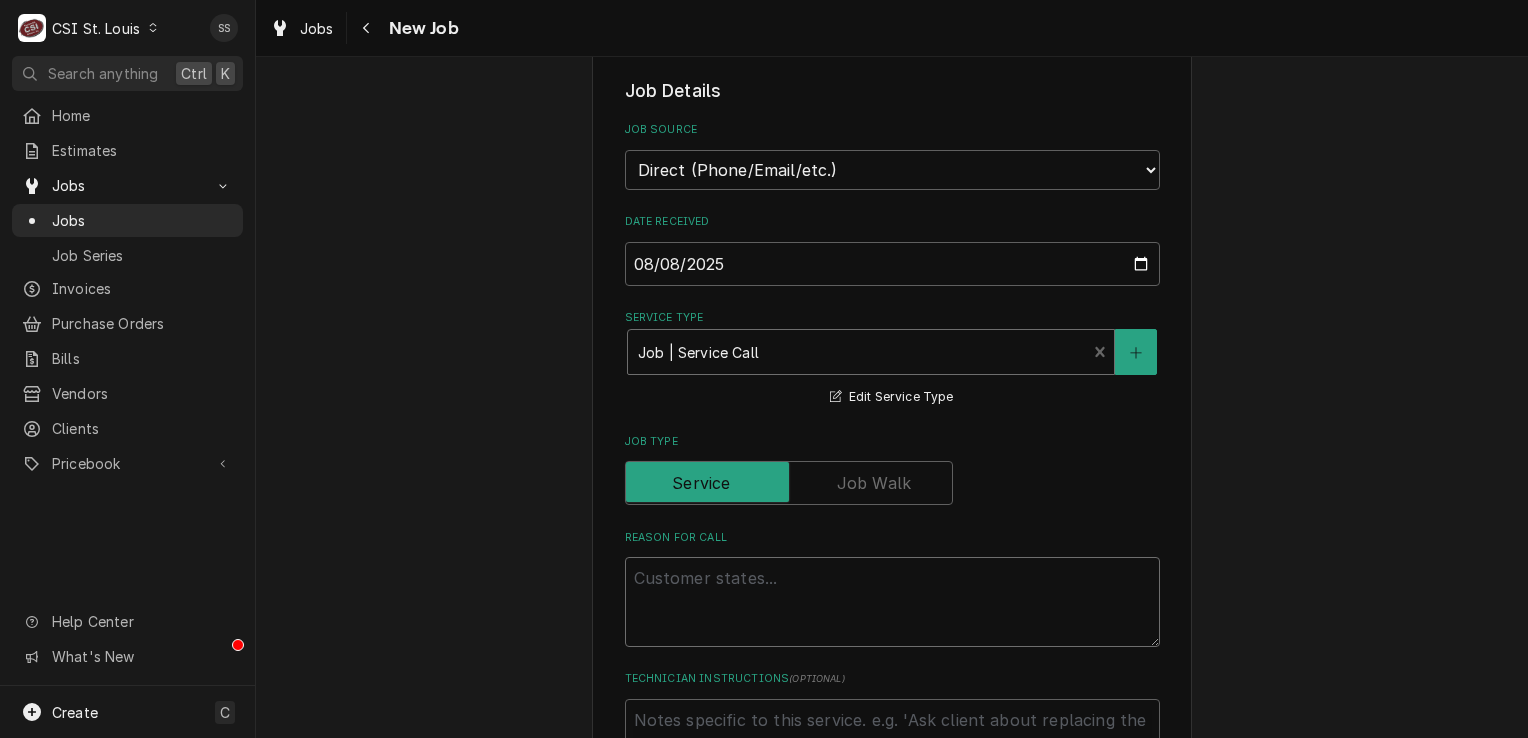 click on "Reason For Call" at bounding box center [892, 602] 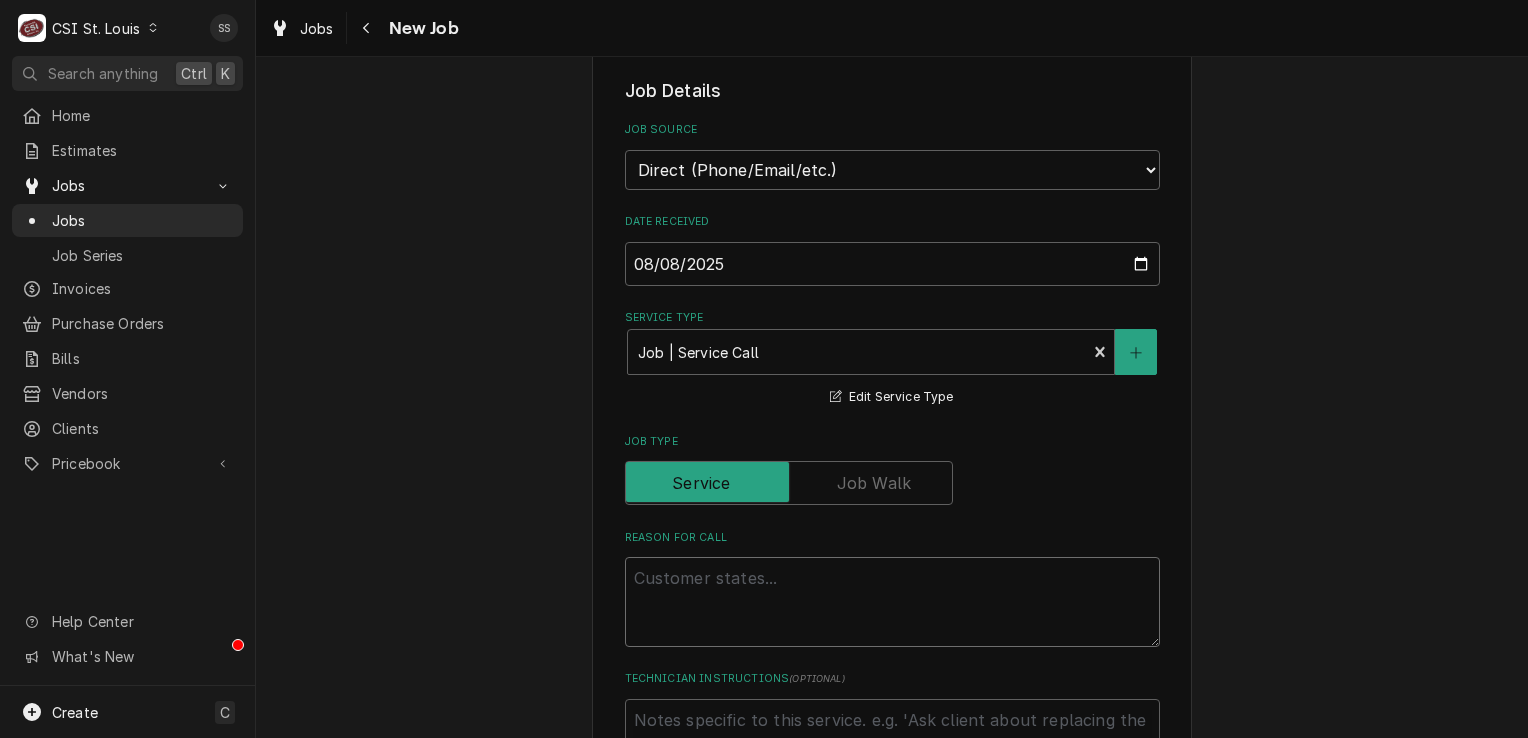 type on "x" 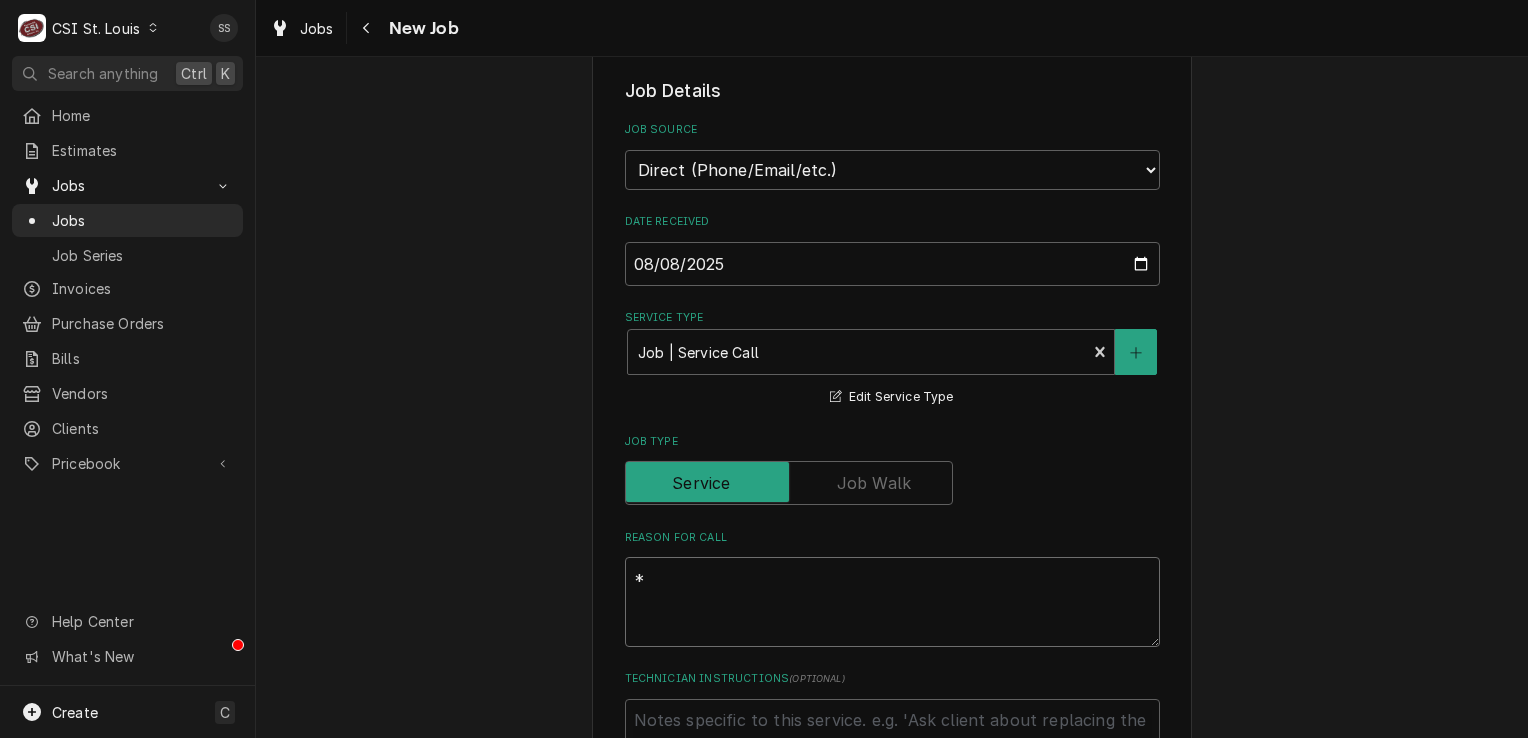 type on "x" 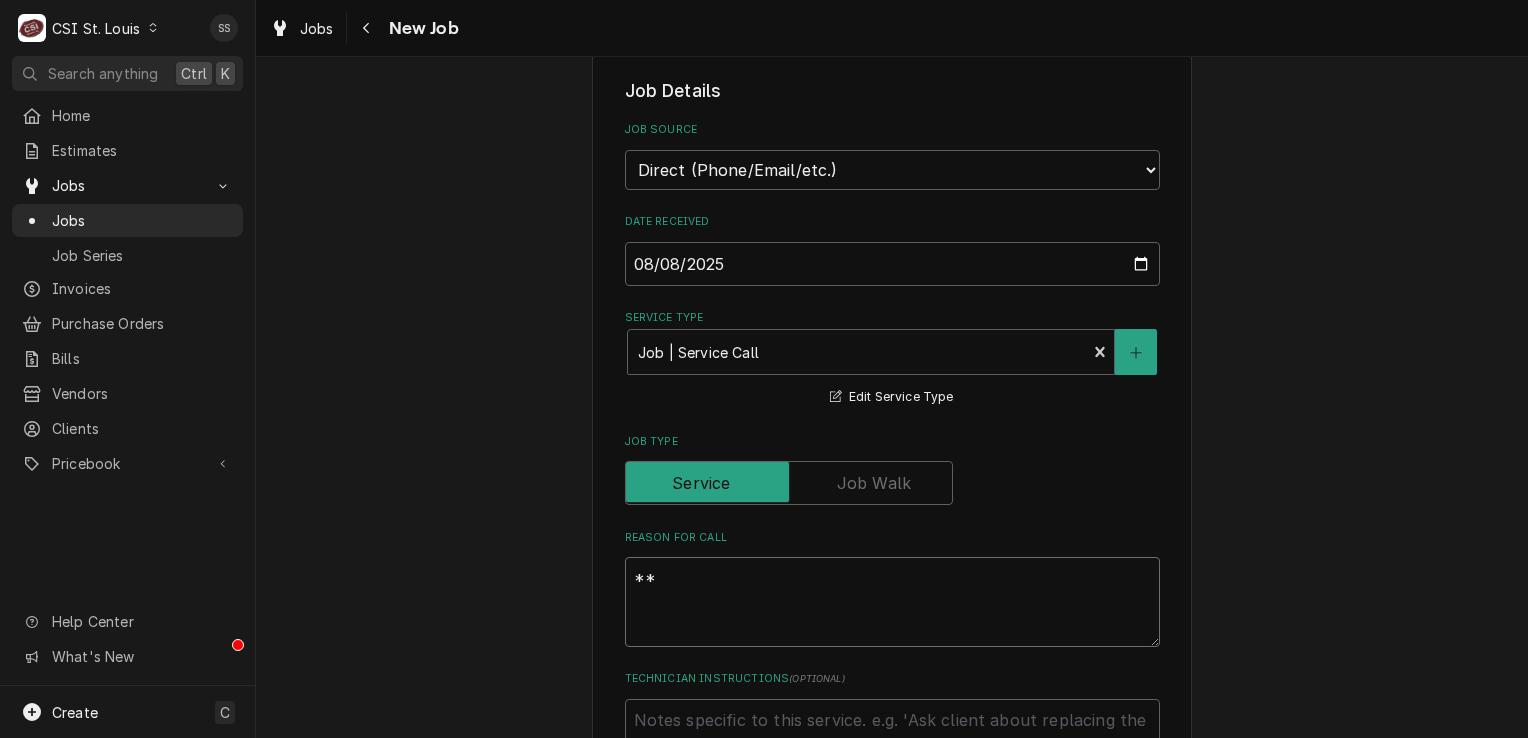 type on "x" 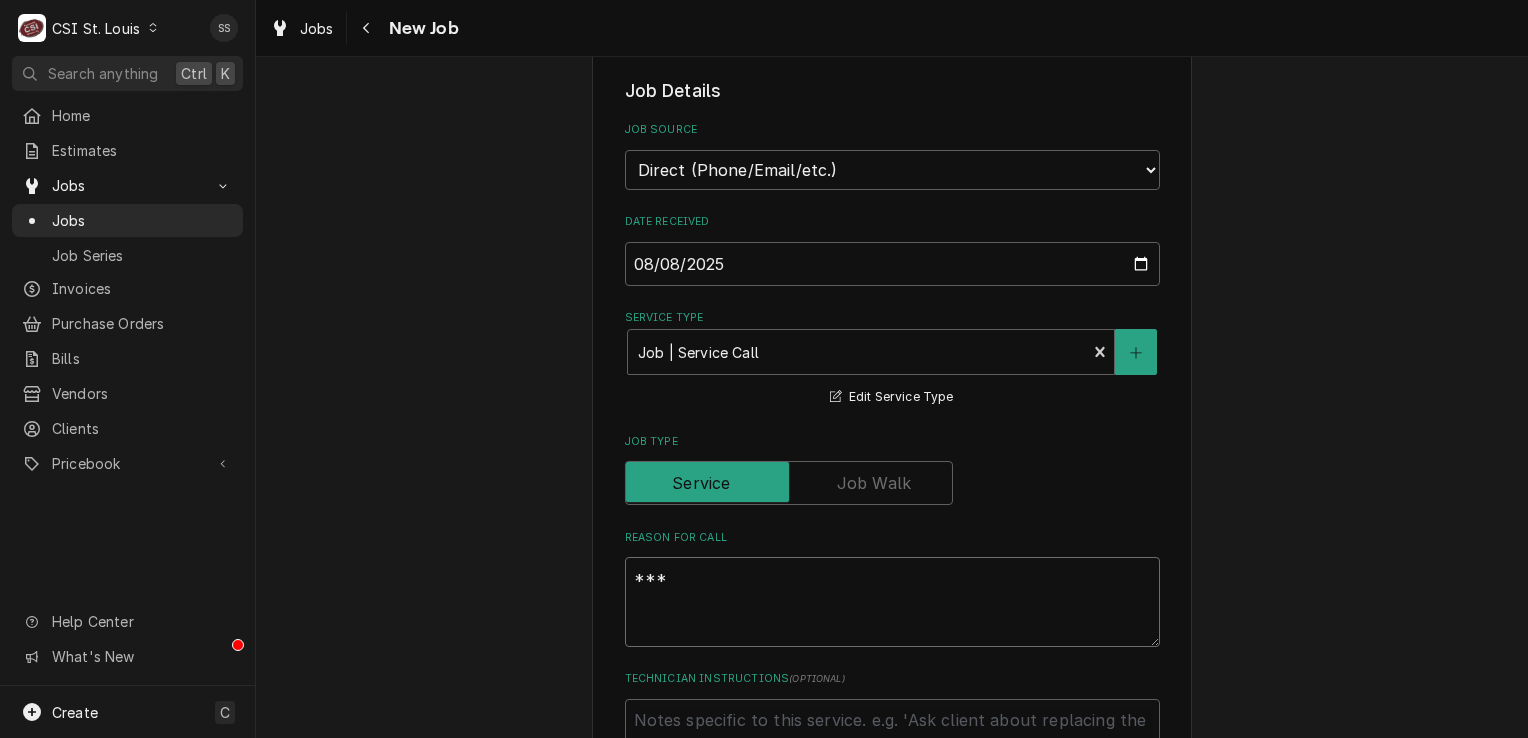 type on "x" 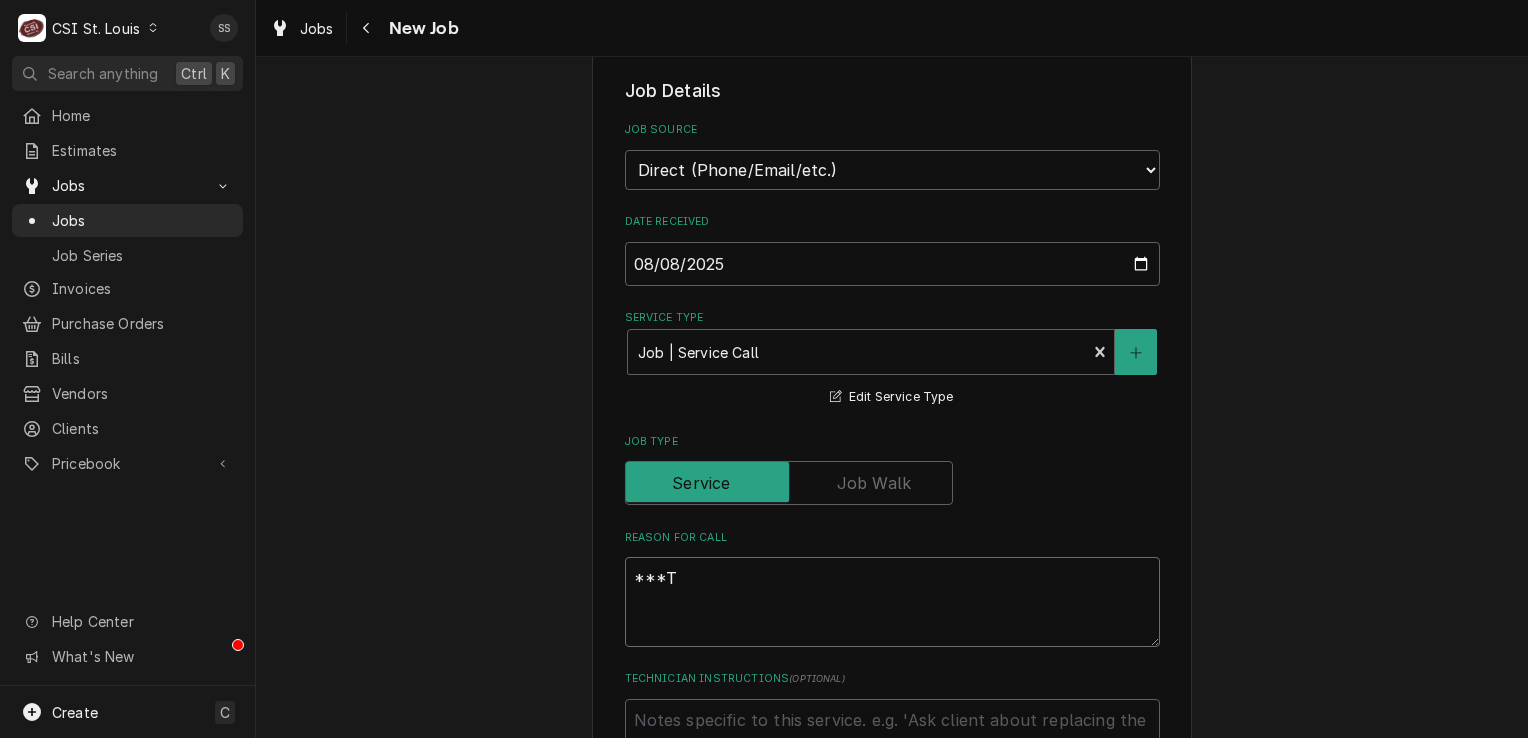 type on "x" 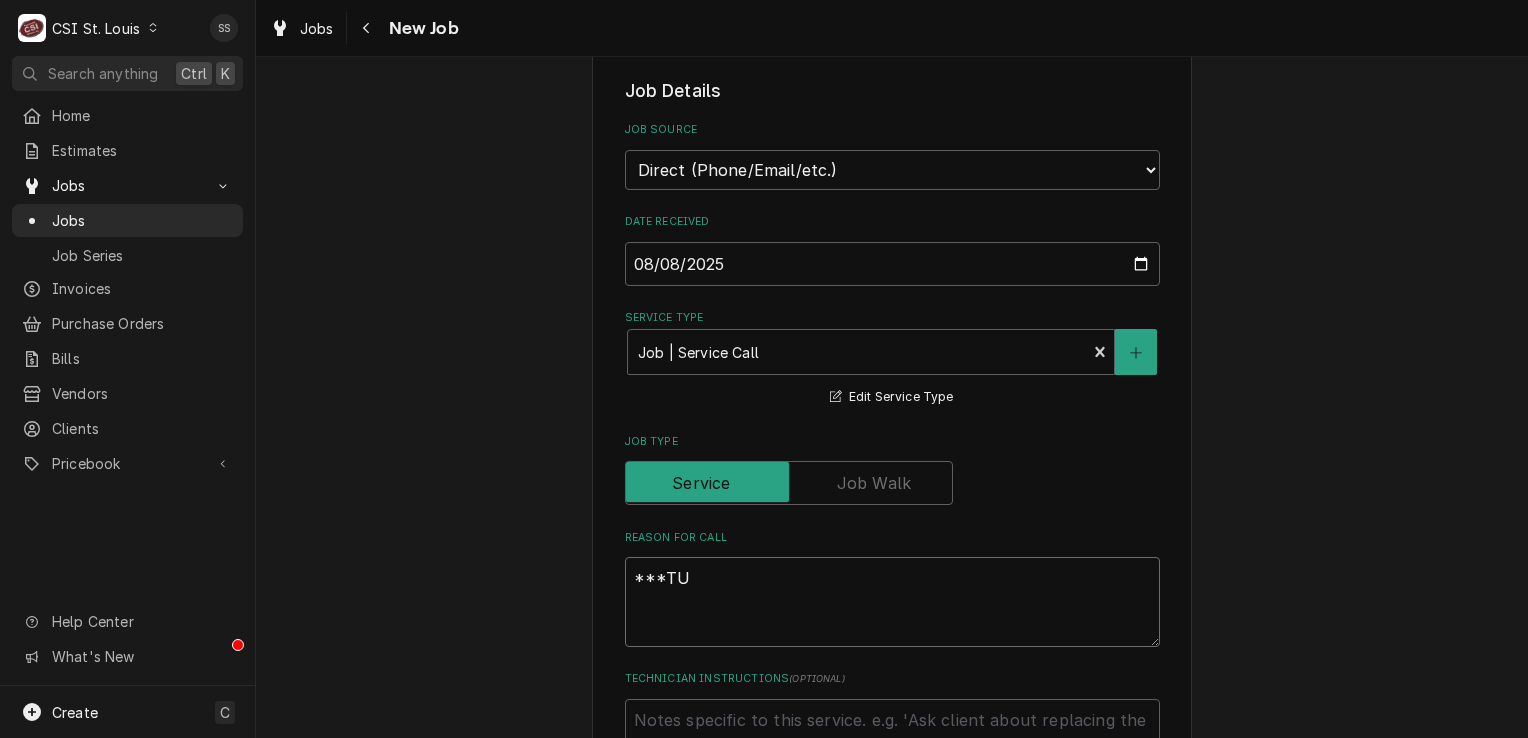 type on "x" 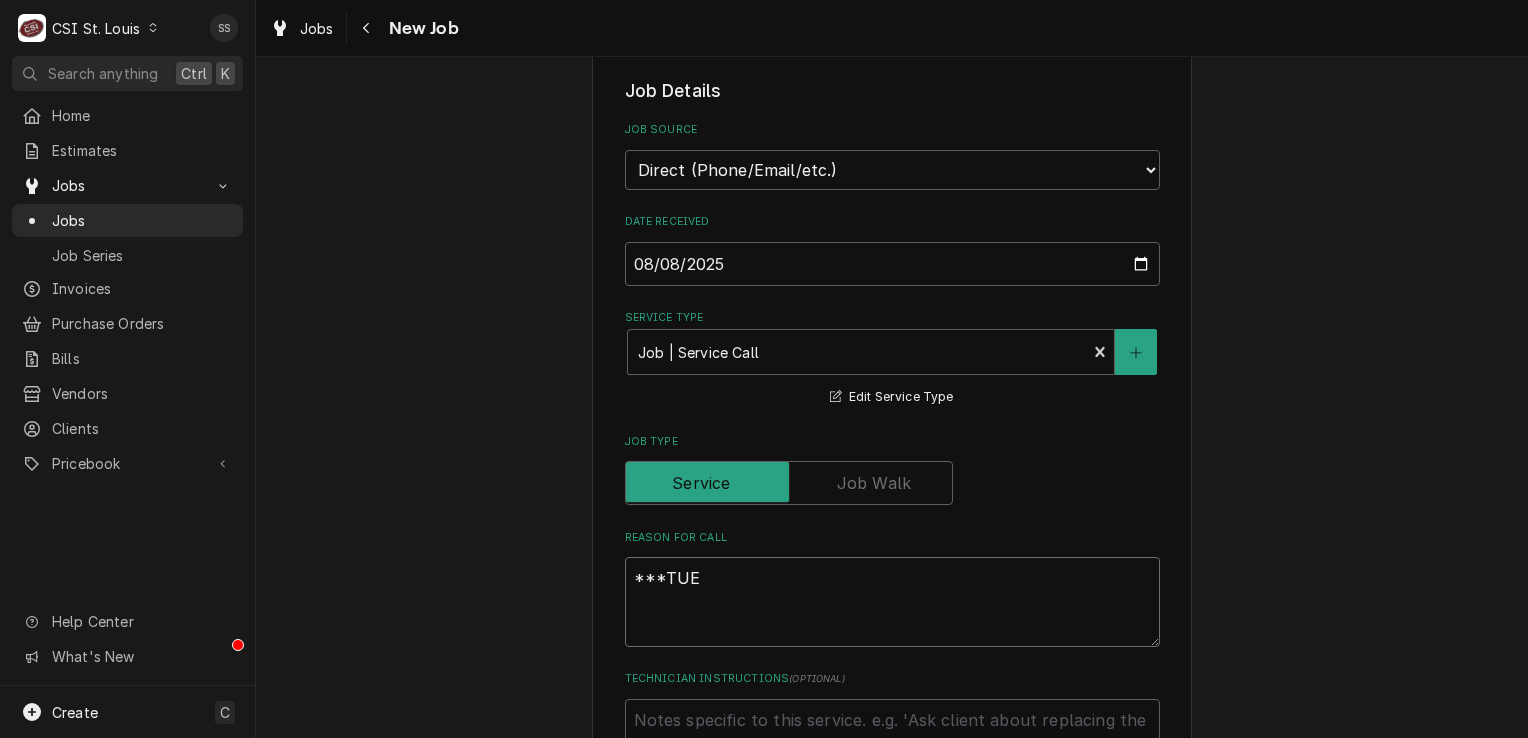 type on "x" 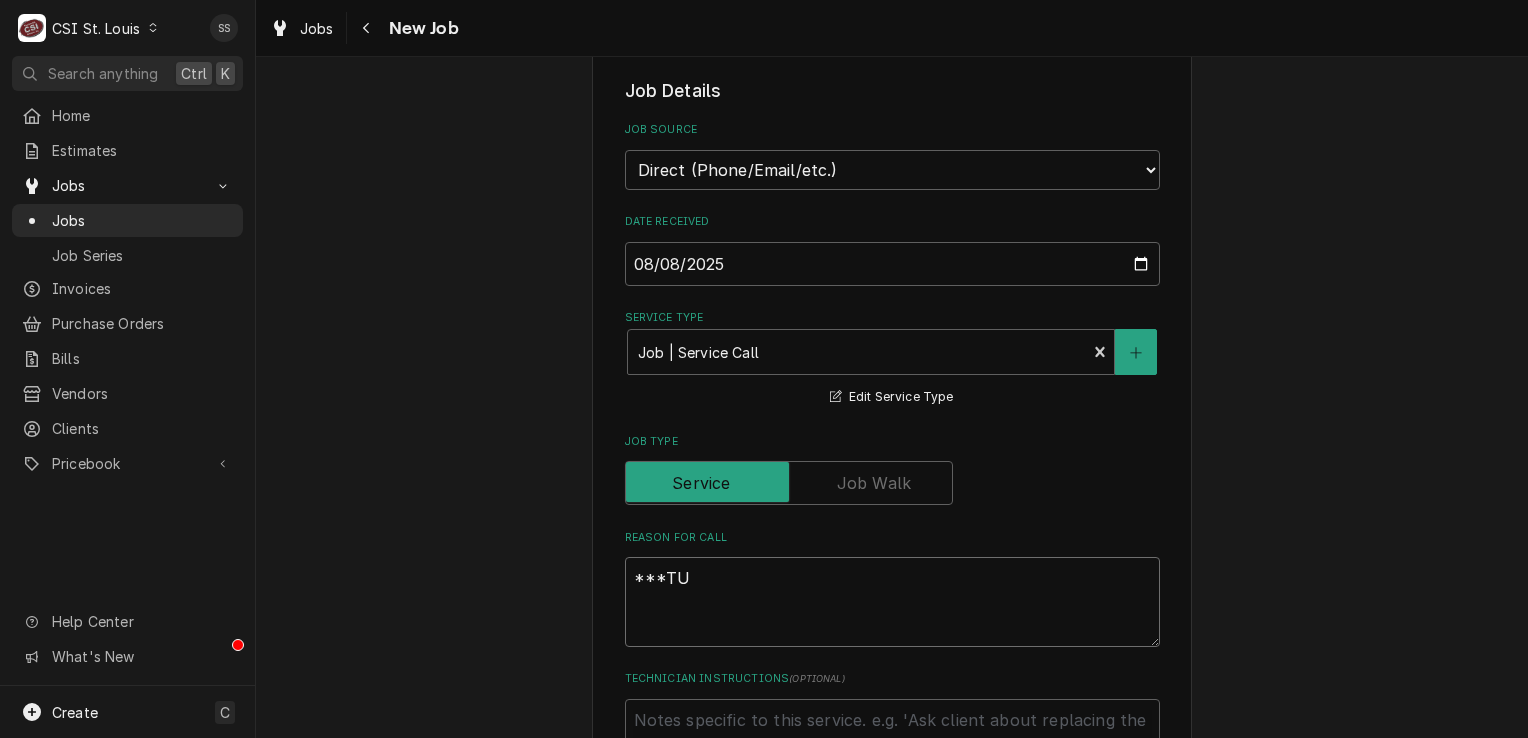 type on "x" 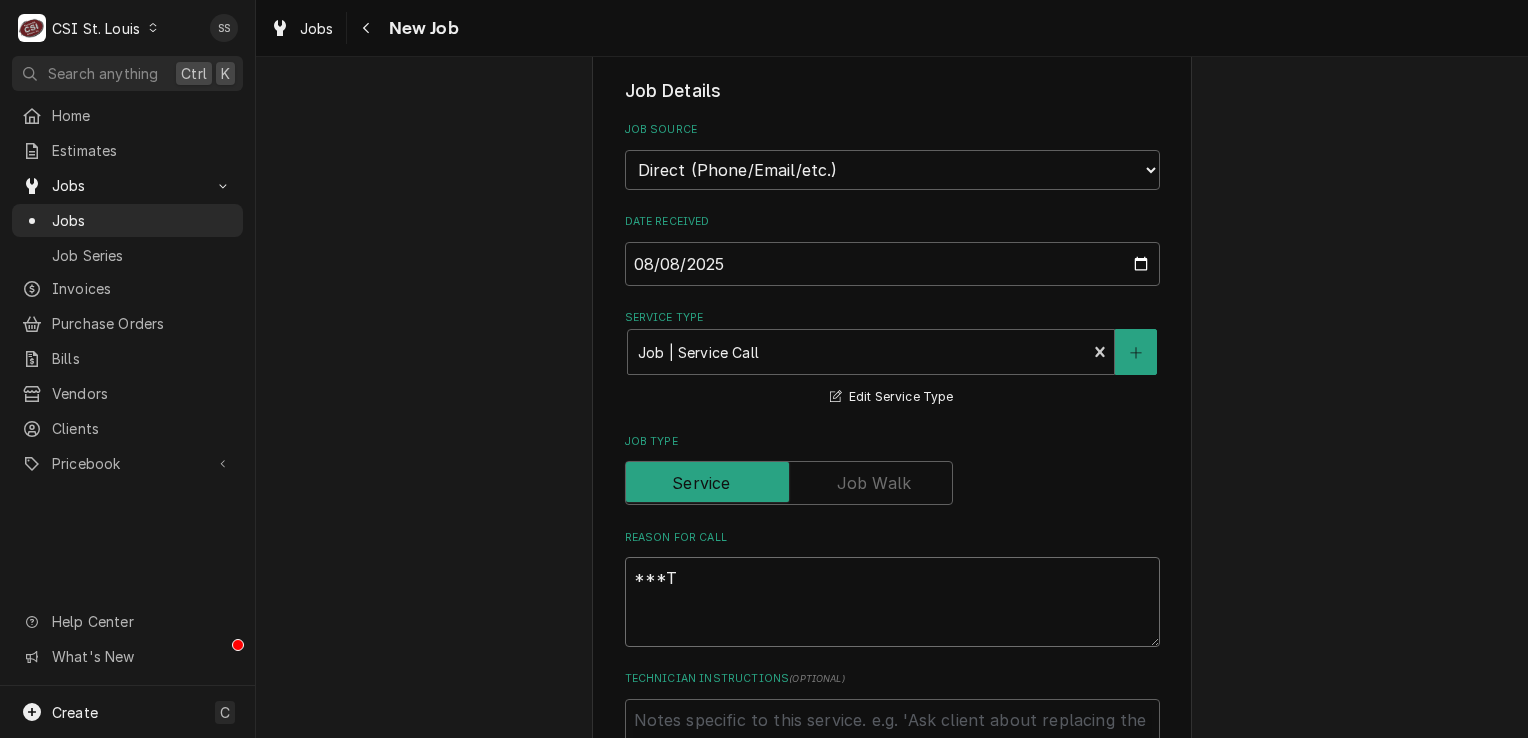 type on "x" 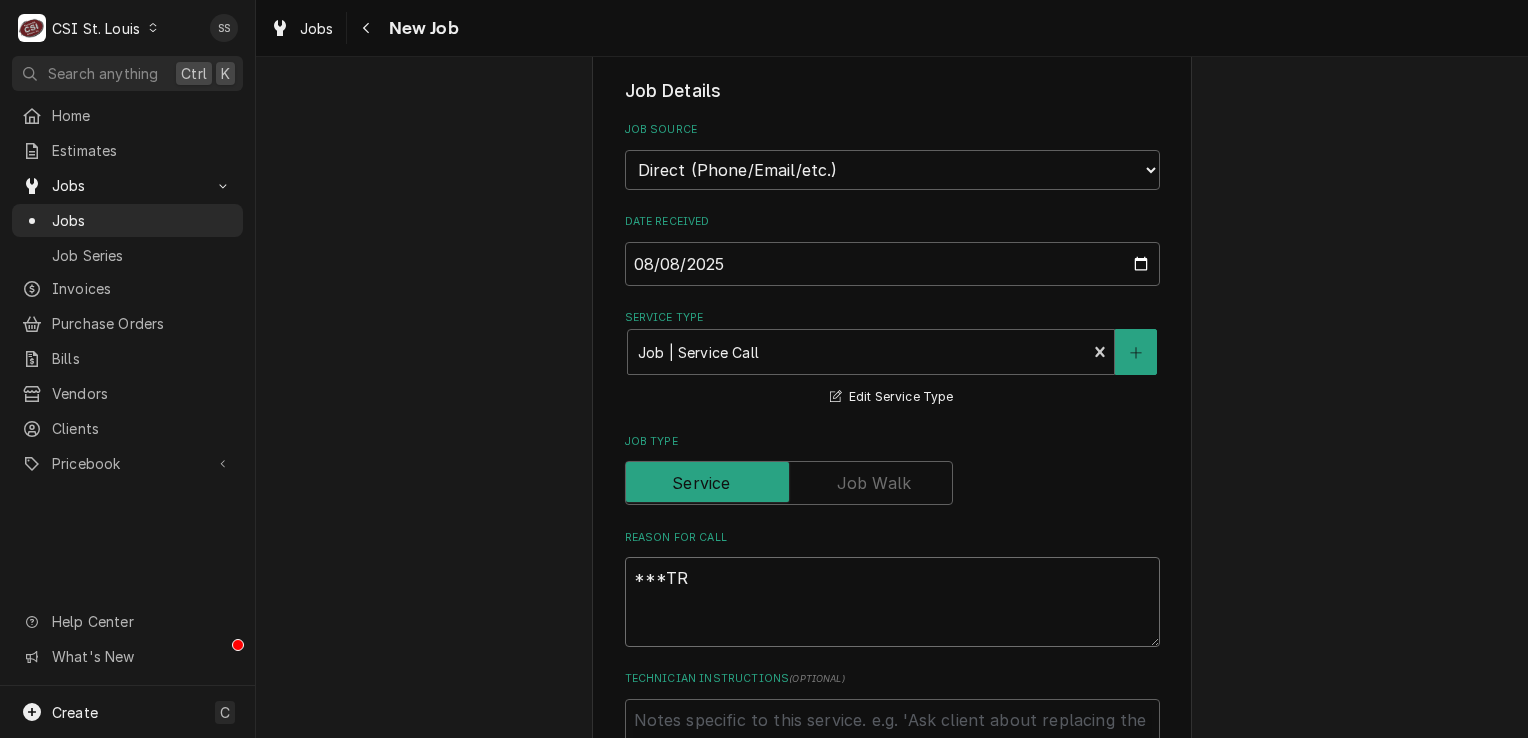 type on "x" 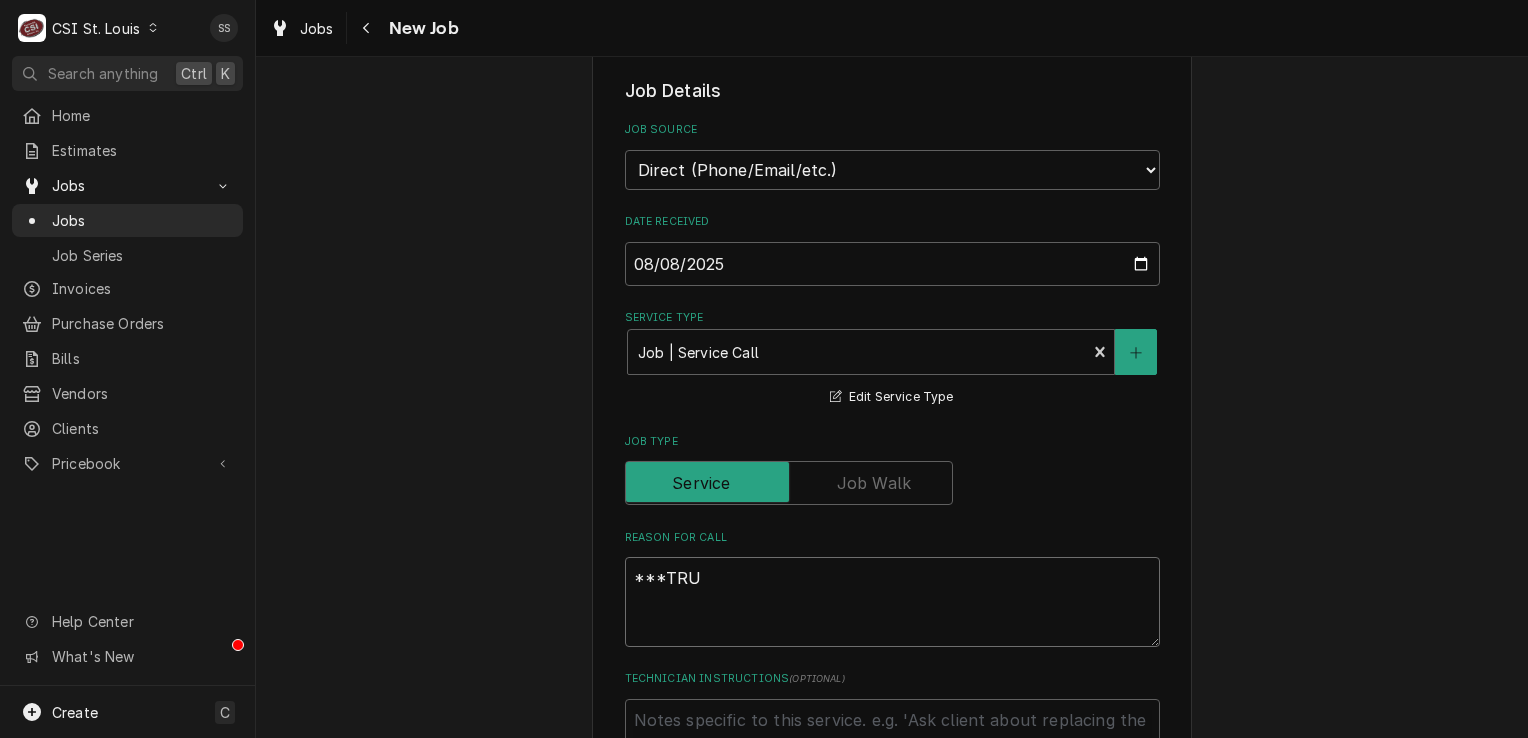 type on "x" 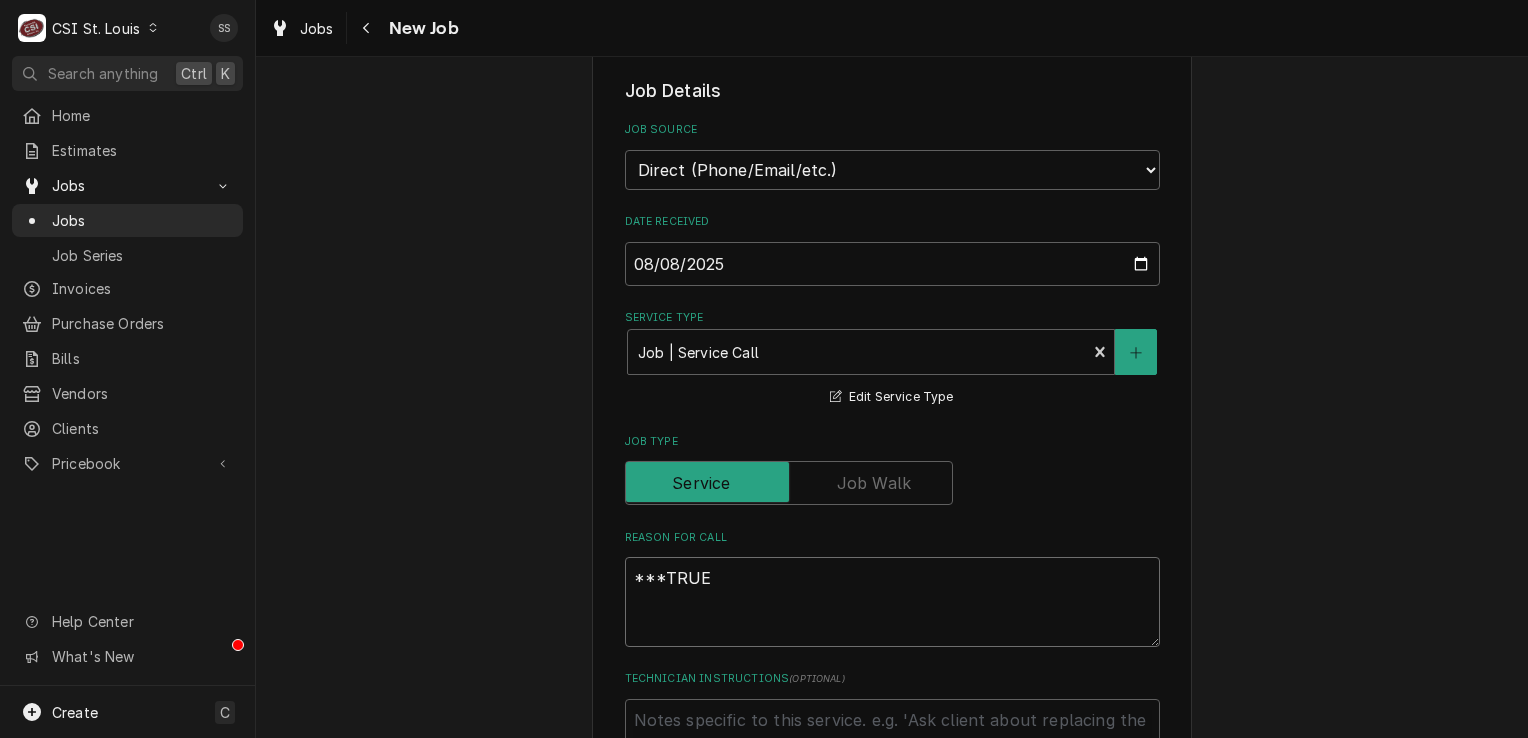 type on "x" 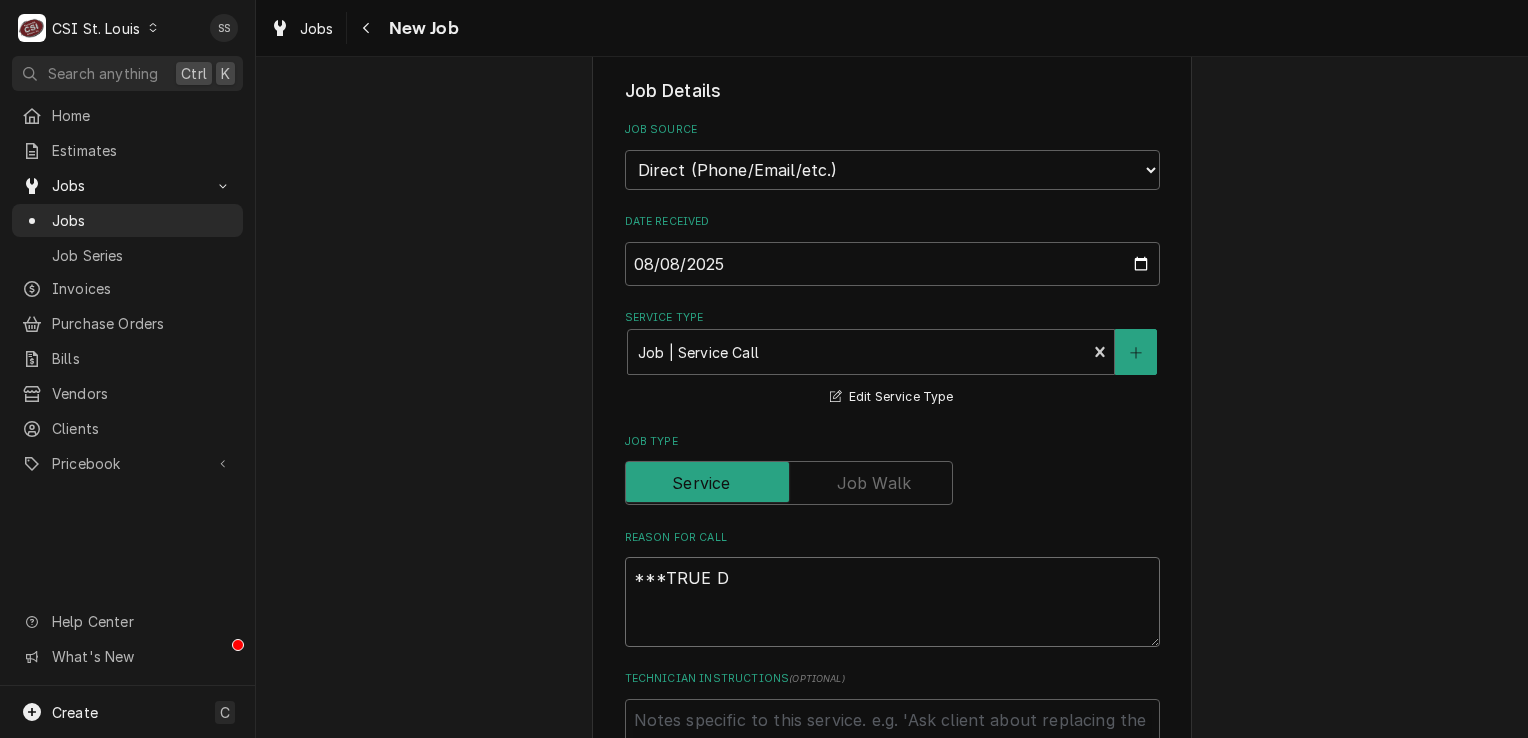 type on "x" 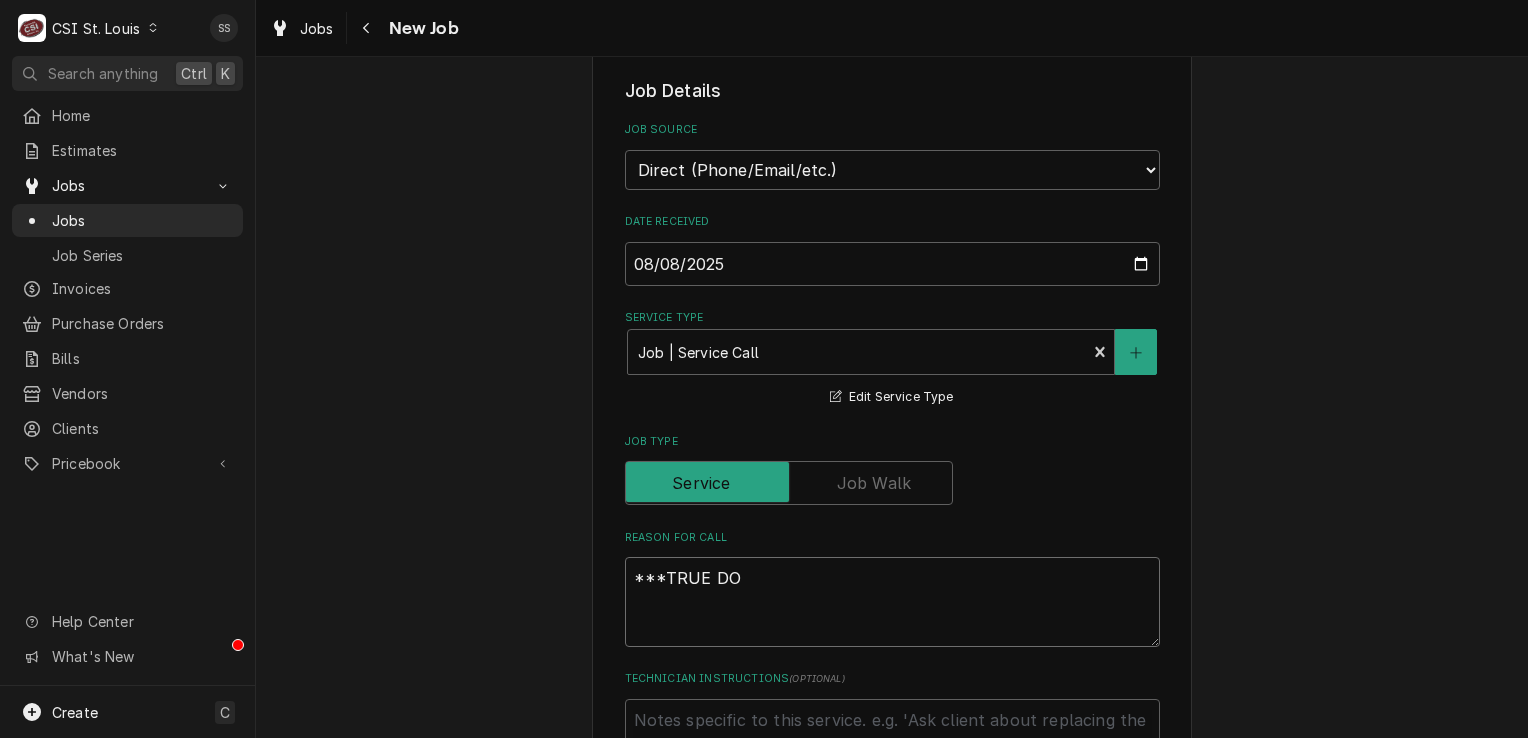 type on "x" 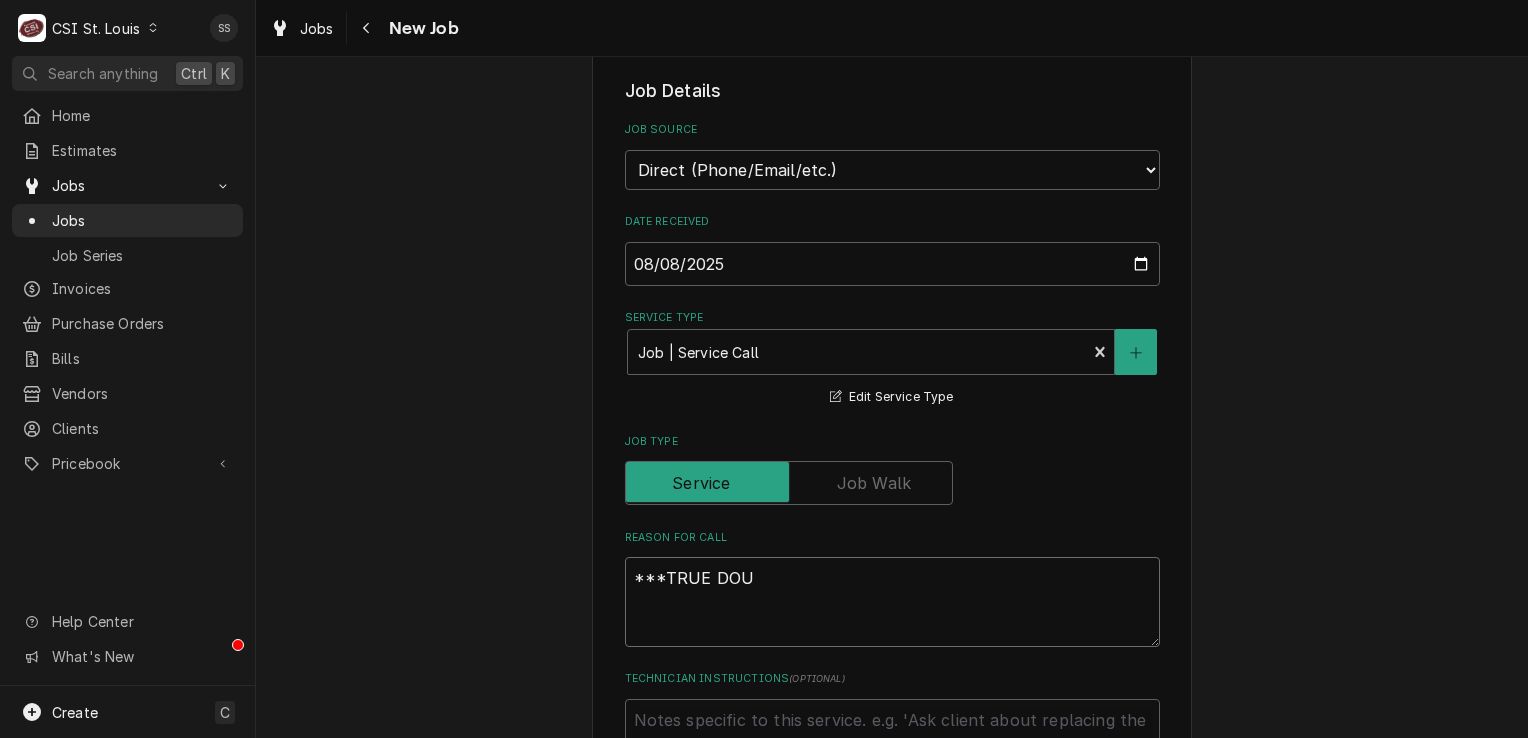 type on "x" 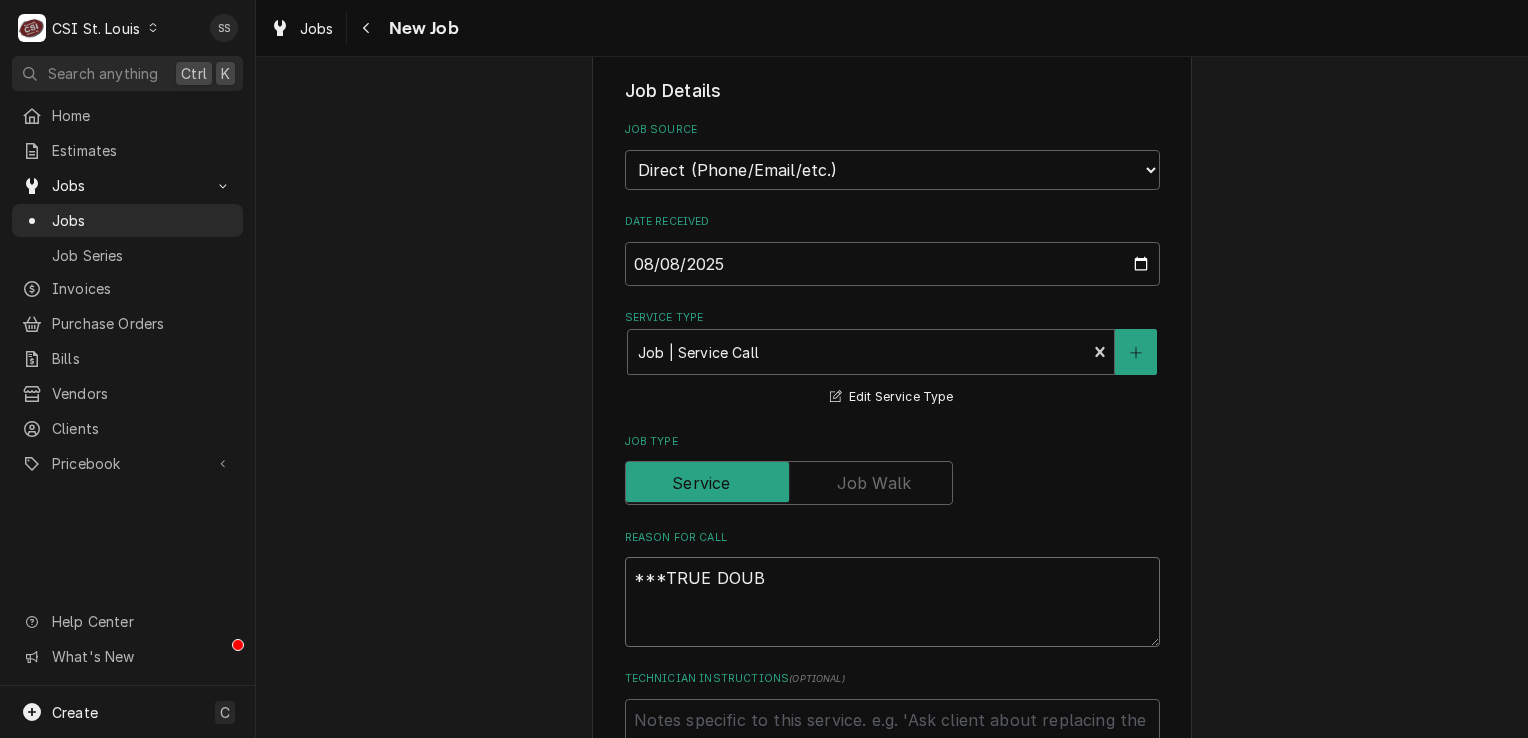 type on "x" 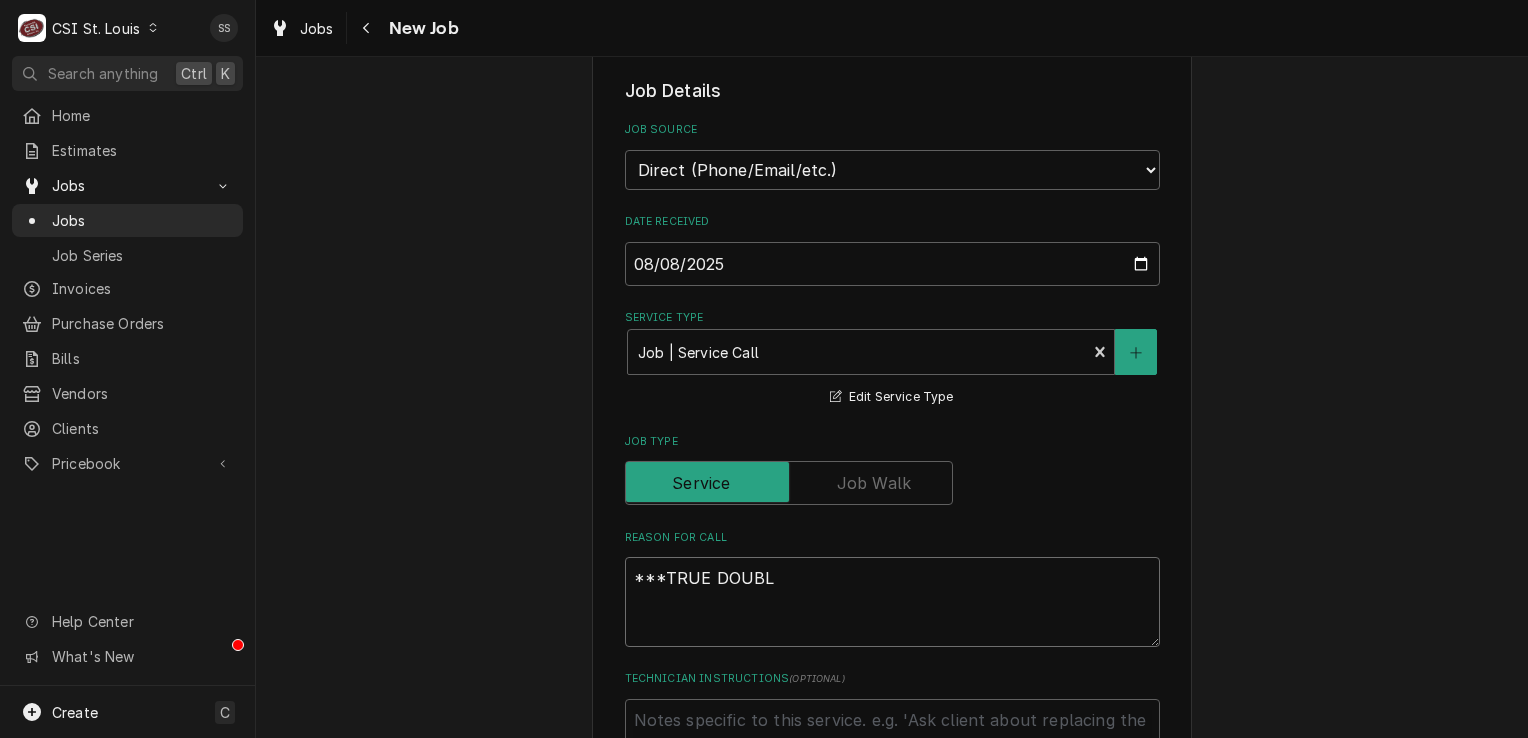 type on "***TRUE DOUBLE" 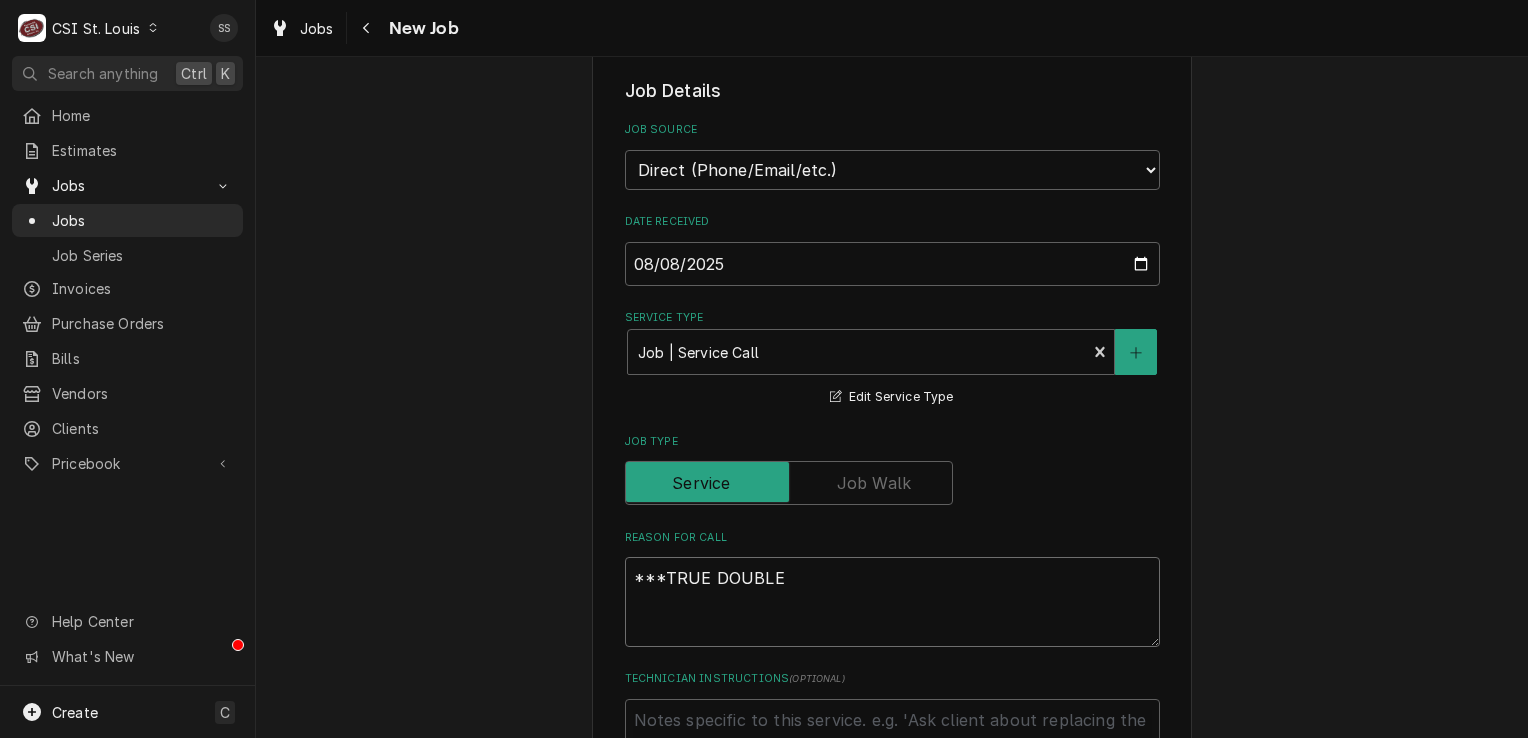 type on "x" 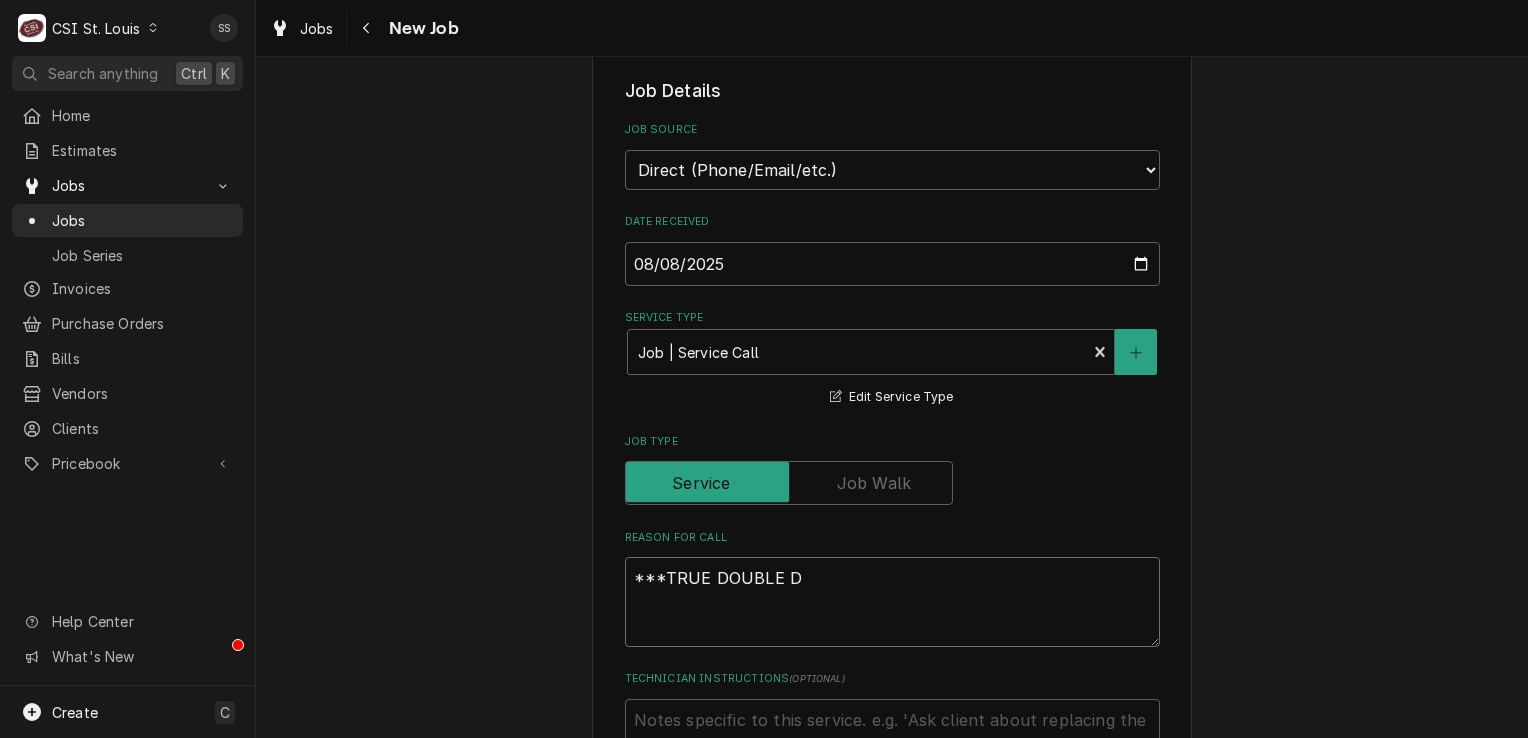 type on "x" 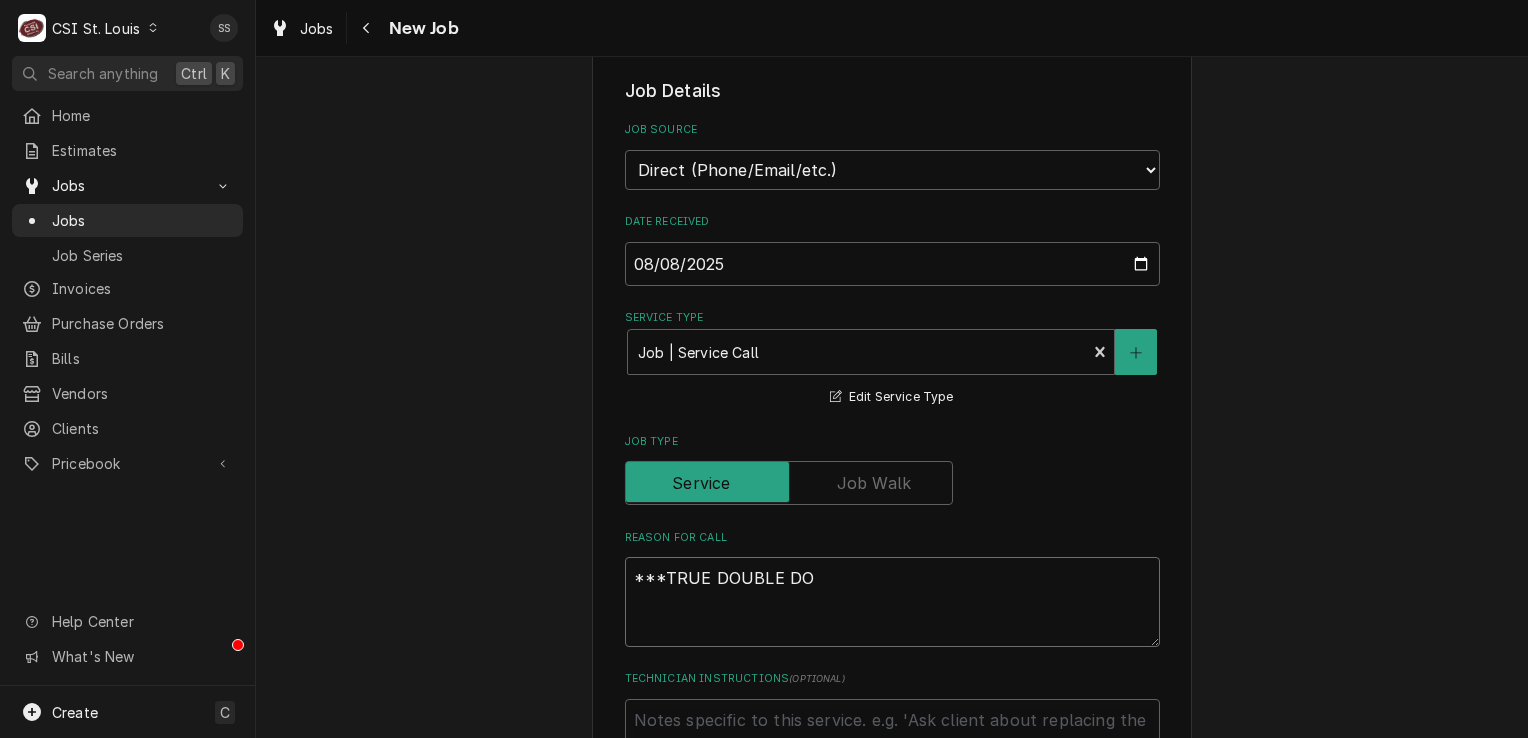 type on "x" 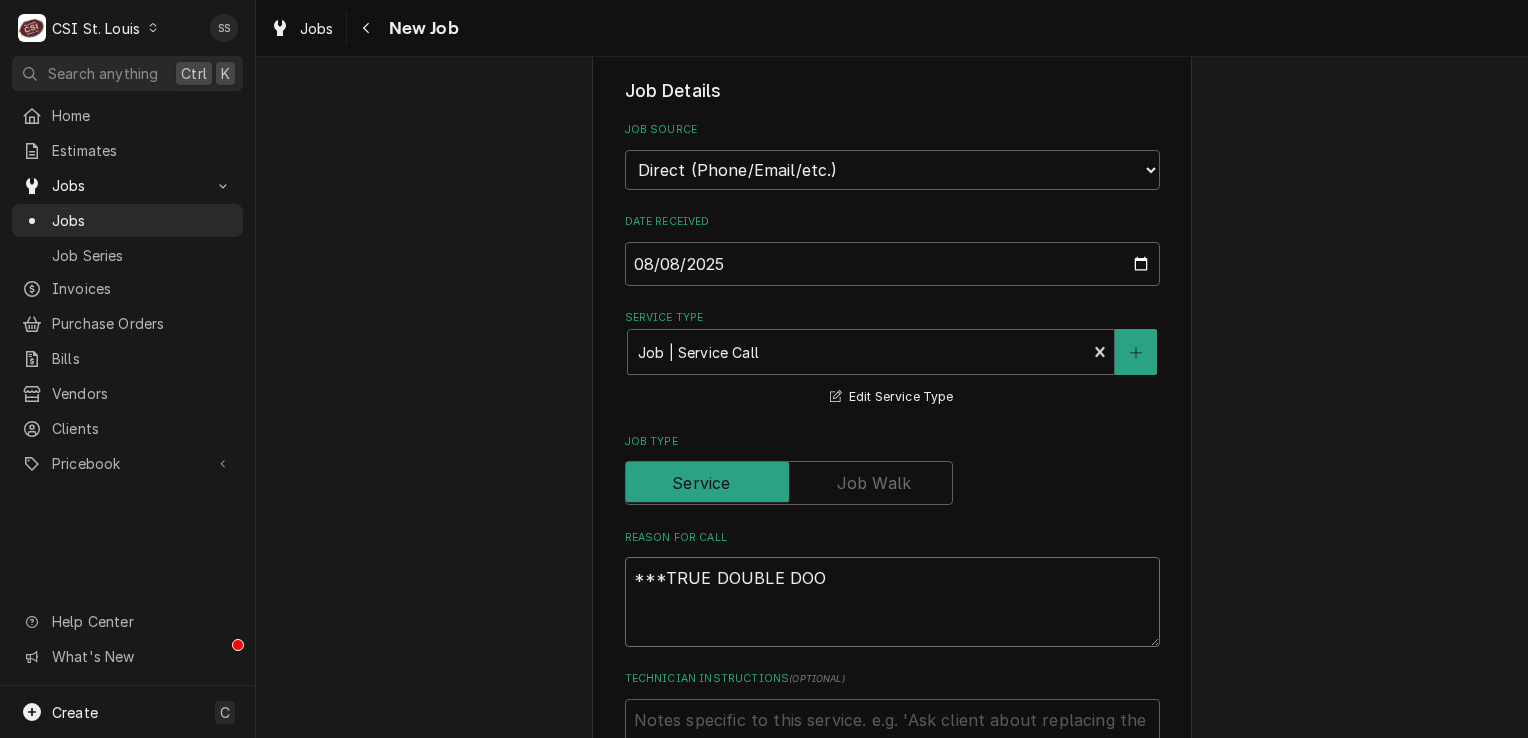 type on "x" 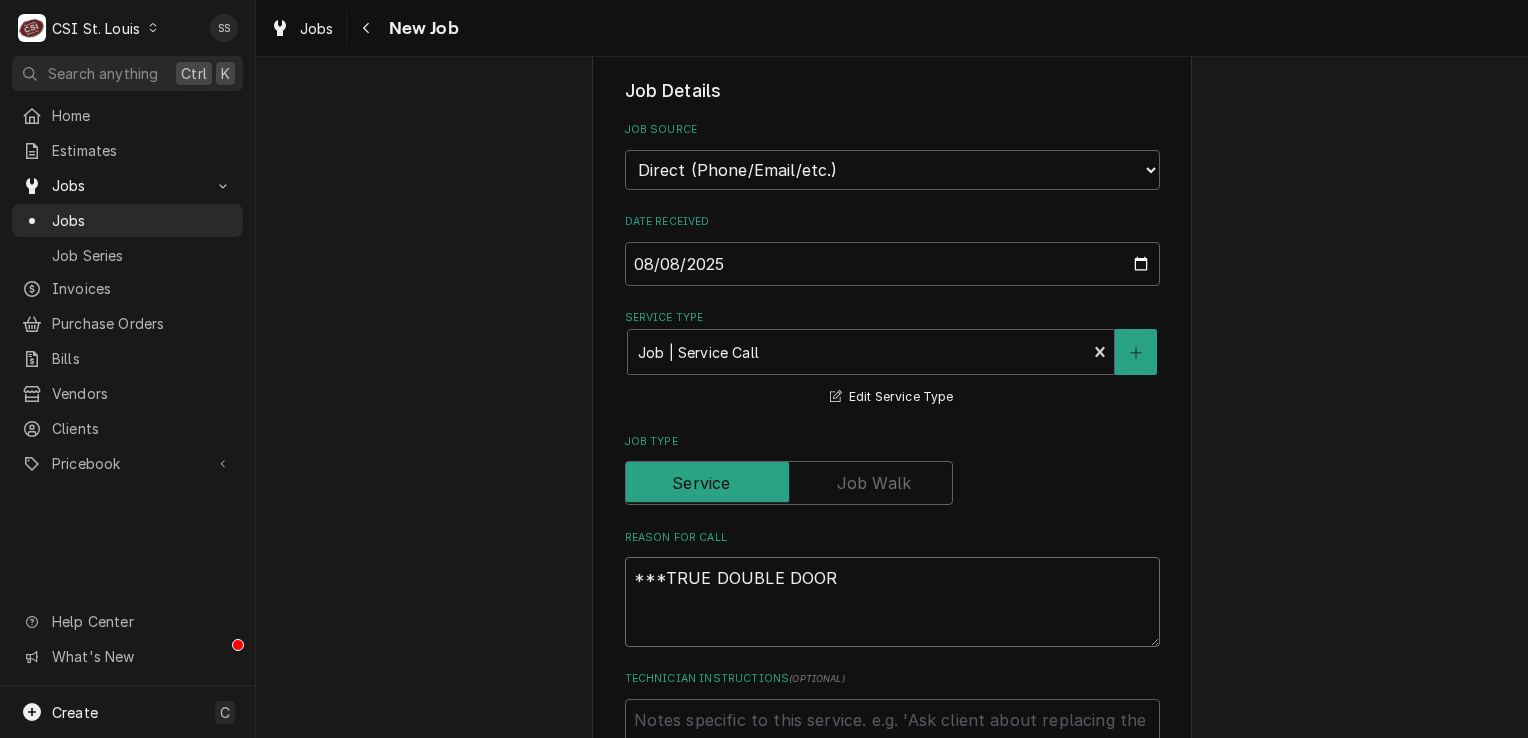 type on "x" 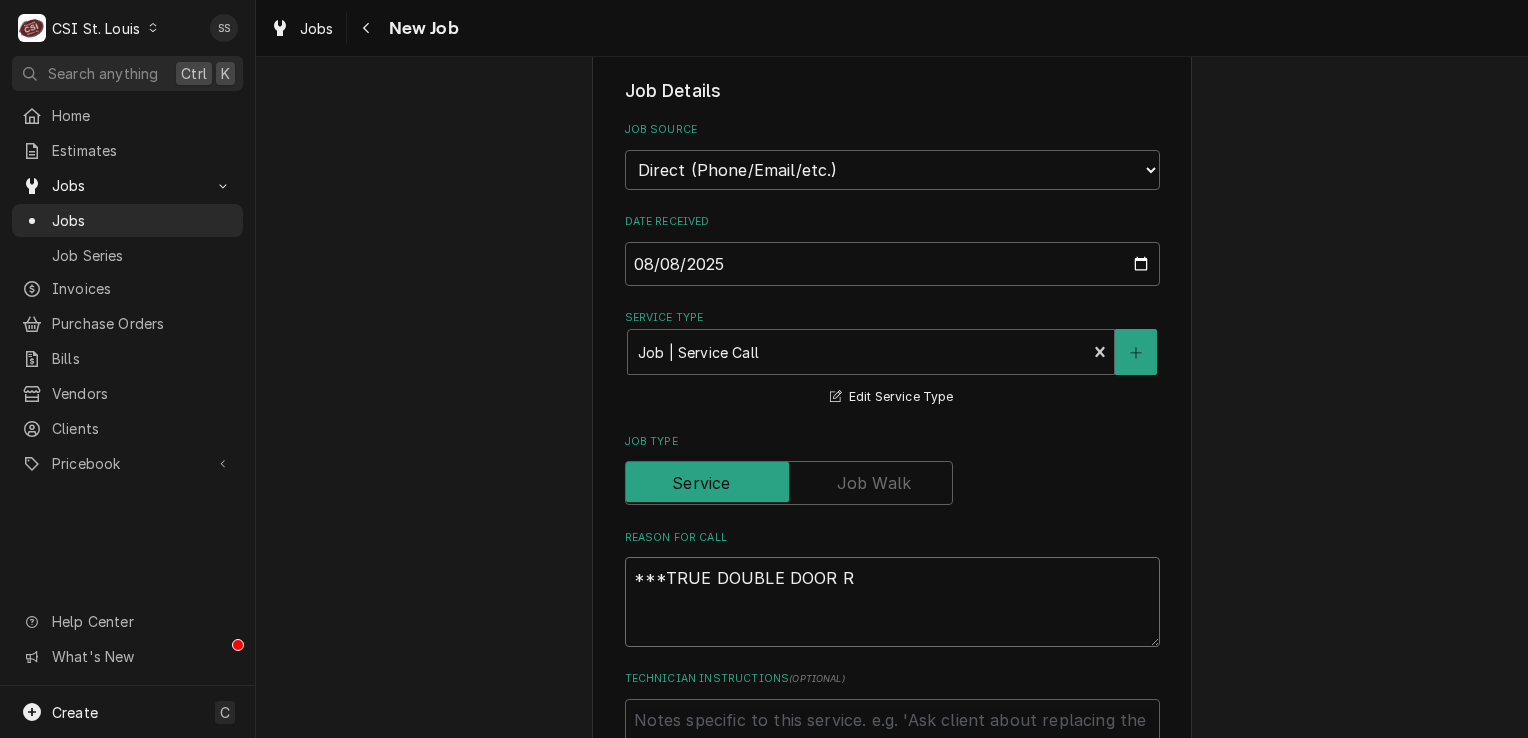 type on "x" 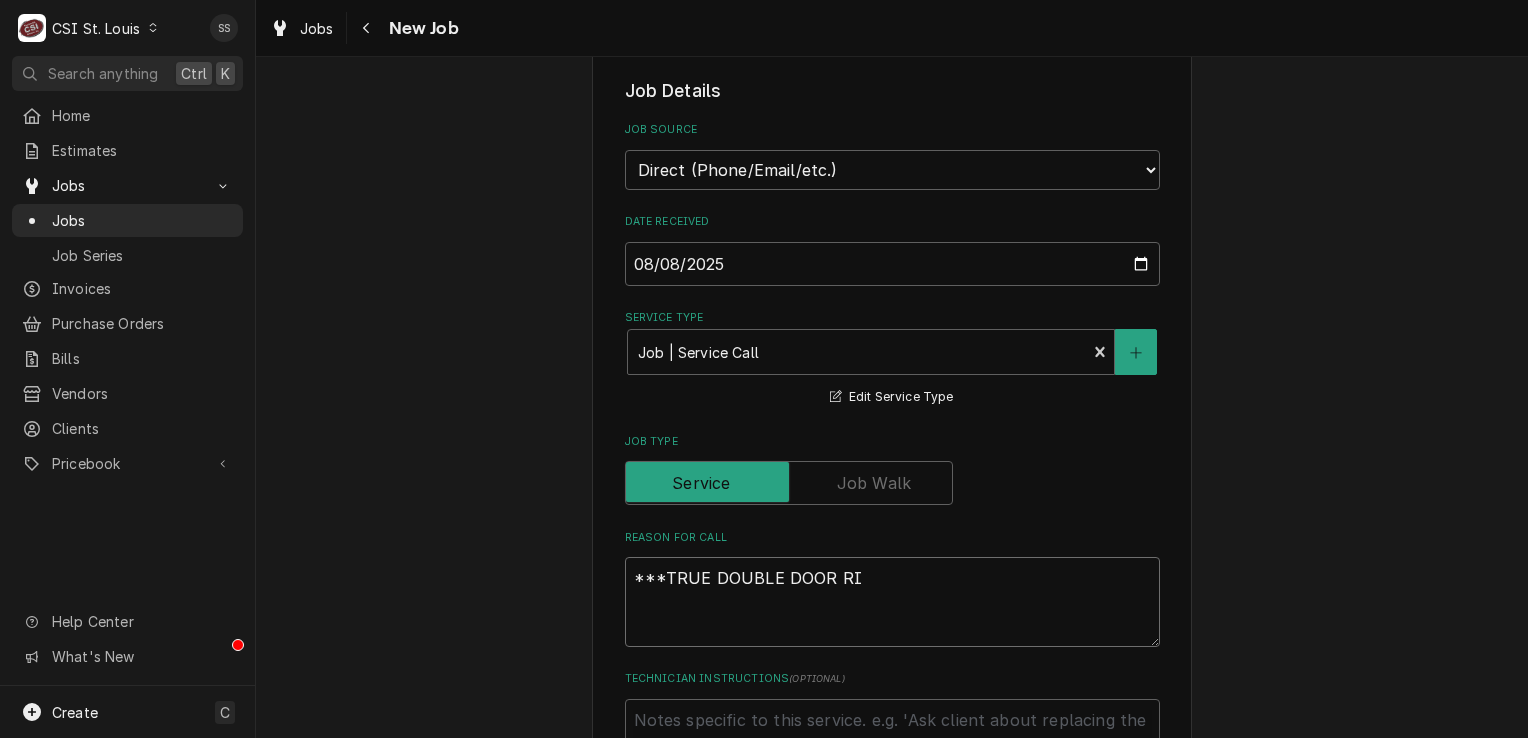 type on "x" 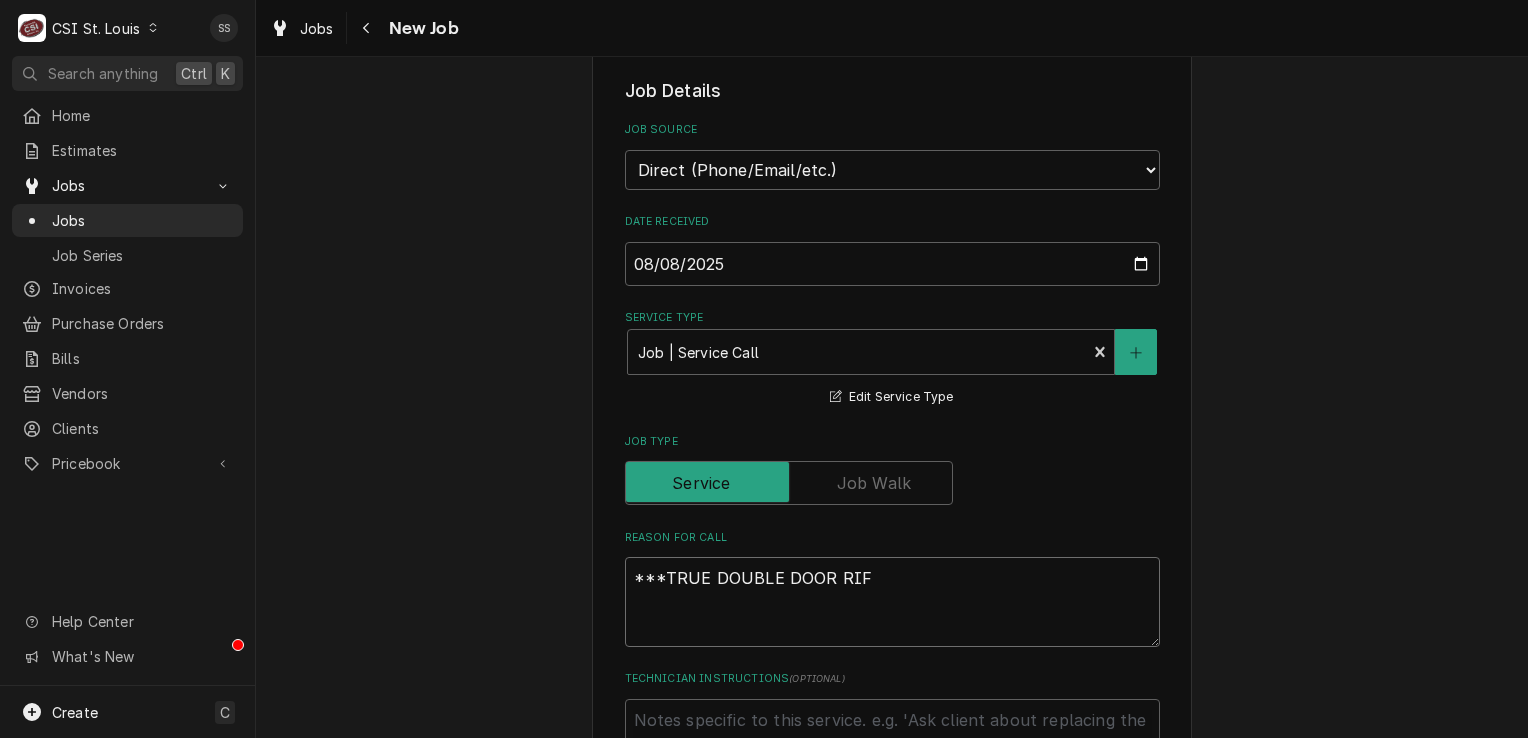 type on "x" 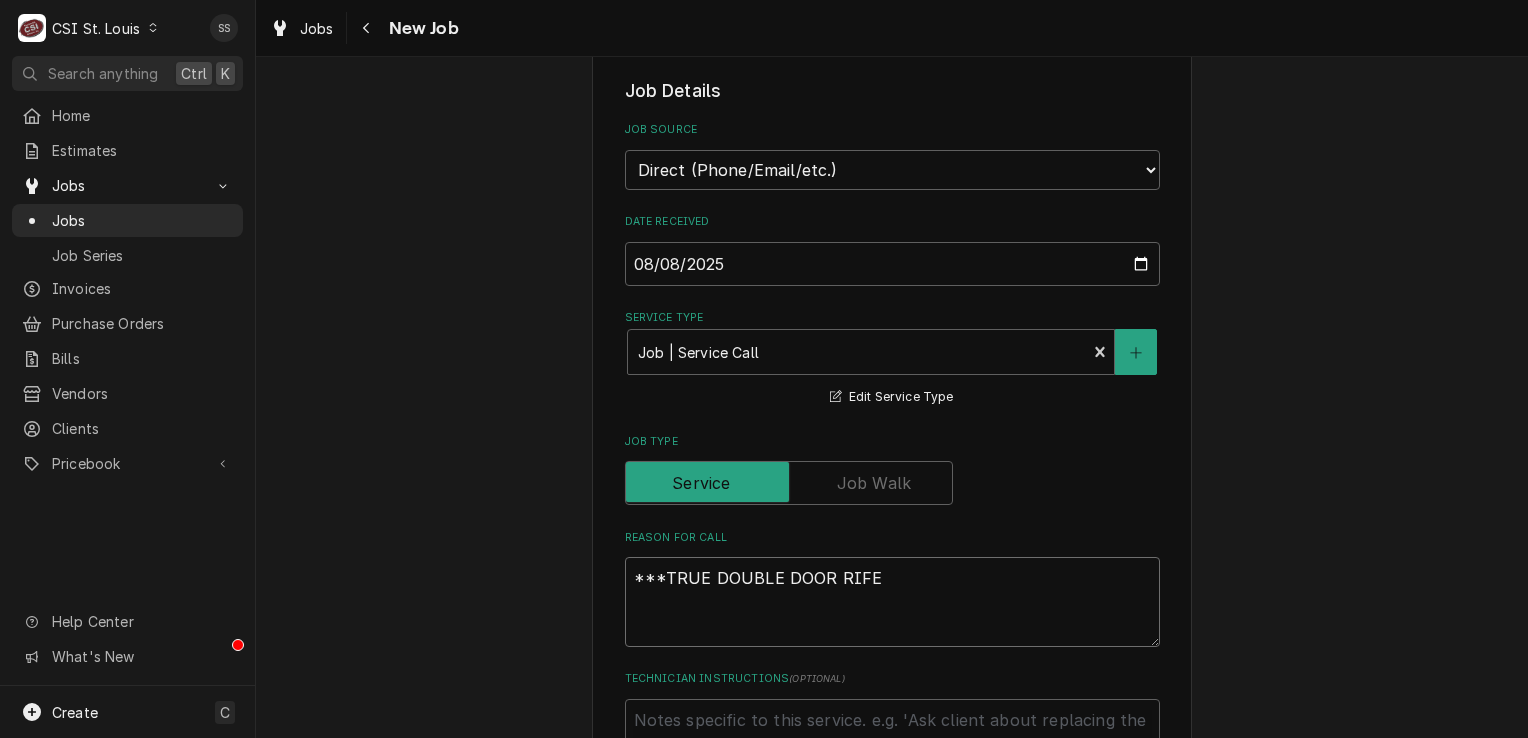 type on "x" 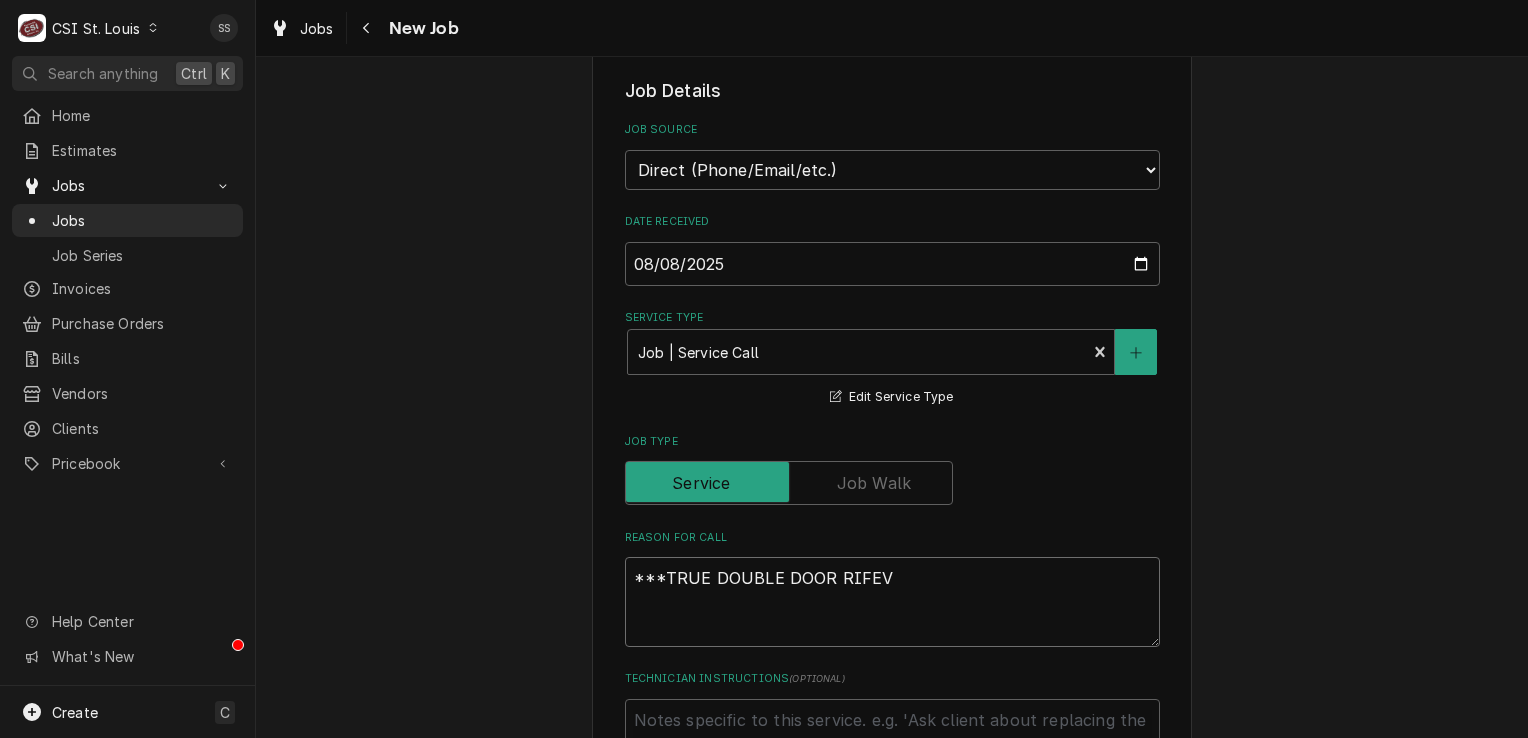 type on "x" 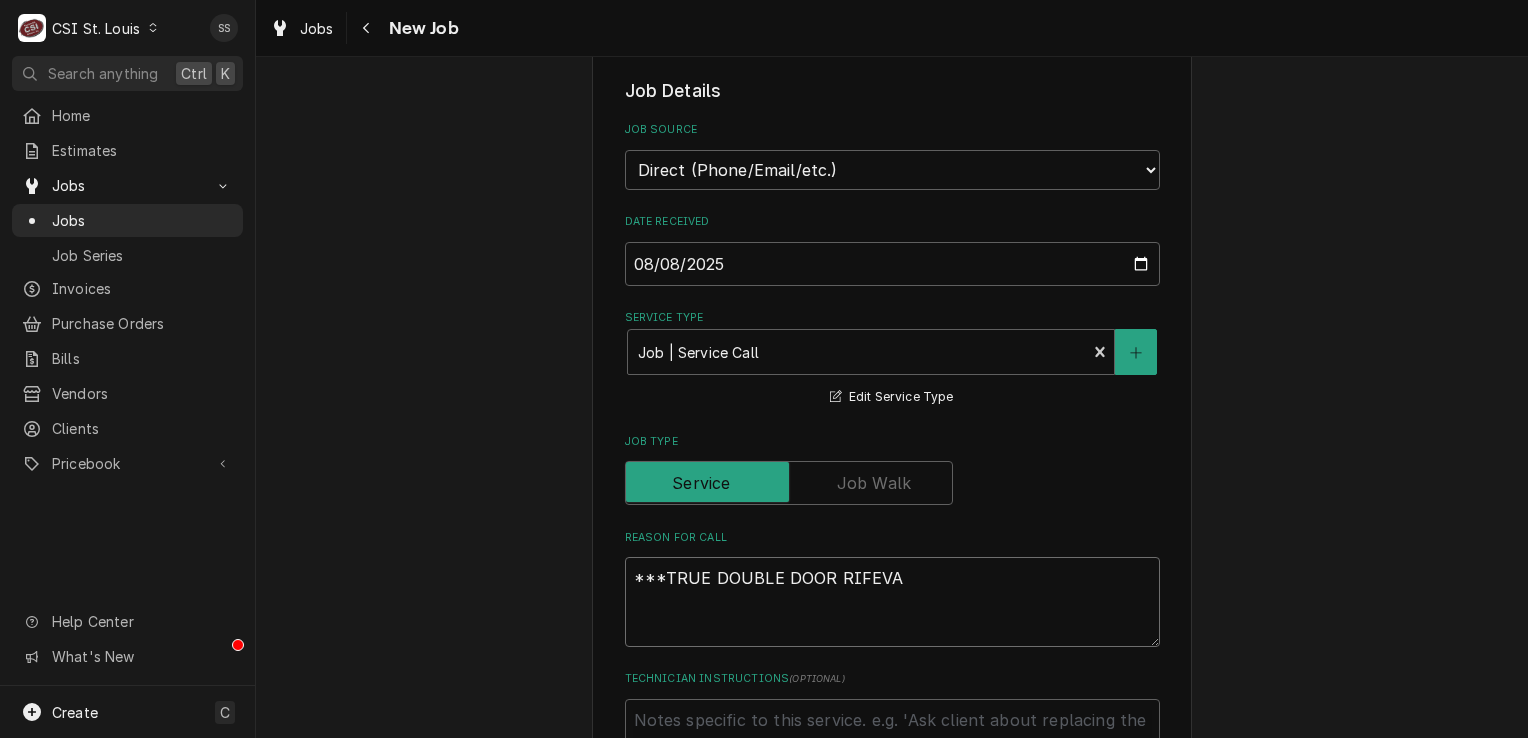 type on "x" 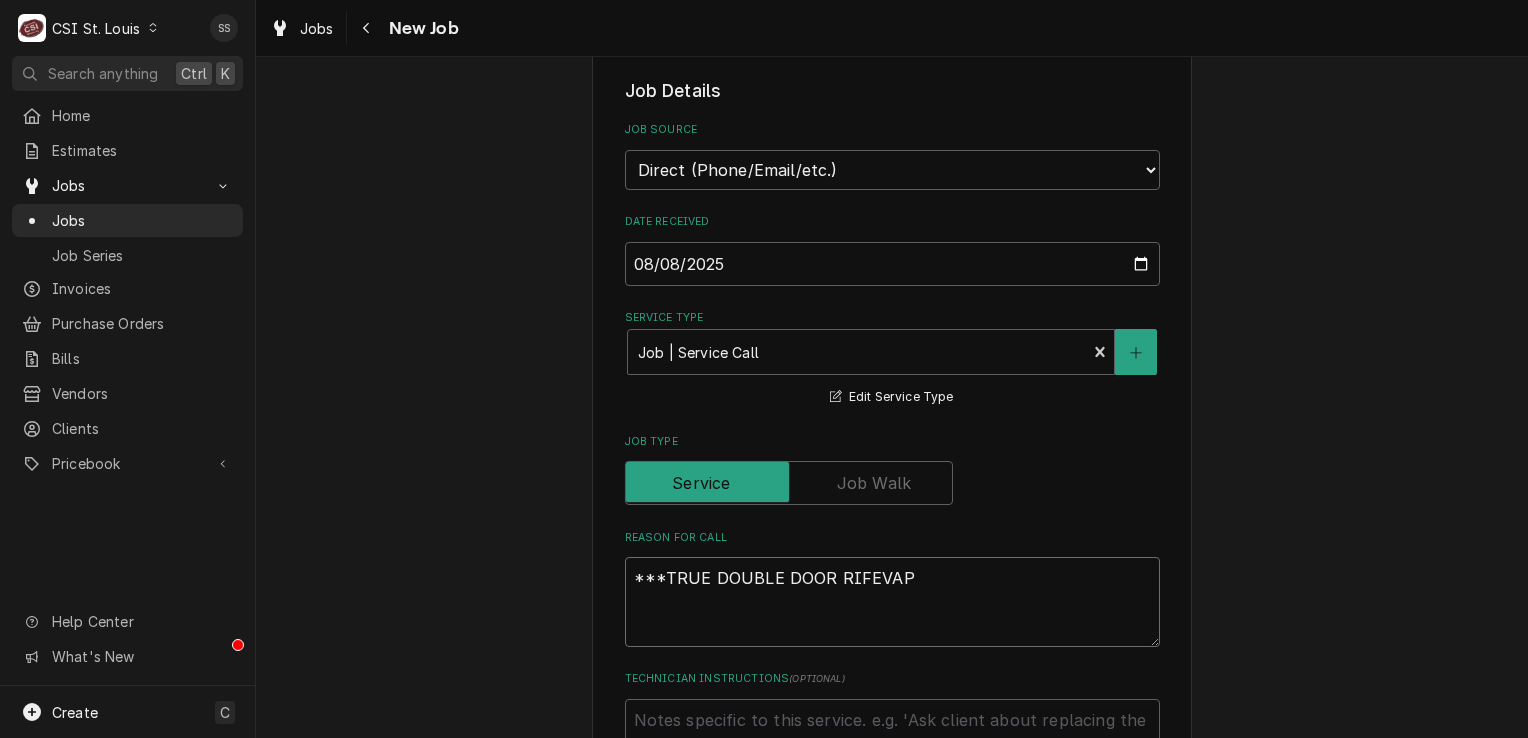 type on "x" 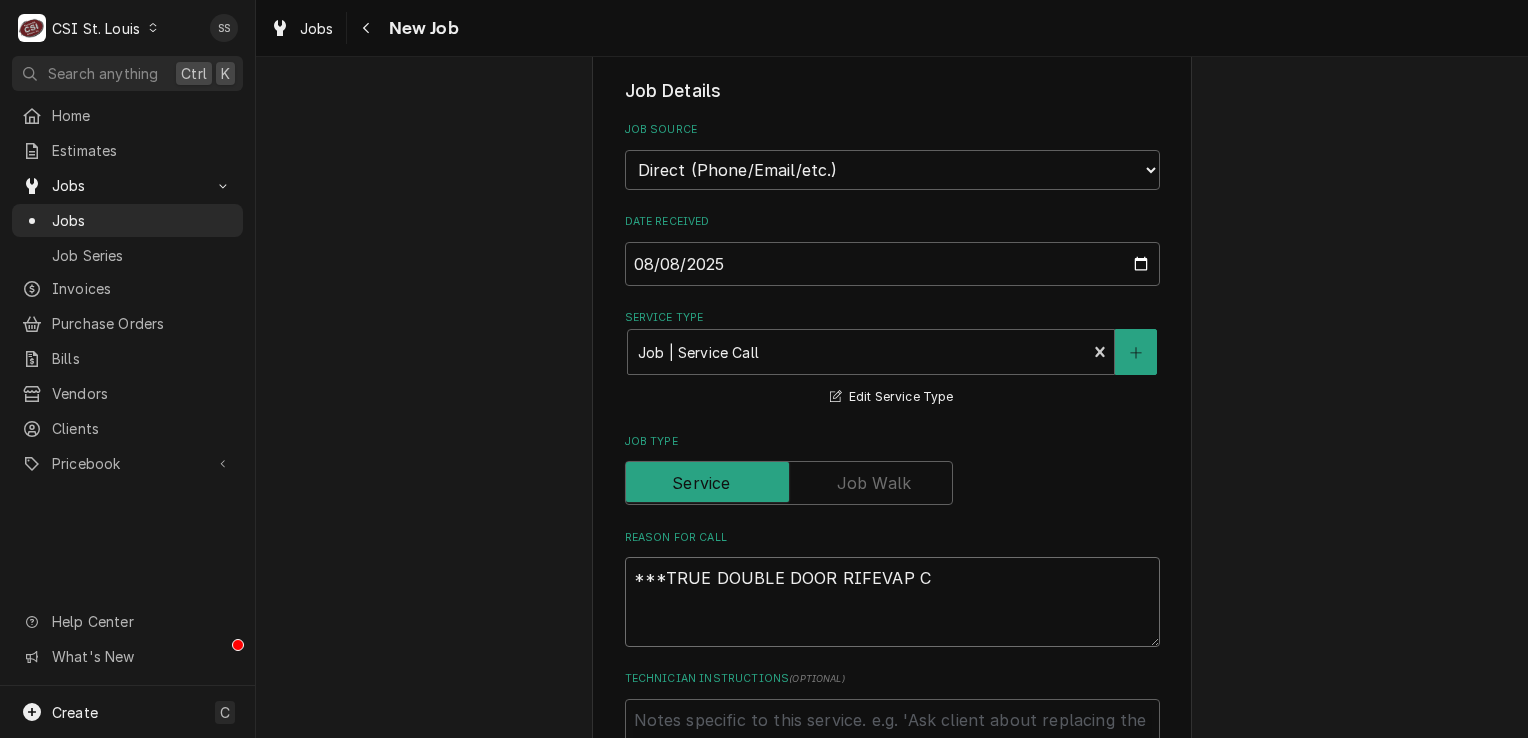 type on "x" 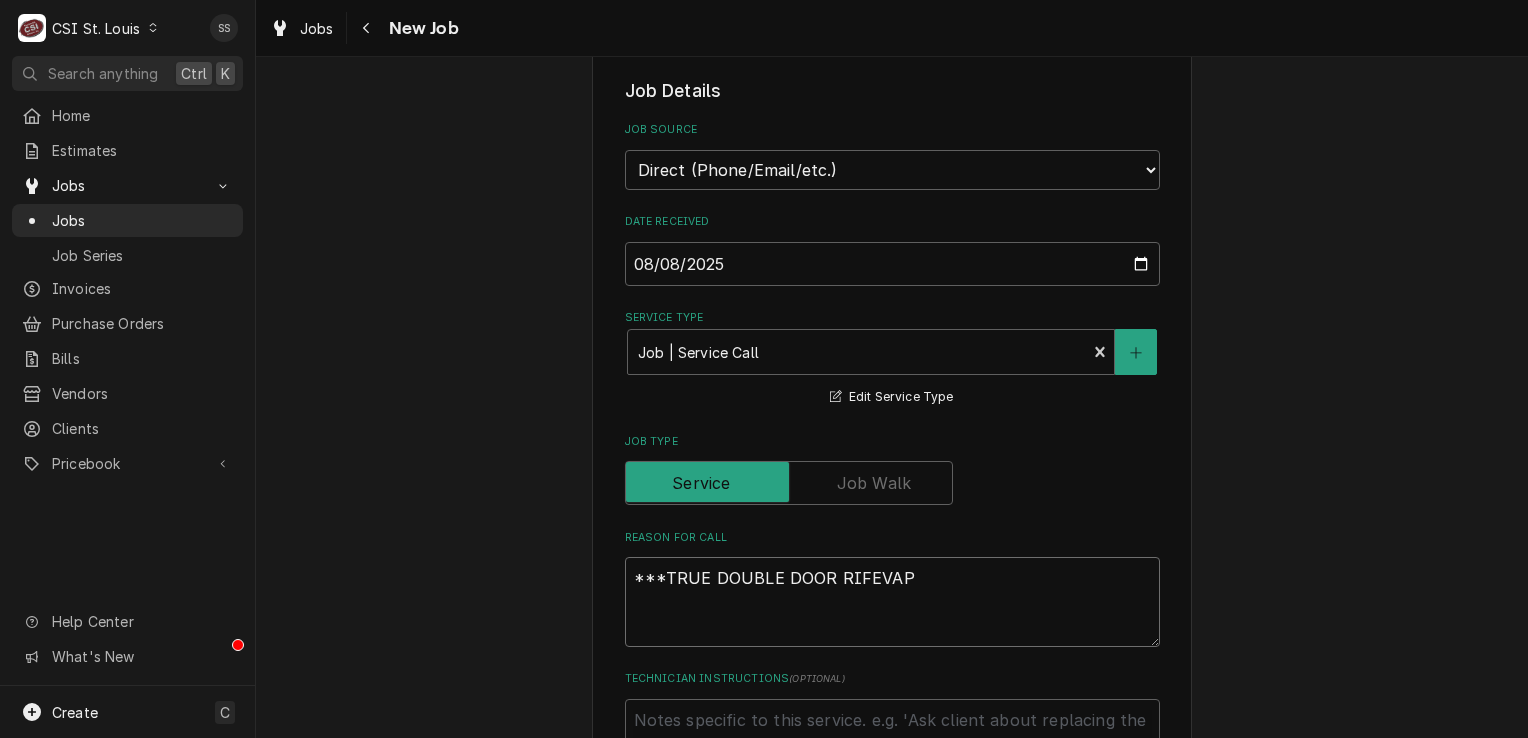 type on "x" 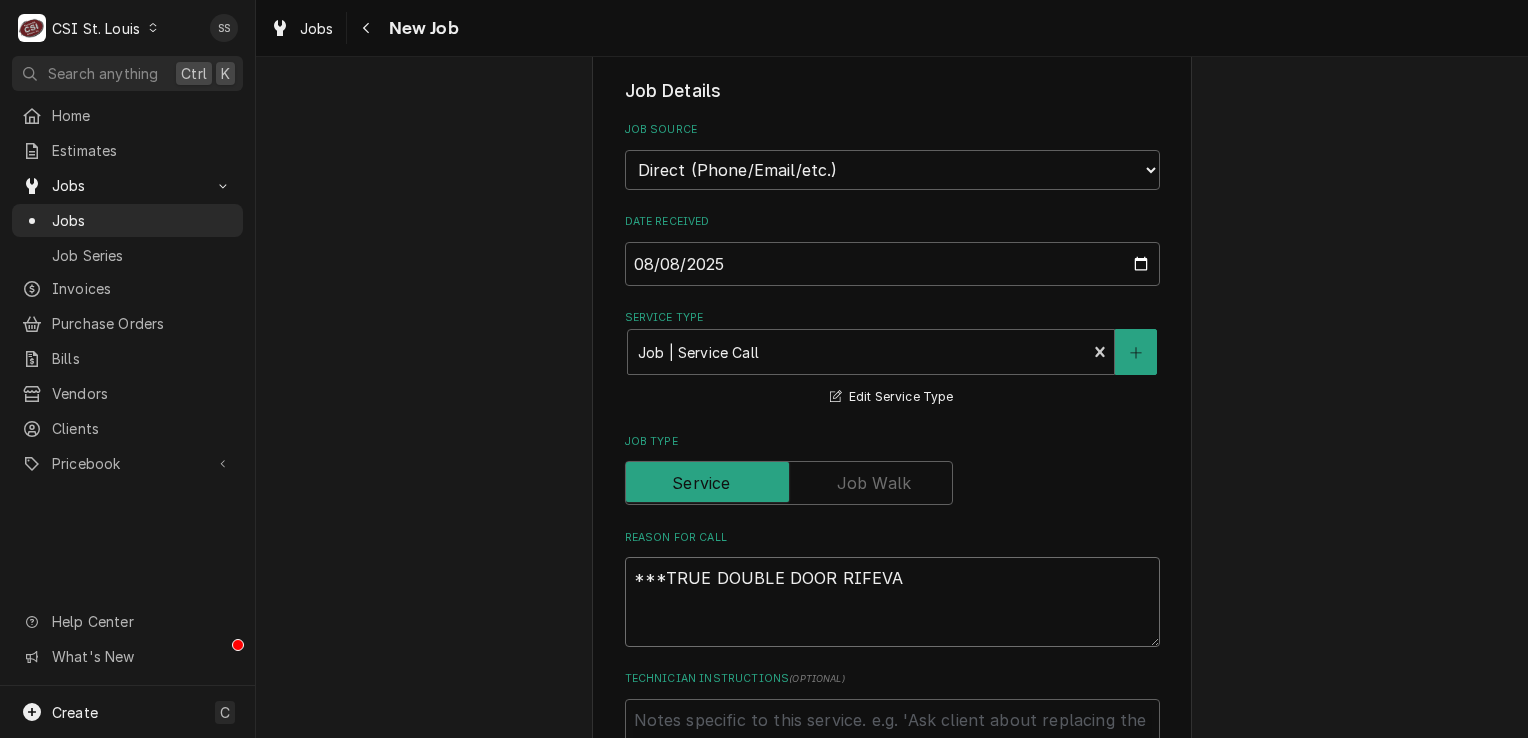 type on "x" 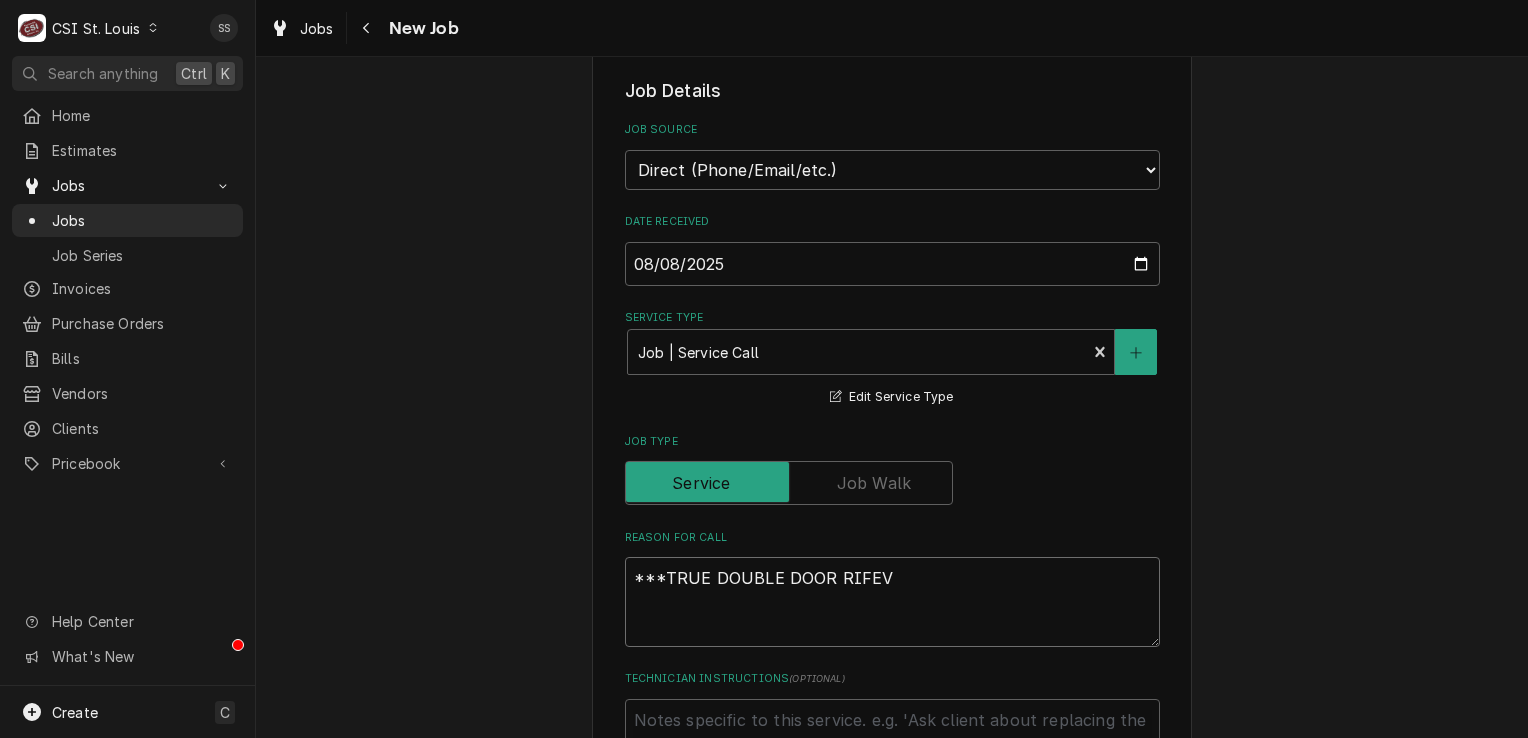 type on "x" 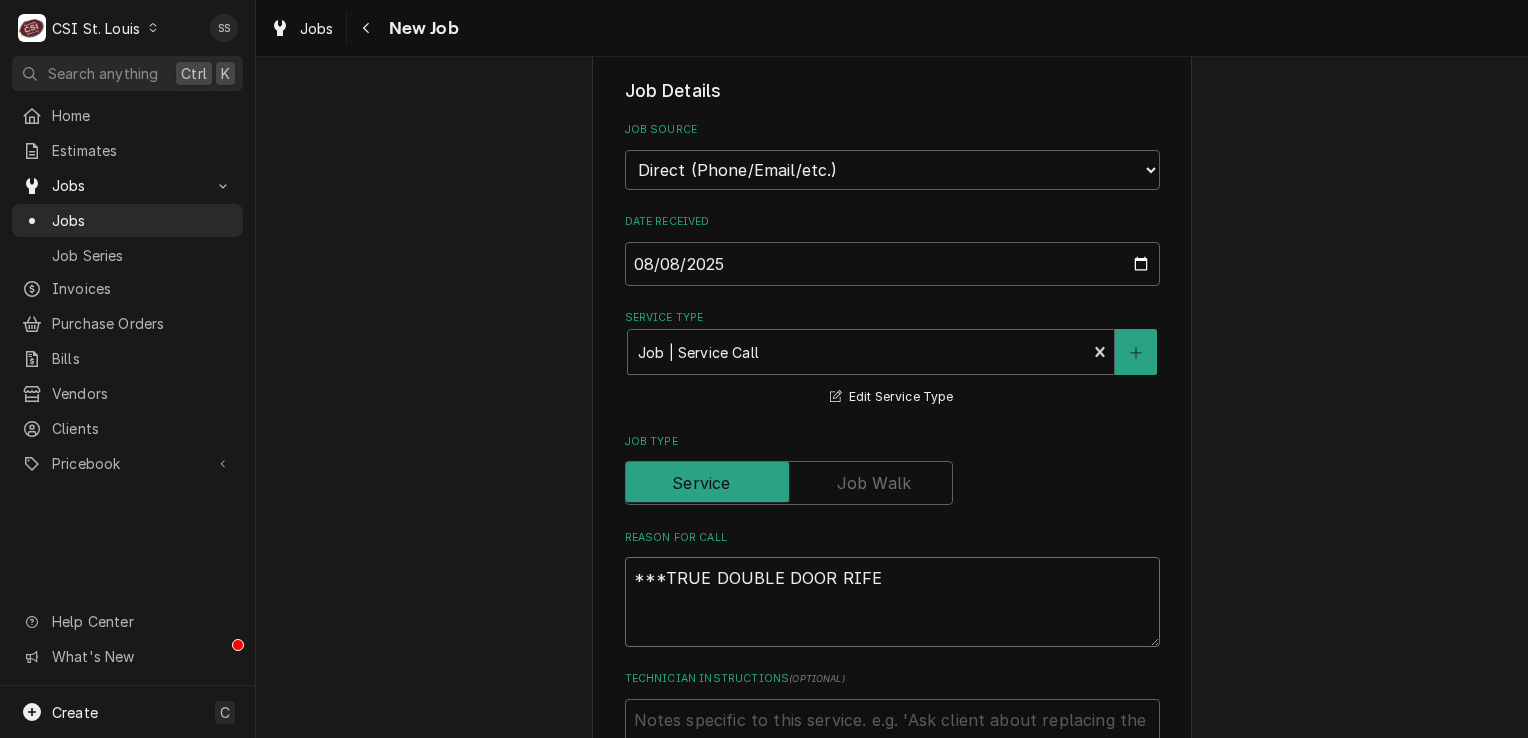 type on "x" 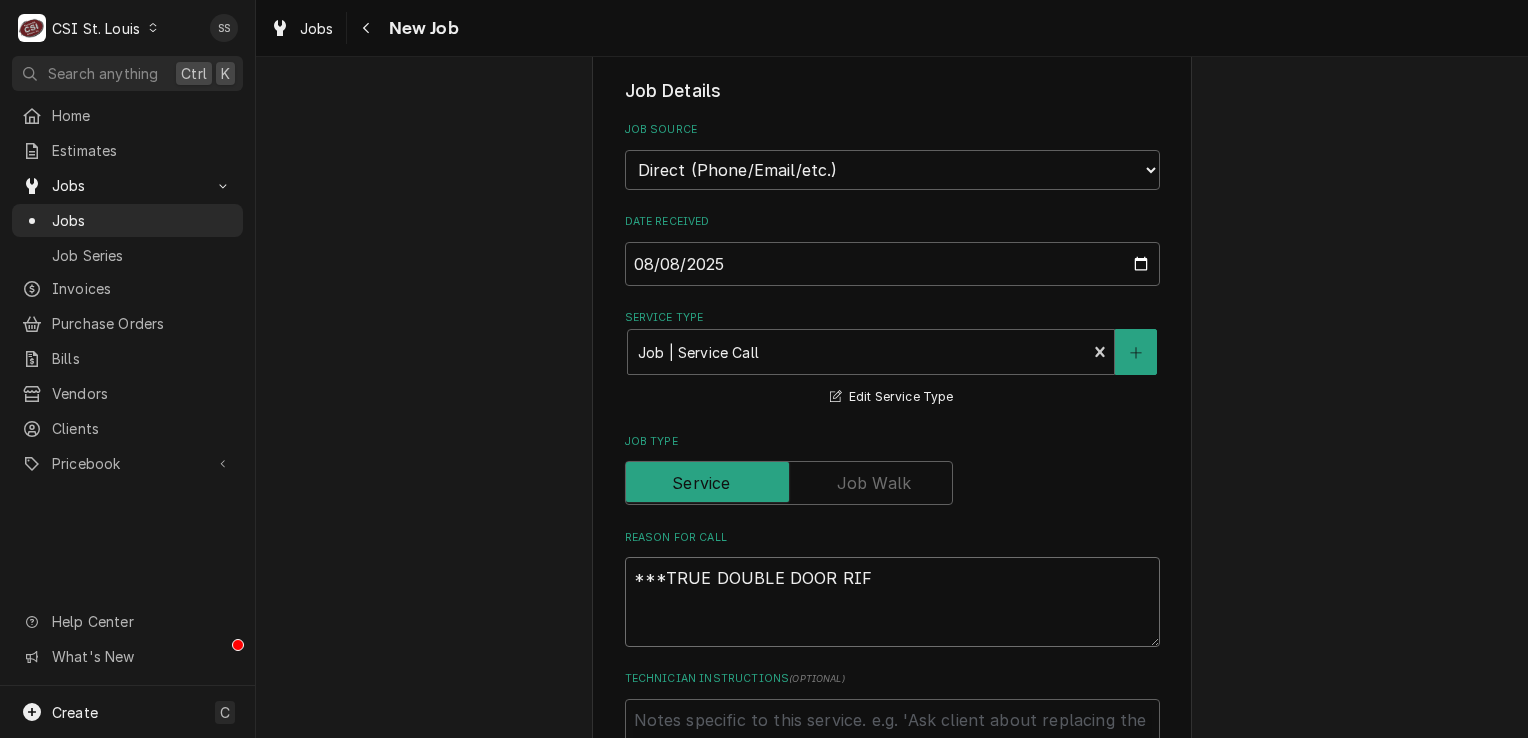 type on "x" 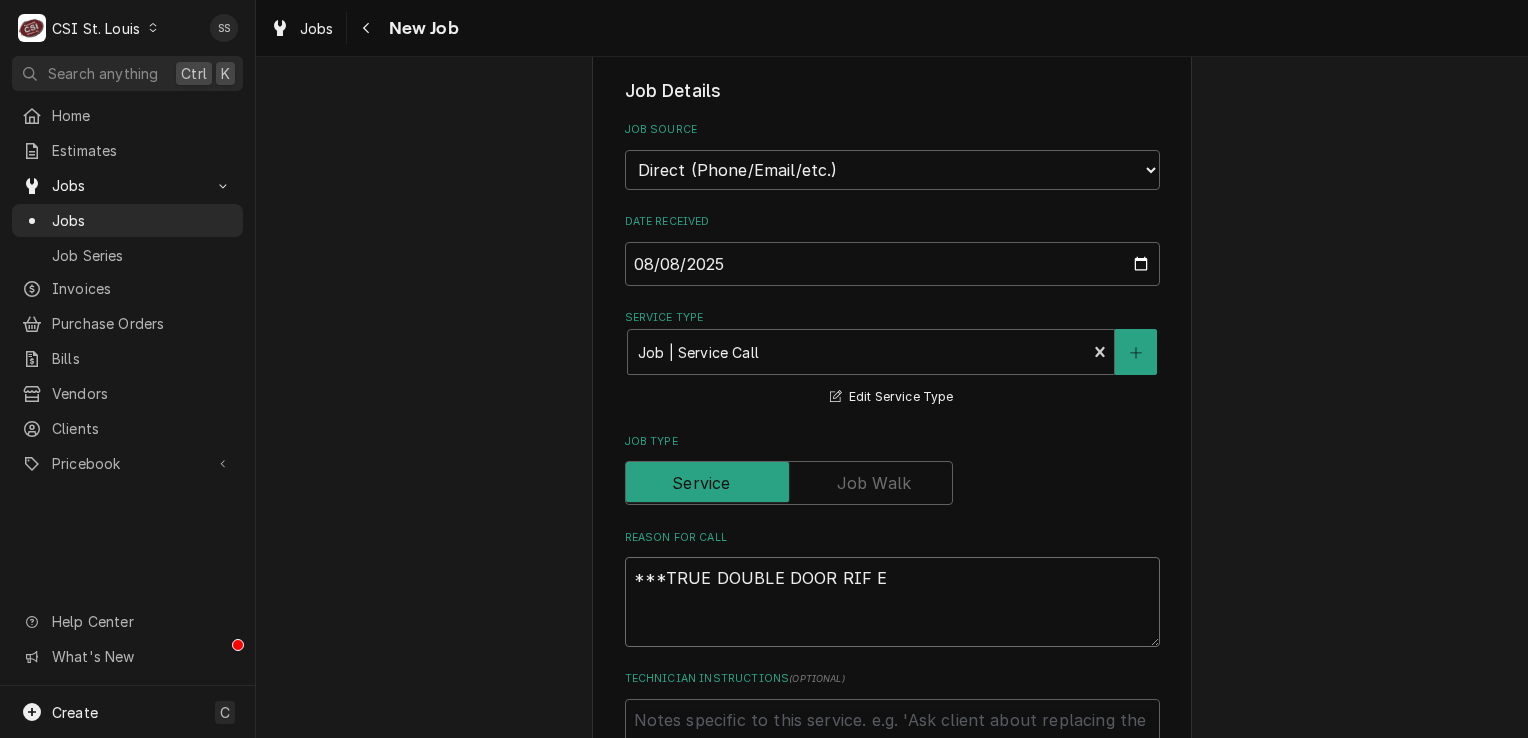 type on "x" 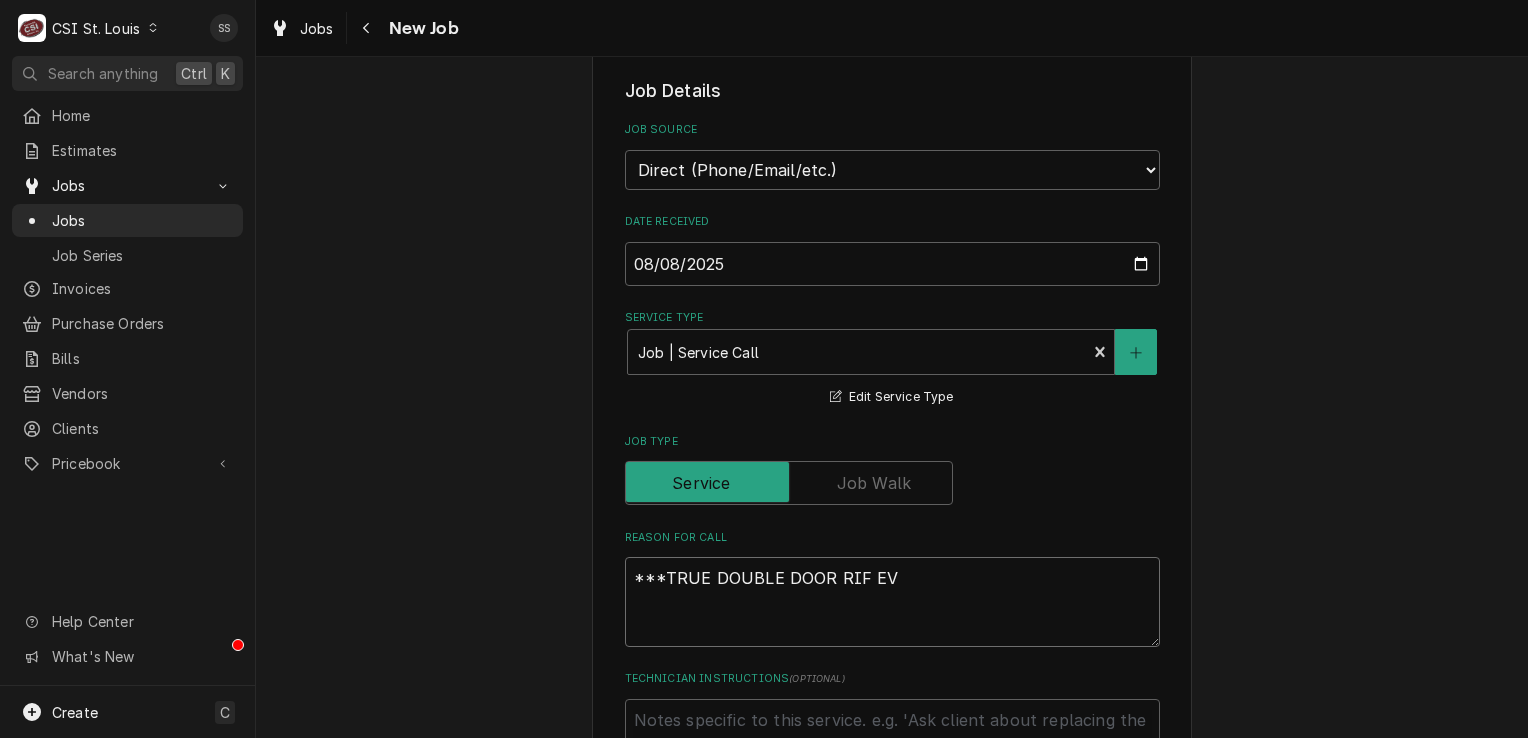 type on "x" 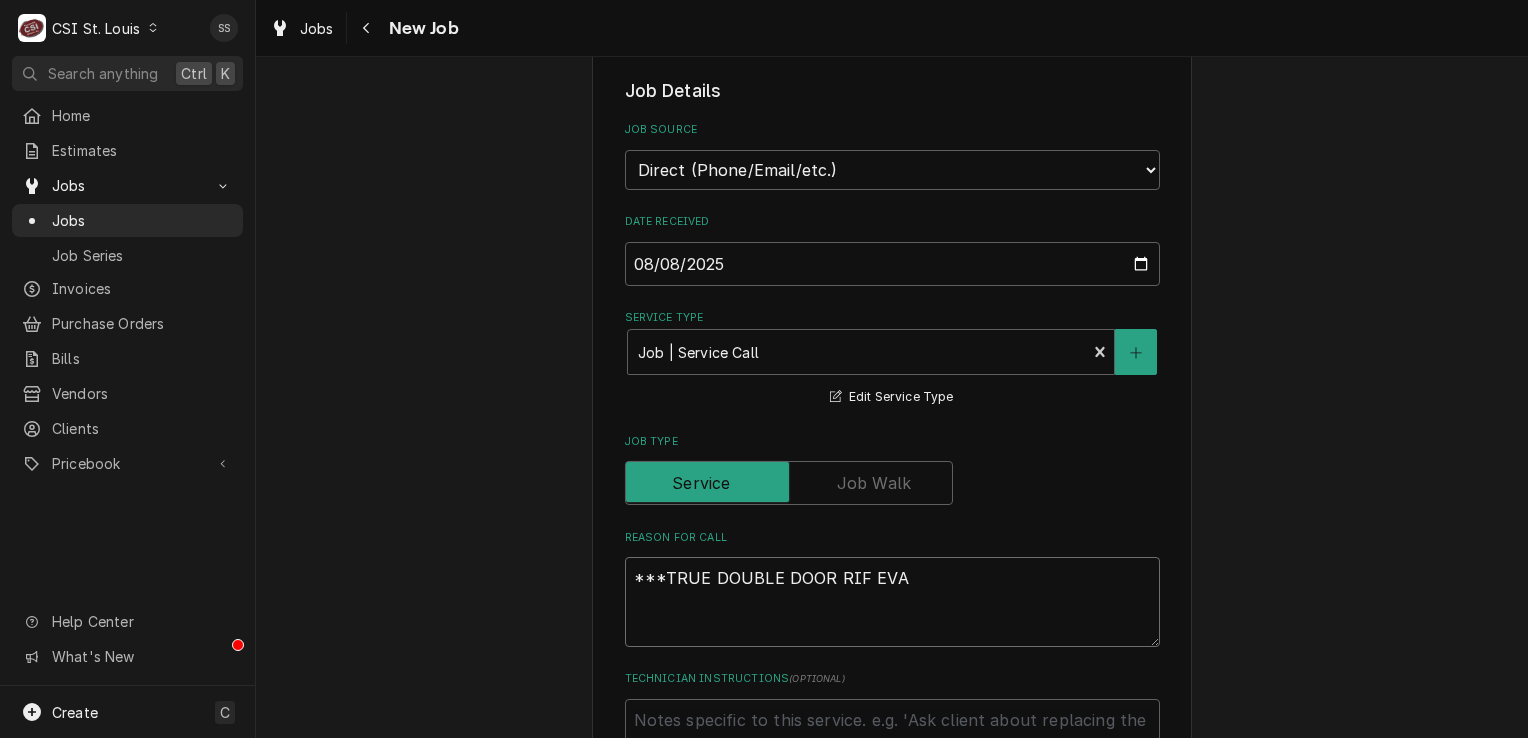 type on "x" 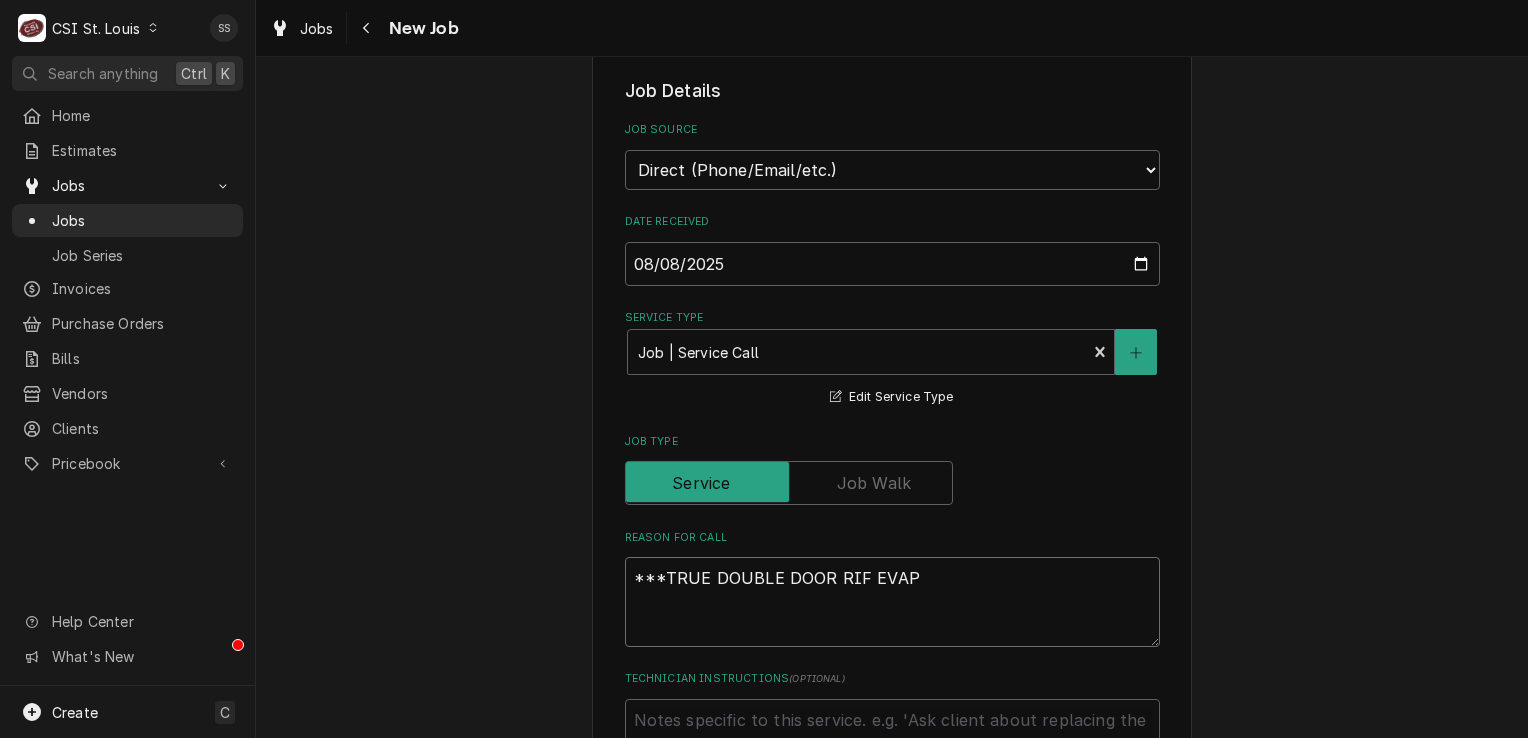 type on "x" 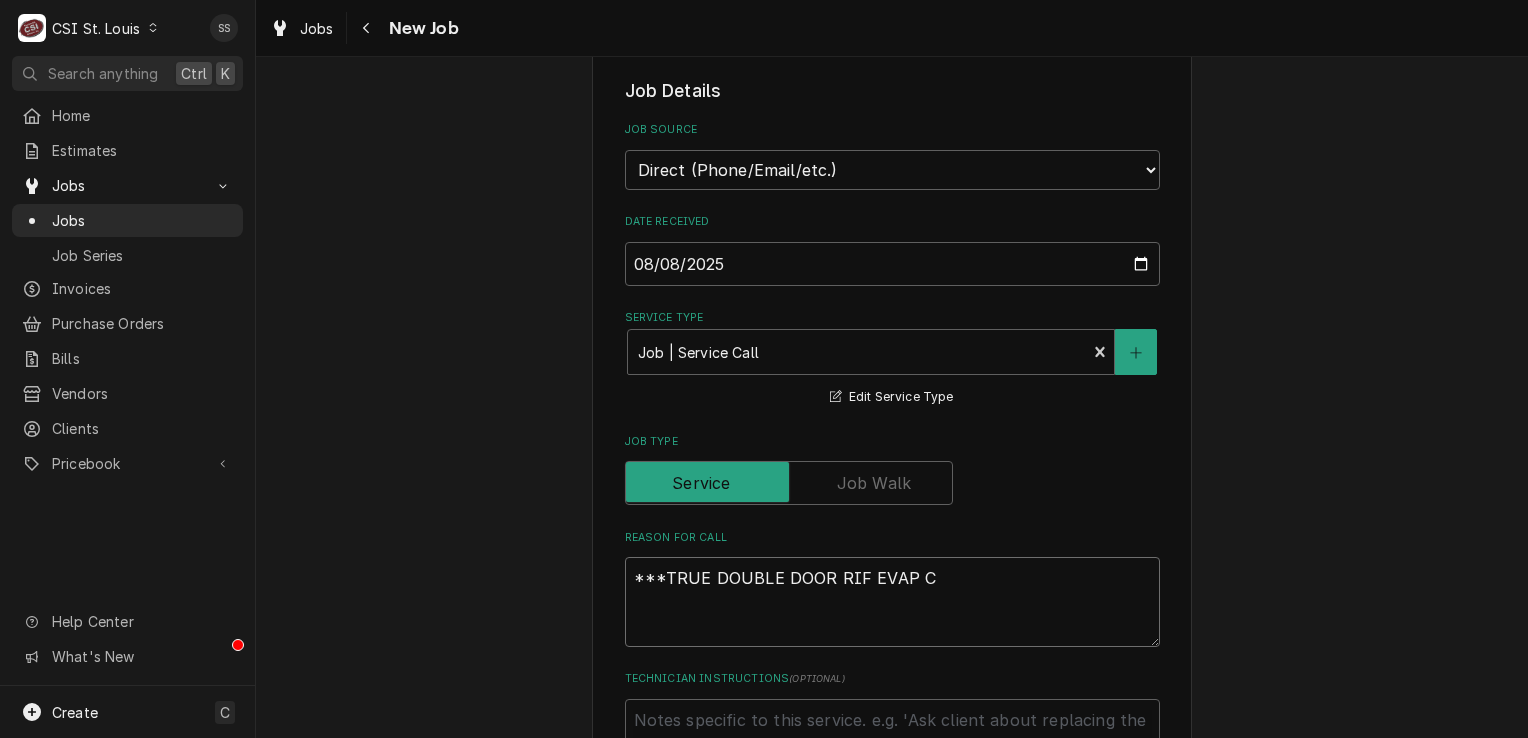 type on "x" 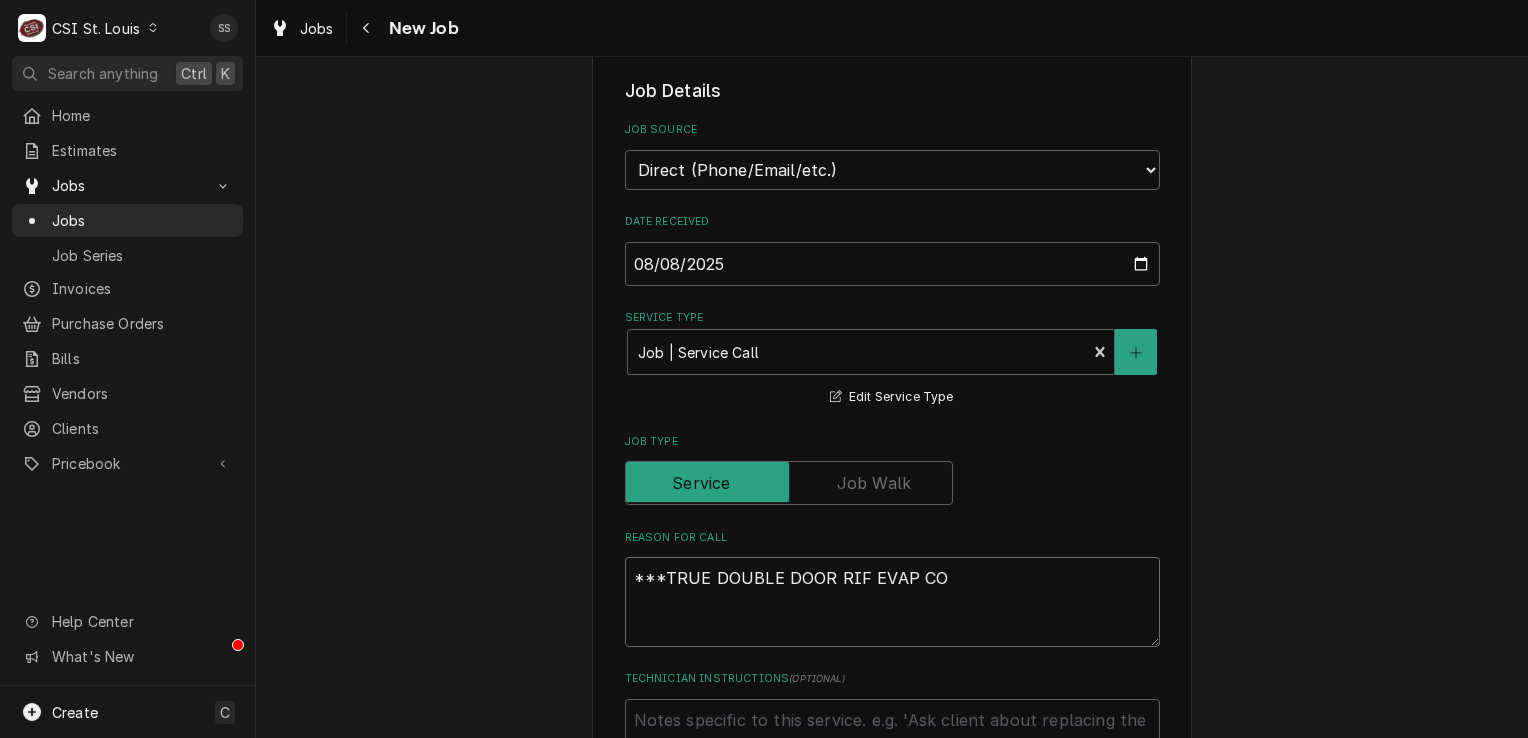 type on "x" 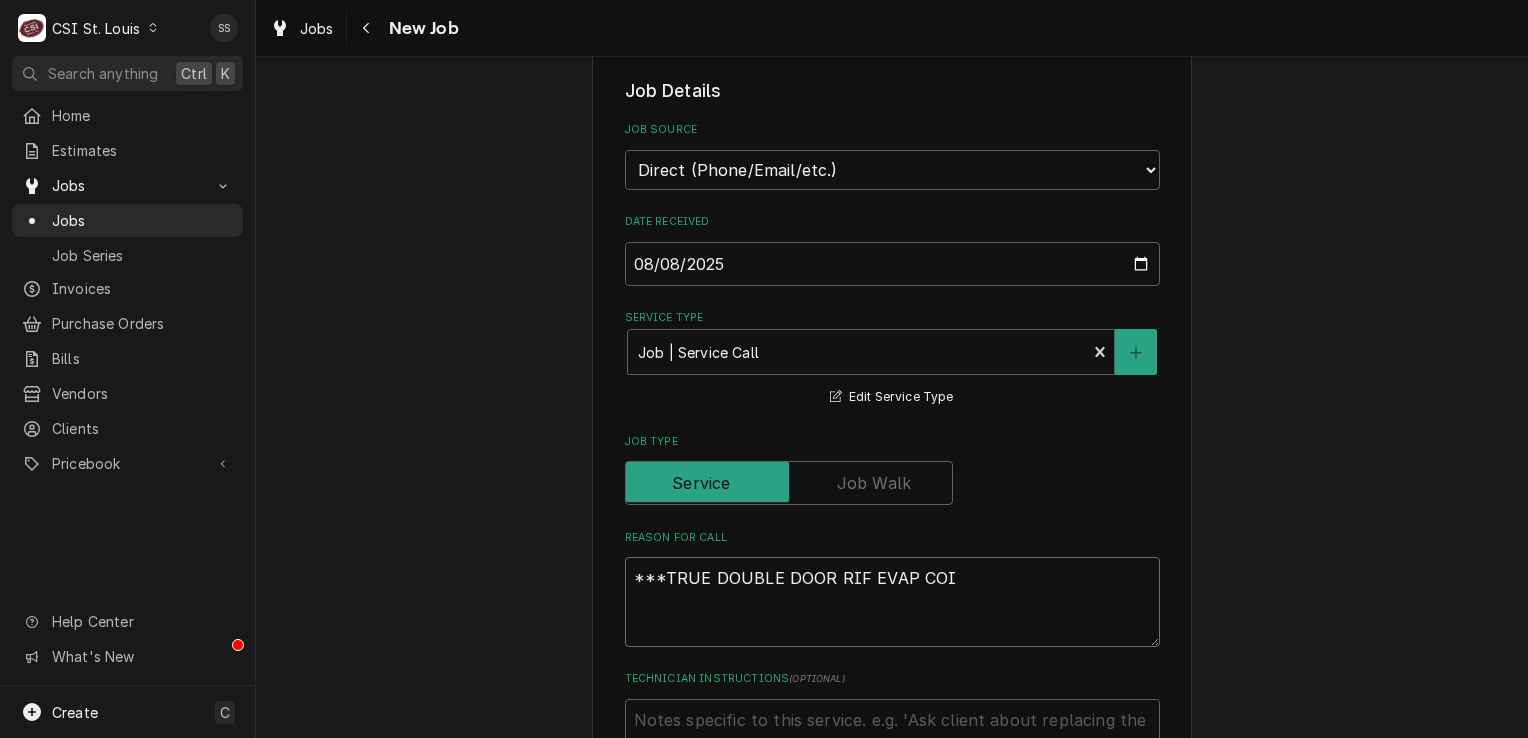 type on "x" 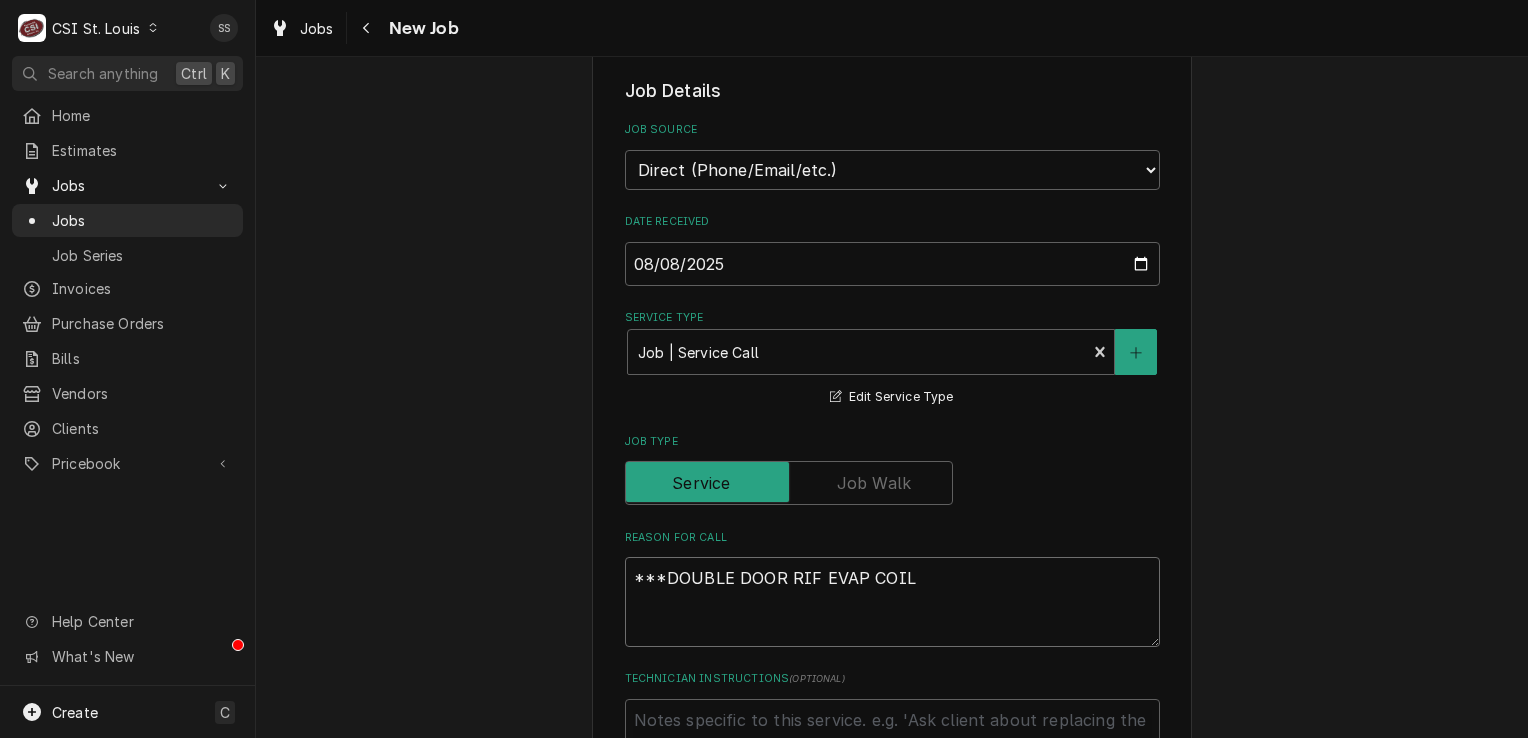 type on "x" 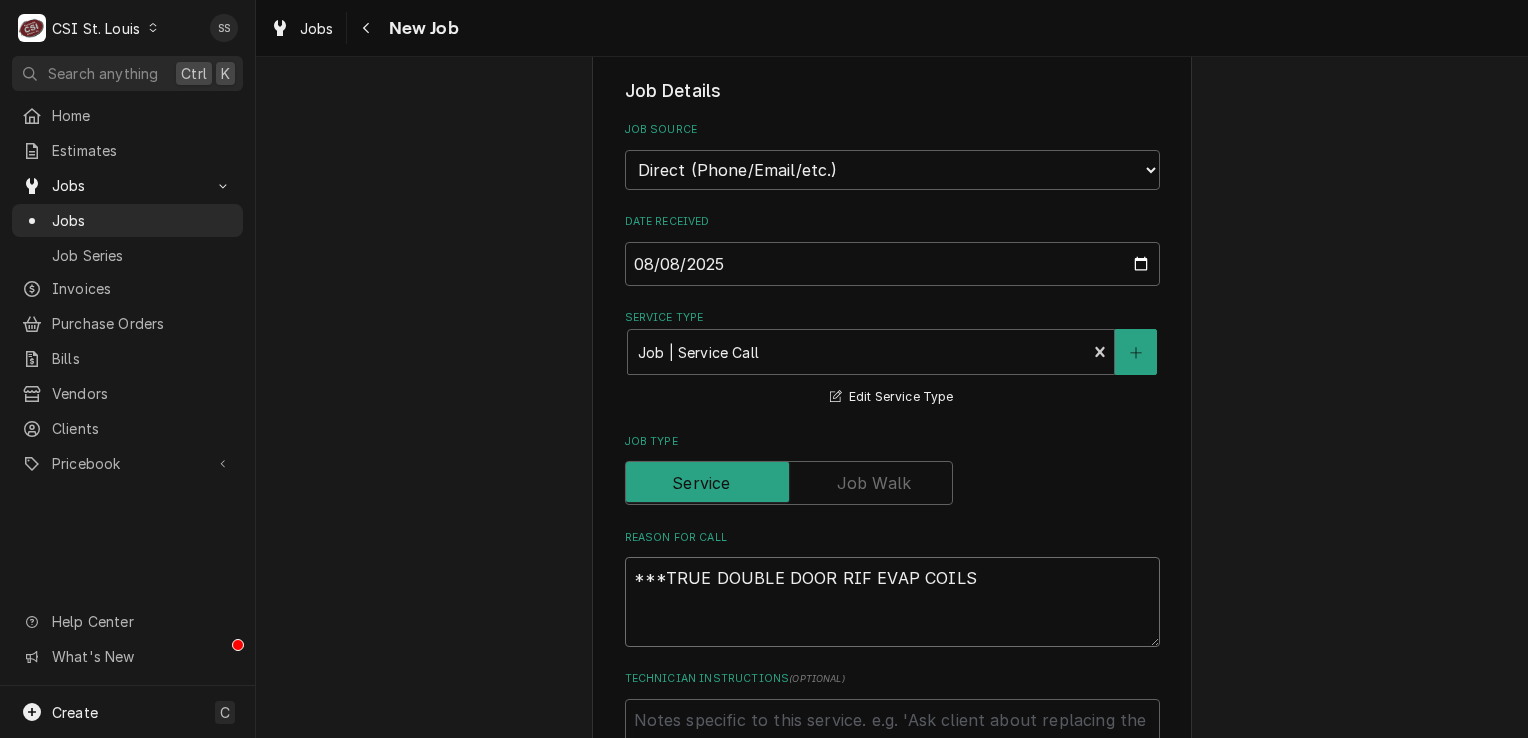 type on "x" 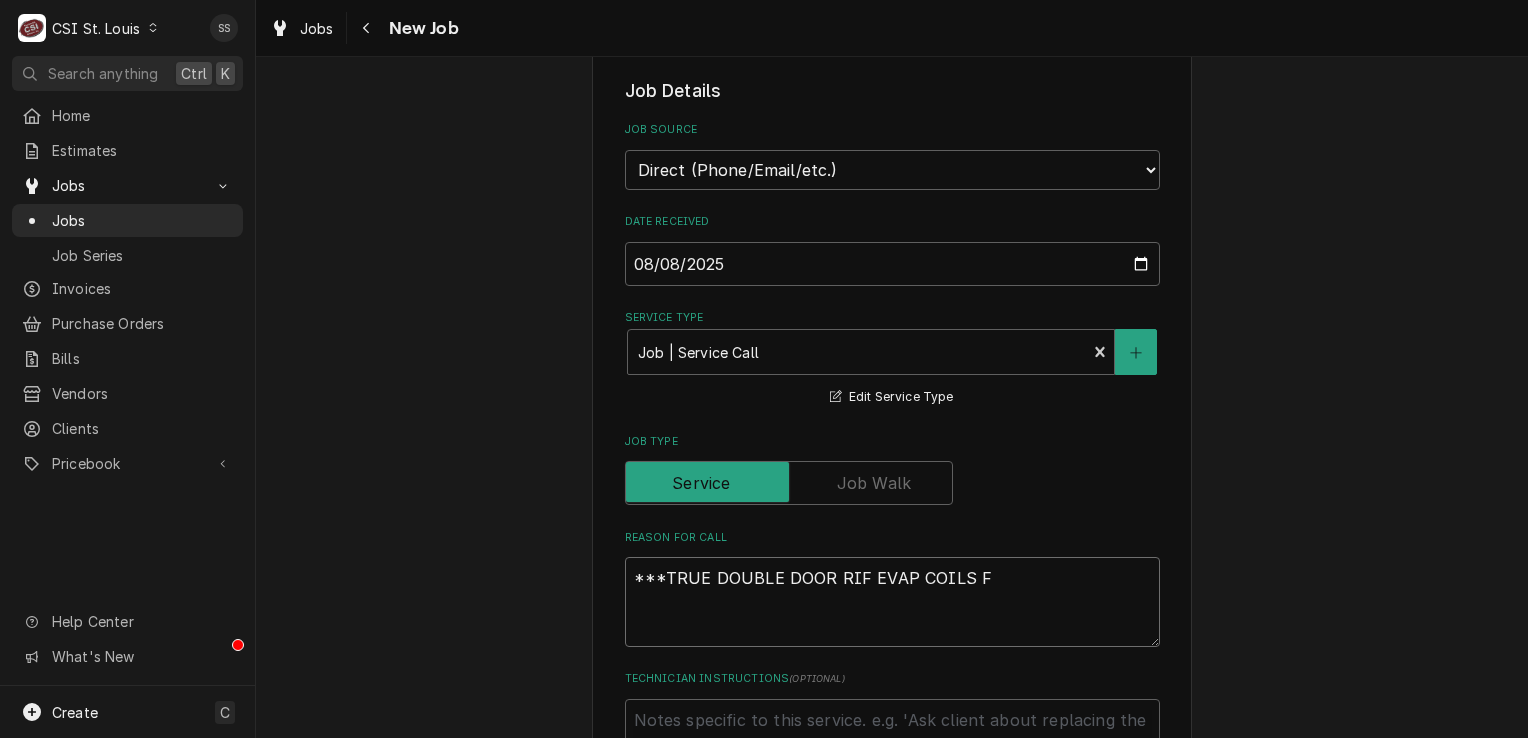 type on "x" 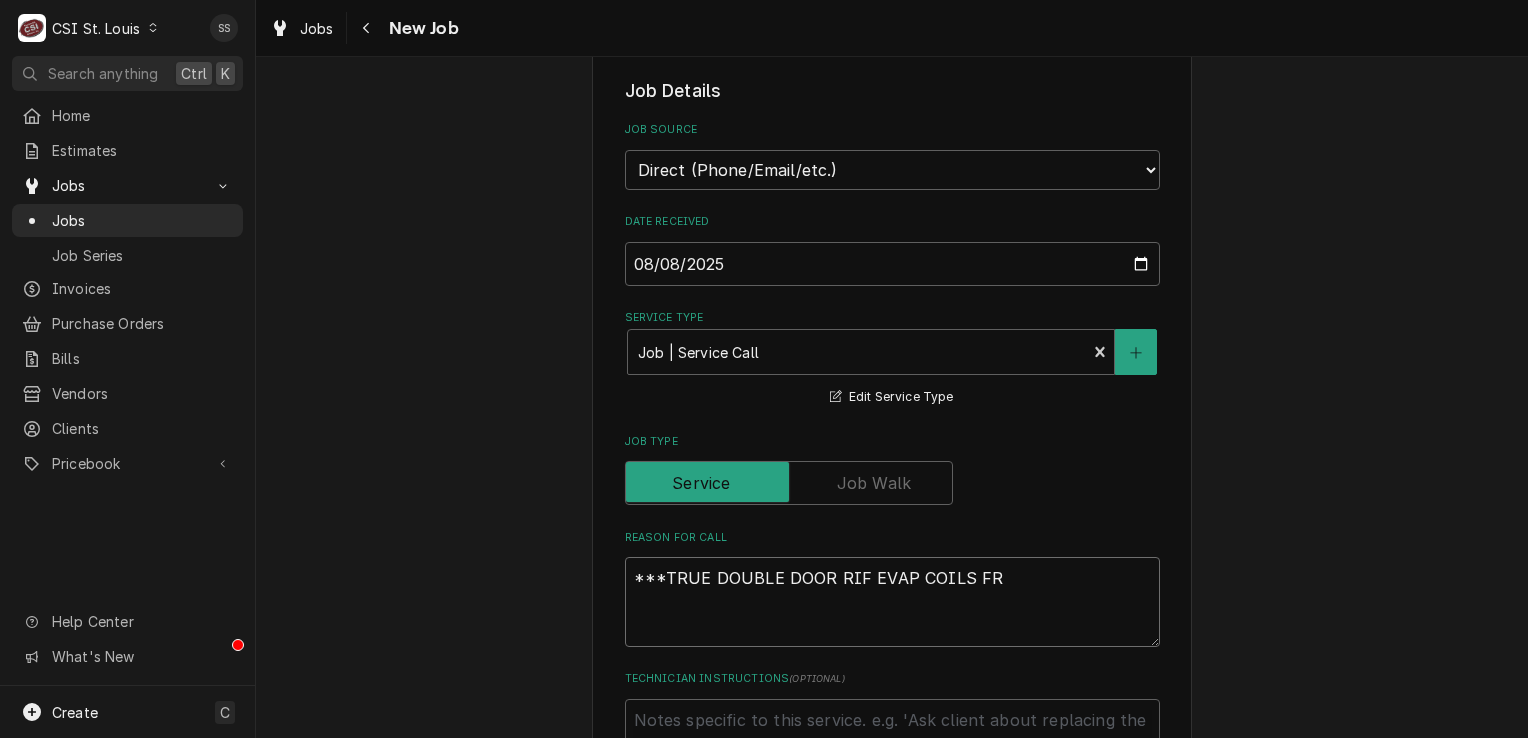 type on "x" 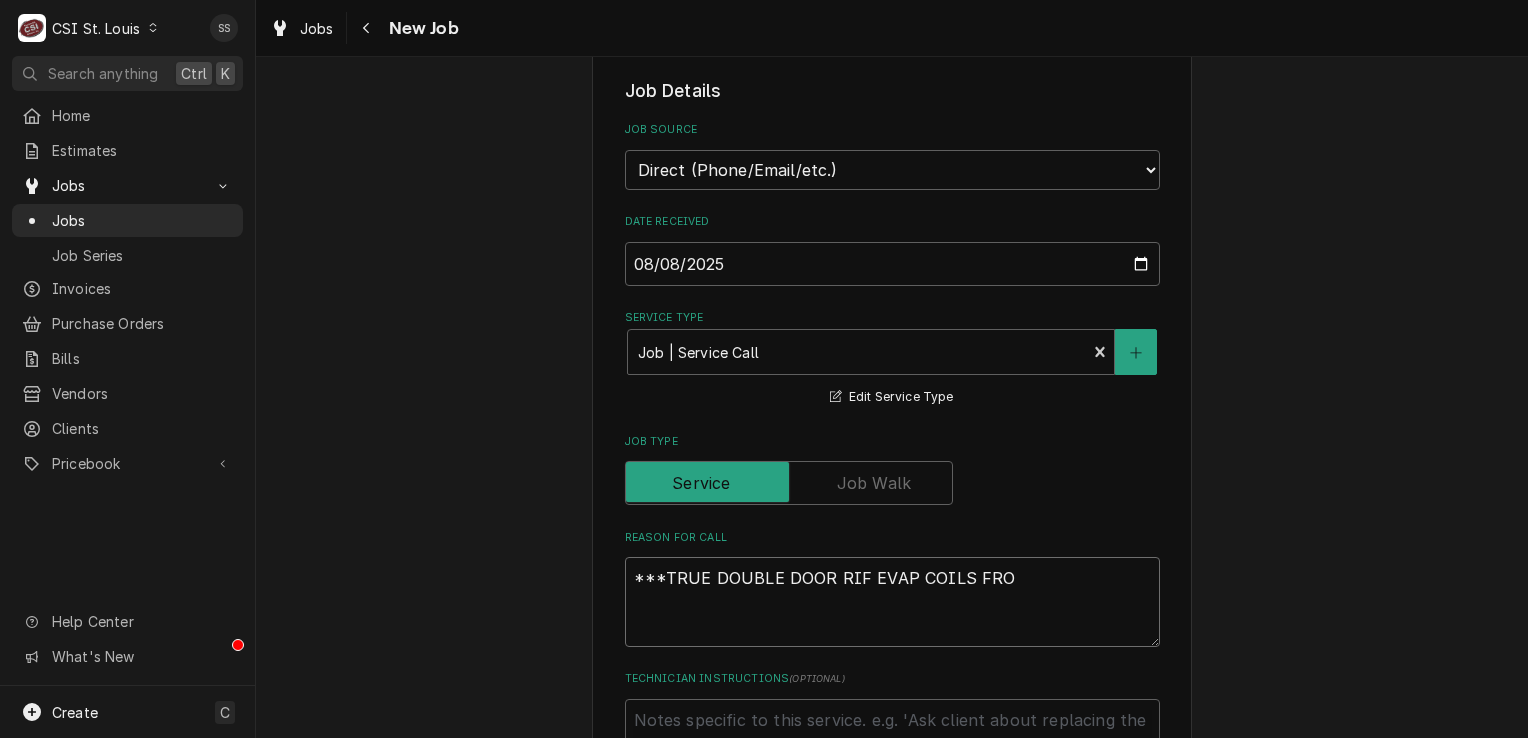 type on "x" 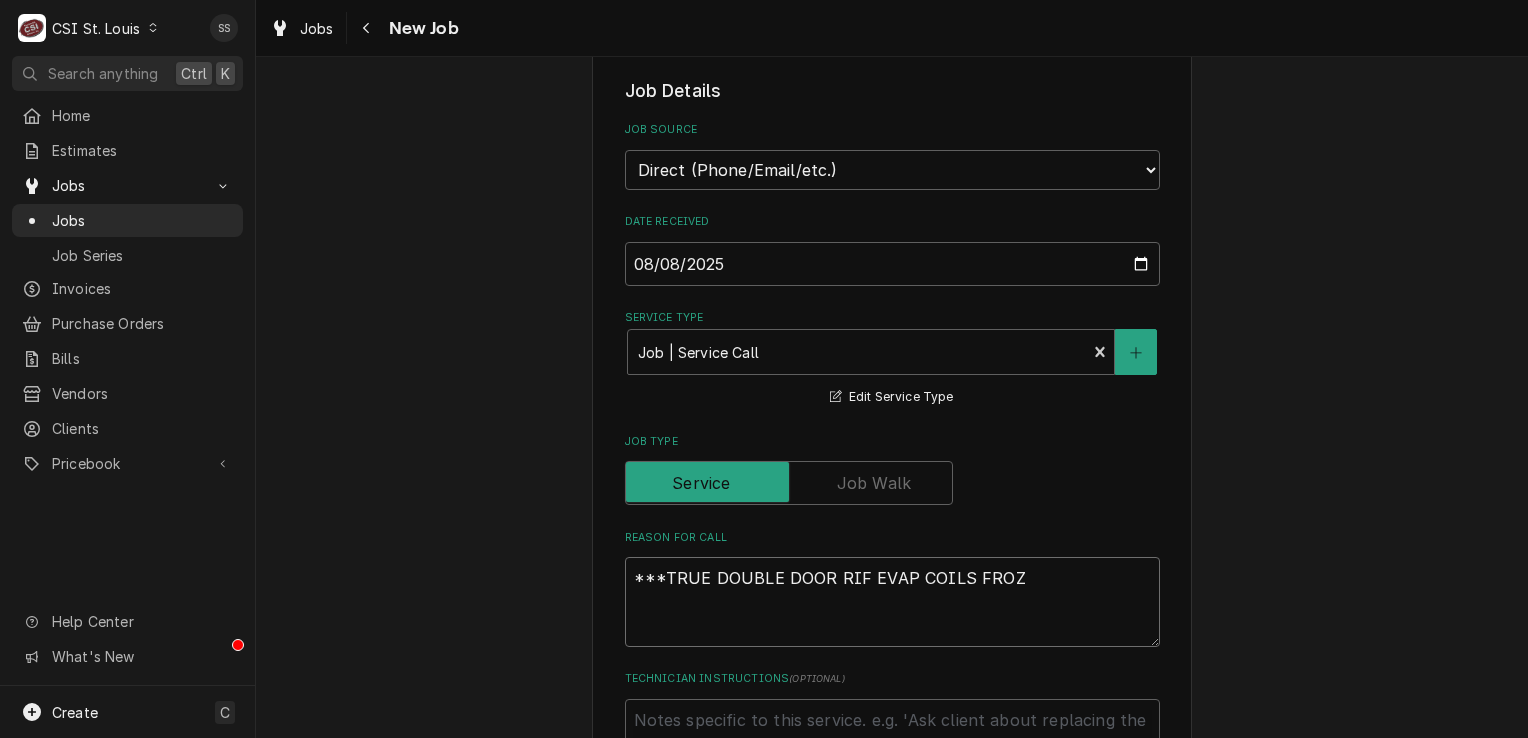 type on "x" 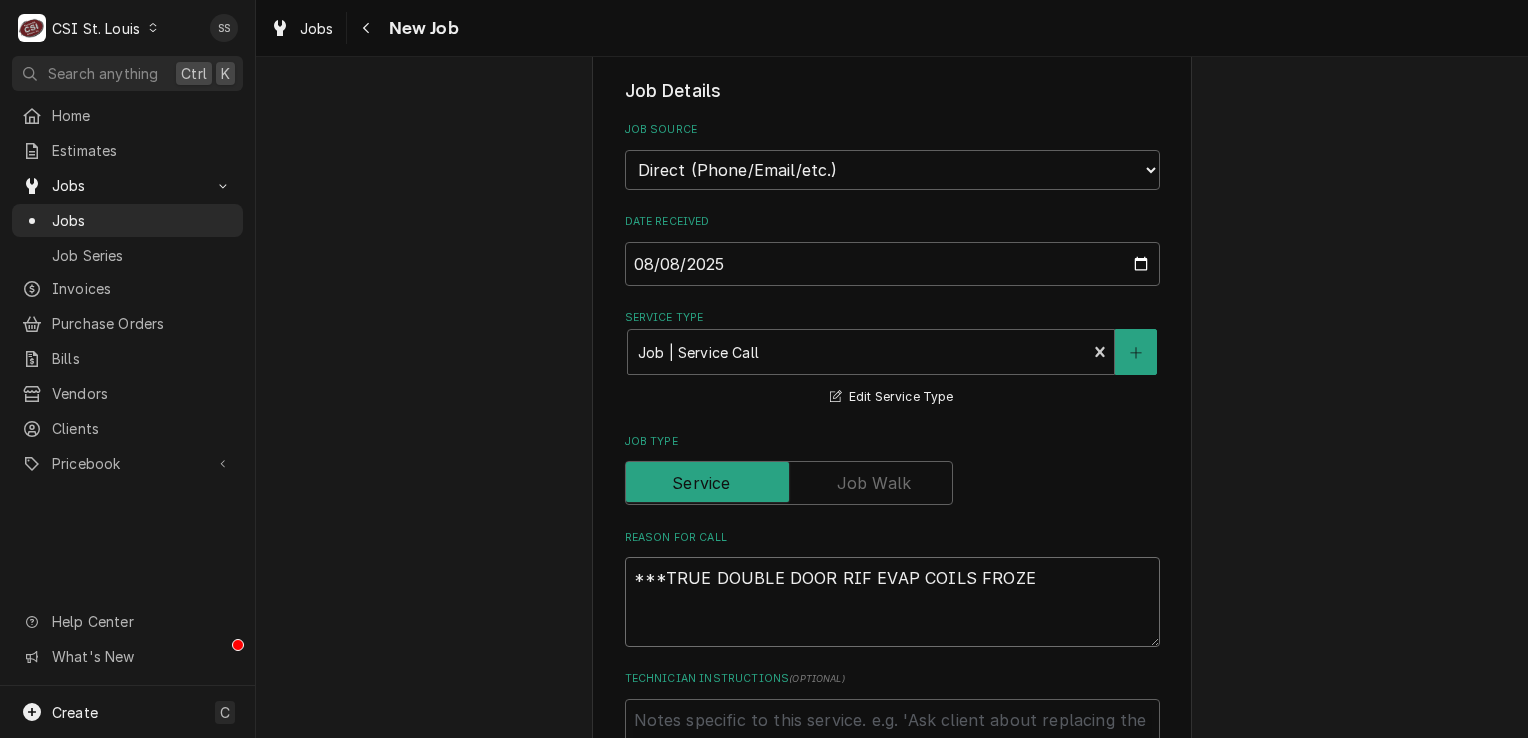 type on "x" 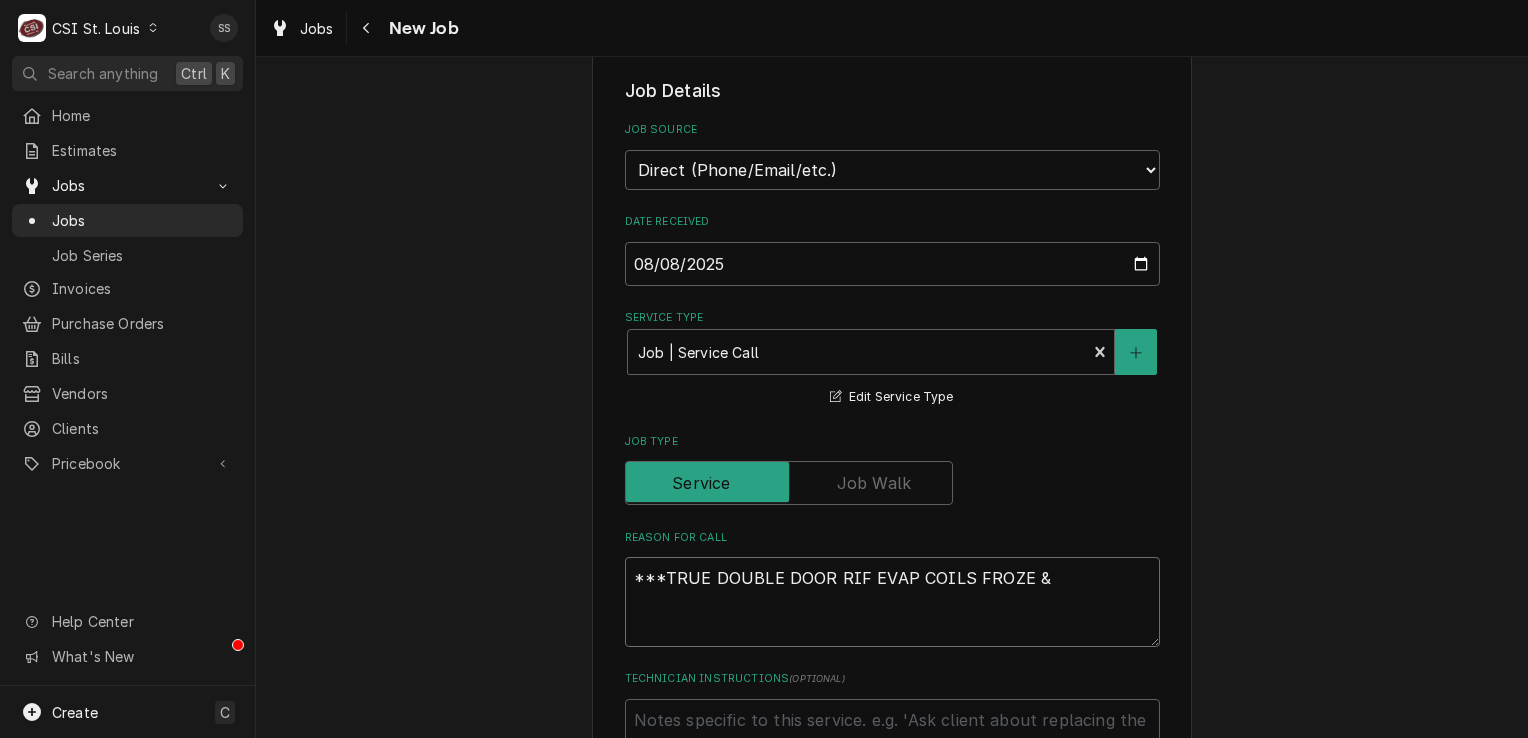 type on "x" 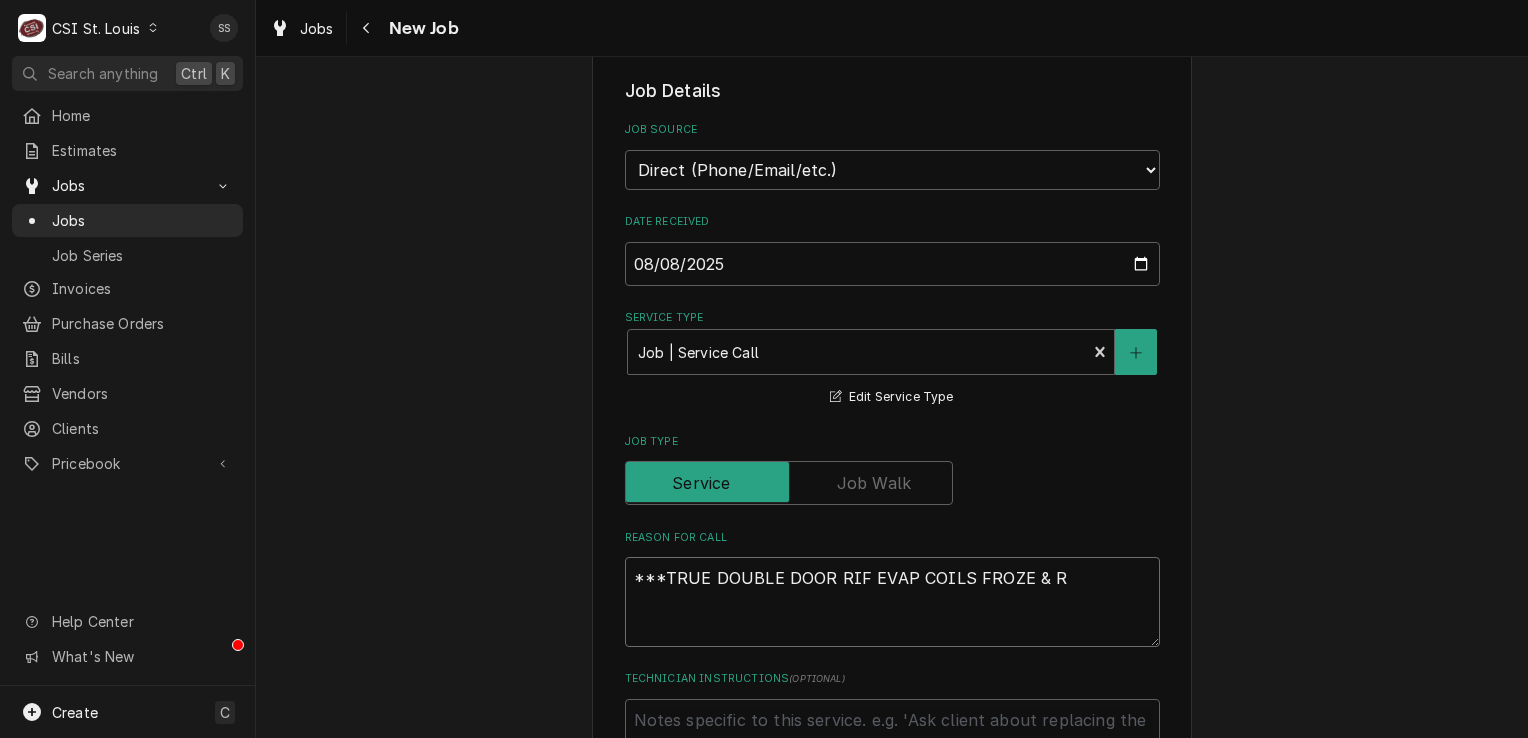 type on "x" 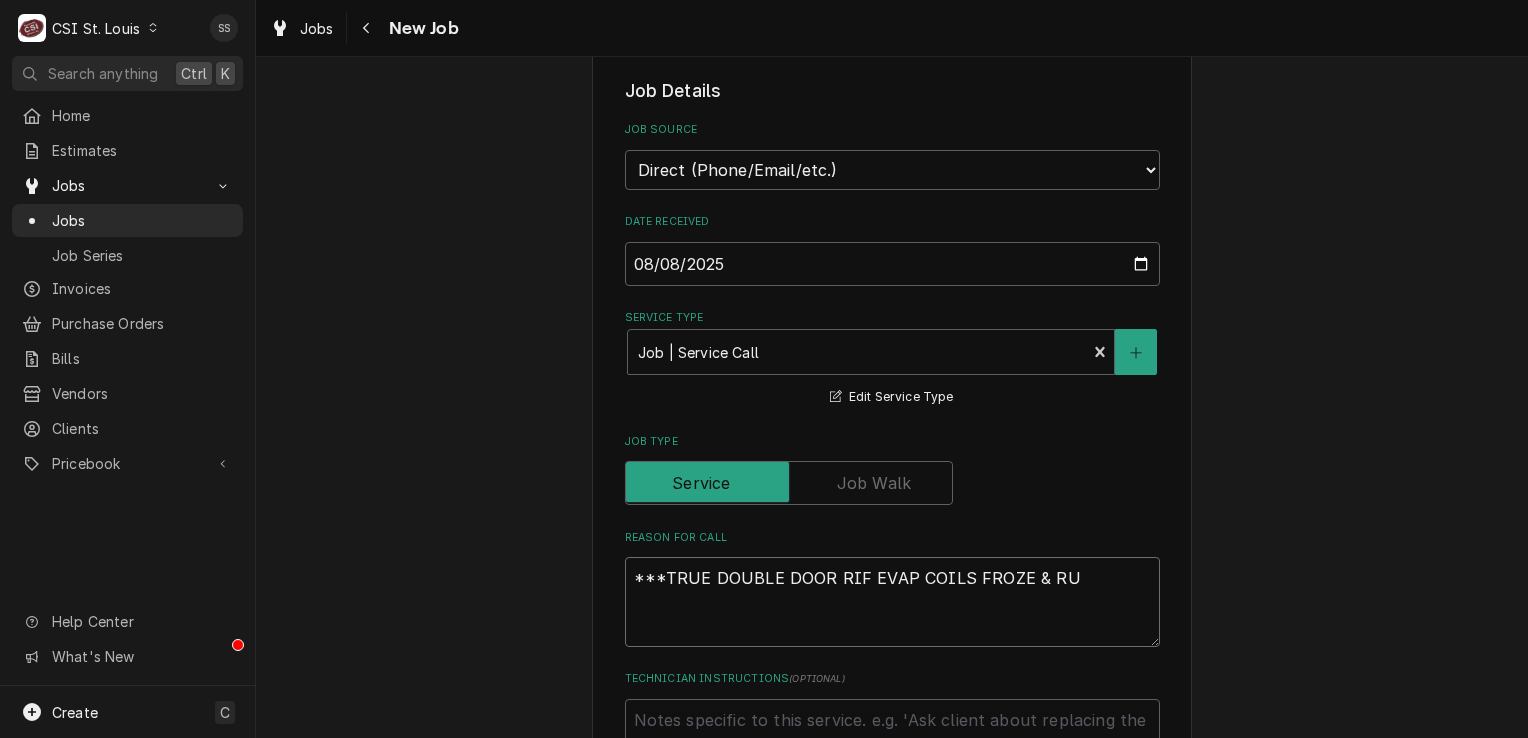 type on "x" 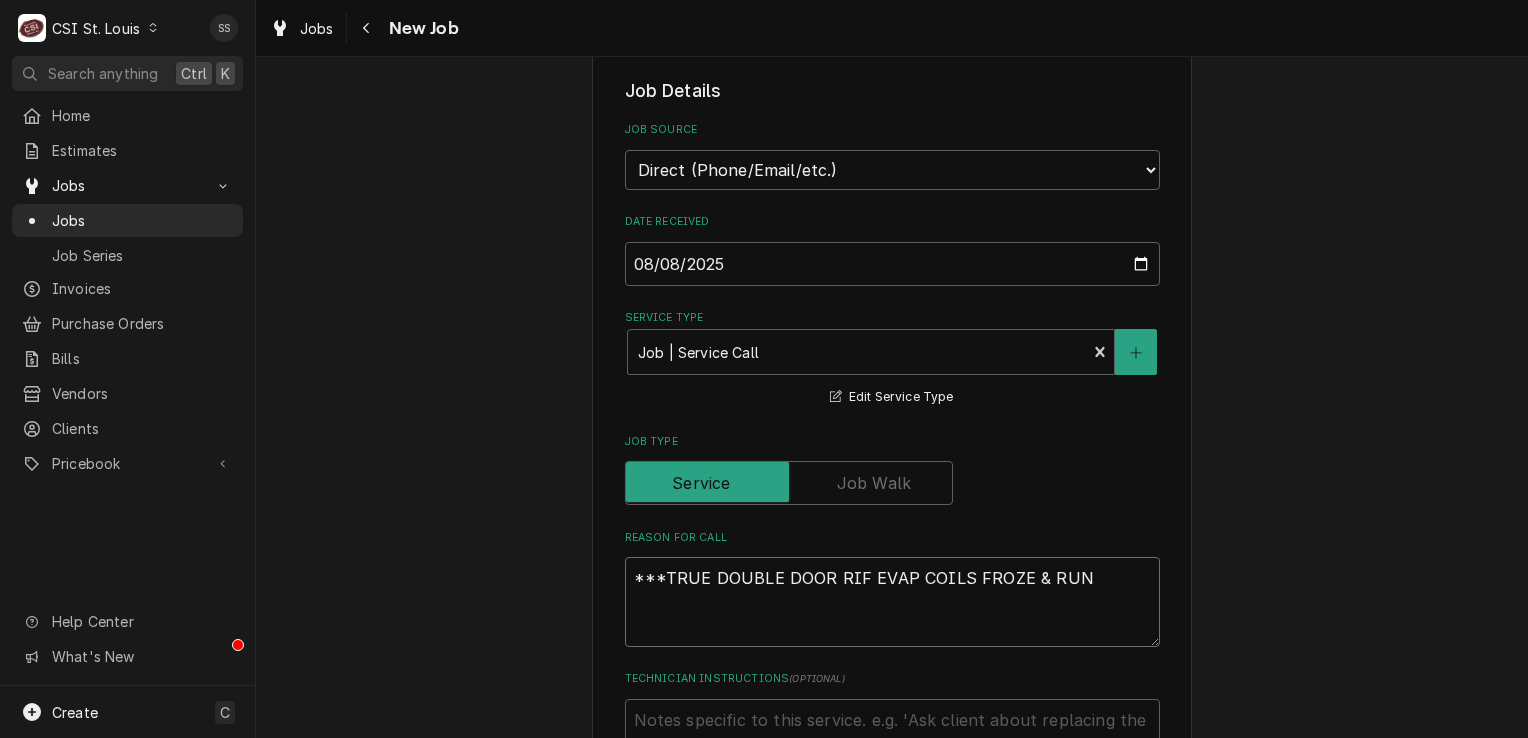 type on "x" 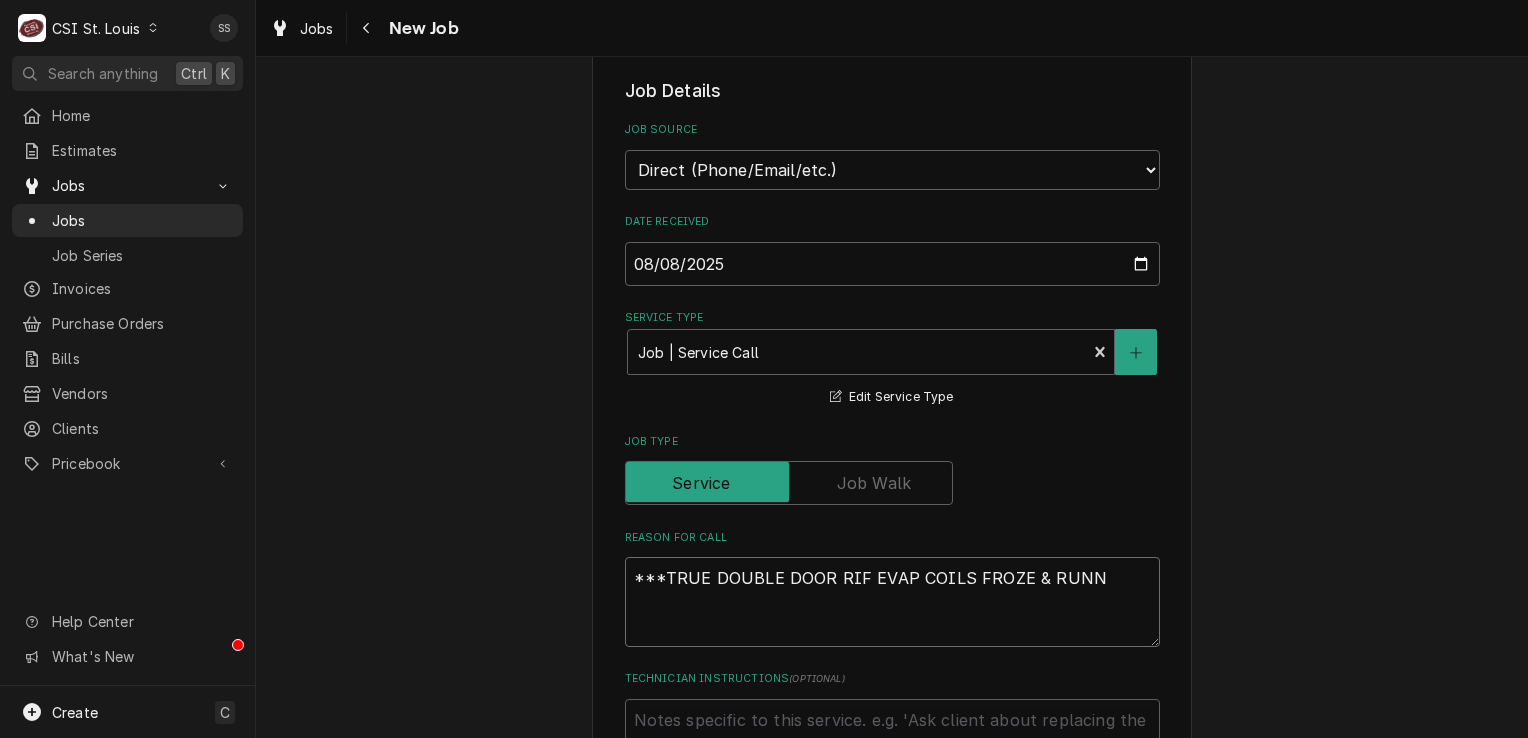 type on "x" 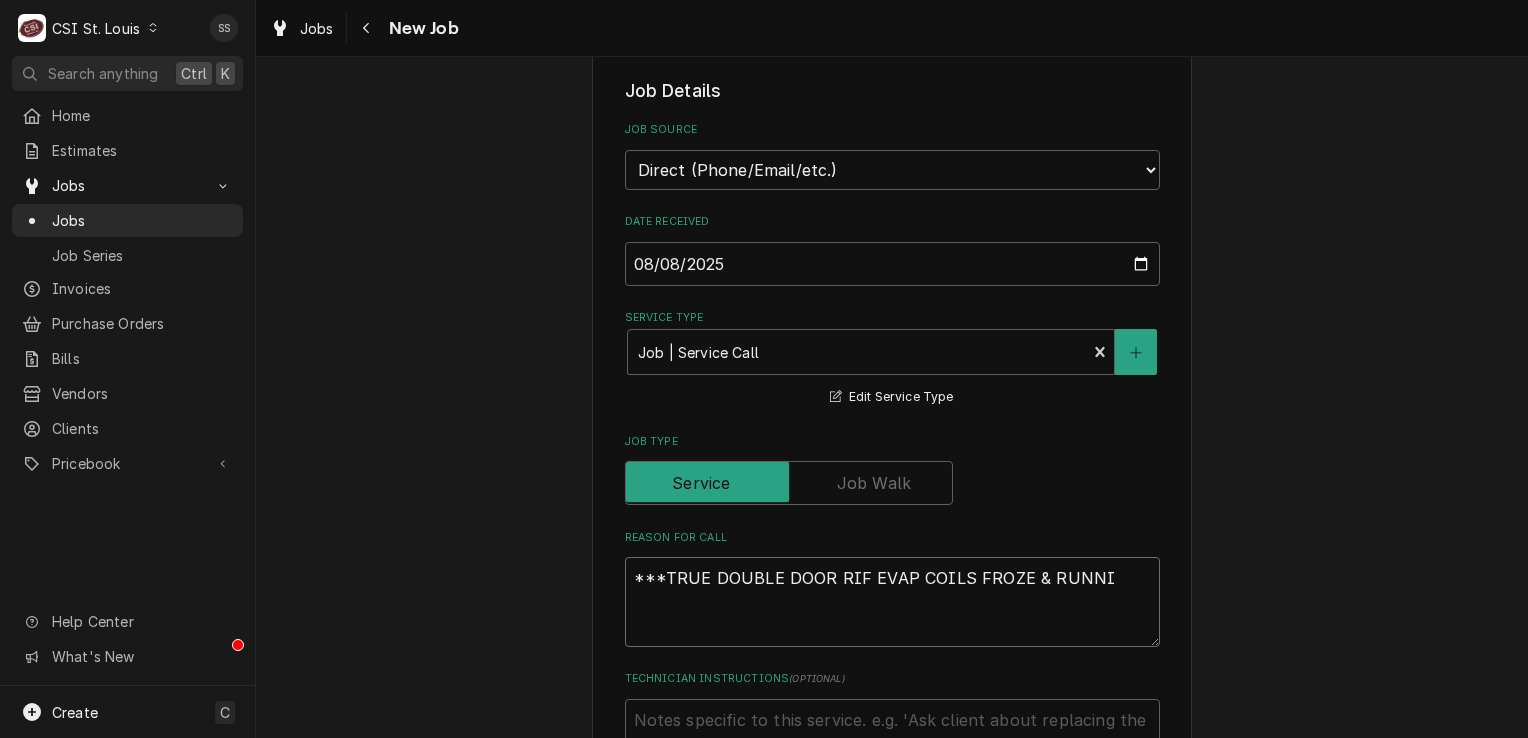 type on "x" 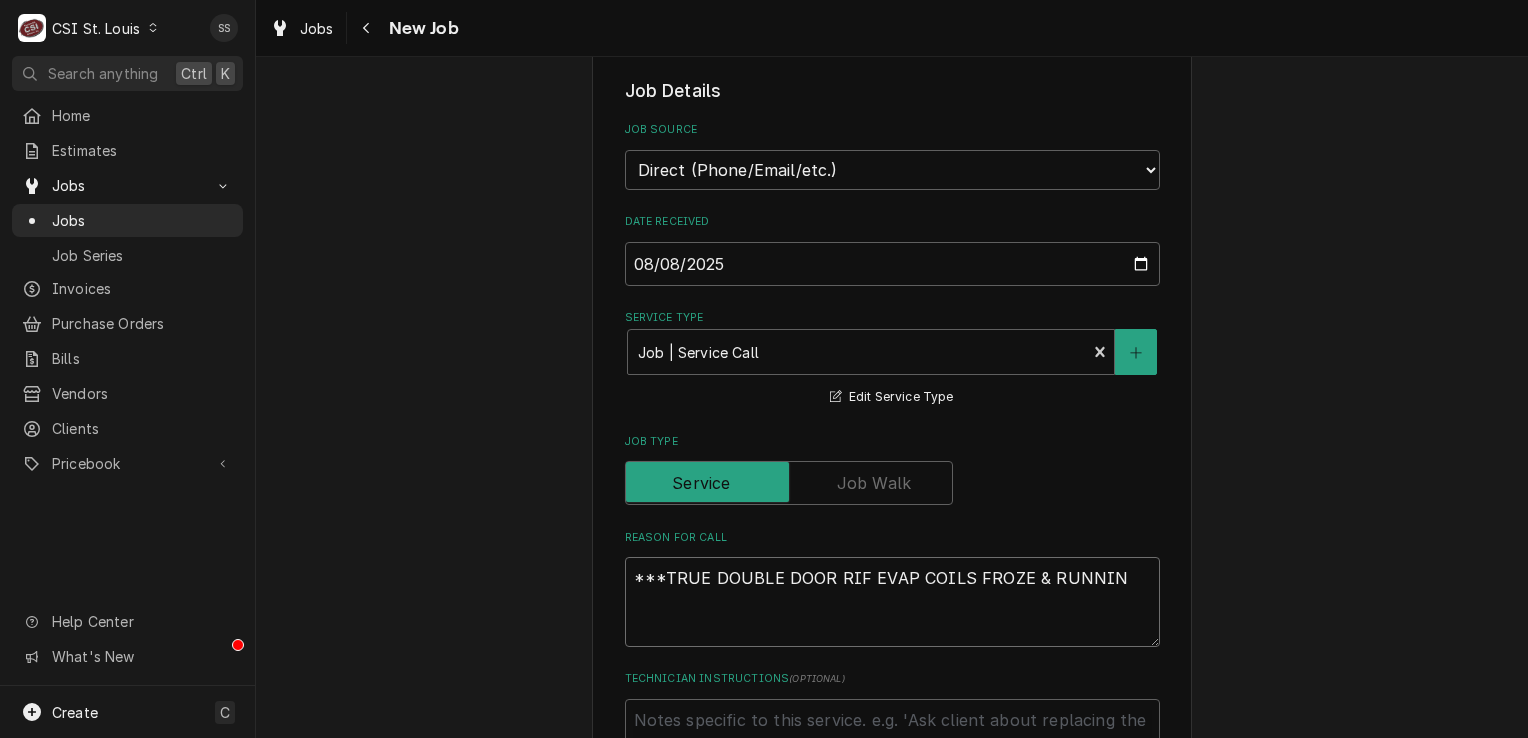 type on "x" 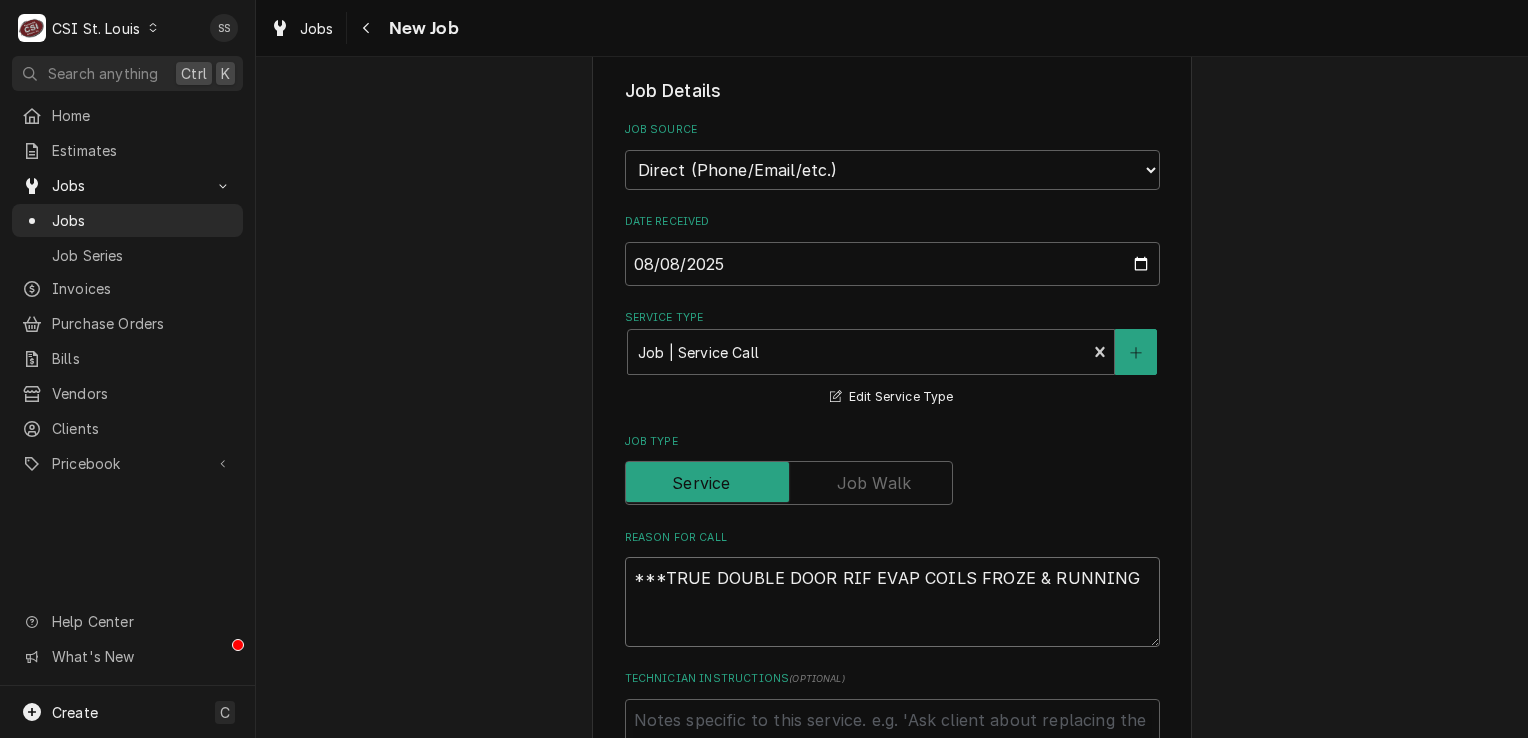 type on "x" 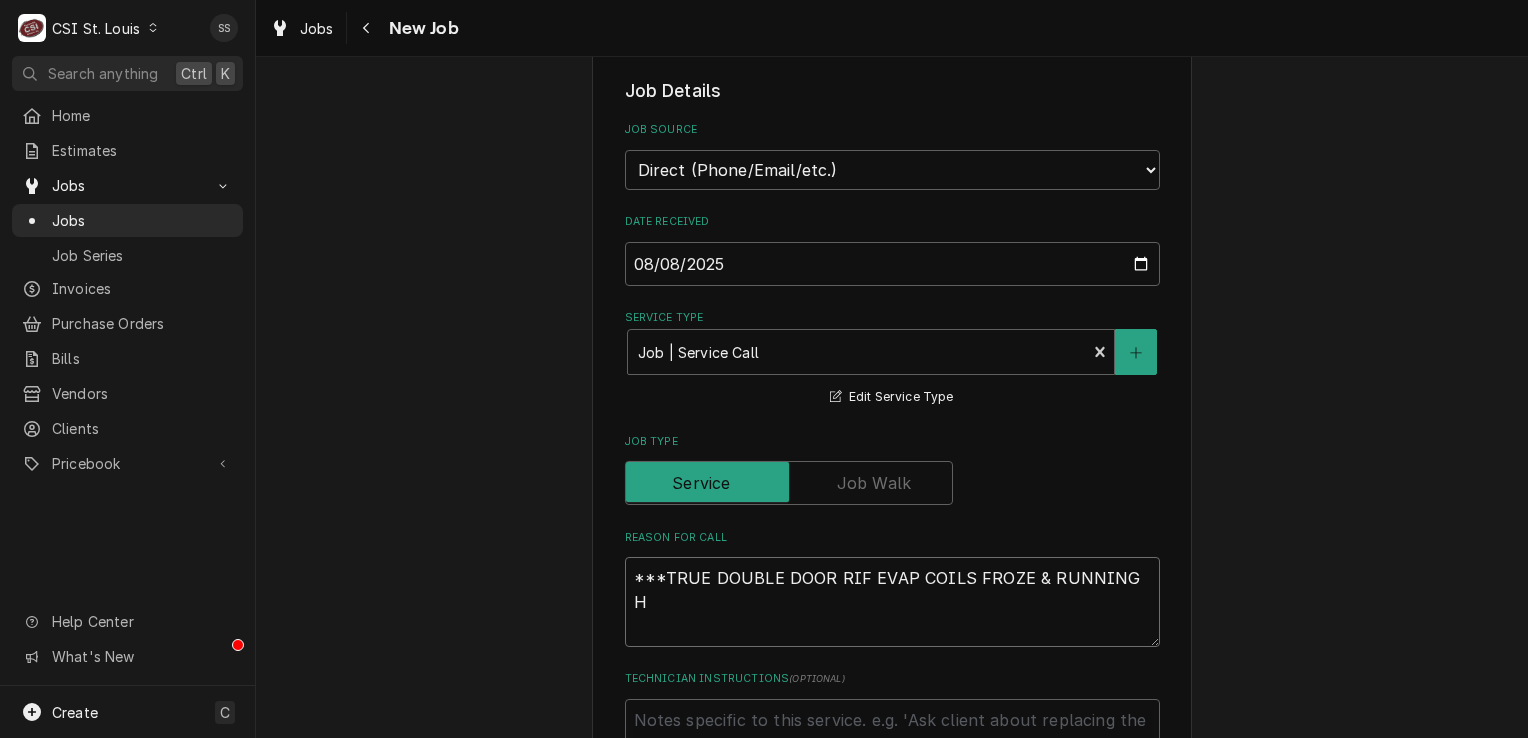 type on "x" 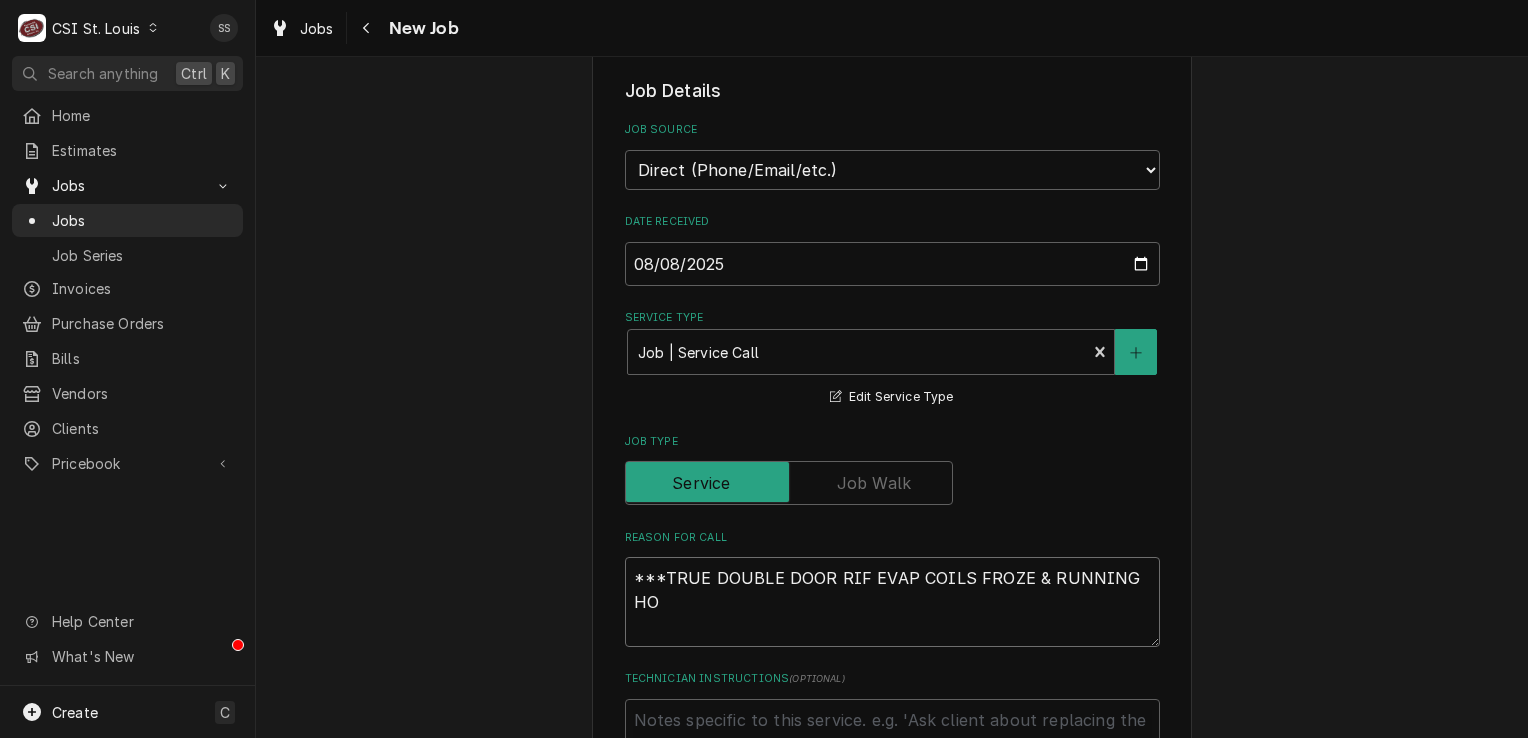 type on "***TRUE DOUBLE DOOR RIF EVAP COILS FROZE & RUNNING HOT" 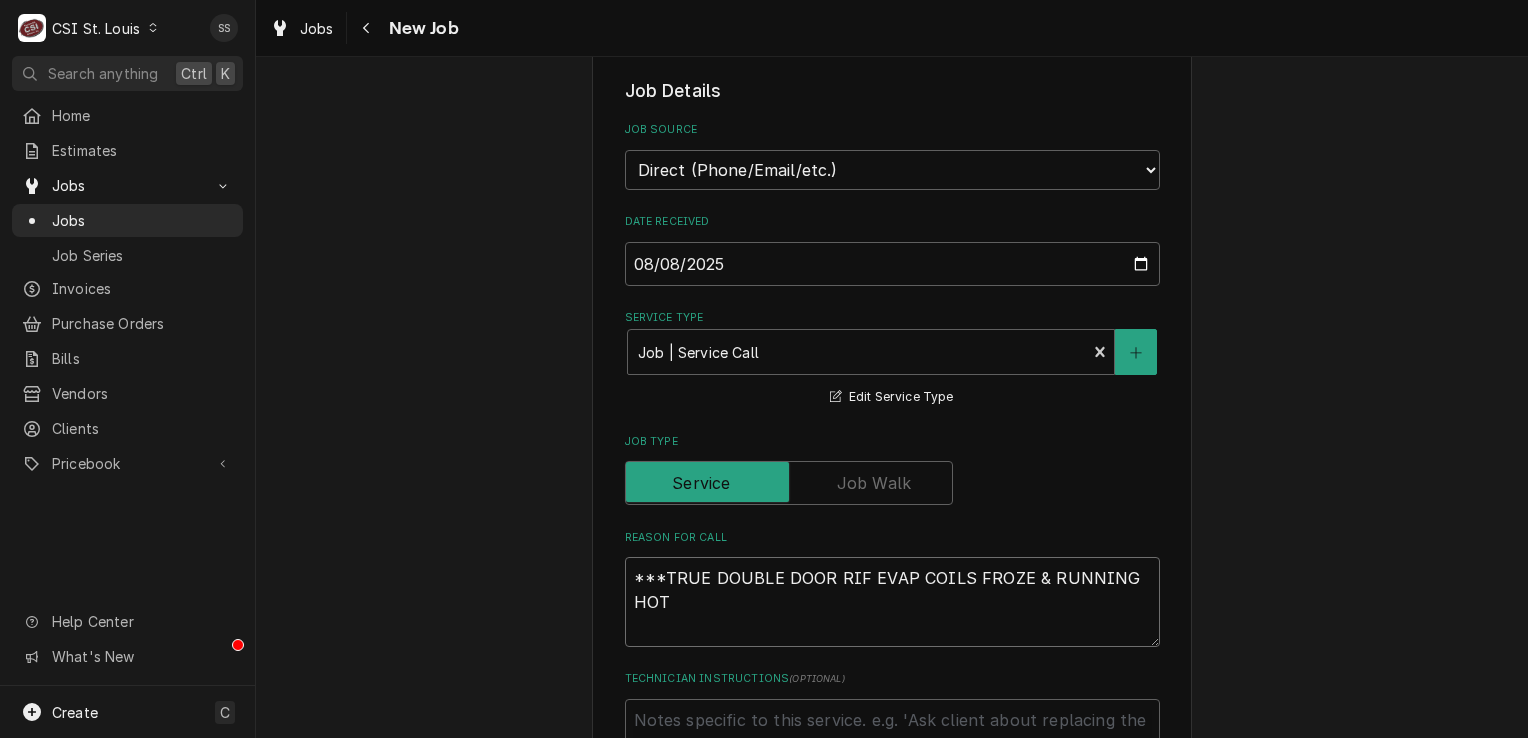 type on "x" 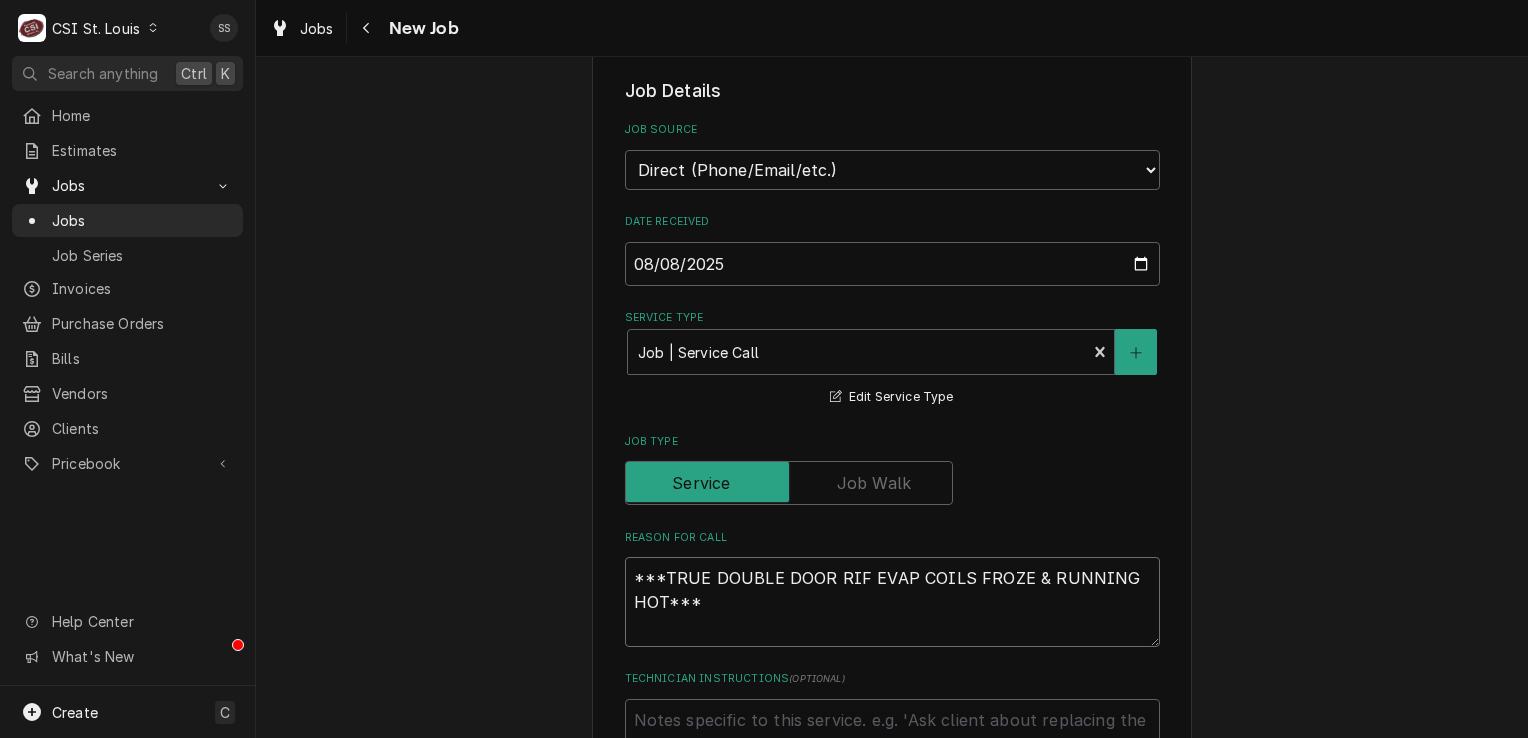 type on "x" 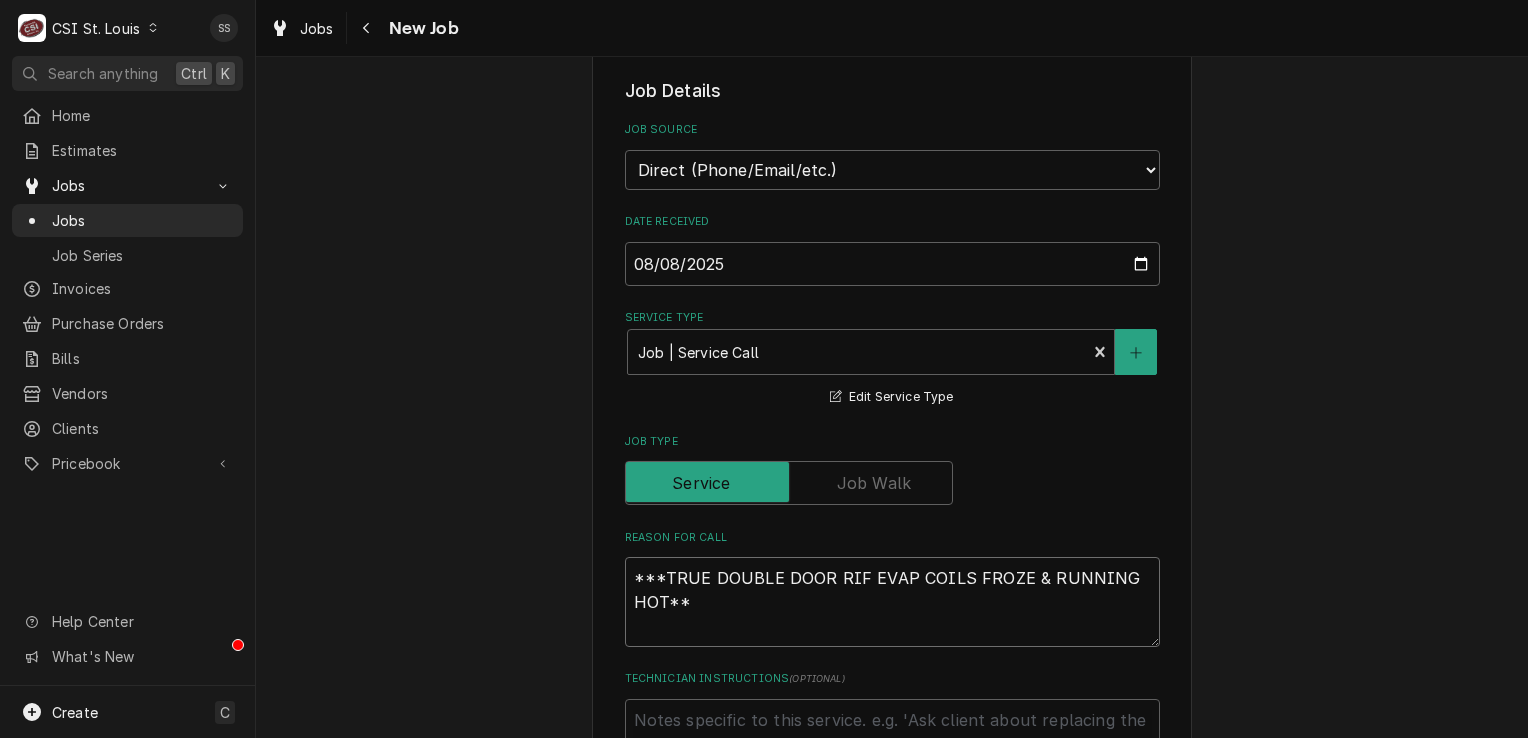 type on "x" 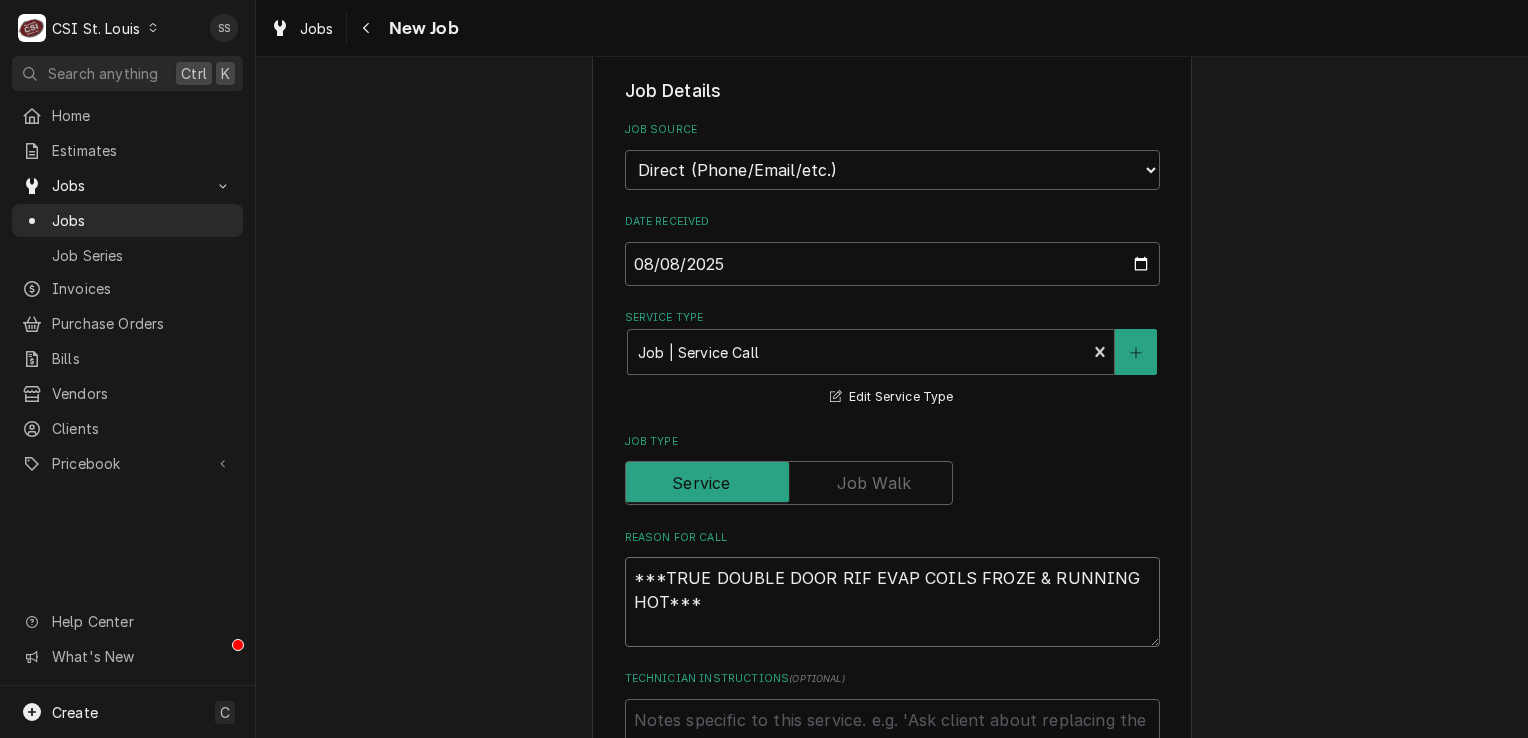 type on "x" 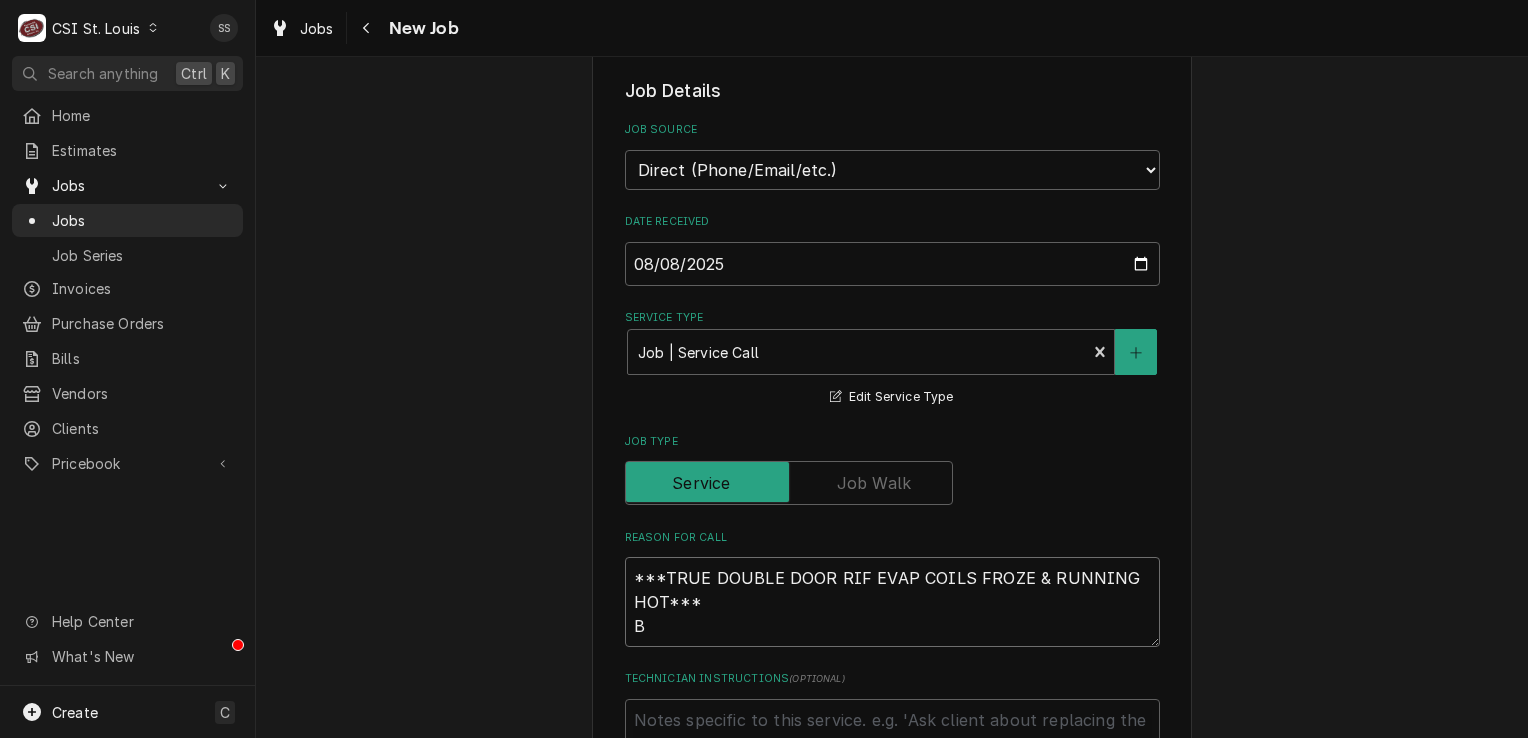 type on "x" 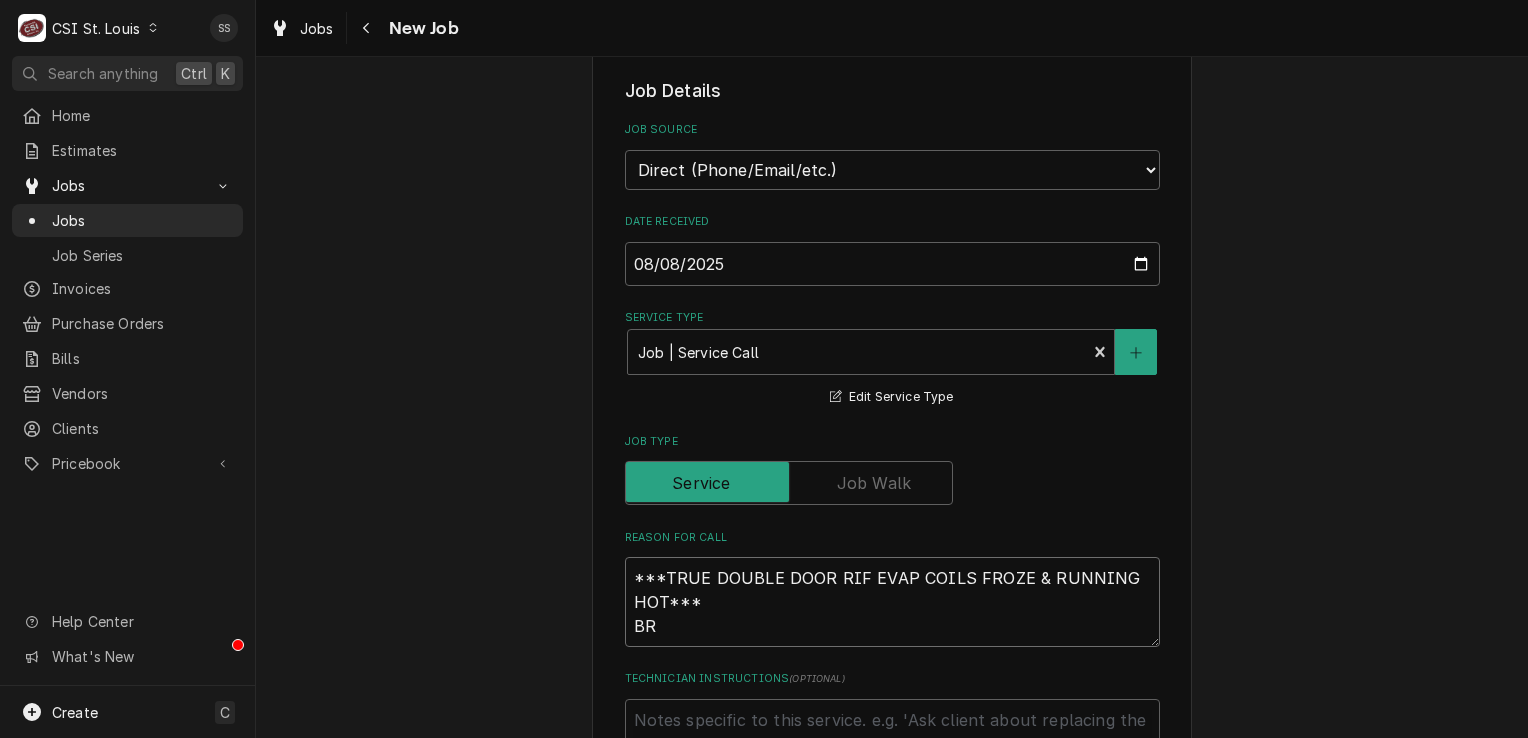 type on "x" 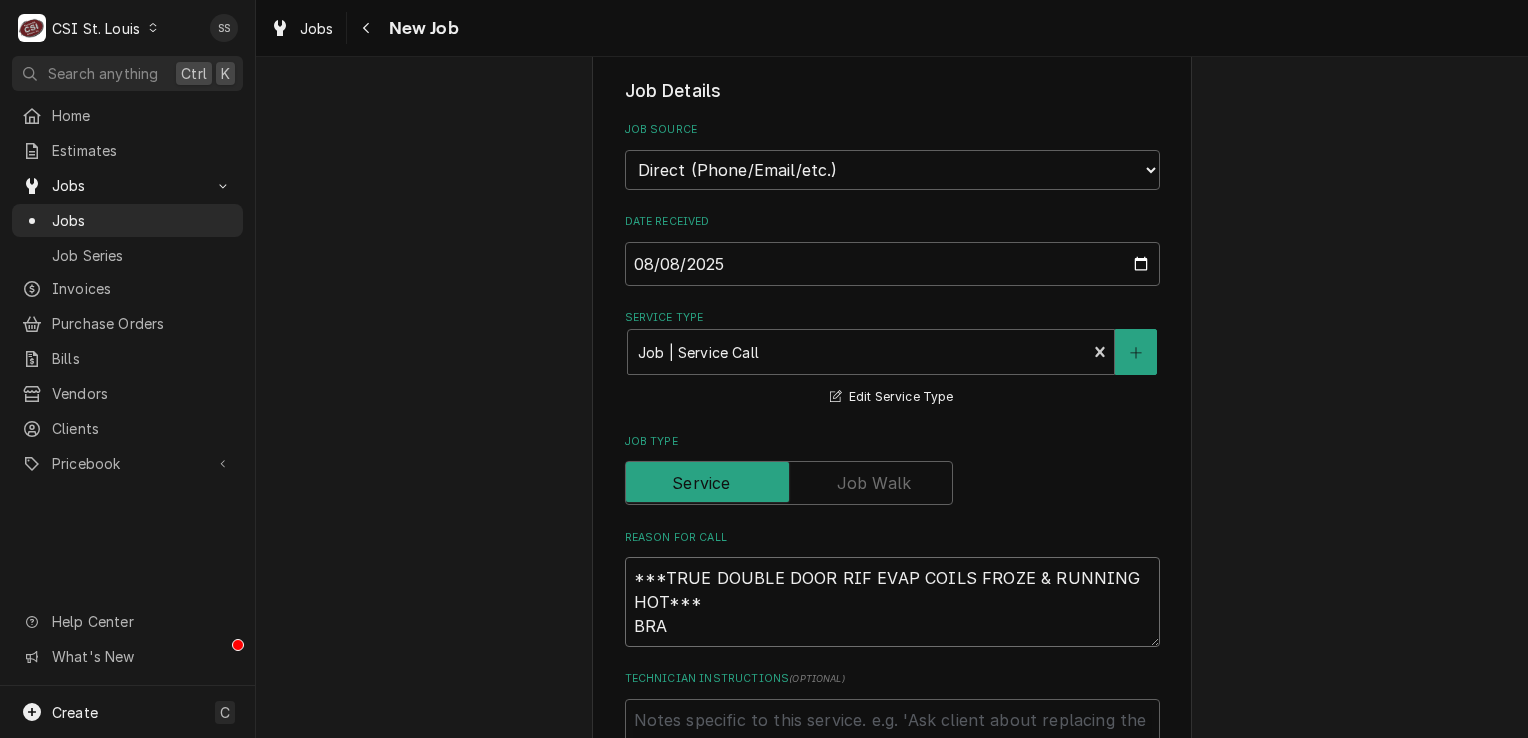type on "x" 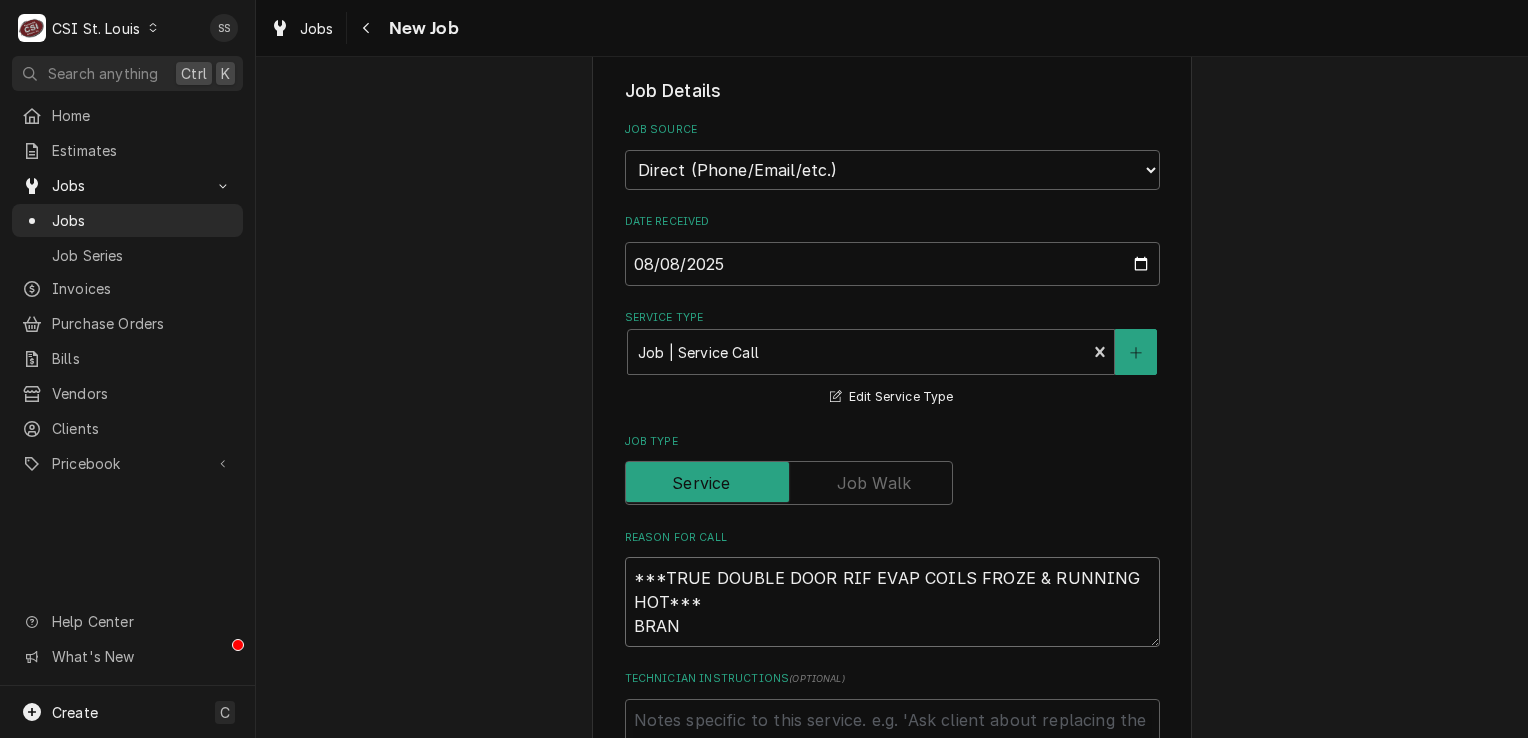 type on "x" 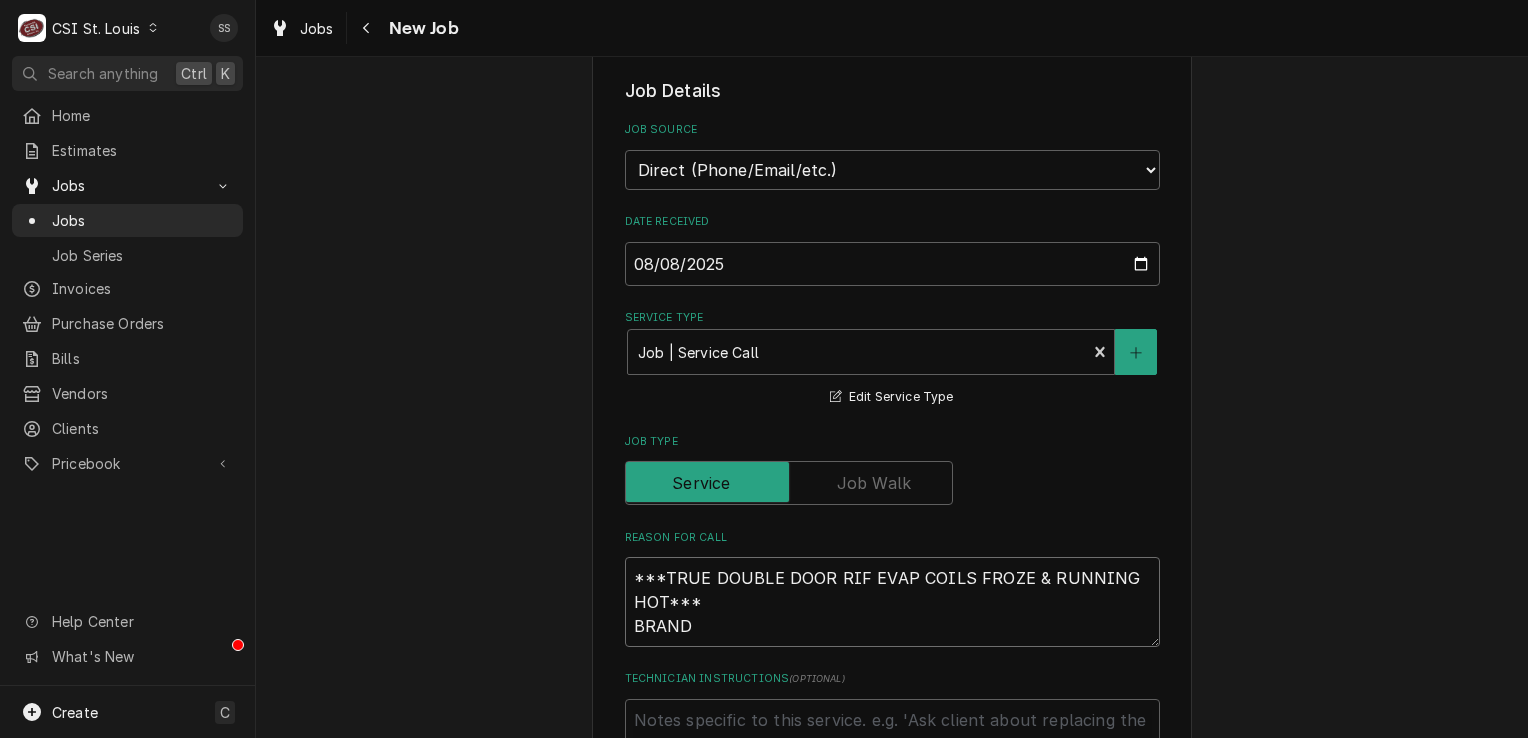 type on "x" 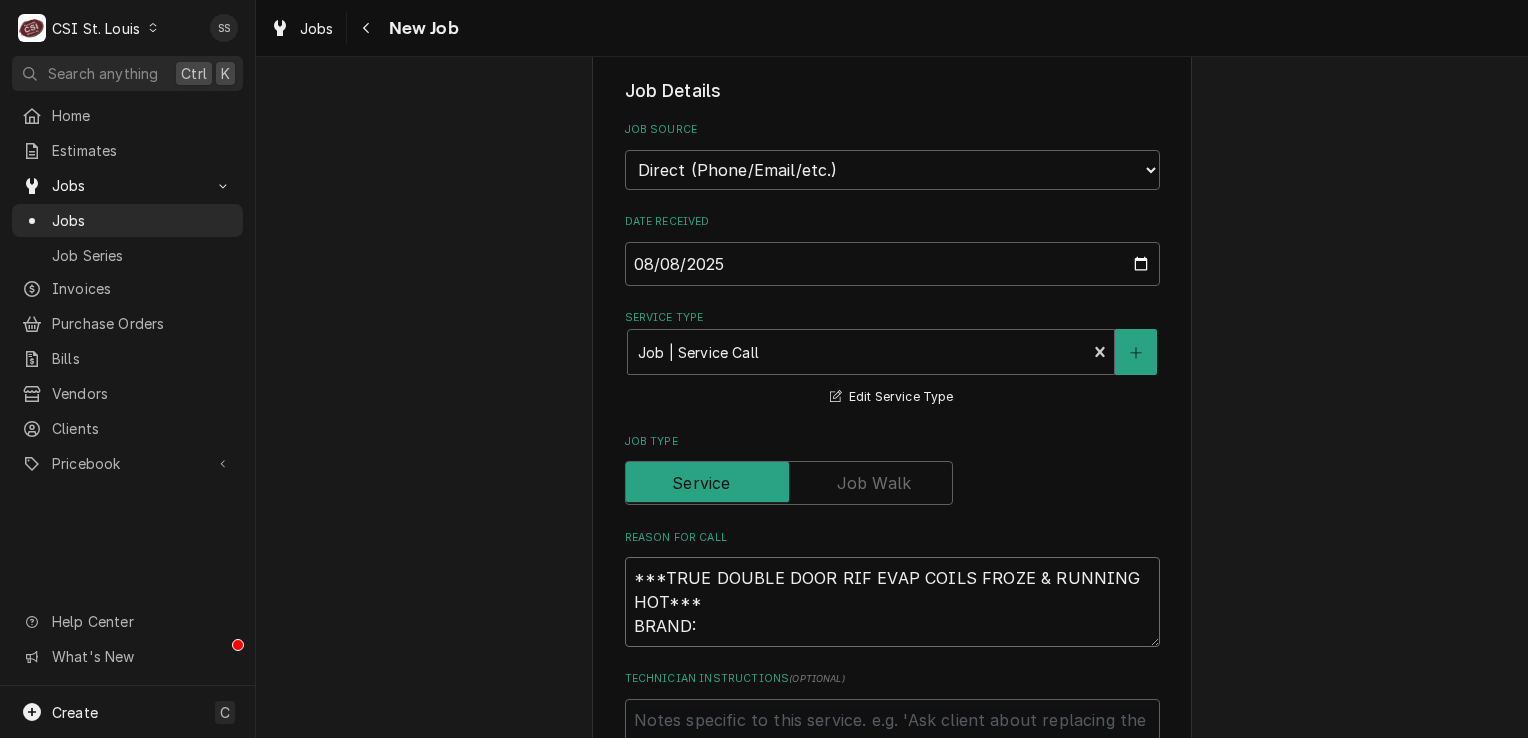 type on "x" 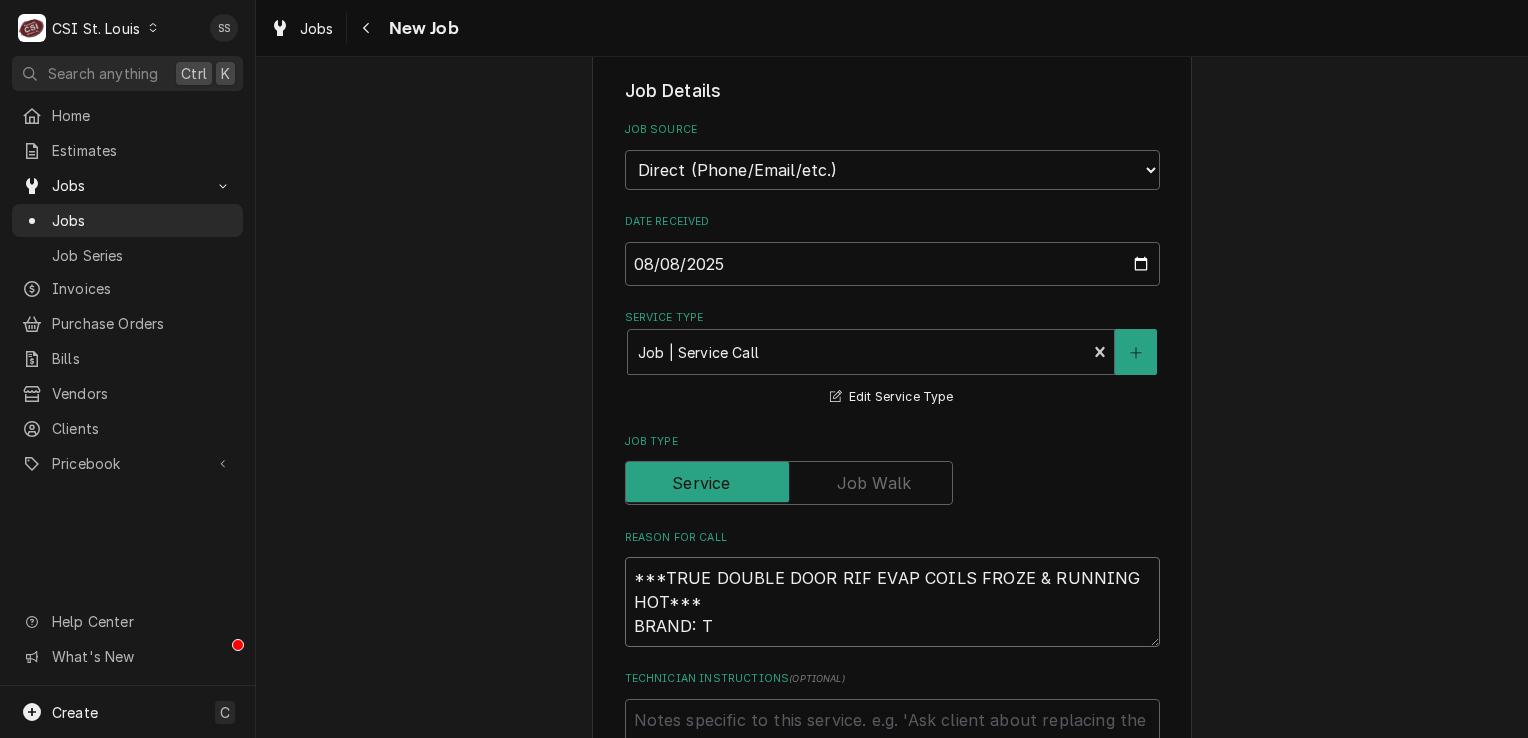 type on "x" 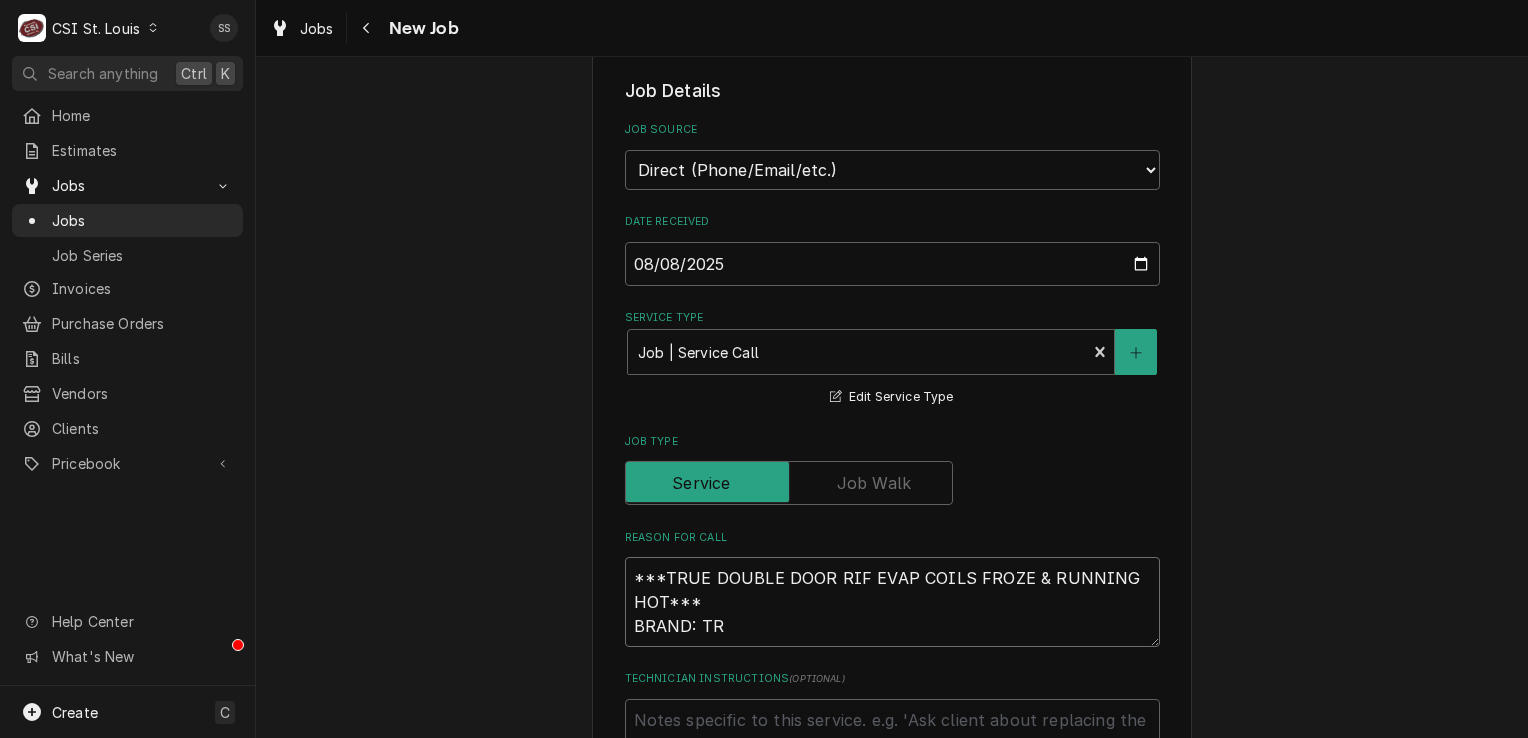 type on "x" 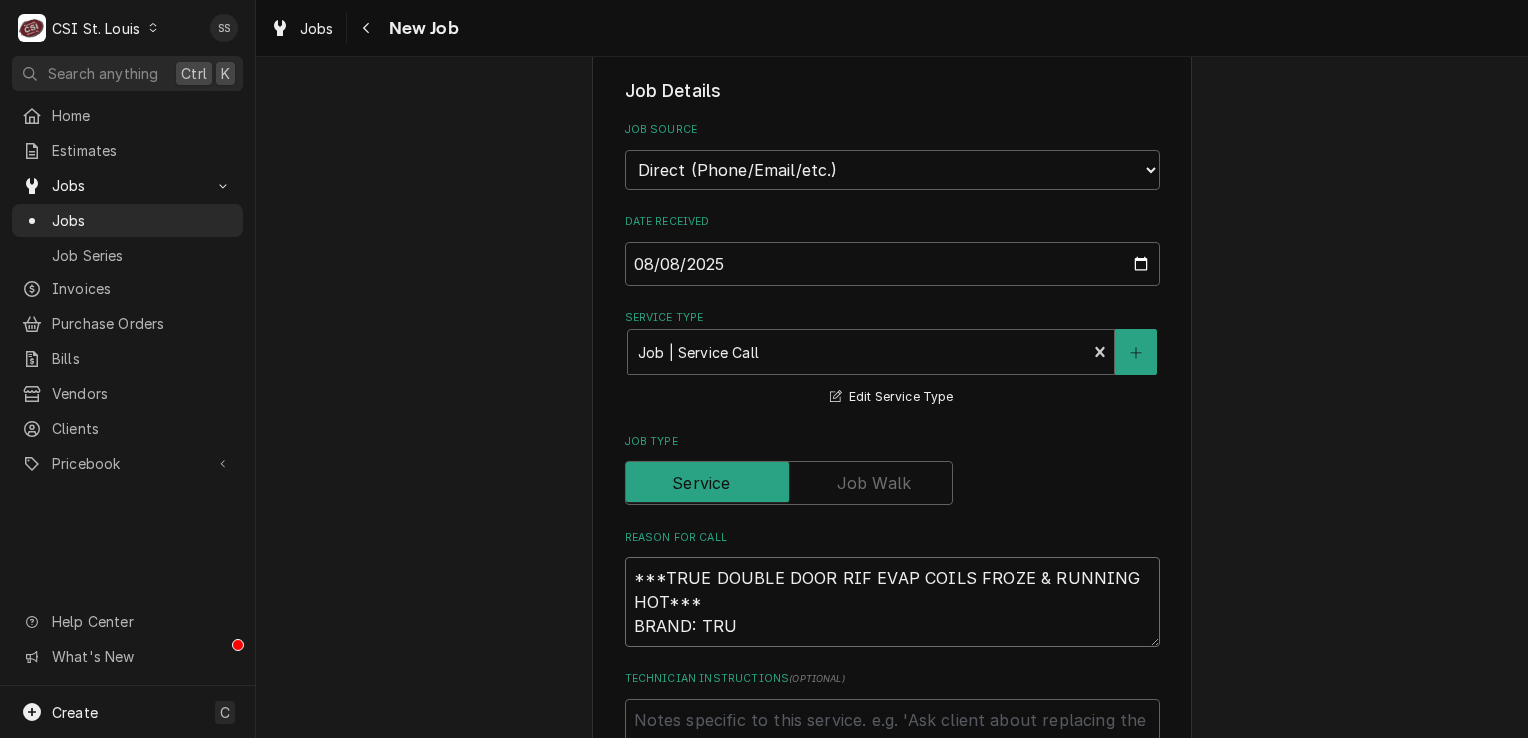 type on "x" 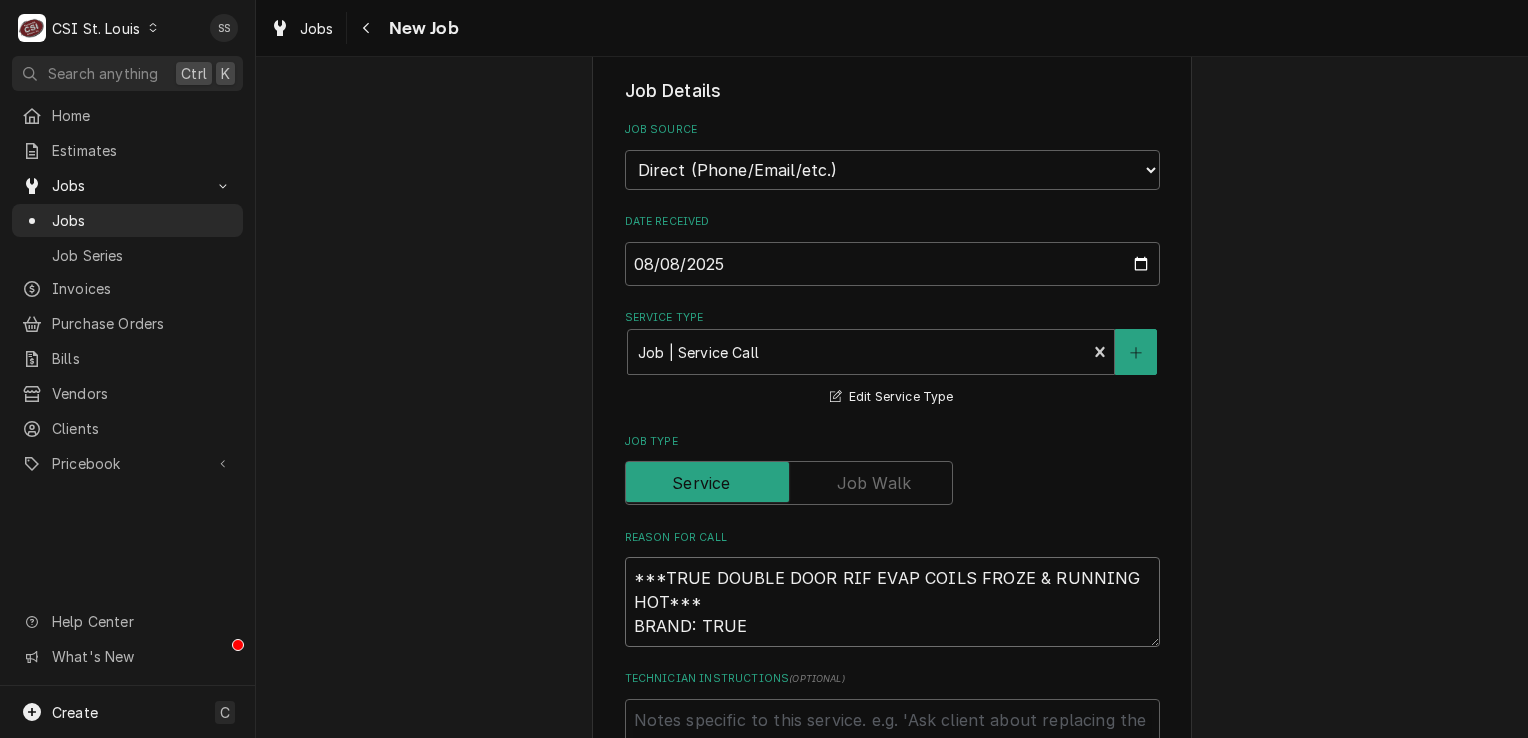 click on "***TRUE DOUBLE DOOR RIF EVAP COILS FROZE & RUNNING HOT***
BRAND: TRUE" at bounding box center [892, 602] 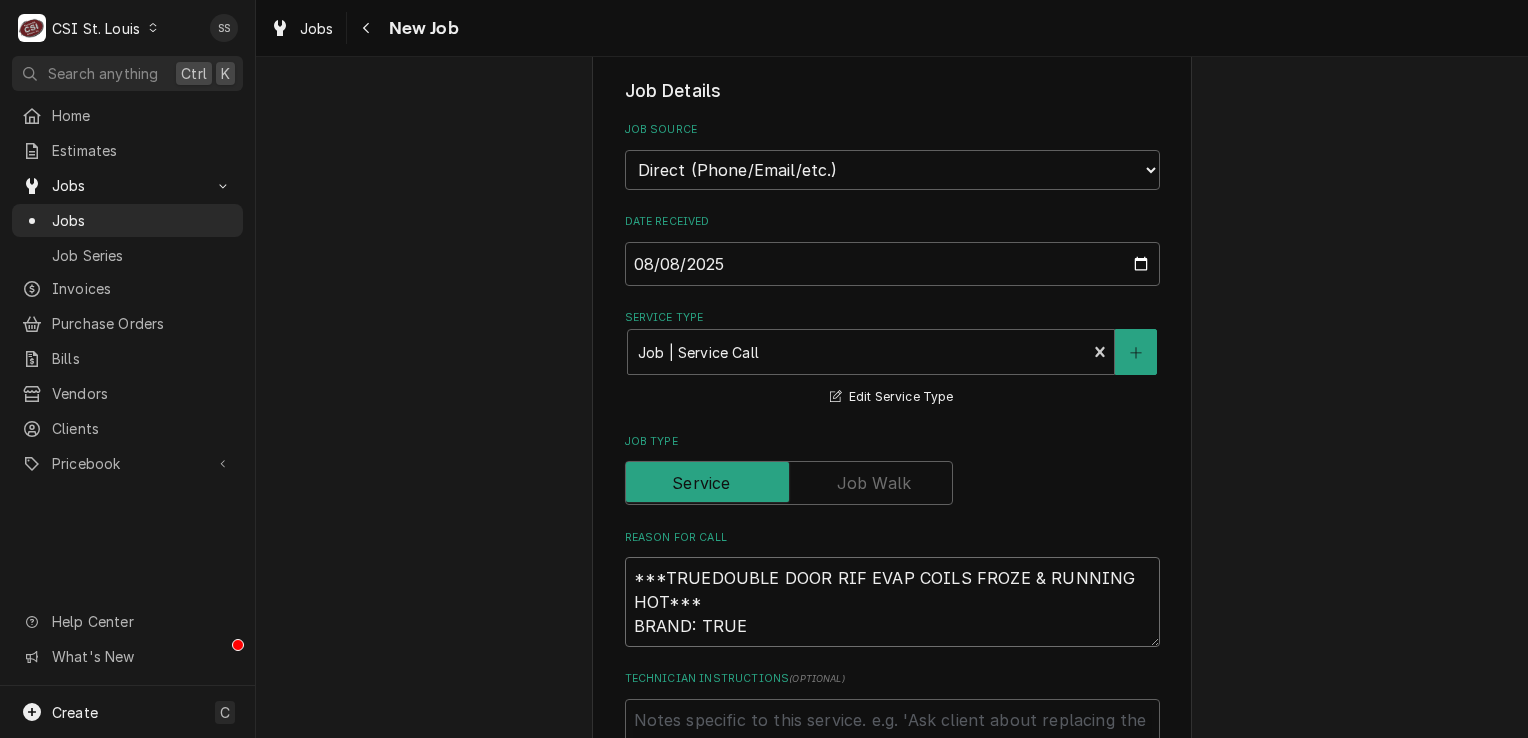 type on "x" 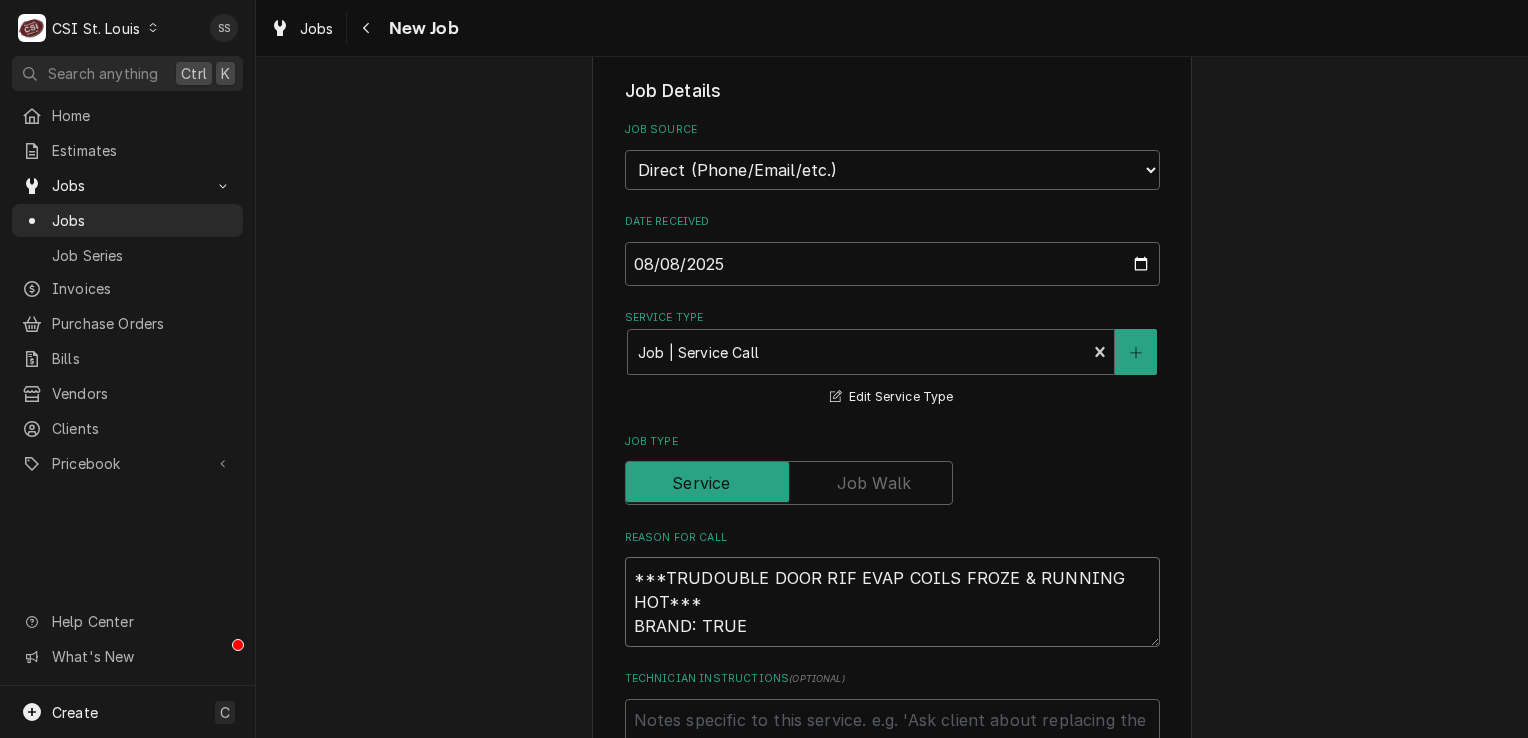 type on "x" 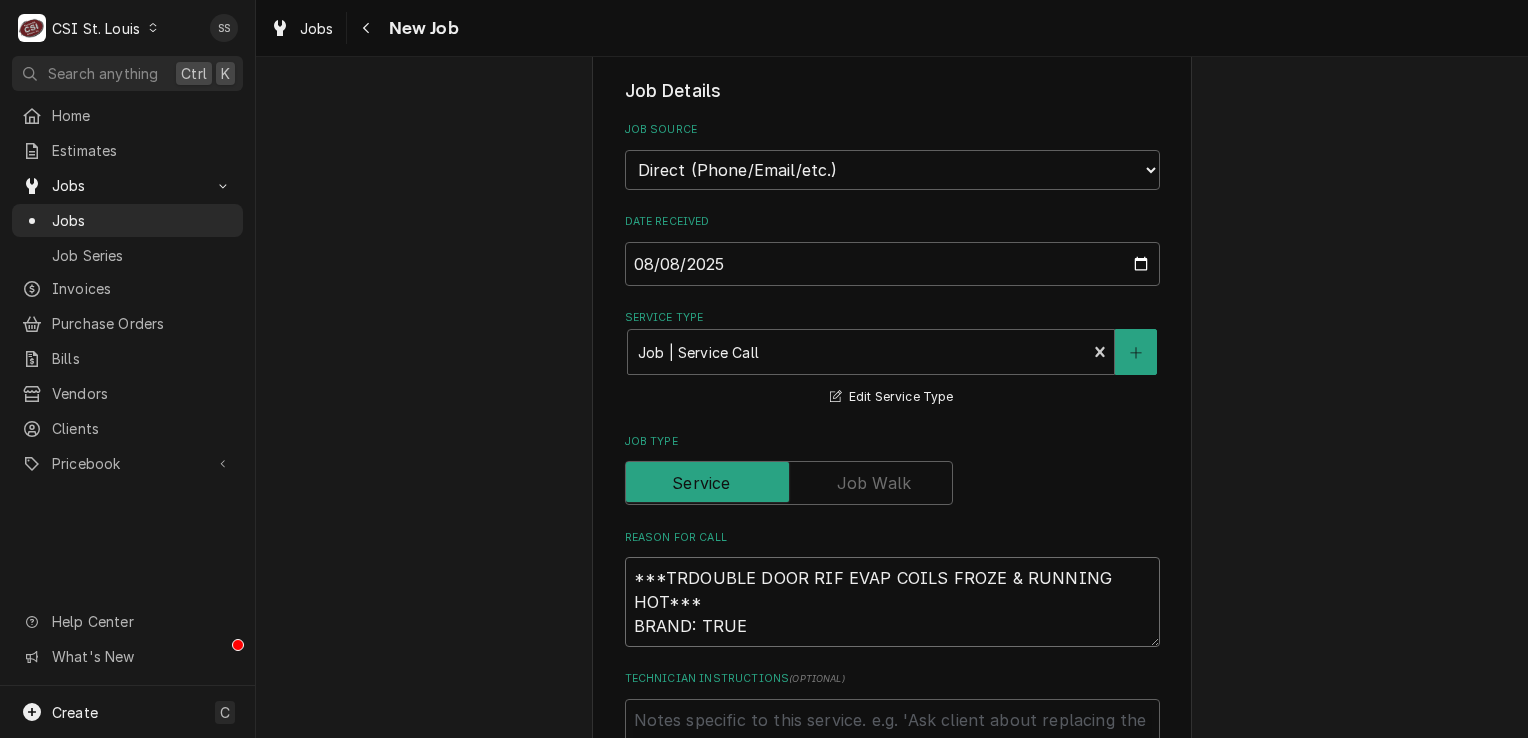 type on "x" 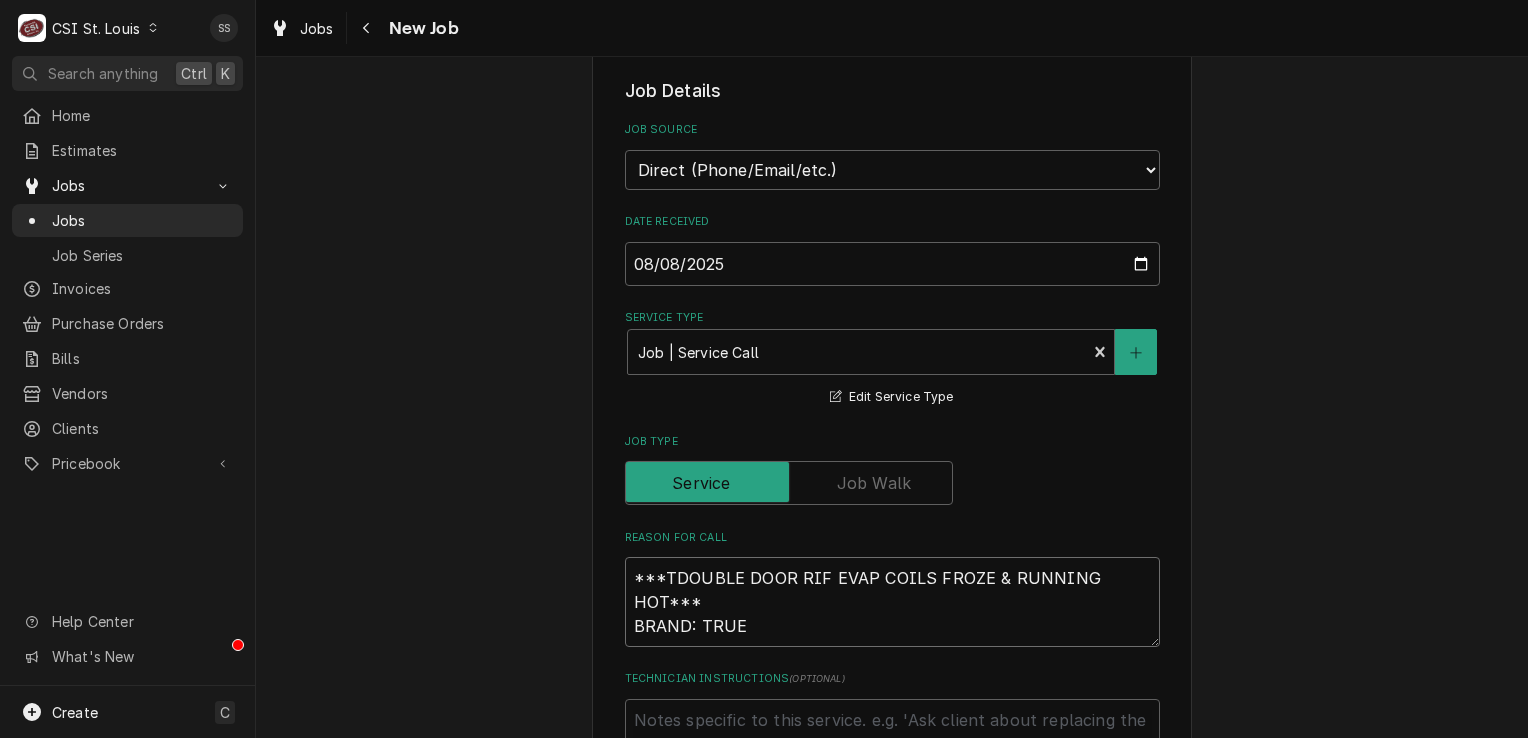 type on "x" 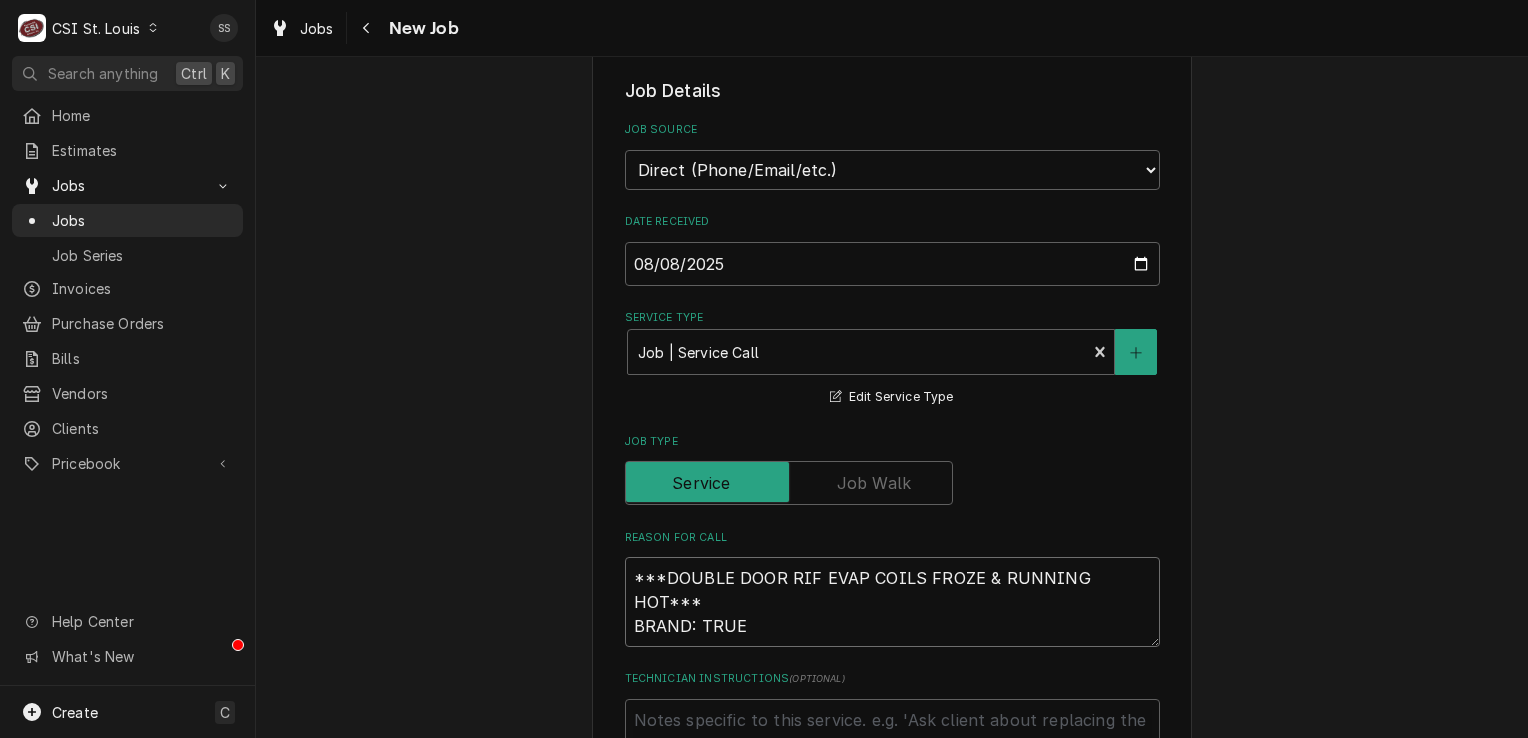 click on "***DOUBLE DOOR RIF EVAP COILS FROZE & RUNNING HOT***
BRAND: TRUE" at bounding box center (892, 602) 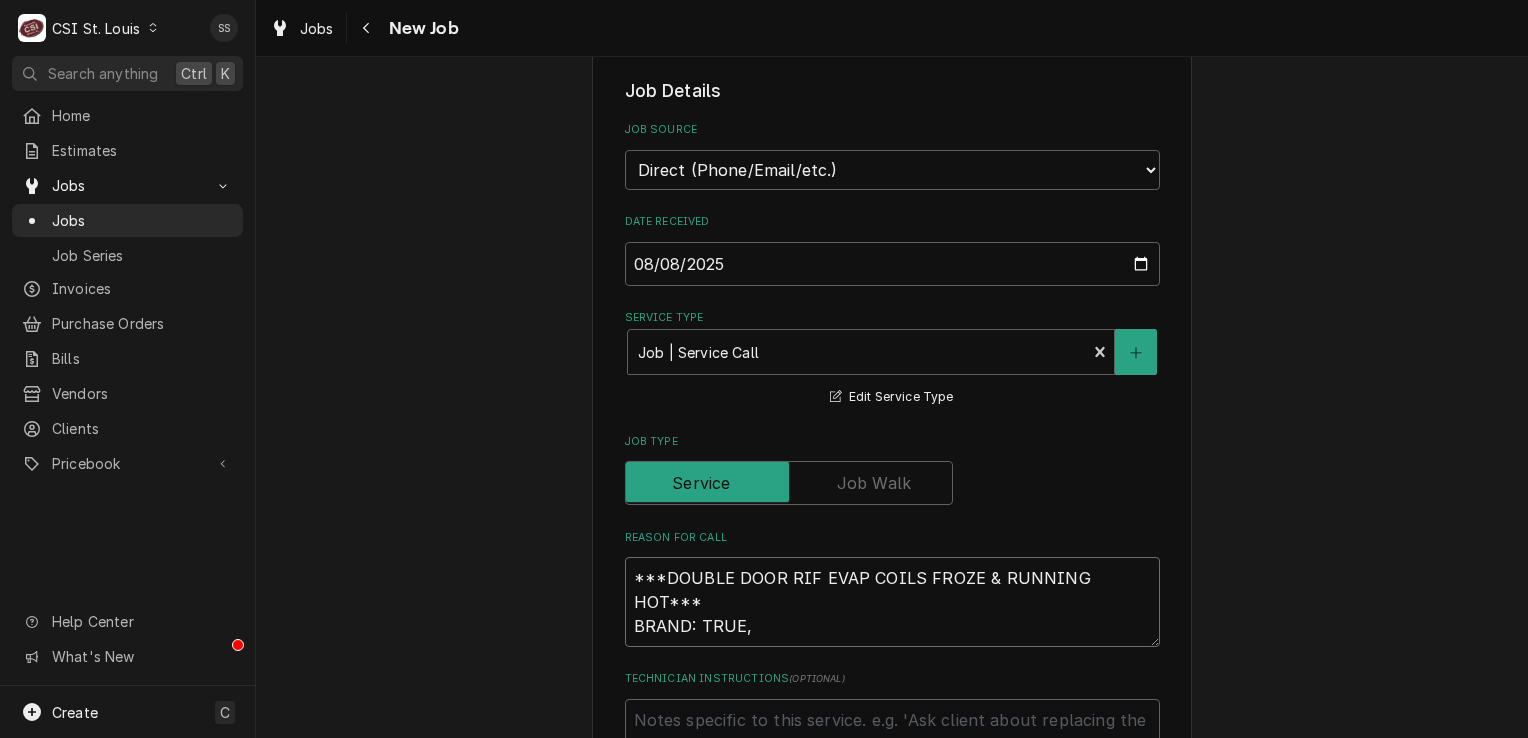 type on "x" 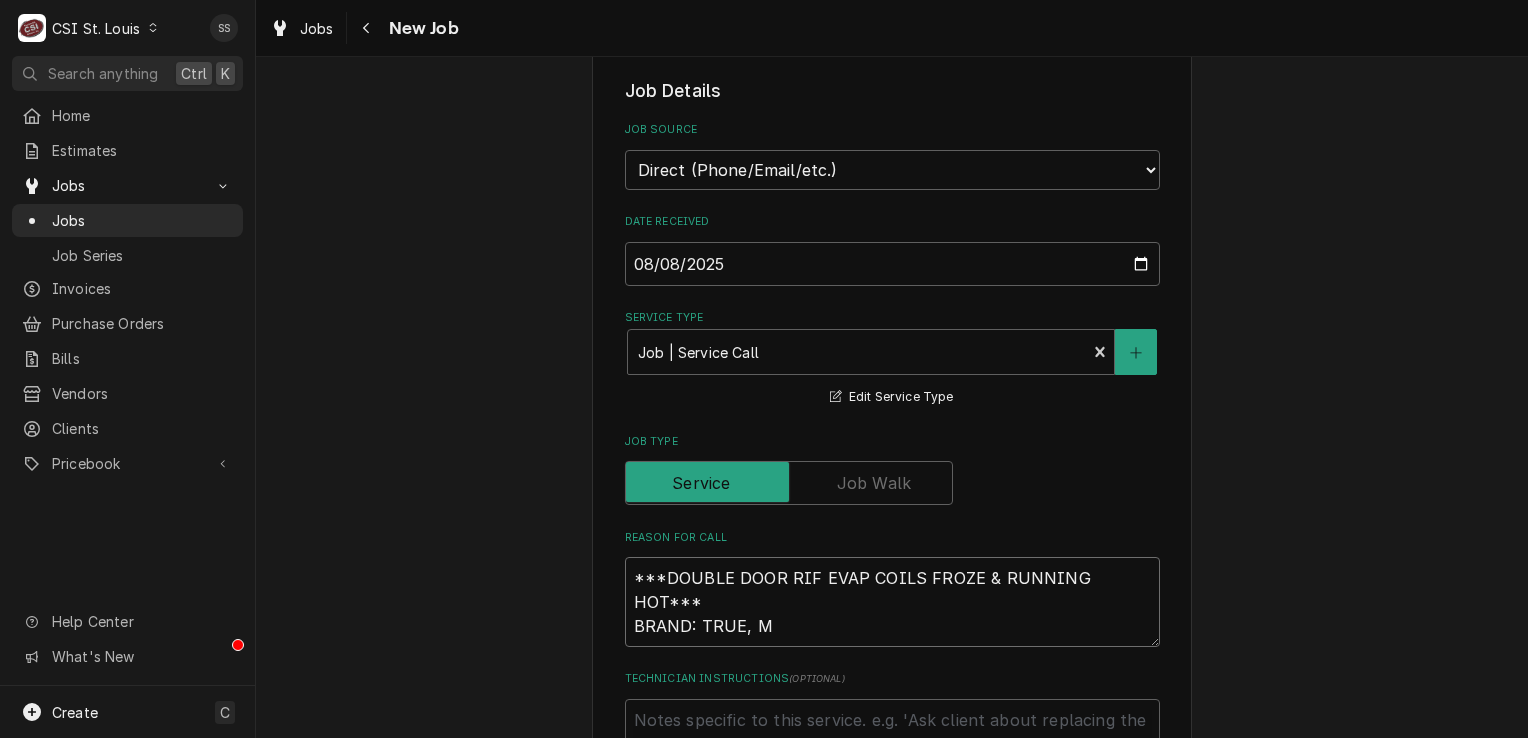 type on "x" 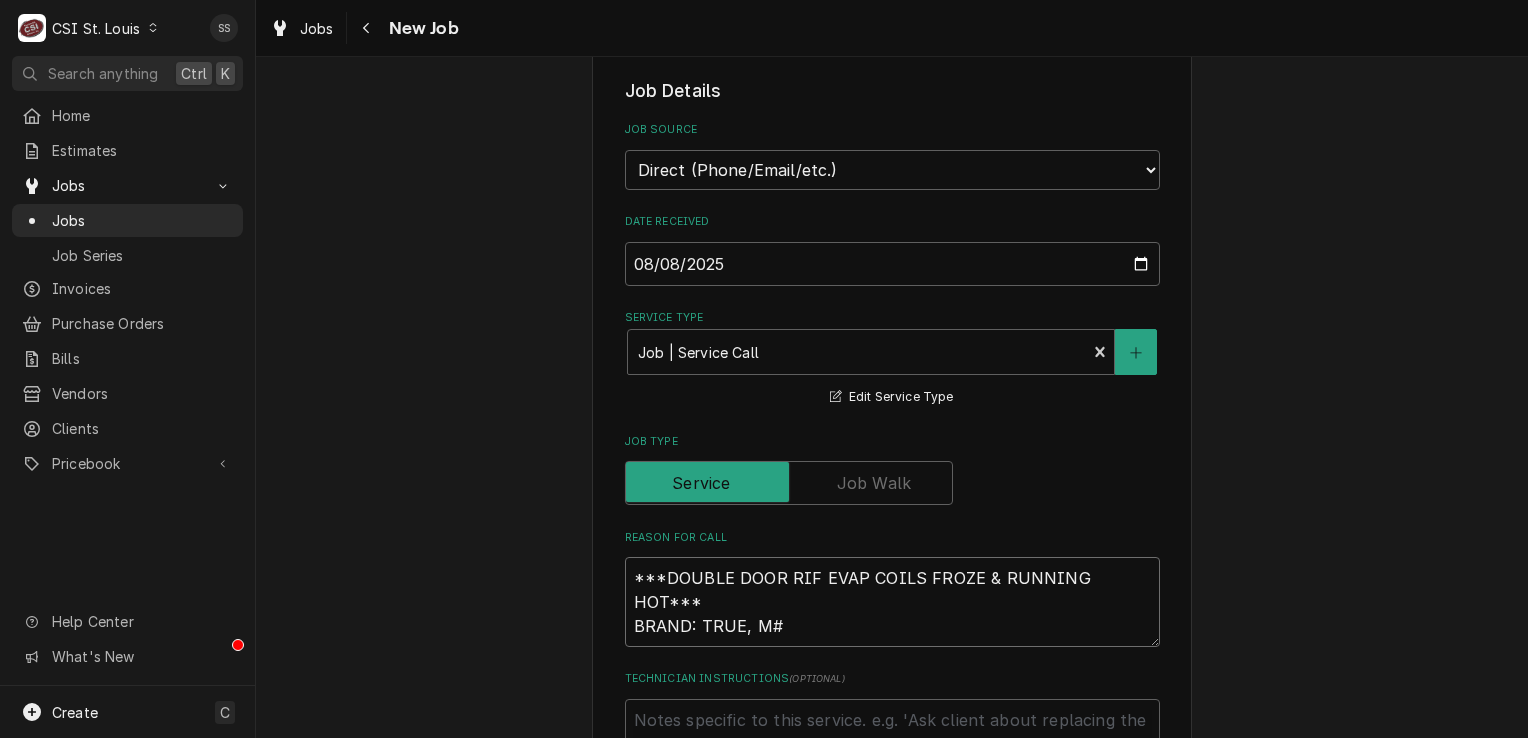 type on "x" 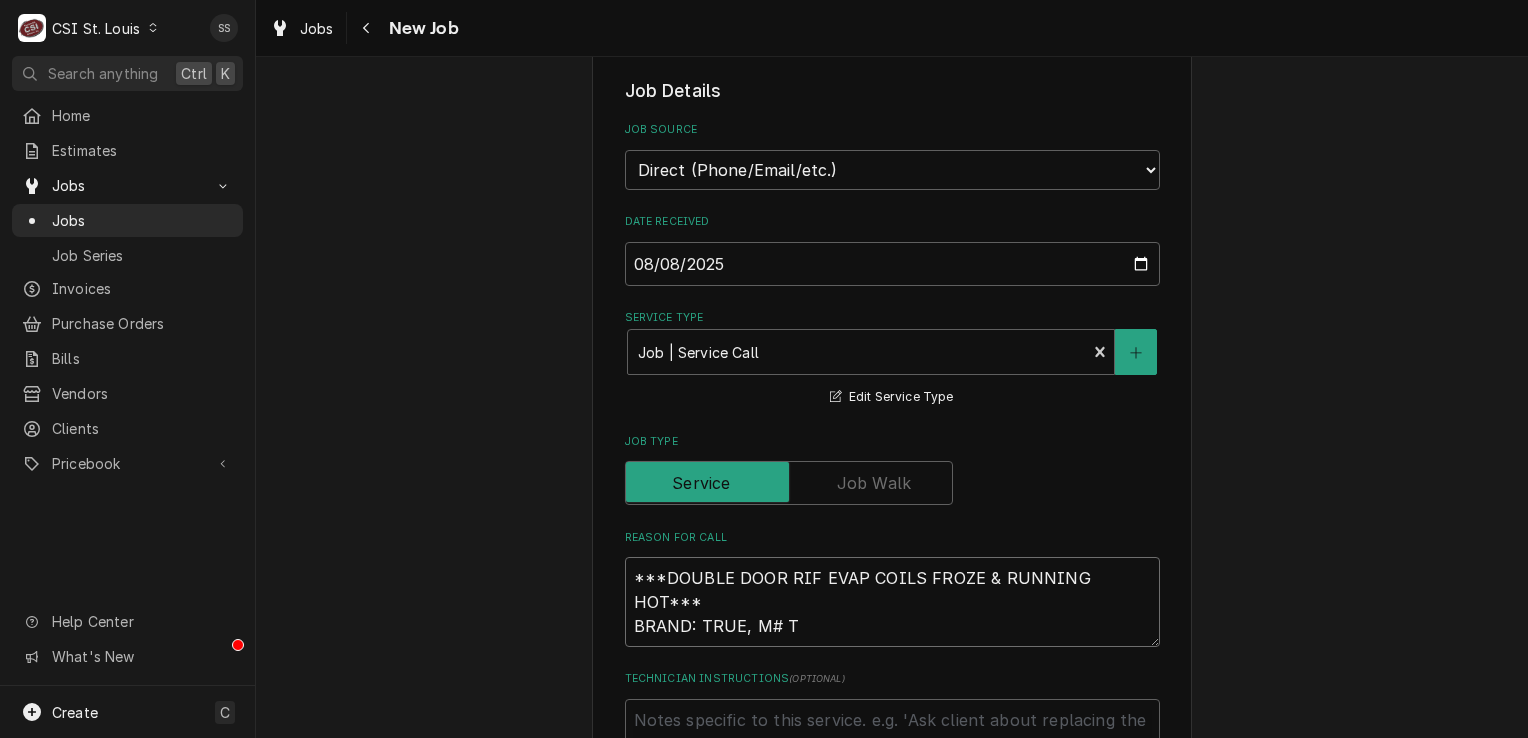 type on "x" 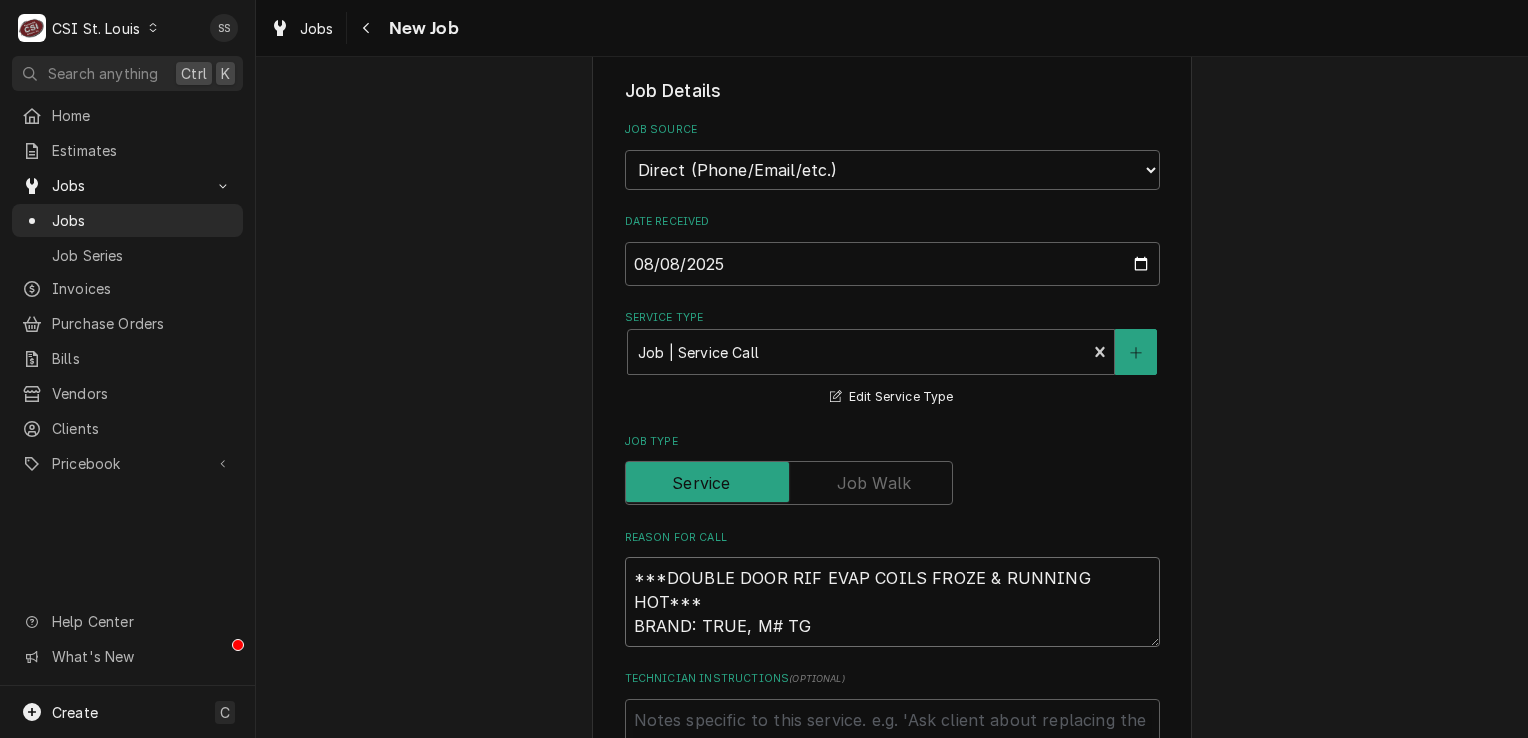 type on "x" 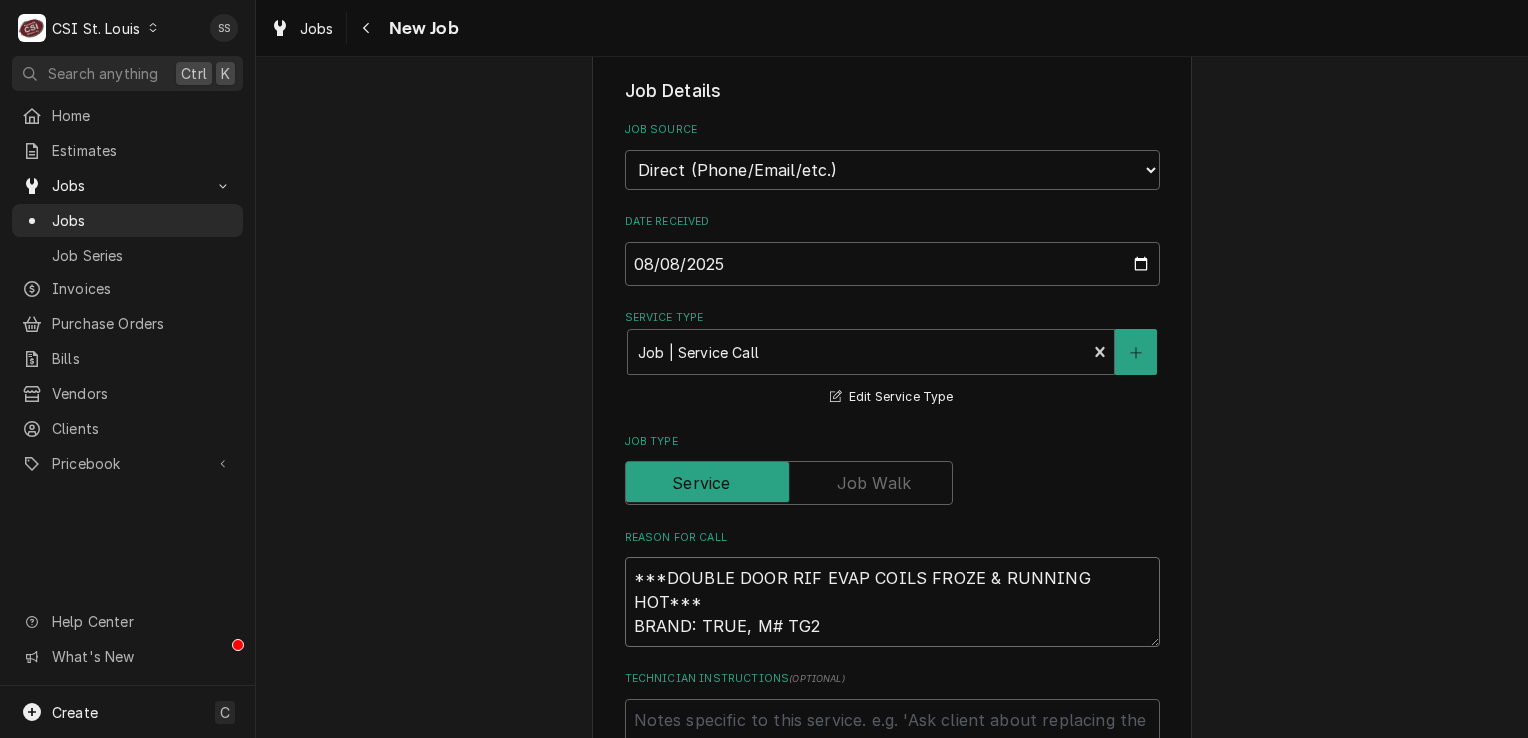 type on "x" 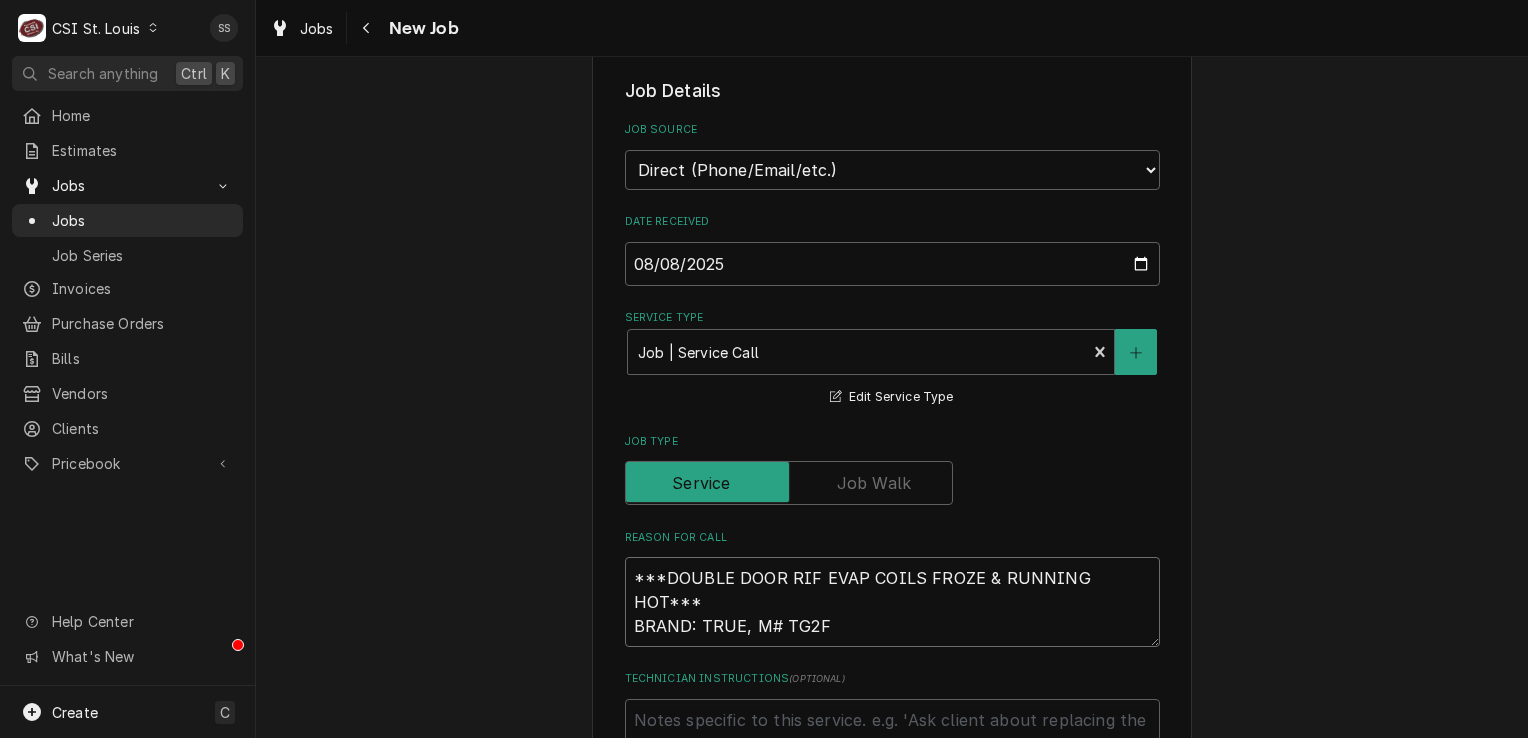 type 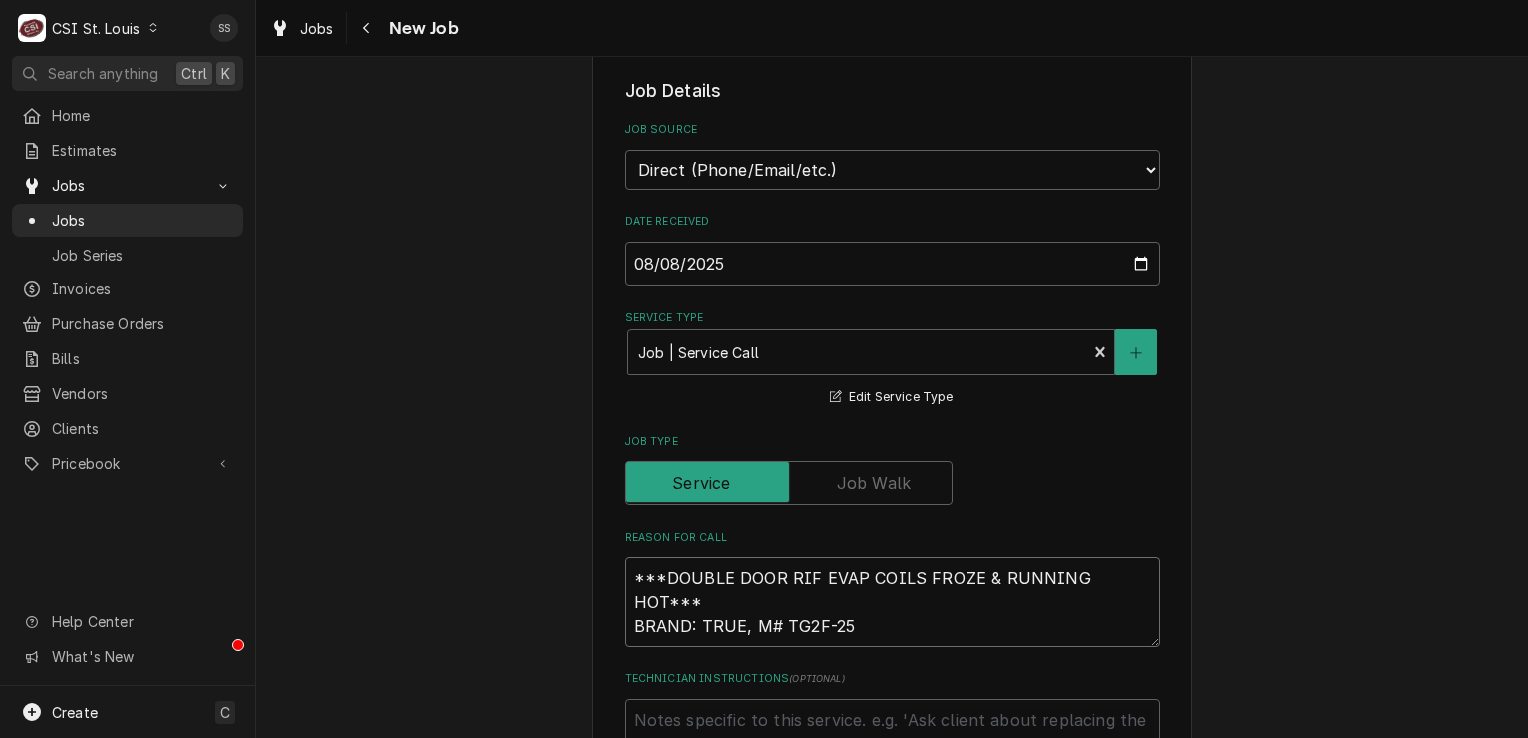 click on "***DOUBLE DOOR RIF EVAP COILS FROZE & RUNNING HOT***
BRAND: TRUE, M# TG2F-25" at bounding box center (892, 602) 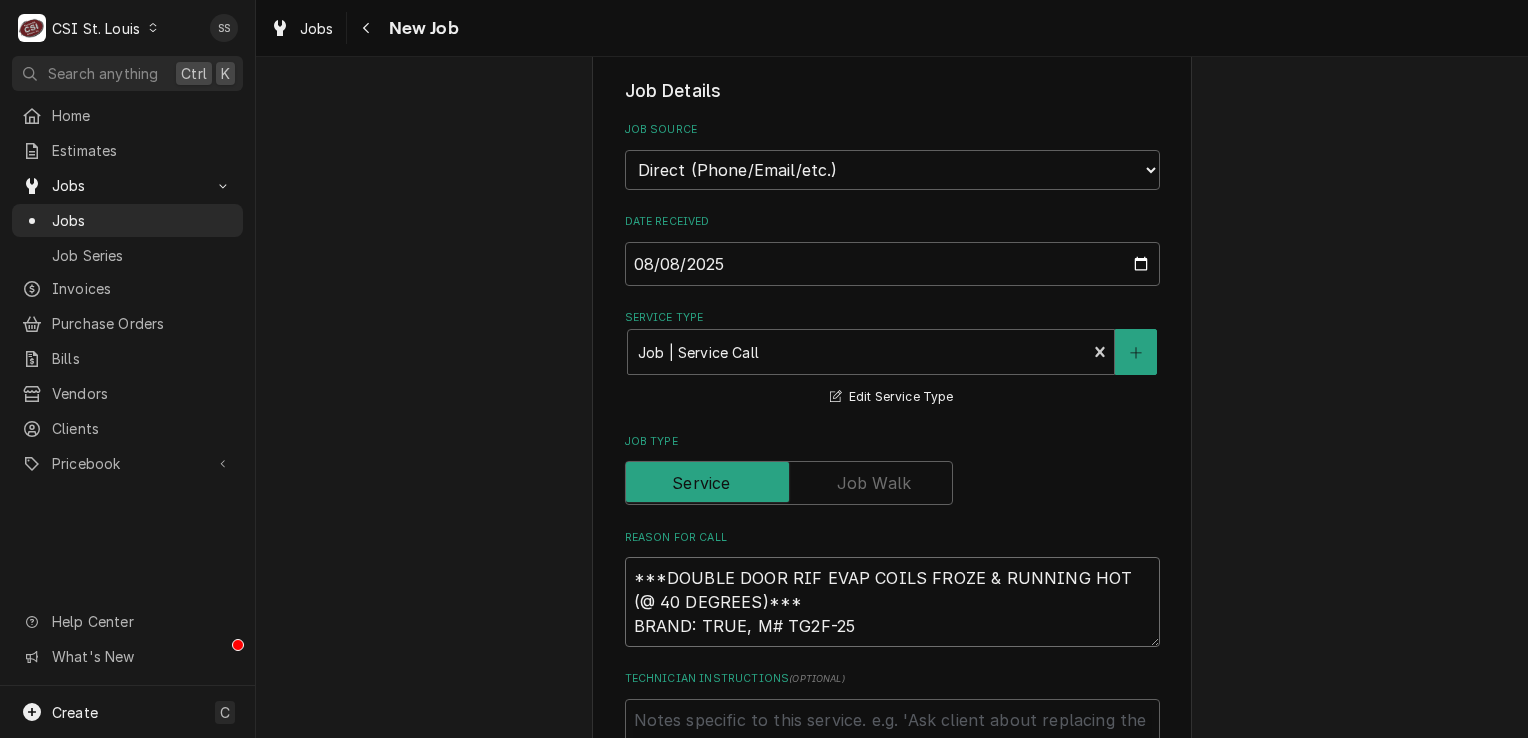 click on "***DOUBLE DOOR RIF EVAP COILS FROZE & RUNNING HOT (@ 40 DEGREES)***
BRAND: TRUE, M# TG2F-25" at bounding box center [892, 602] 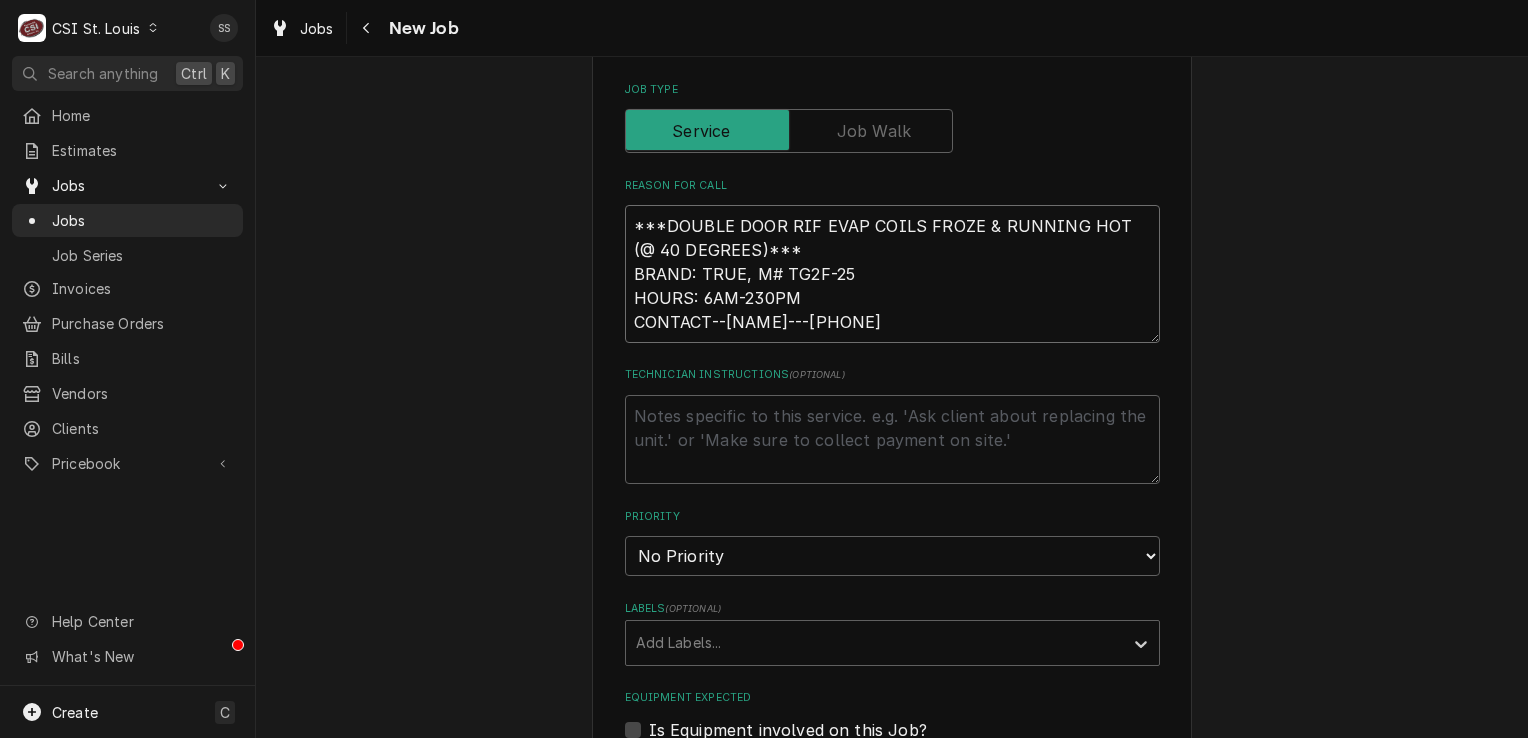 scroll, scrollTop: 800, scrollLeft: 0, axis: vertical 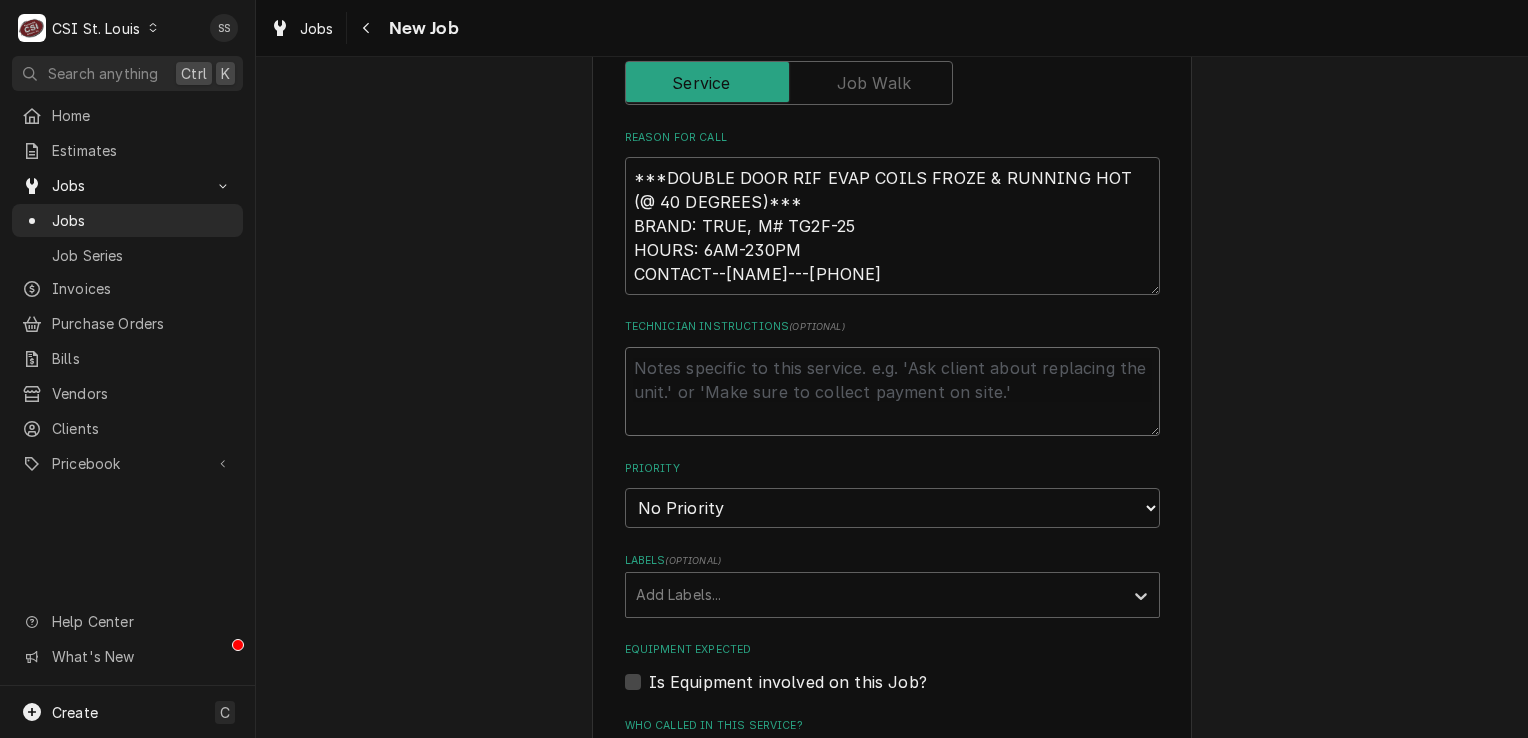 click on "Technician Instructions  ( optional )" at bounding box center (892, 392) 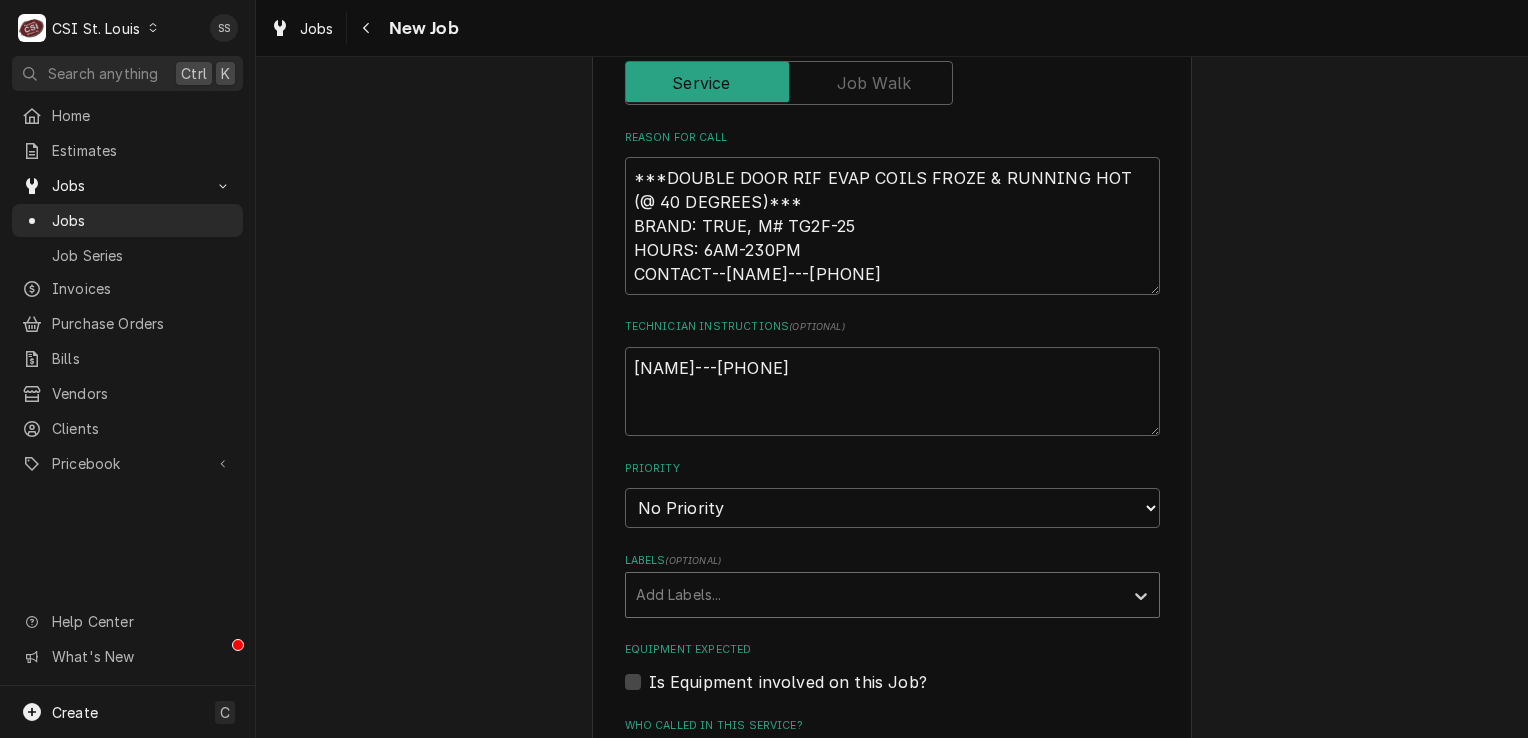 click at bounding box center (874, 595) 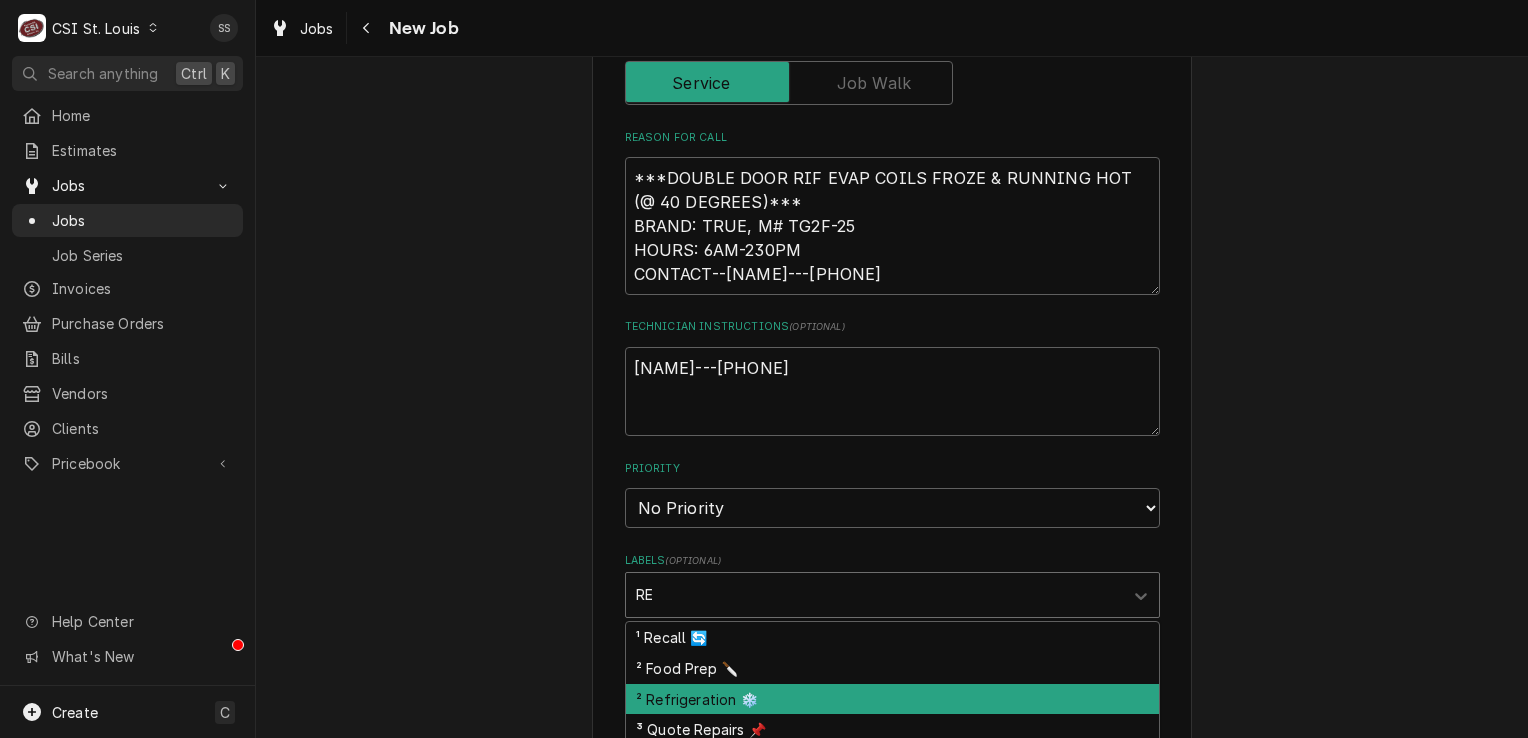 click on "² Refrigeration ❄️" at bounding box center [892, 699] 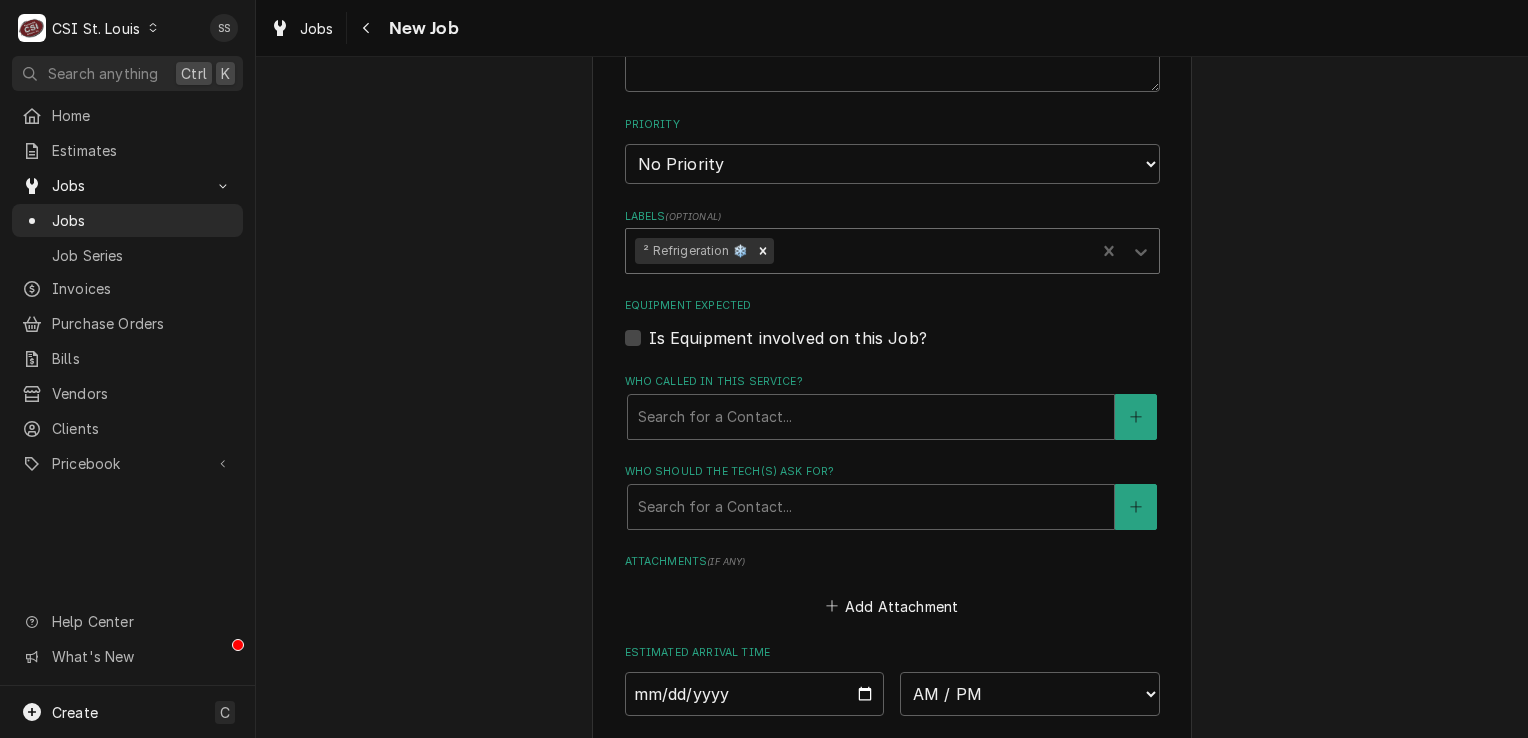 scroll, scrollTop: 1200, scrollLeft: 0, axis: vertical 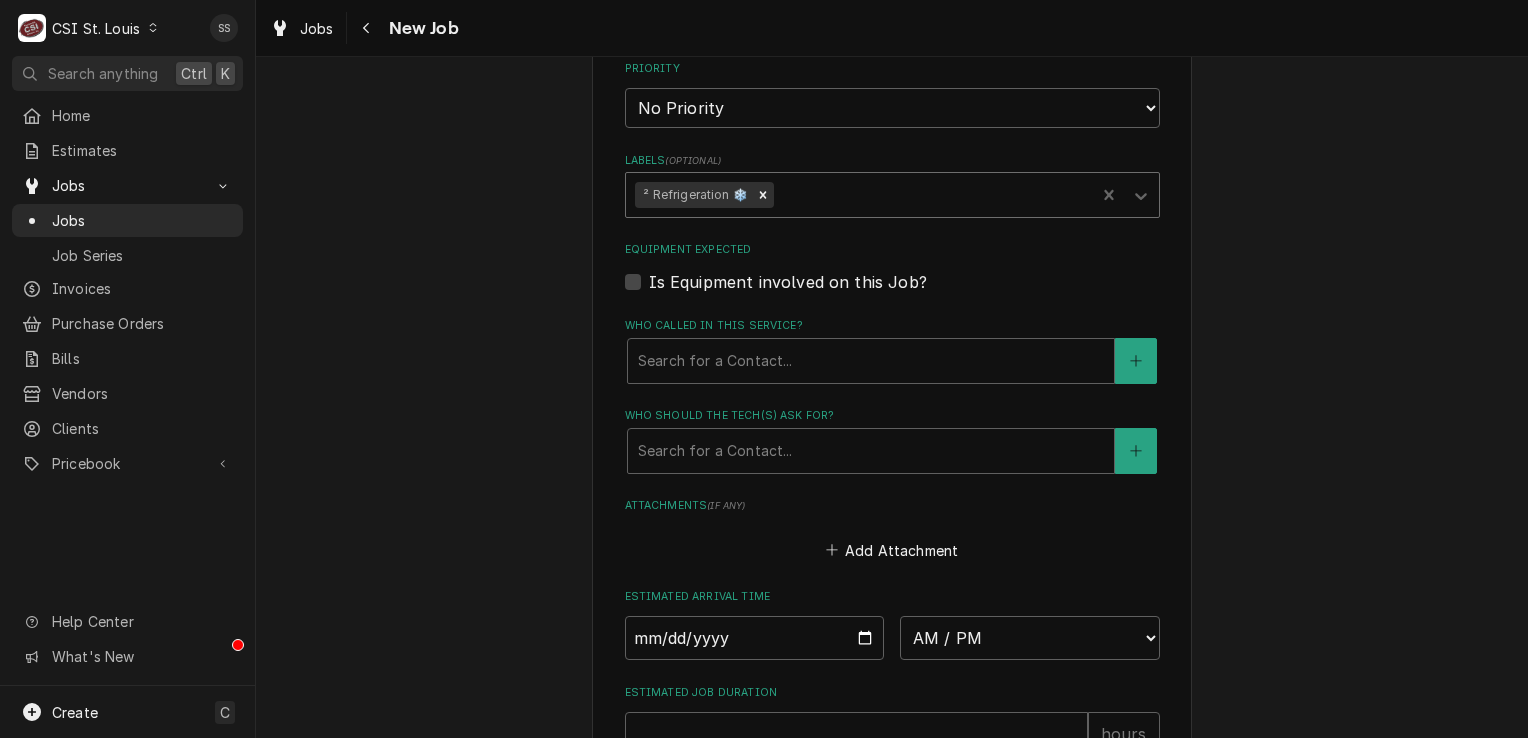 click on "Is Equipment involved on this Job?" at bounding box center (788, 282) 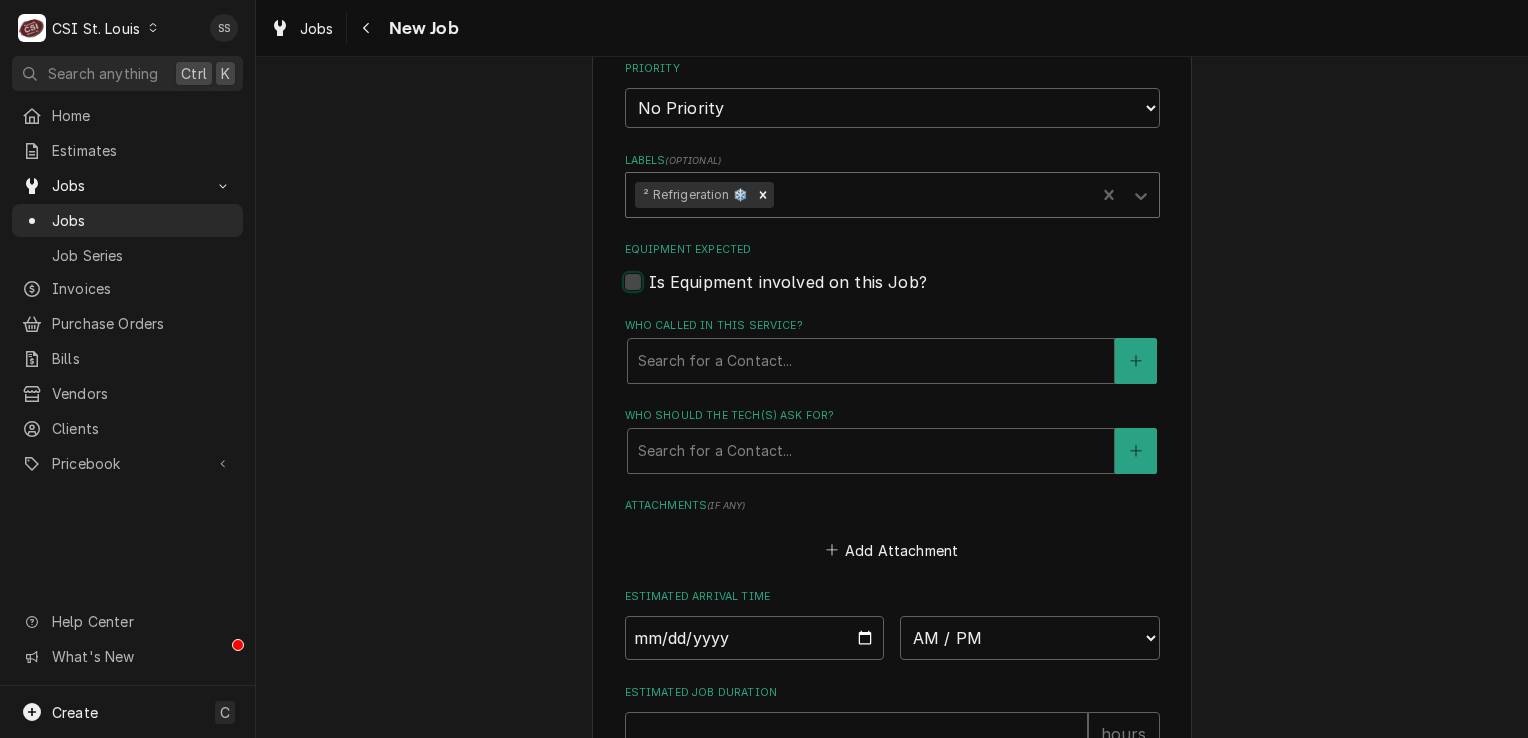 click on "Equipment Expected" at bounding box center [916, 292] 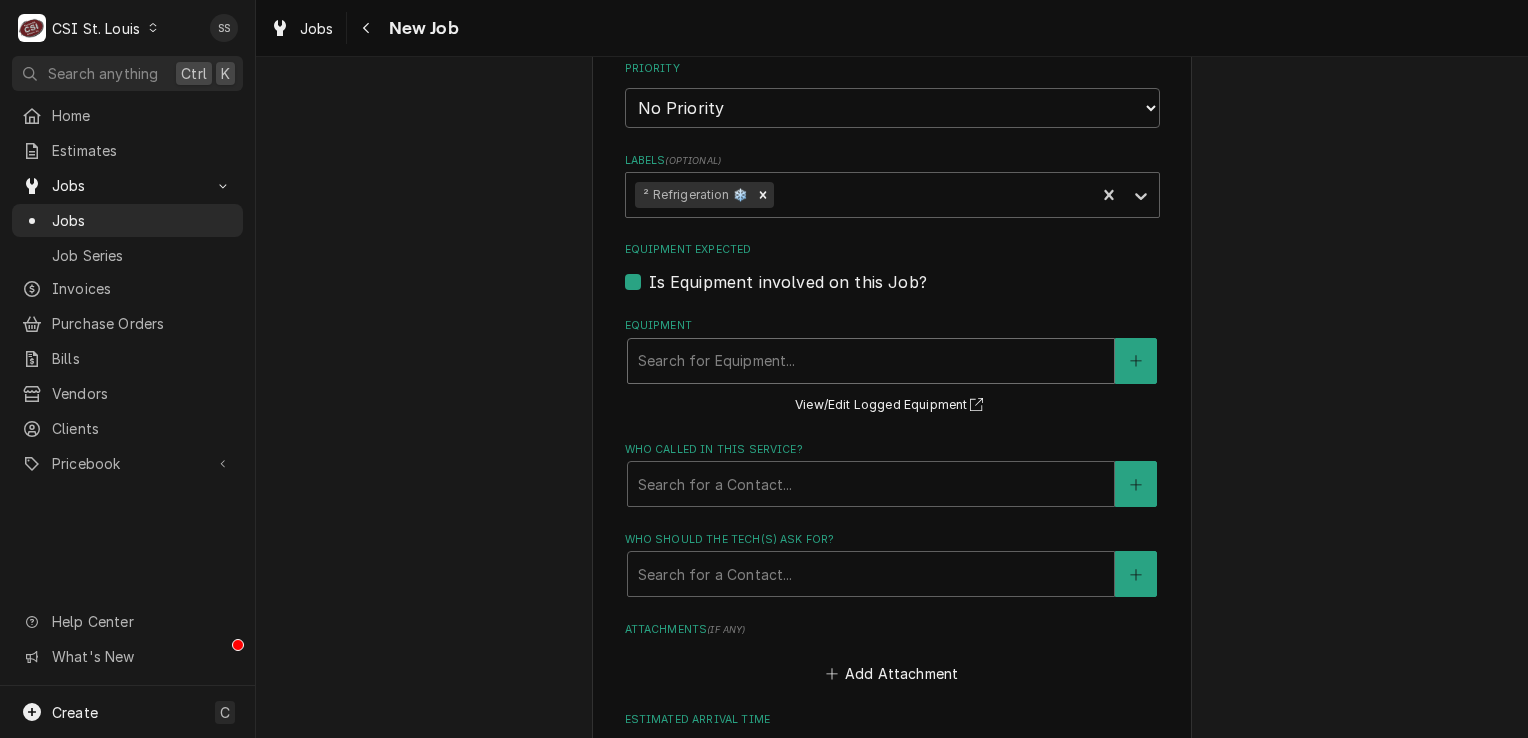 click at bounding box center (871, 361) 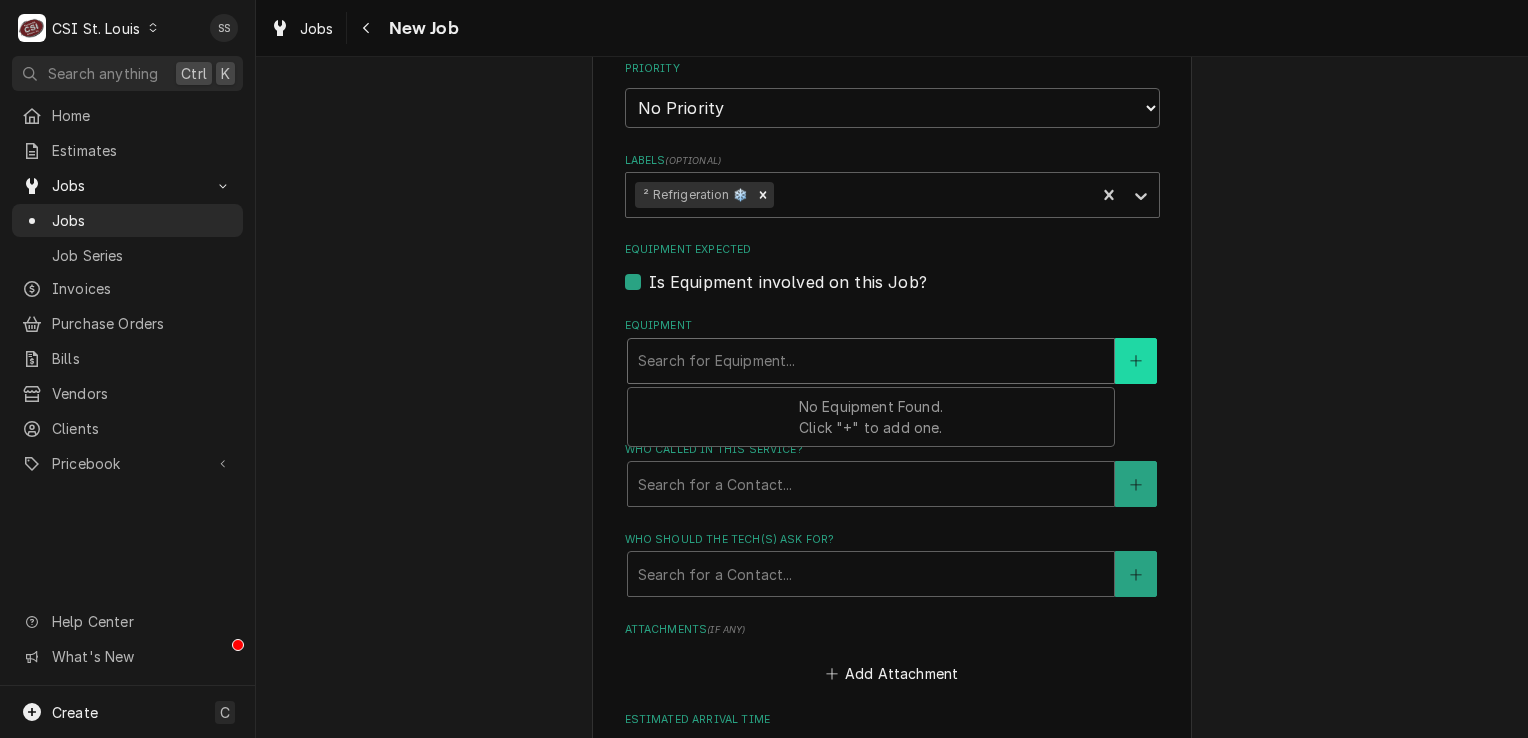 click at bounding box center [1136, 361] 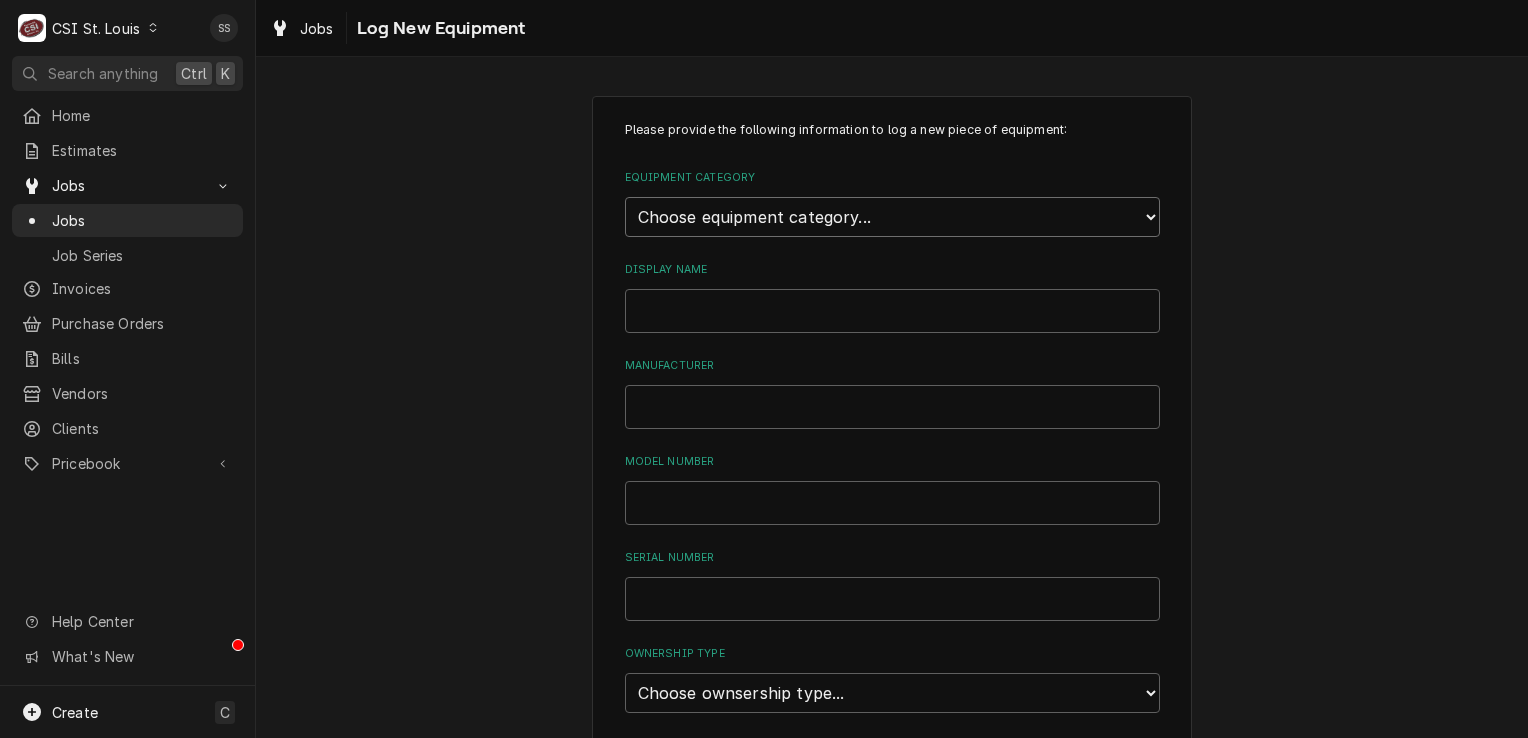 click on "Choose equipment category... Cooking Equipment Fryers Ice Machines Ovens and Ranges Dishwashing Equipment Holding and Warming Equipment Refrigeration Beverage Equipment Food Preparation Equipment Air Purifiers HVAC Other" at bounding box center (892, 217) 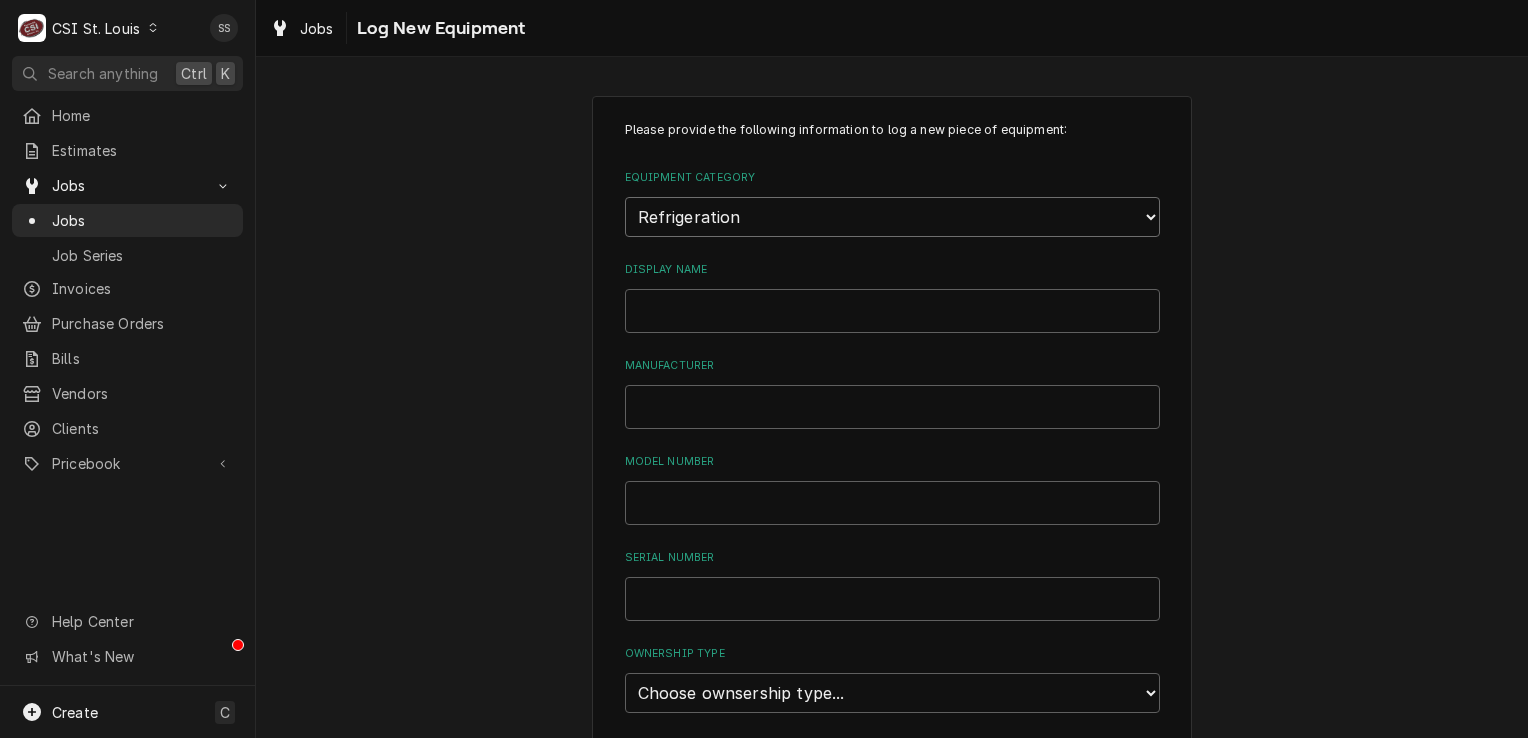 click on "Choose equipment category... Cooking Equipment Fryers Ice Machines Ovens and Ranges Dishwashing Equipment Holding and Warming Equipment Refrigeration Beverage Equipment Food Preparation Equipment Air Purifiers HVAC Other" at bounding box center [892, 217] 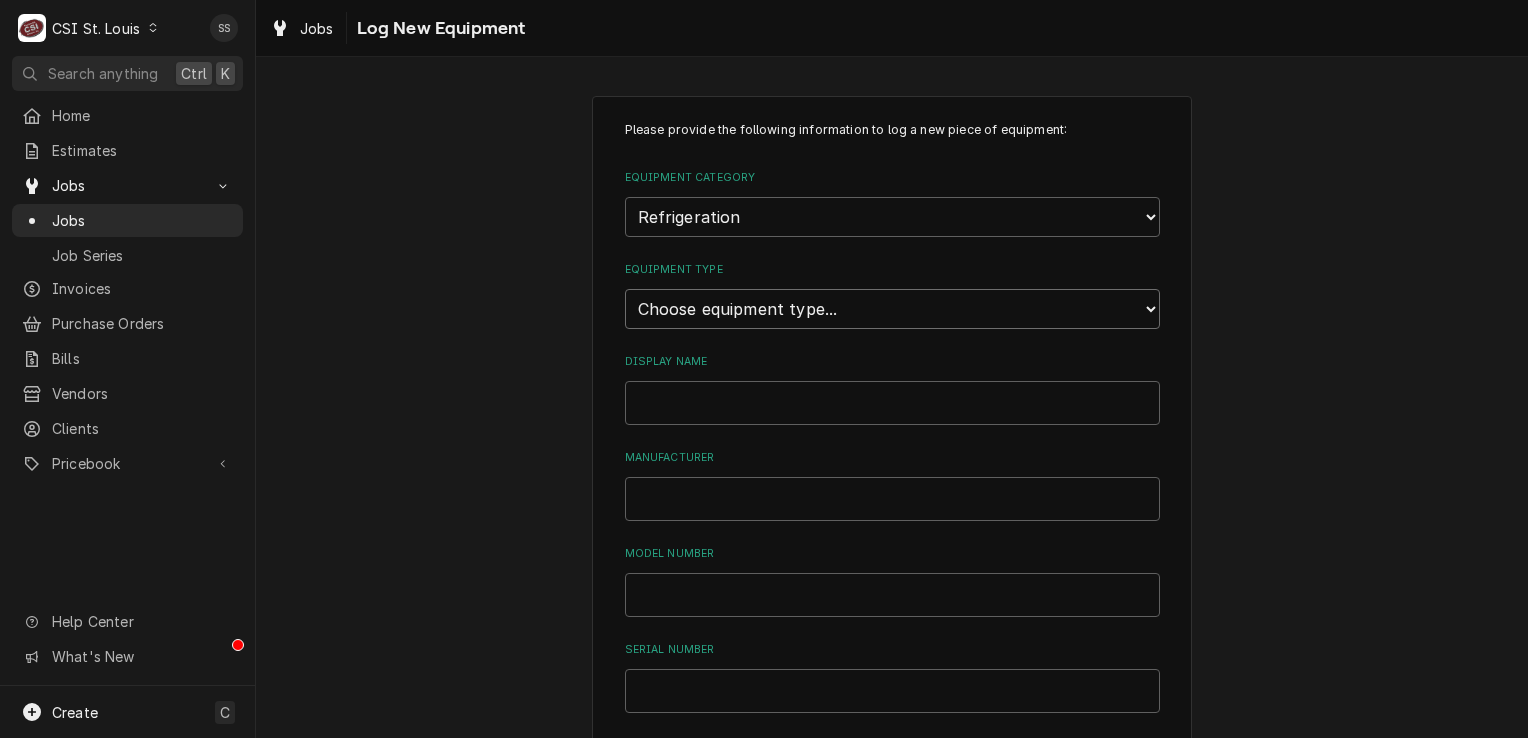 click on "Choose equipment type... Bar Refrigeration Blast Chiller Chef Base Freezer Chef Base Refrigerator Combination Refrigerator and Freezer Condensing Unit Ice Cream Equipment Prep Table Reach-In Freezer Reach-In Refrigerator Refrigerated Merchandiser Undercounter Freezer Undercounter Refrigerator Walk-In Cooler Walk-In Freezer" at bounding box center [892, 309] 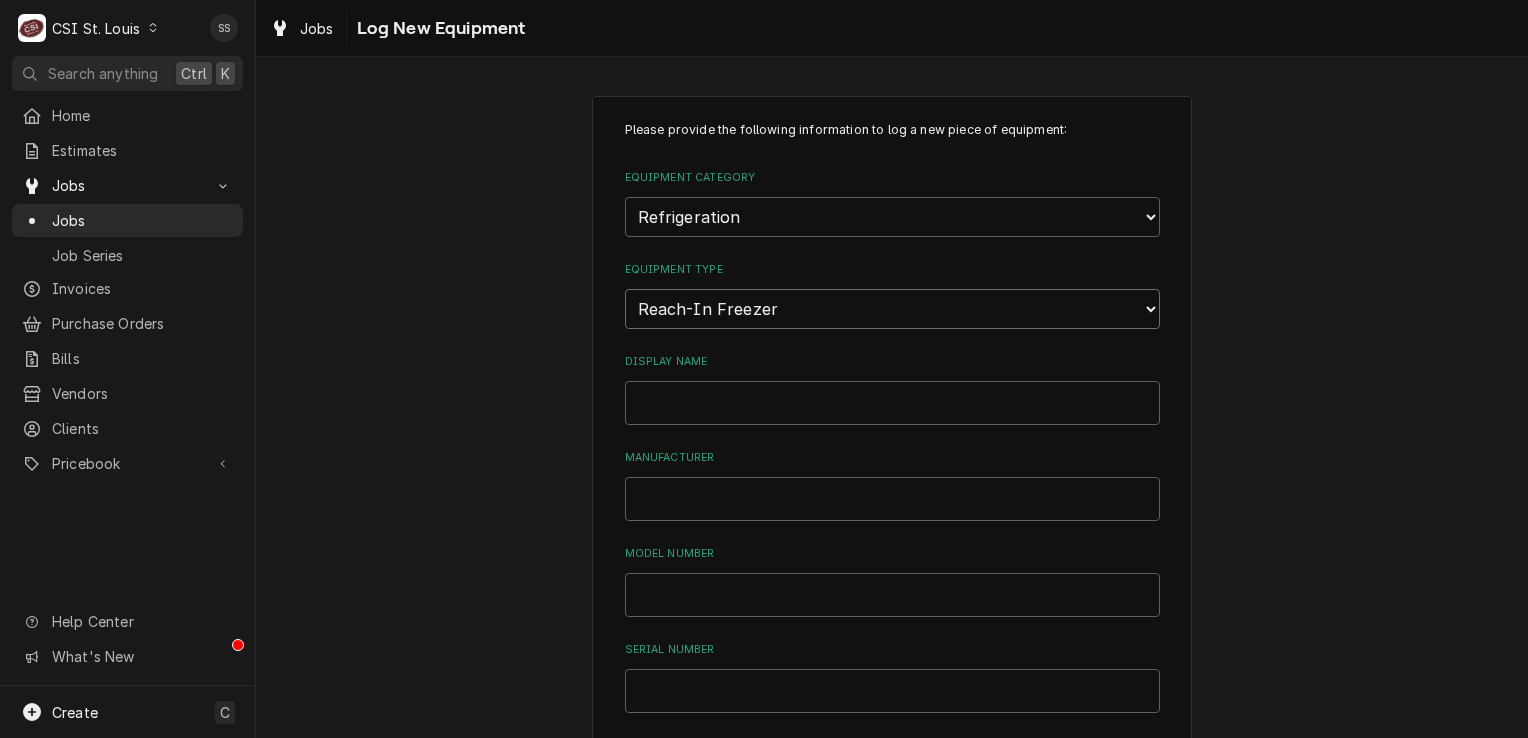 click on "Choose equipment type... Bar Refrigeration Blast Chiller Chef Base Freezer Chef Base Refrigerator Combination Refrigerator and Freezer Condensing Unit Ice Cream Equipment Prep Table Reach-In Freezer Reach-In Refrigerator Refrigerated Merchandiser Undercounter Freezer Undercounter Refrigerator Walk-In Cooler Walk-In Freezer" at bounding box center [892, 309] 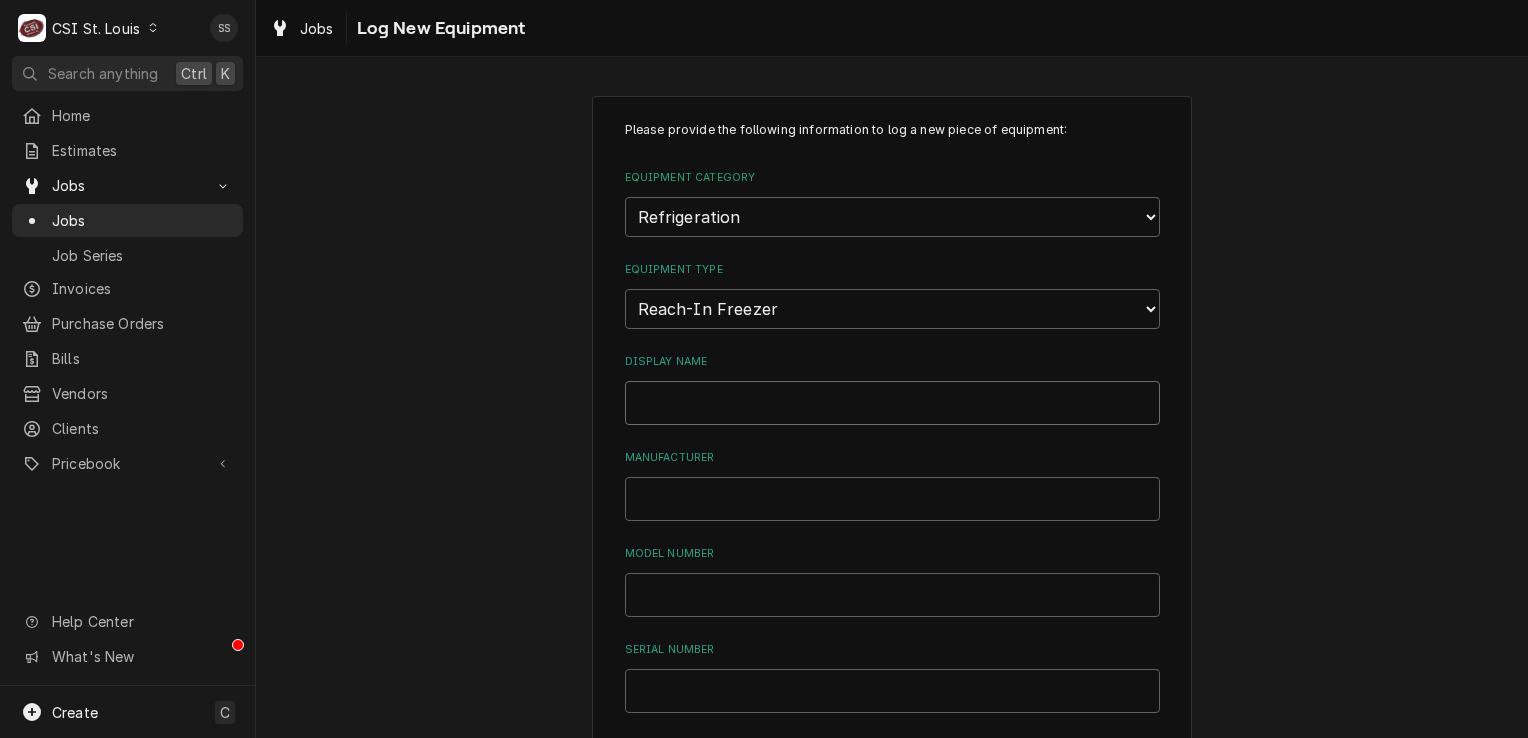 click on "Display Name" at bounding box center (892, 403) 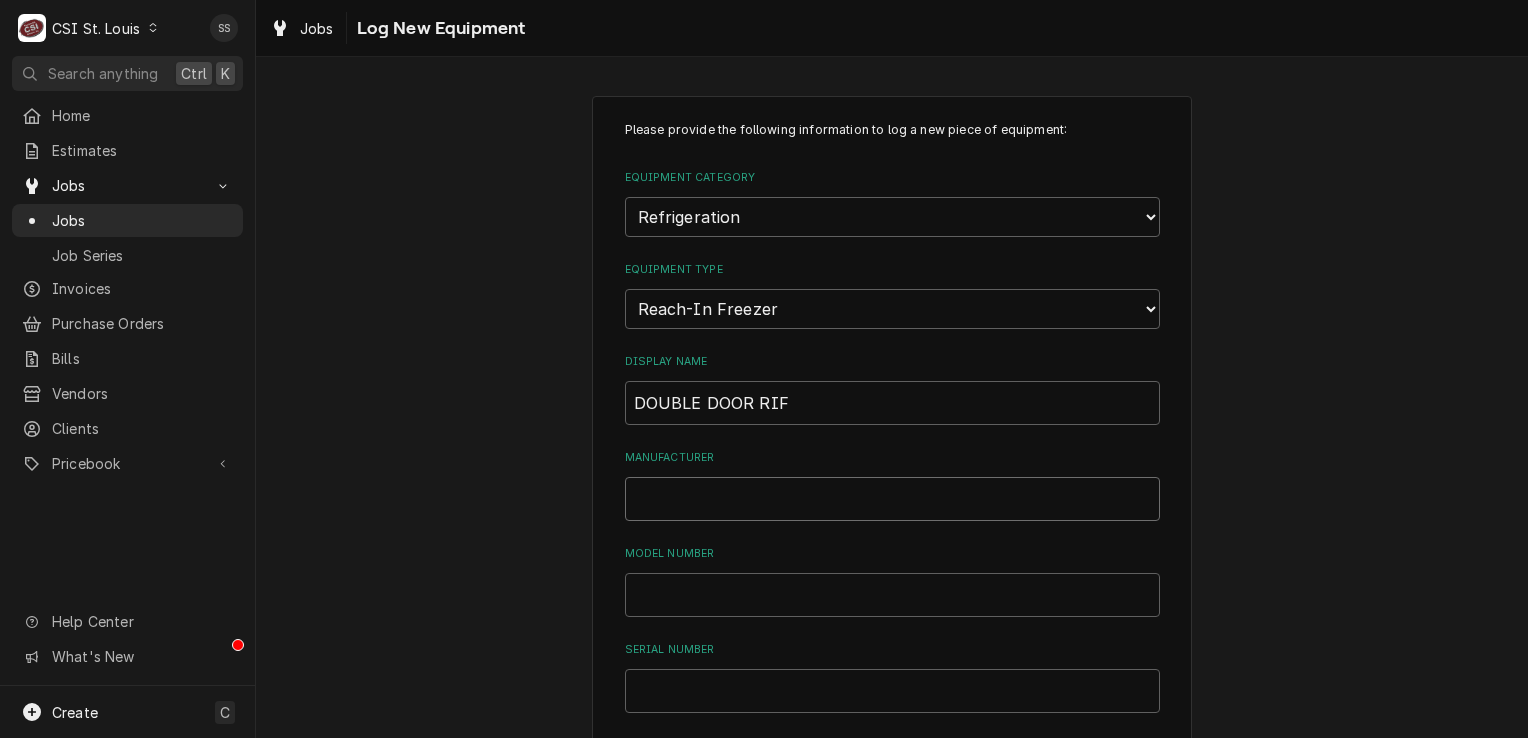 click on "Manufacturer" at bounding box center [892, 499] 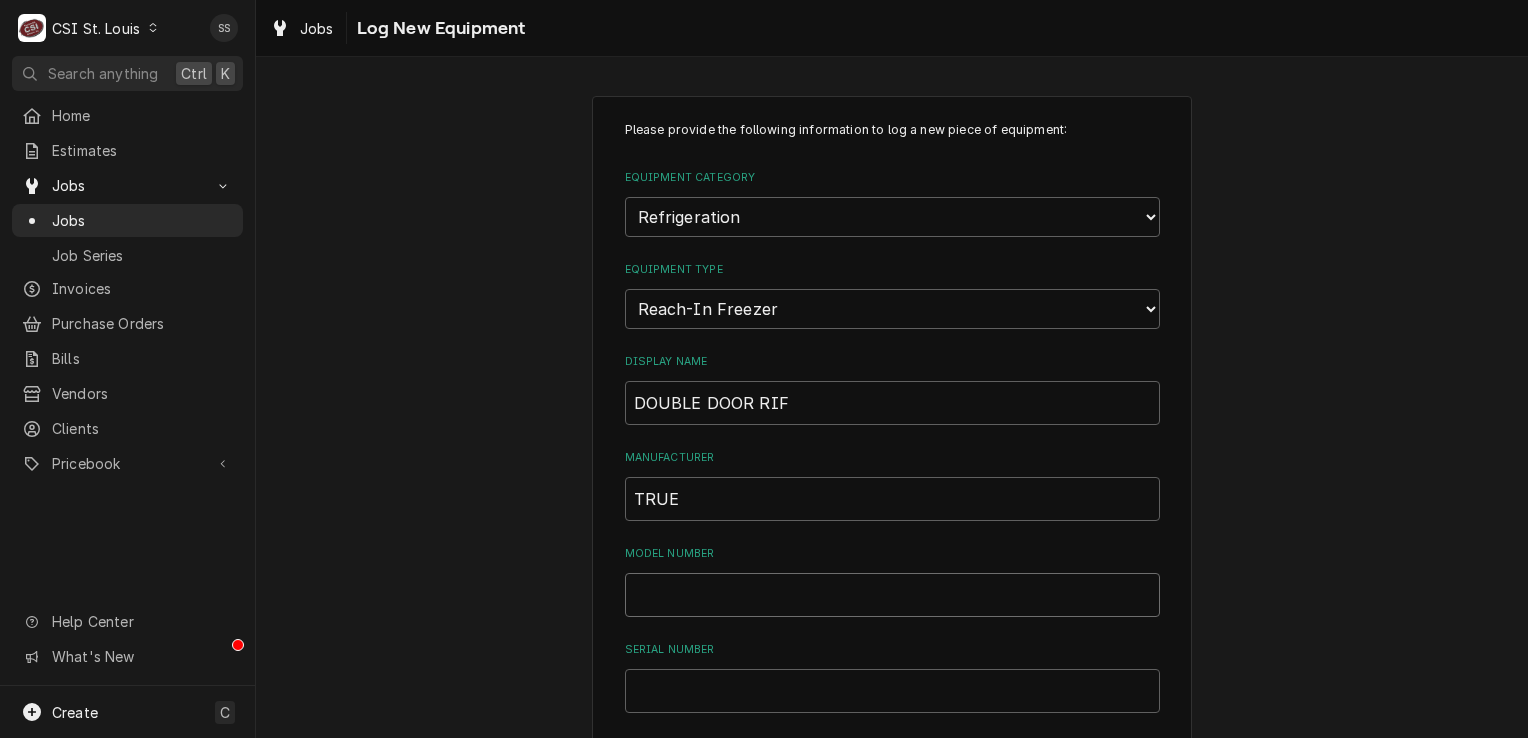 click on "Model Number" at bounding box center (892, 595) 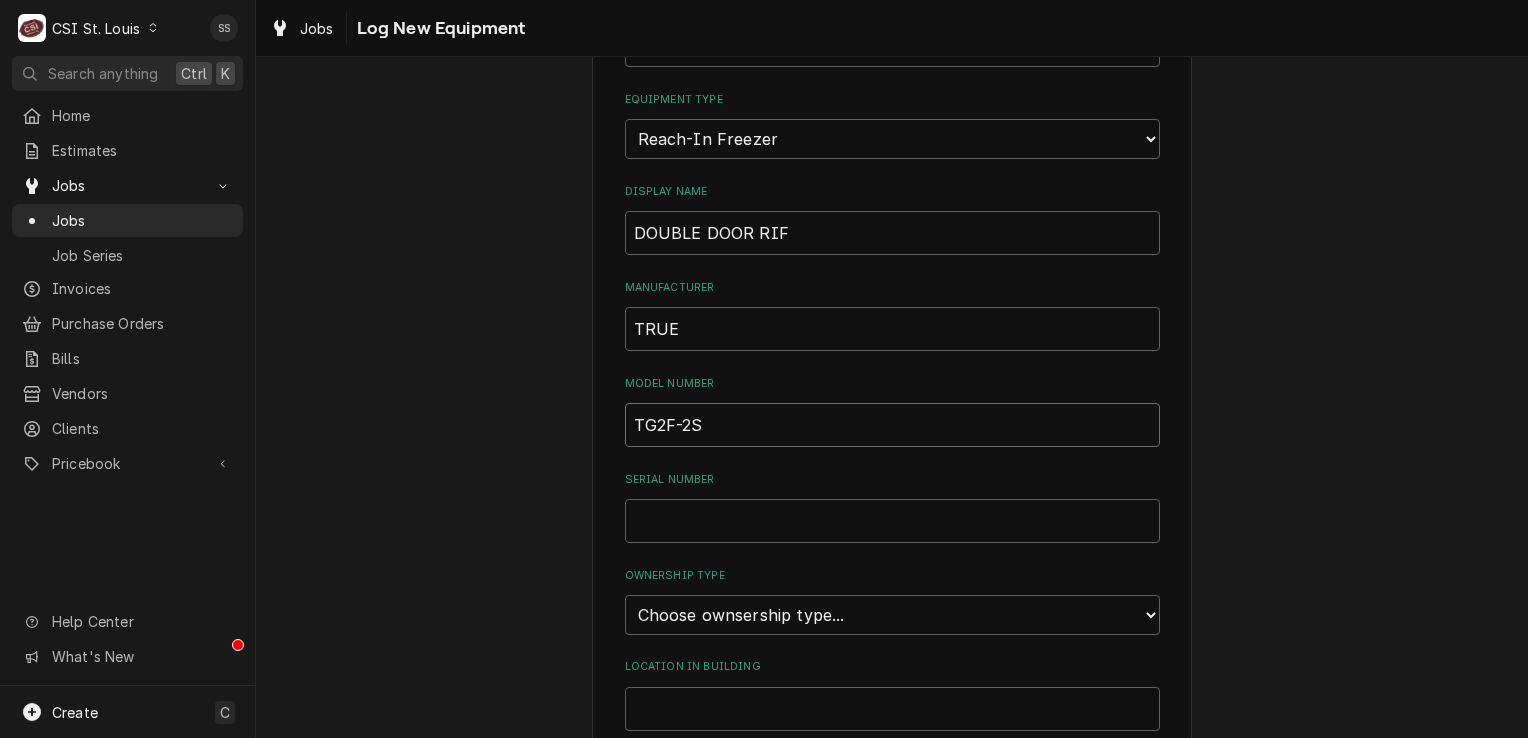 scroll, scrollTop: 300, scrollLeft: 0, axis: vertical 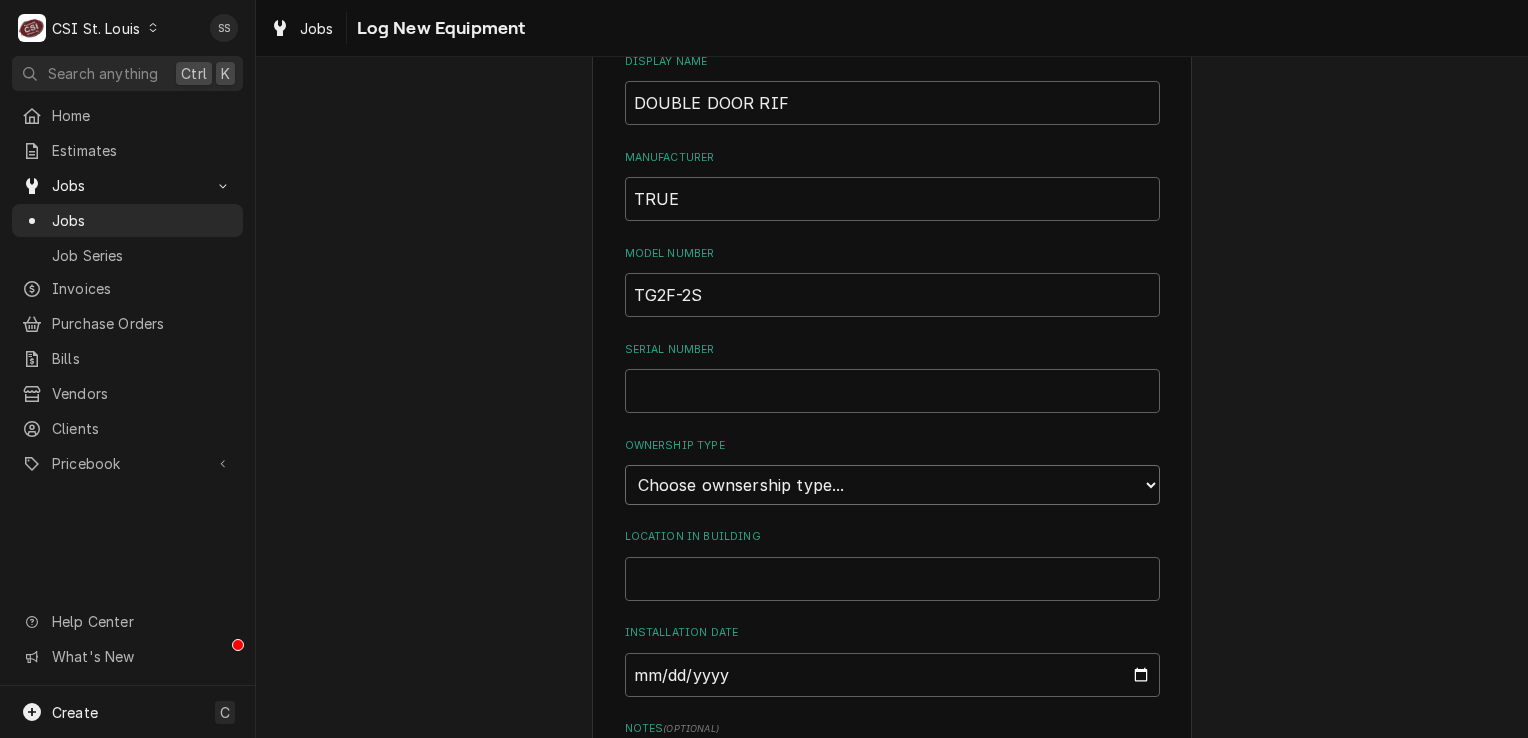 click on "Choose ownsership type... Unknown Owned Leased Rented" at bounding box center [892, 485] 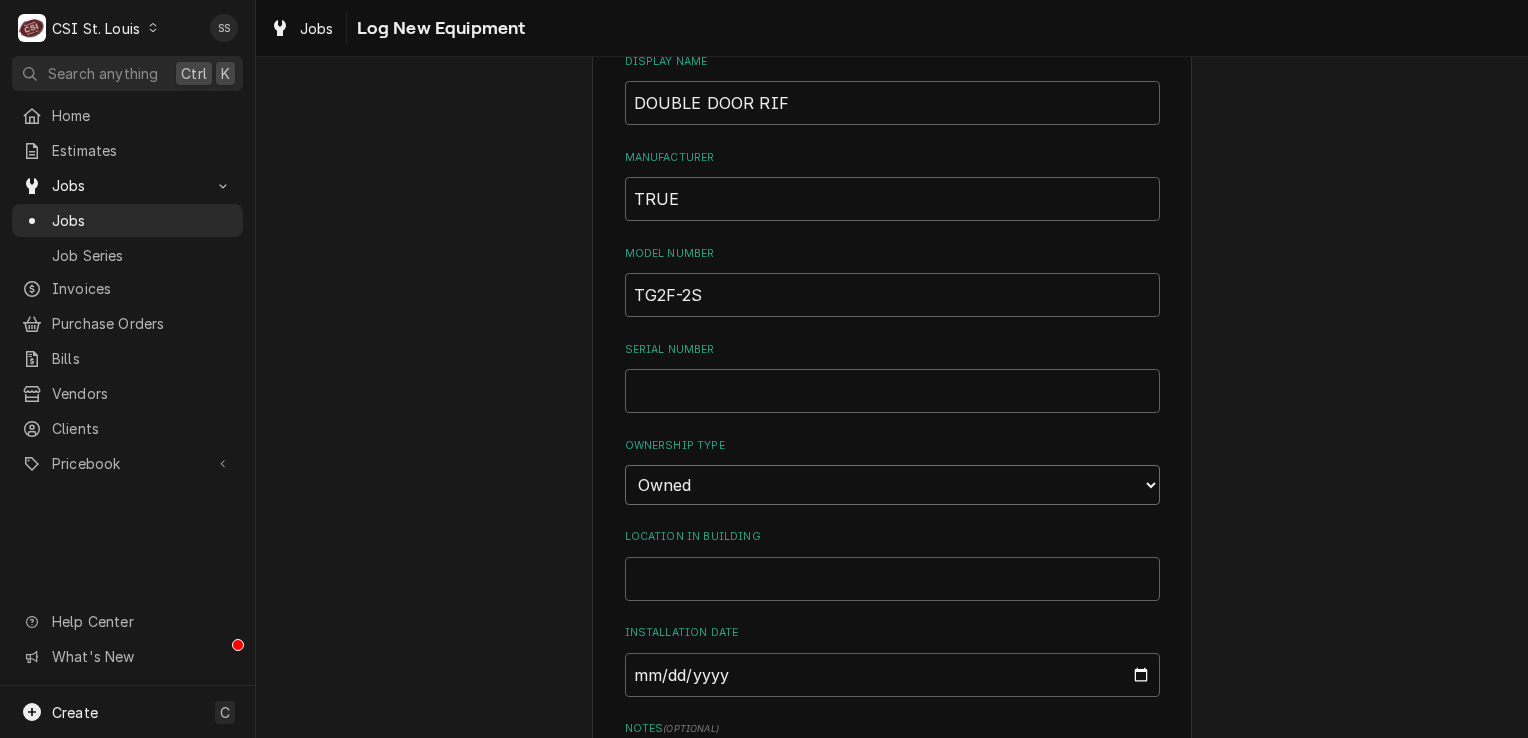 click on "Choose ownsership type... Unknown Owned Leased Rented" at bounding box center [892, 485] 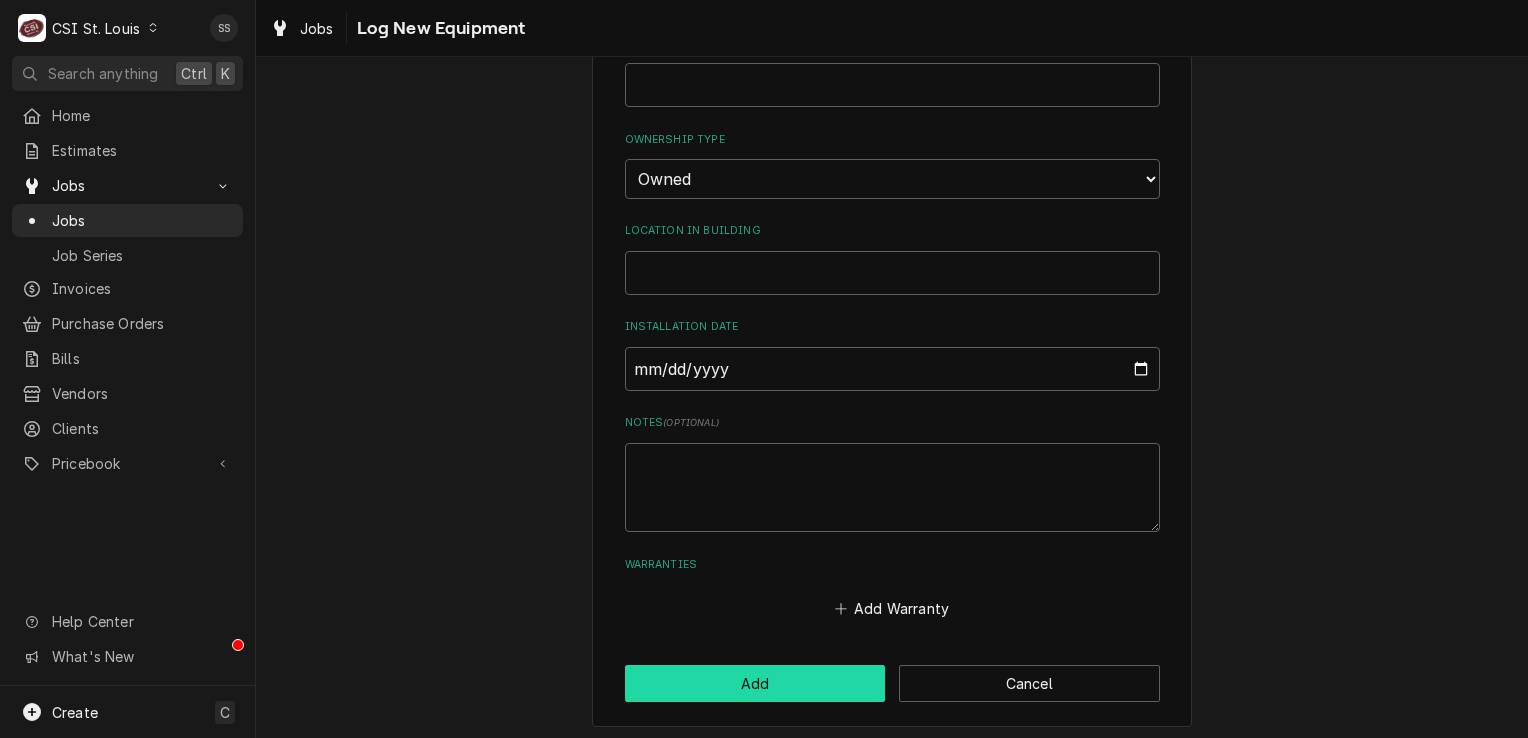 click on "Add" at bounding box center (755, 683) 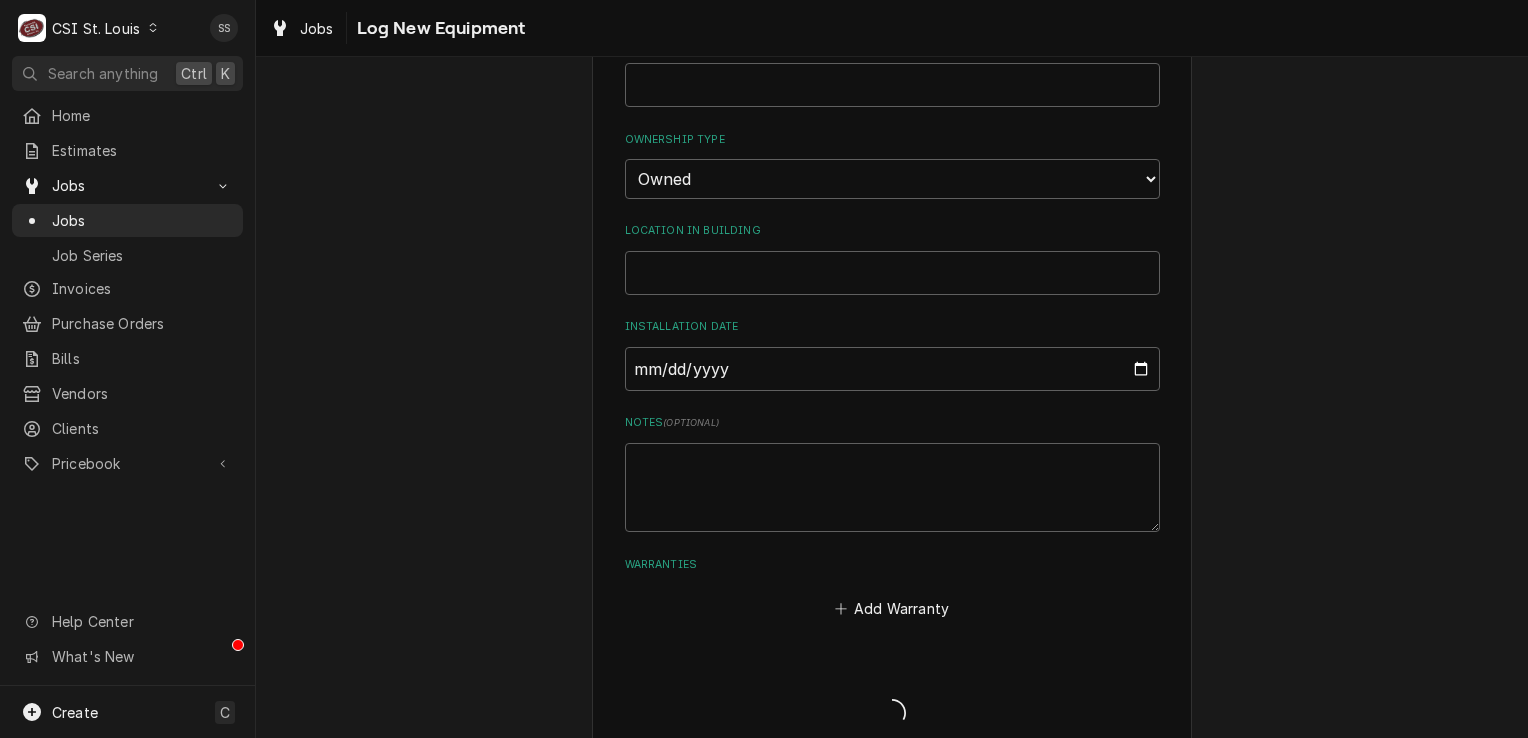 scroll, scrollTop: 1200, scrollLeft: 0, axis: vertical 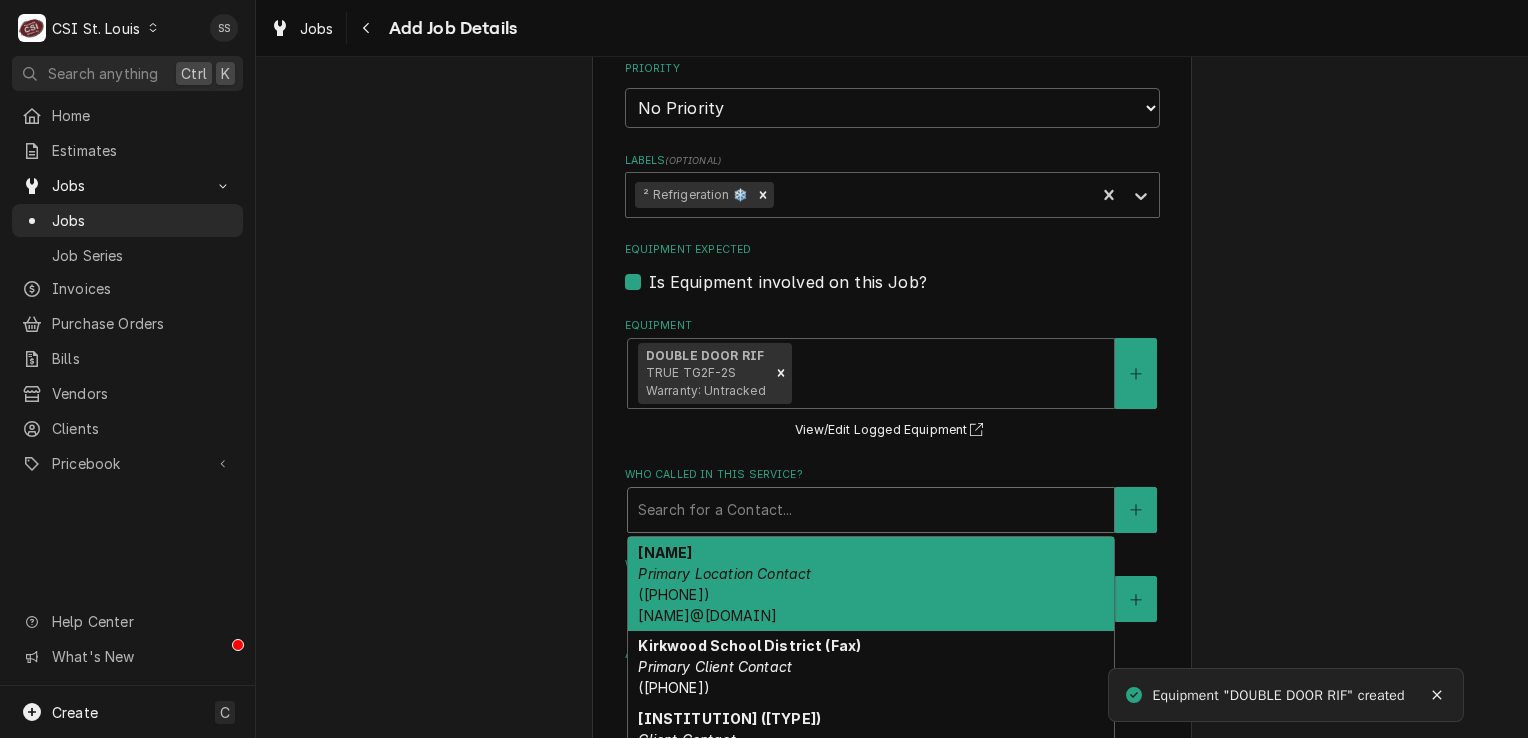 click at bounding box center [871, 510] 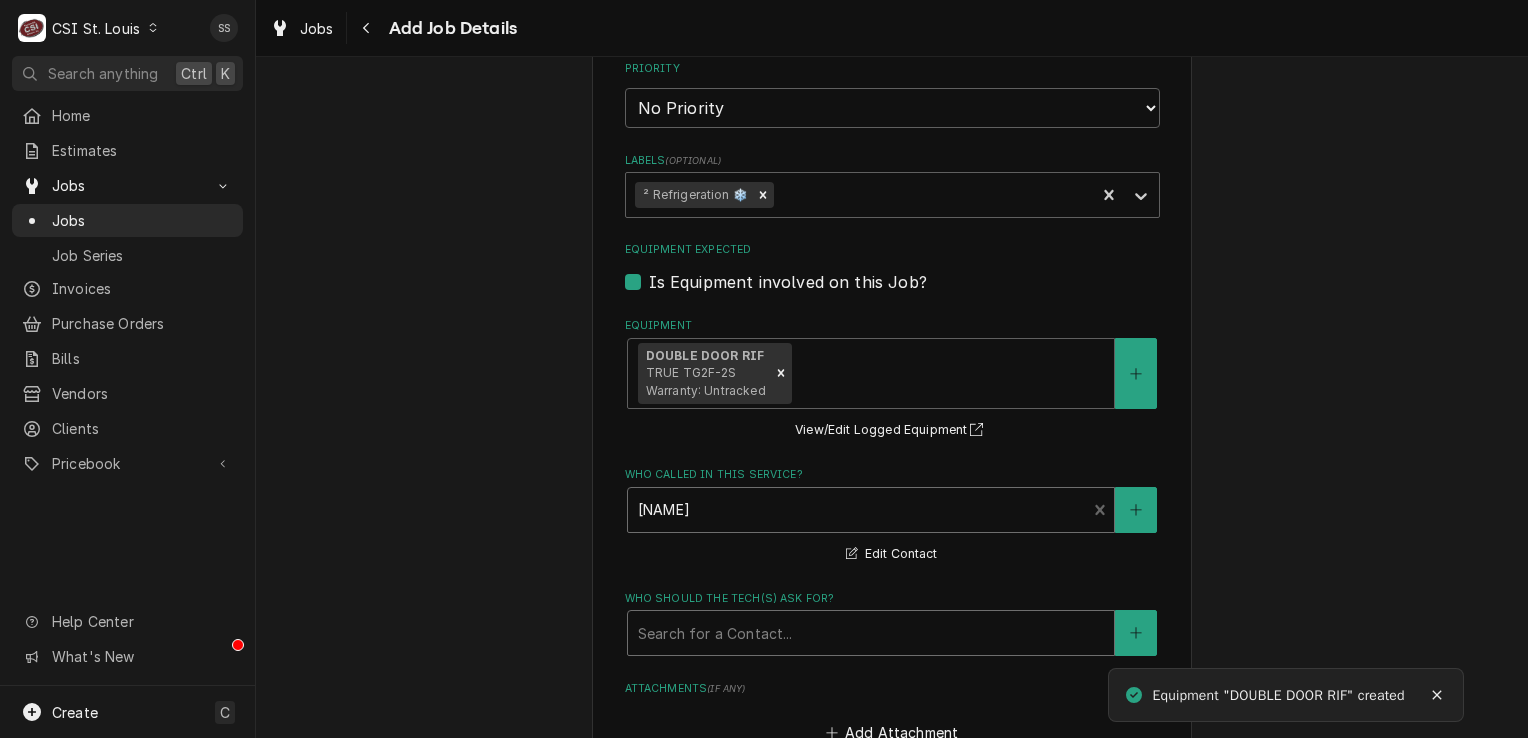 click at bounding box center (871, 633) 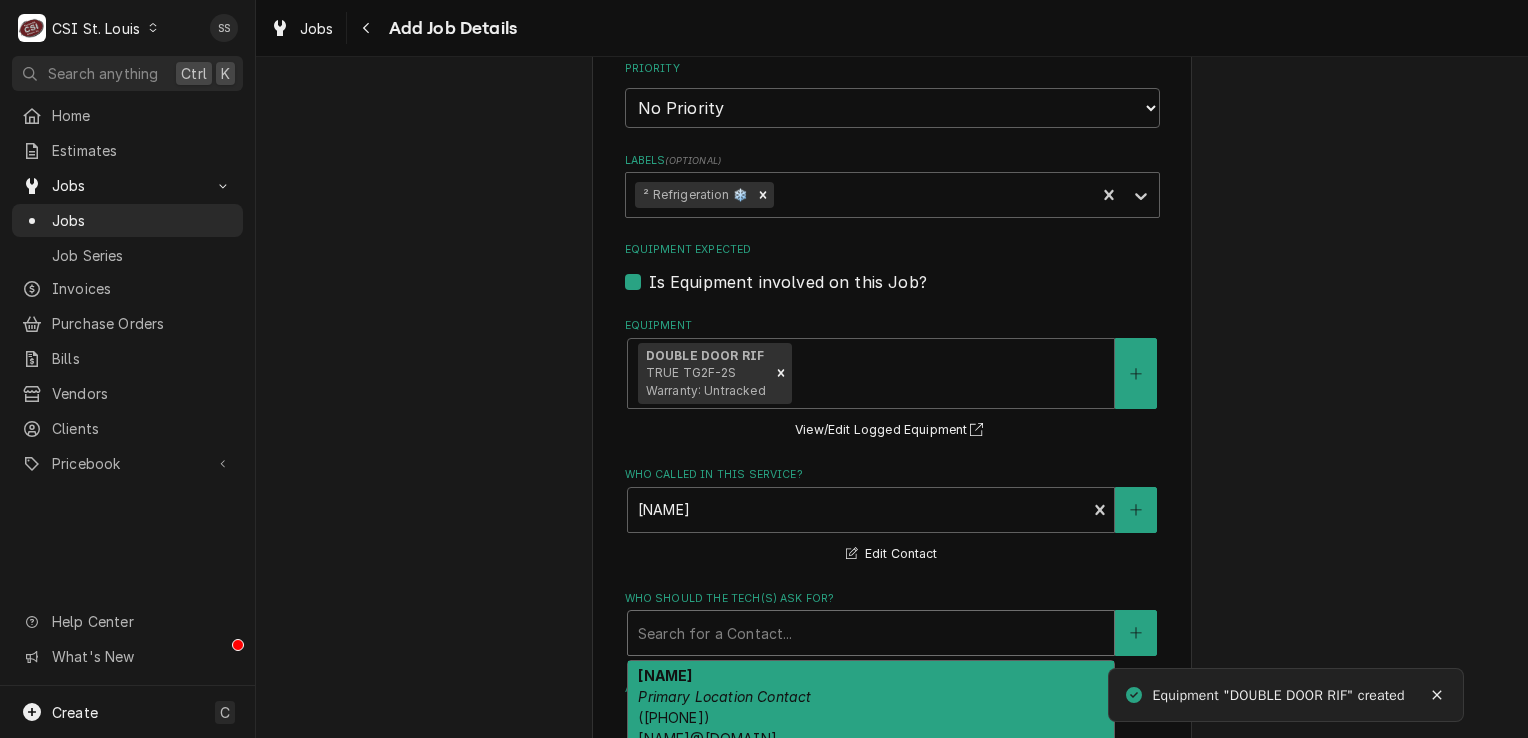 click on "Primary Location Contact" at bounding box center [724, 696] 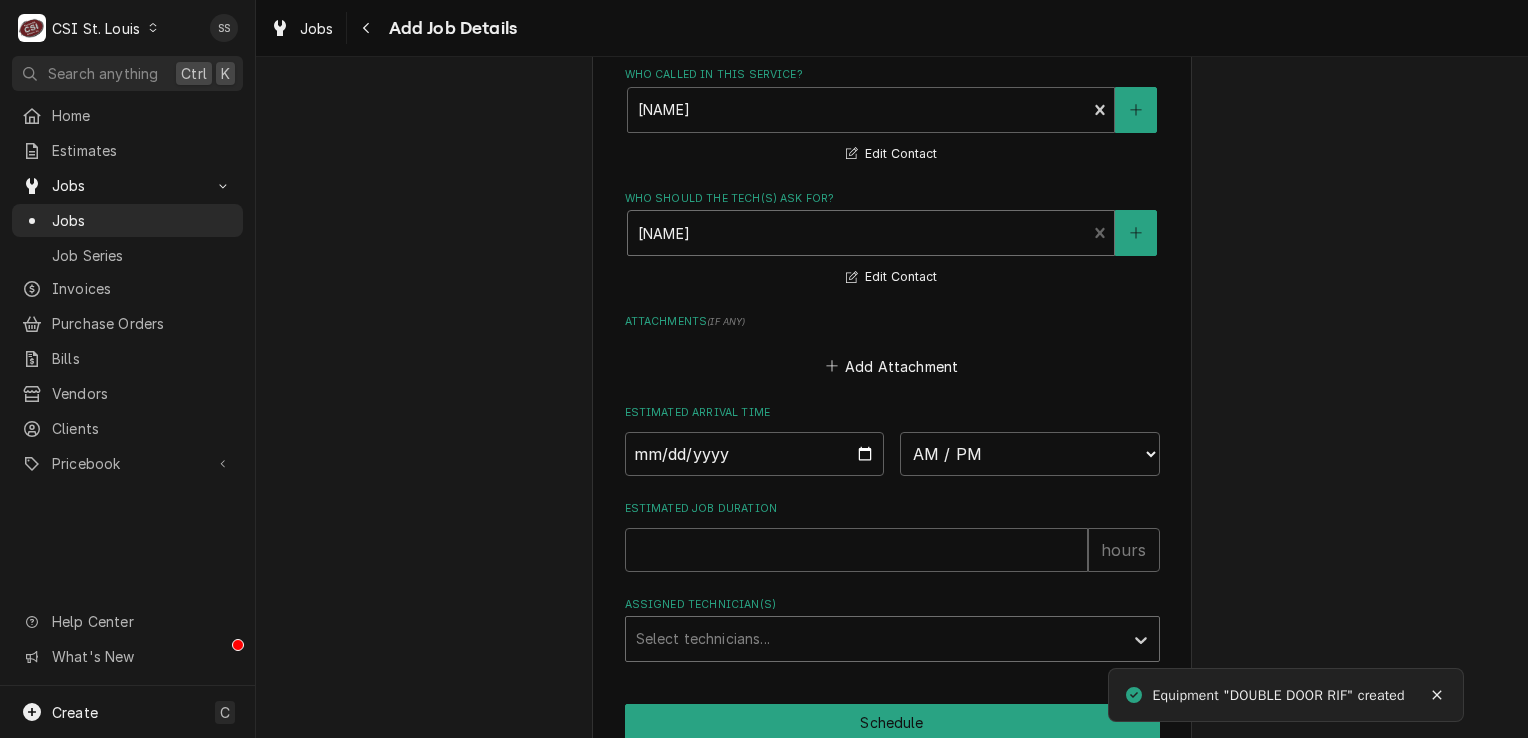 scroll, scrollTop: 1688, scrollLeft: 0, axis: vertical 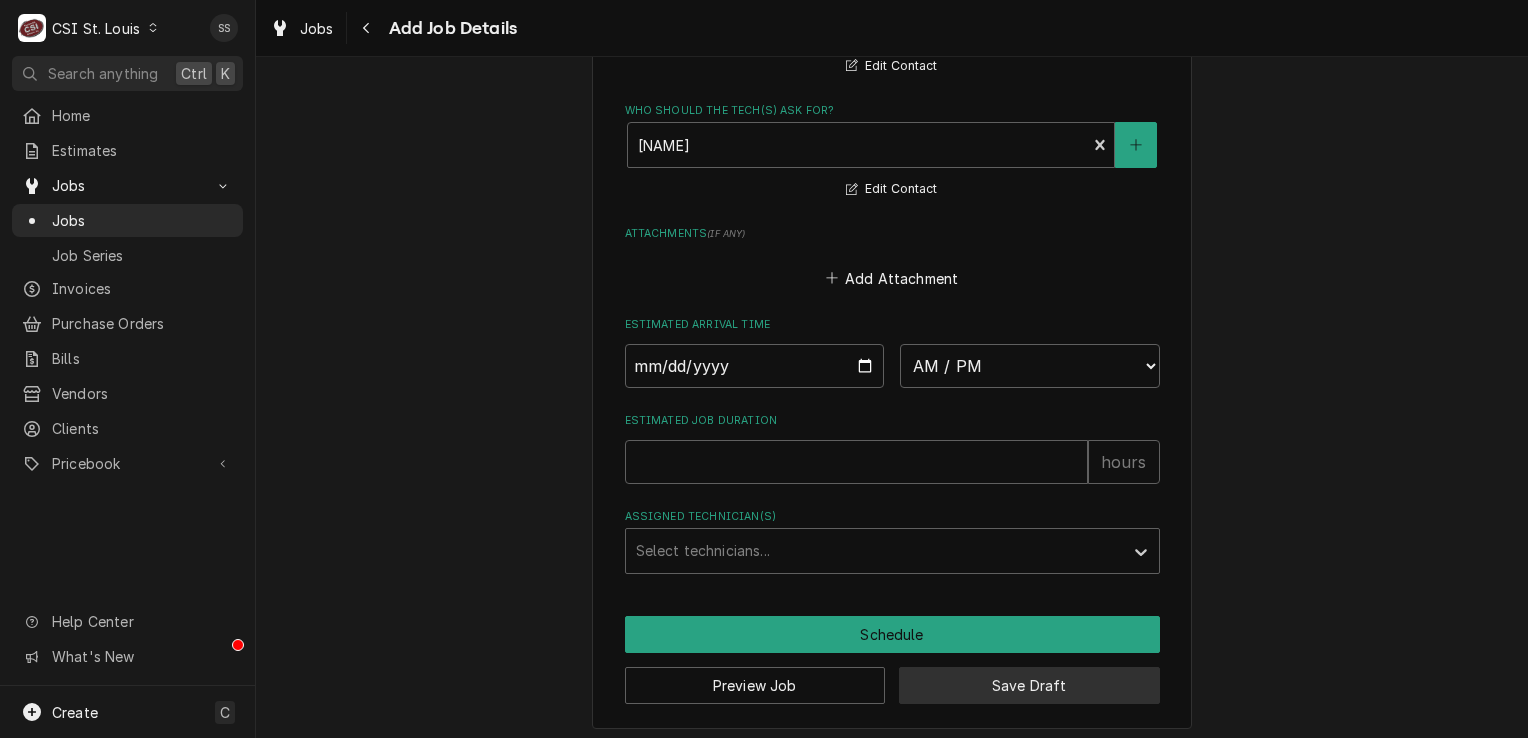 click on "Save Draft" at bounding box center [1029, 685] 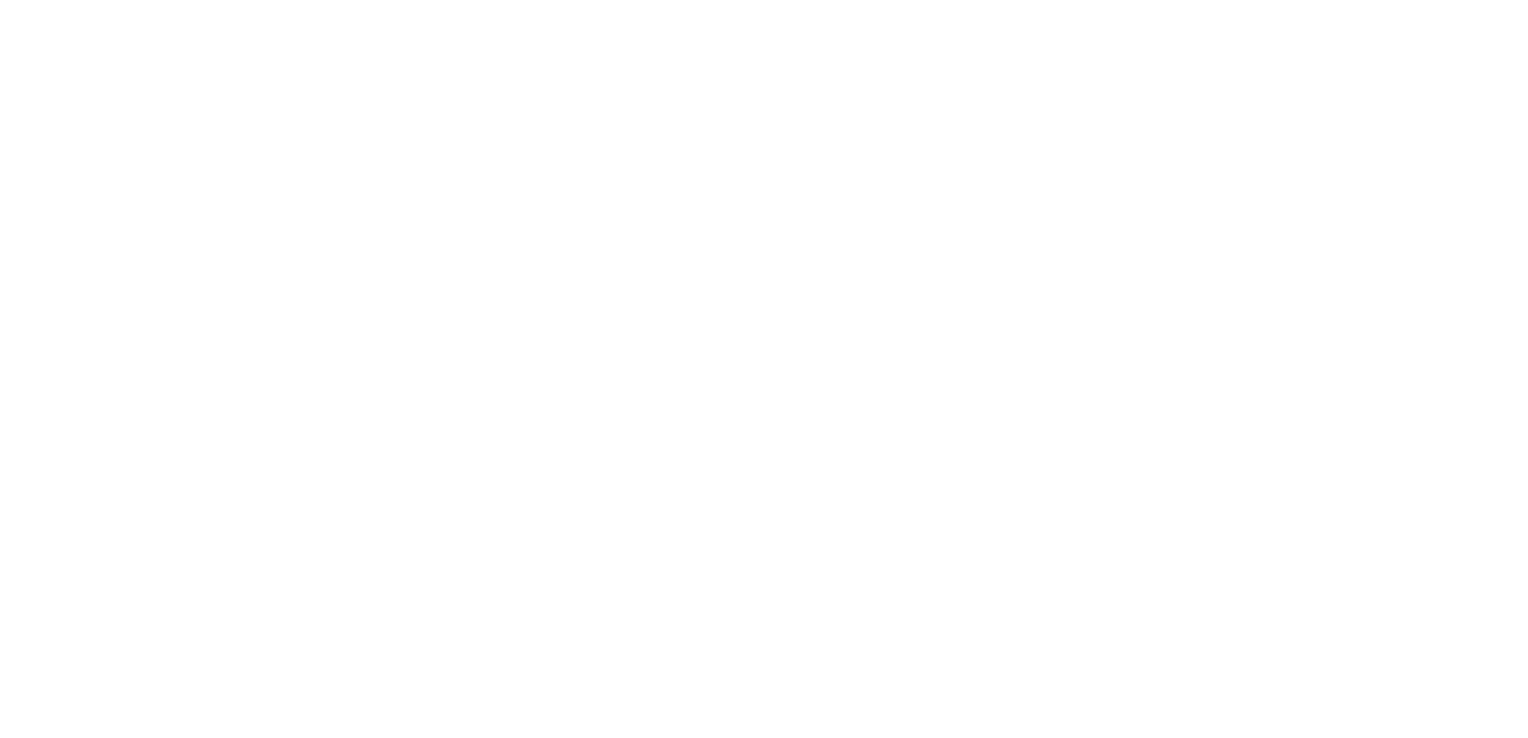 scroll, scrollTop: 0, scrollLeft: 0, axis: both 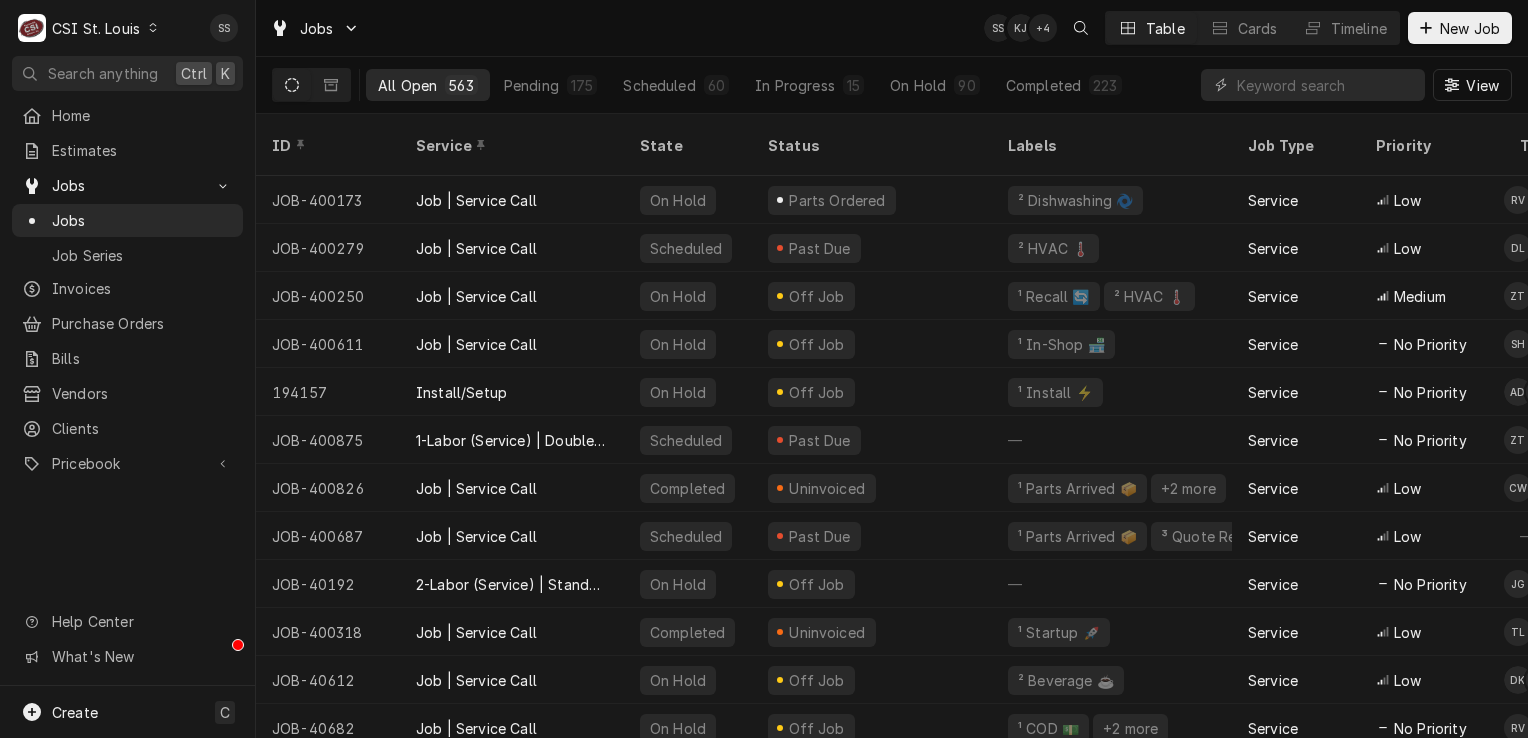 click on "CSI St. Louis" at bounding box center [96, 28] 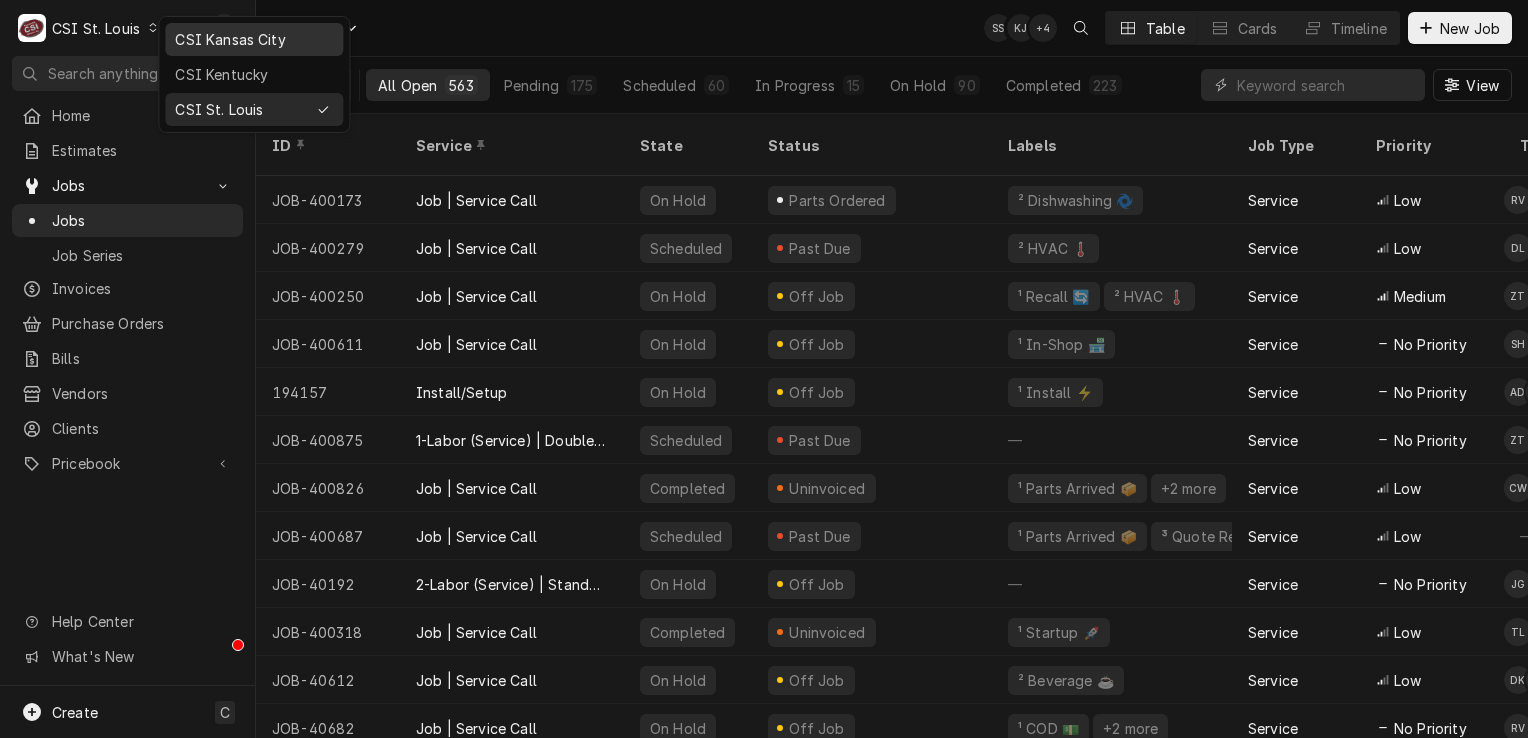 click on "CSI Kansas City" at bounding box center [254, 39] 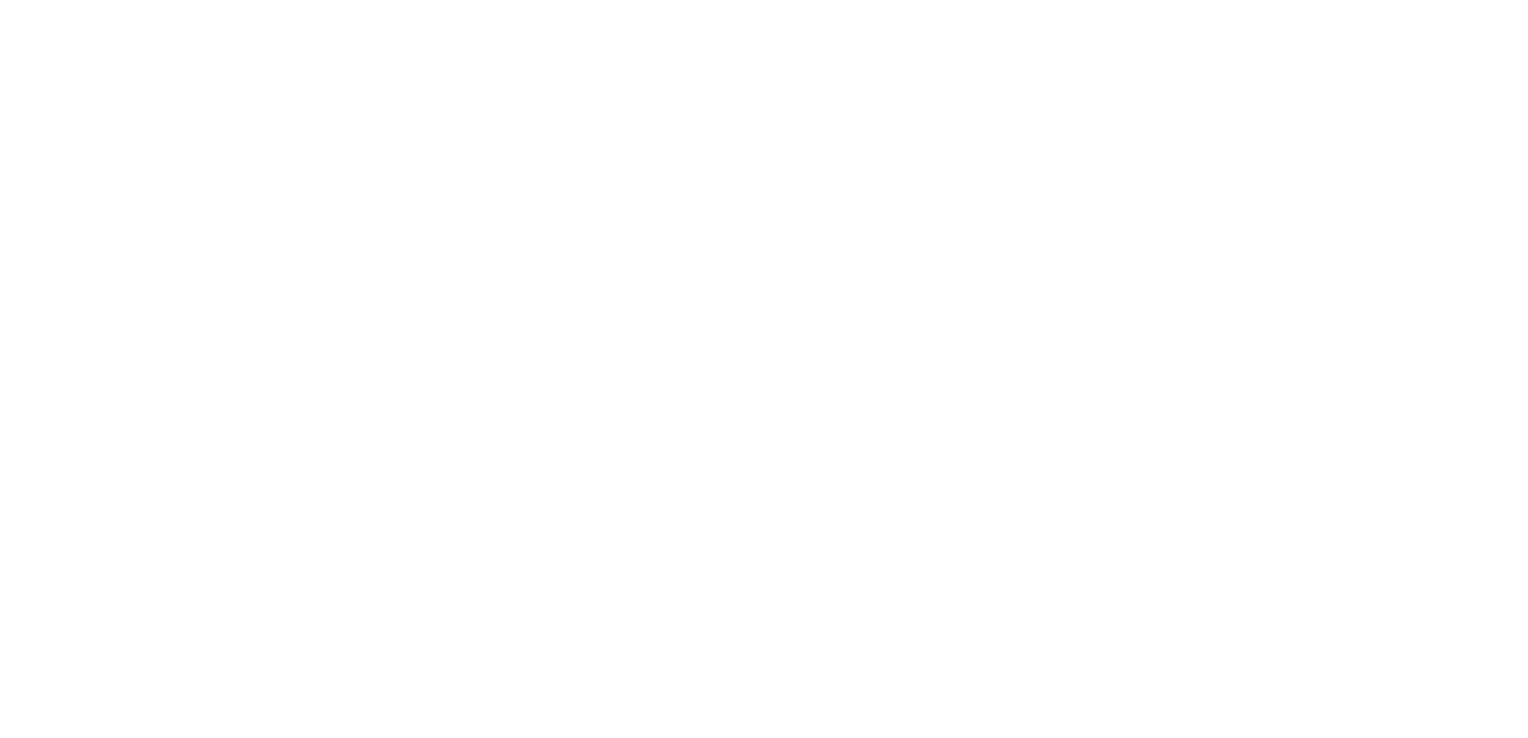 scroll, scrollTop: 0, scrollLeft: 0, axis: both 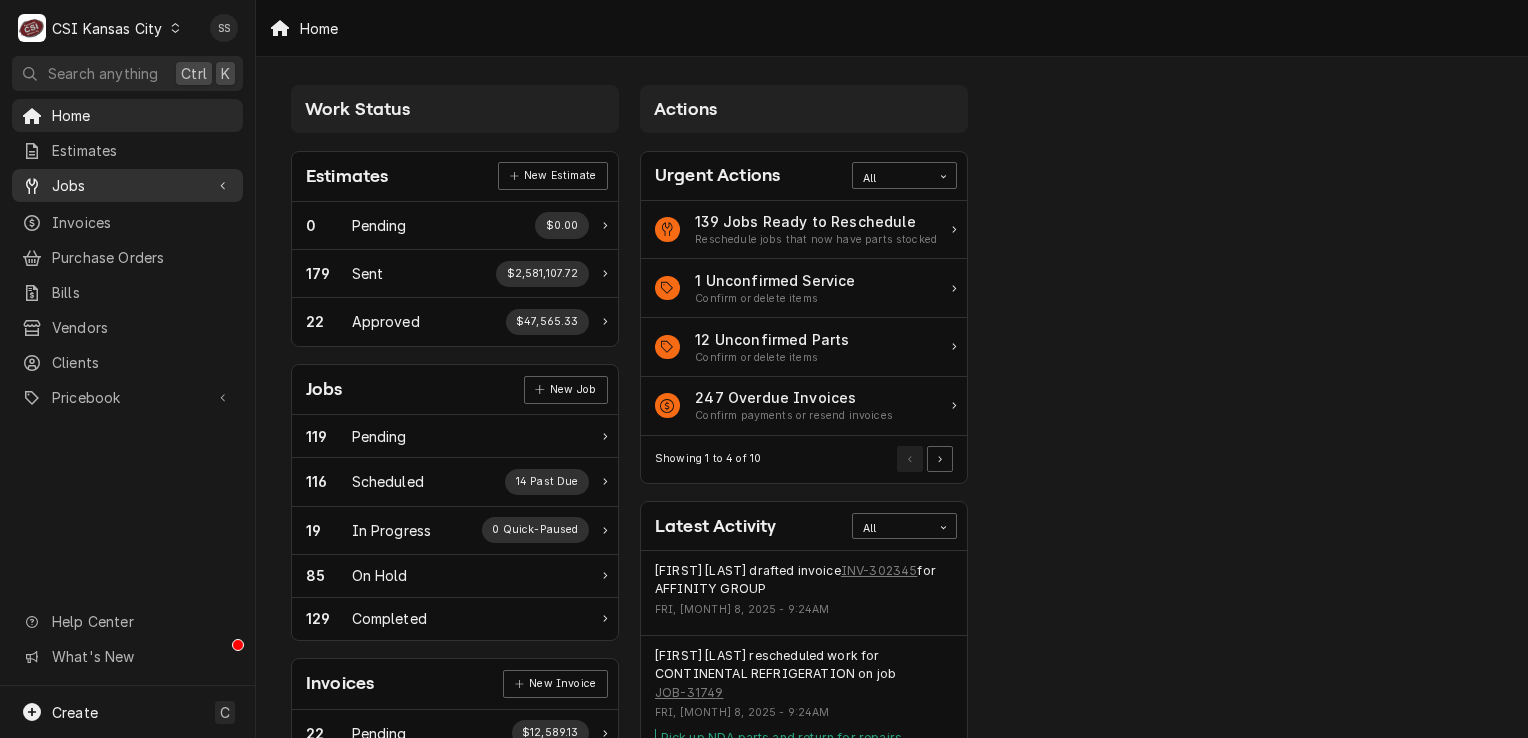 click on "Jobs" at bounding box center [127, 185] 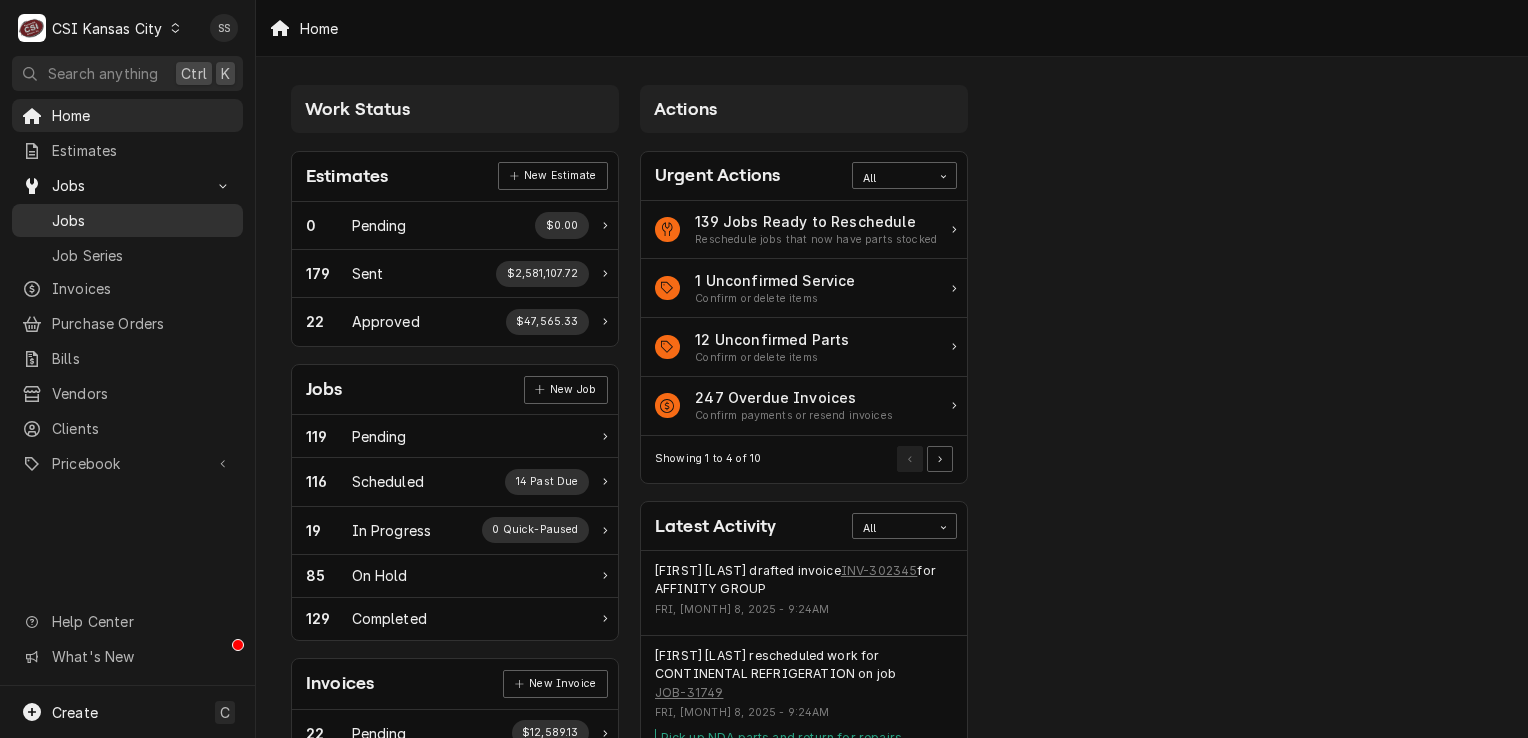 click on "Jobs" at bounding box center (142, 220) 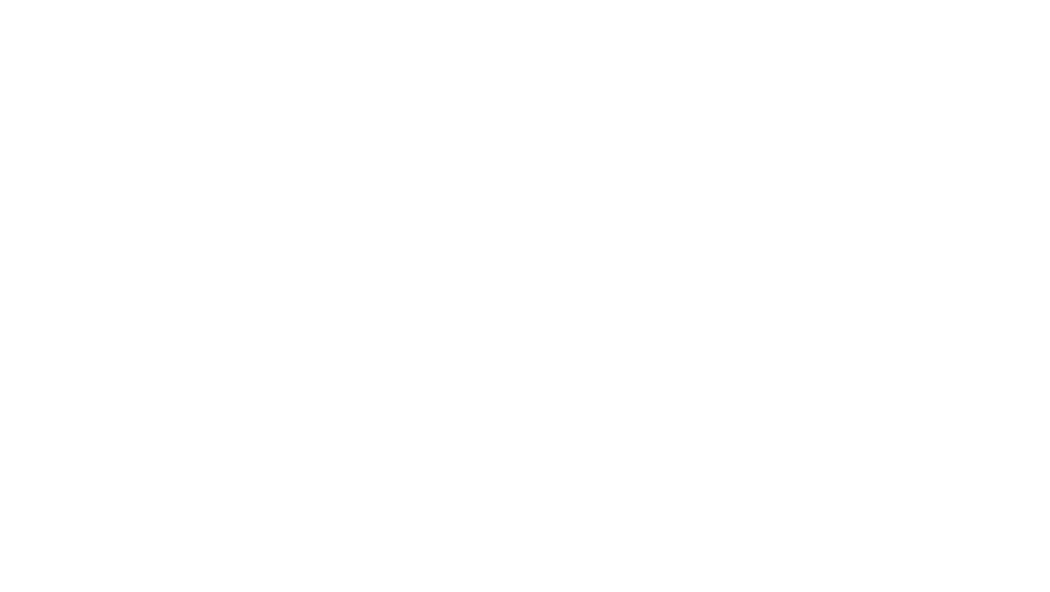 scroll, scrollTop: 0, scrollLeft: 0, axis: both 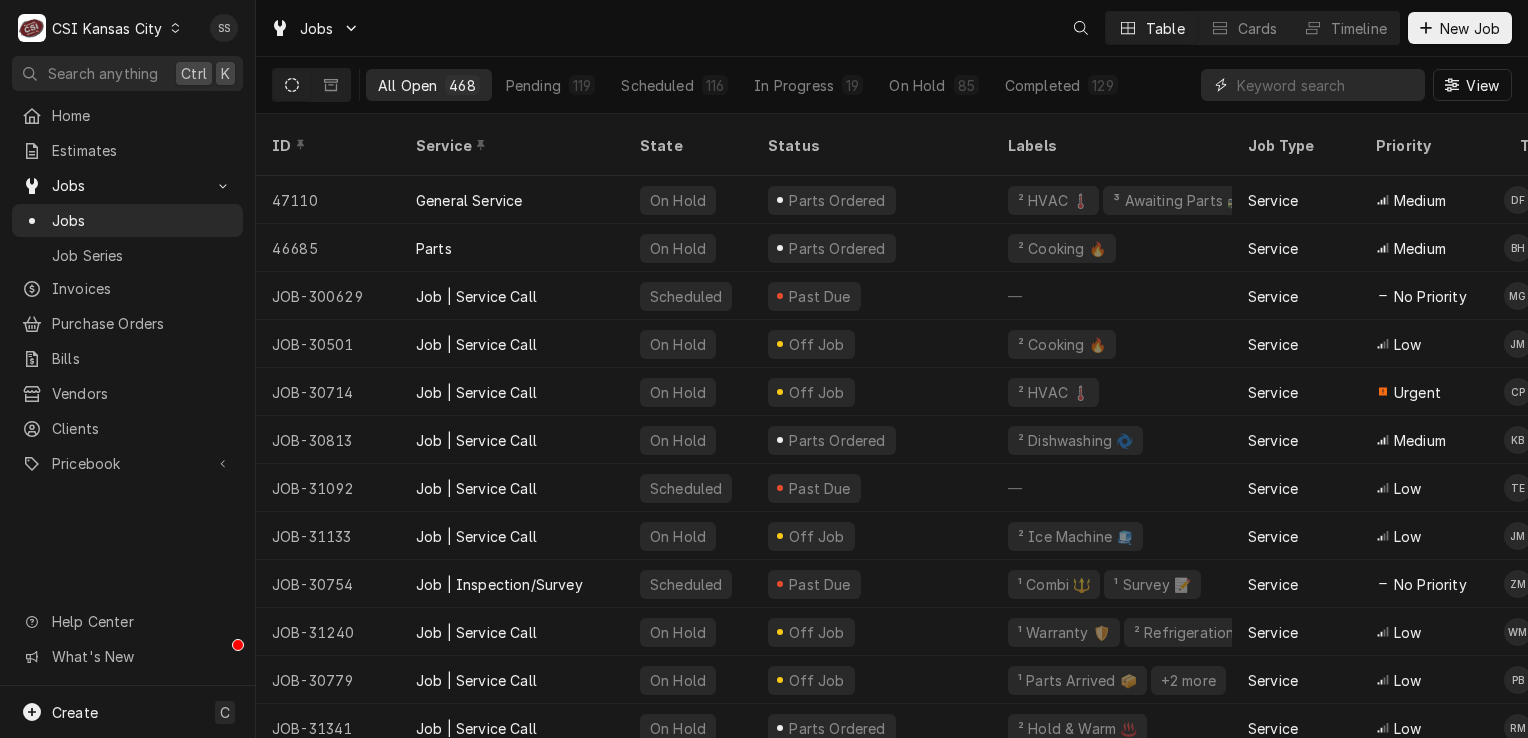 click at bounding box center [1326, 85] 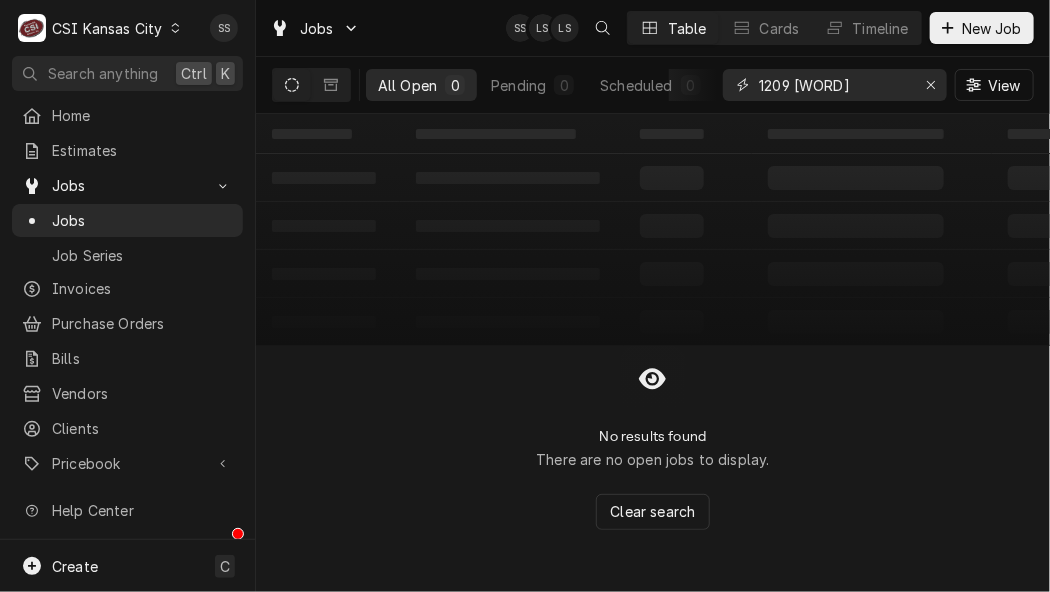 type on "[NUMBER] veterans" 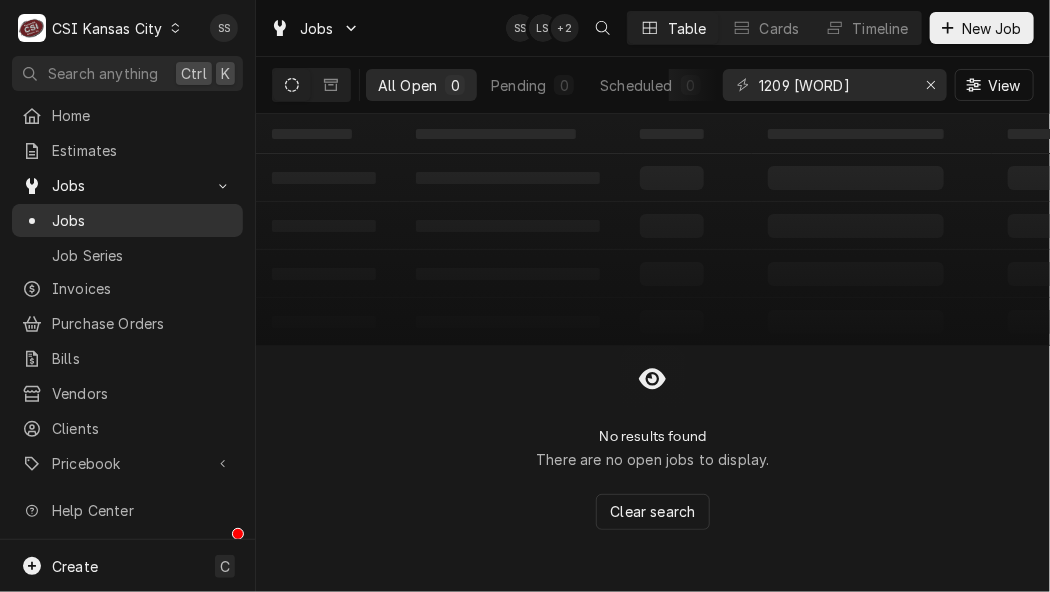 click on "Jobs" at bounding box center (142, 220) 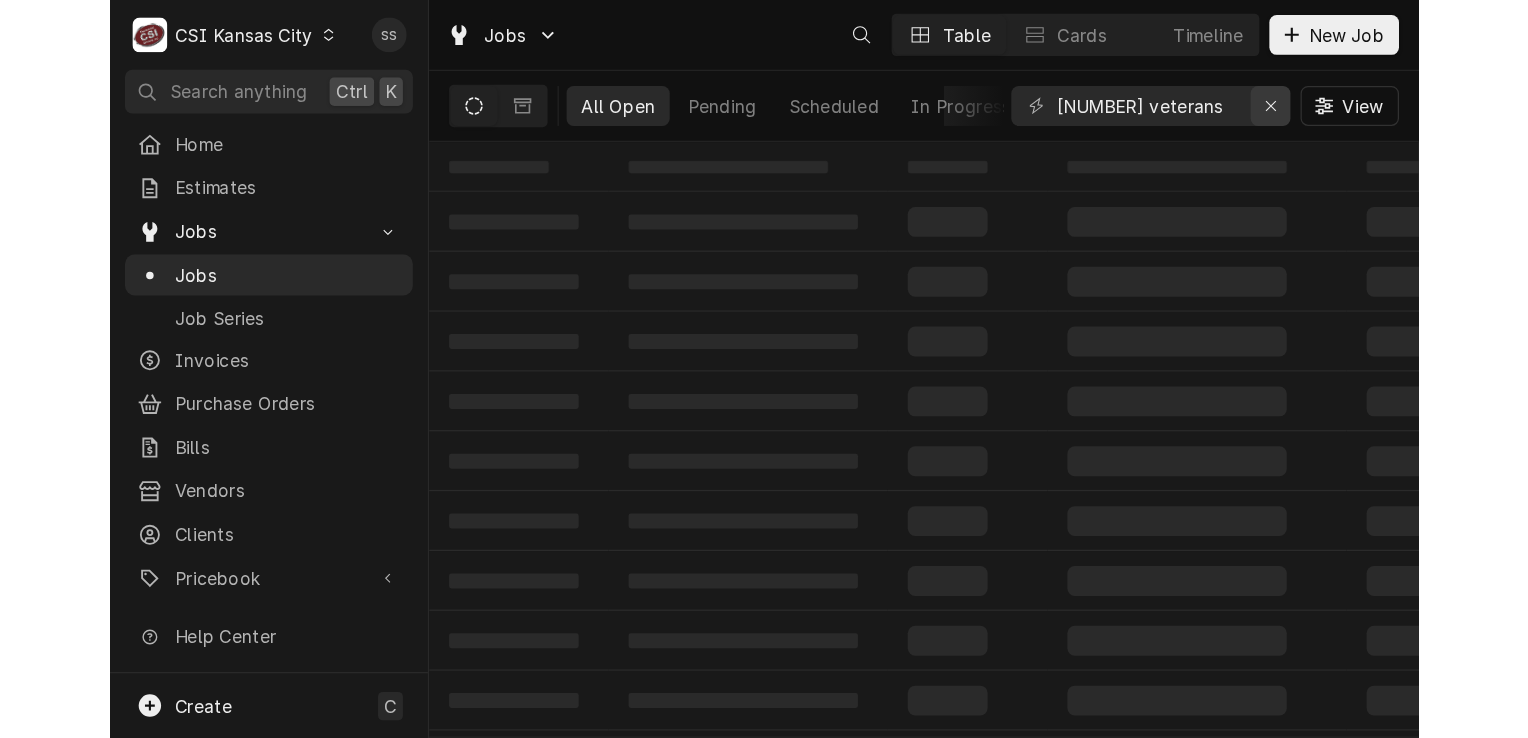 scroll, scrollTop: 0, scrollLeft: 0, axis: both 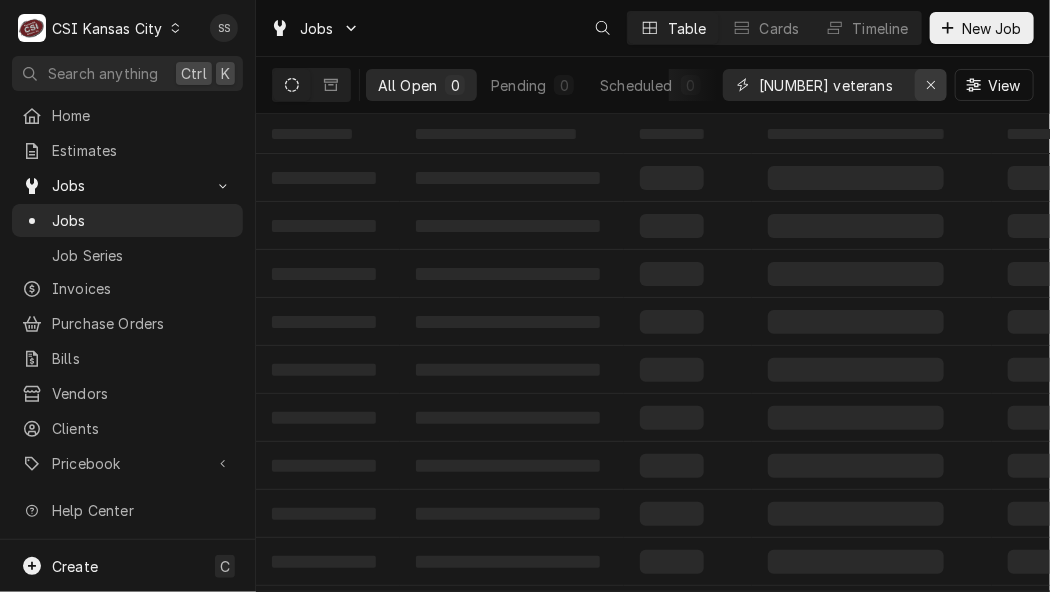 click 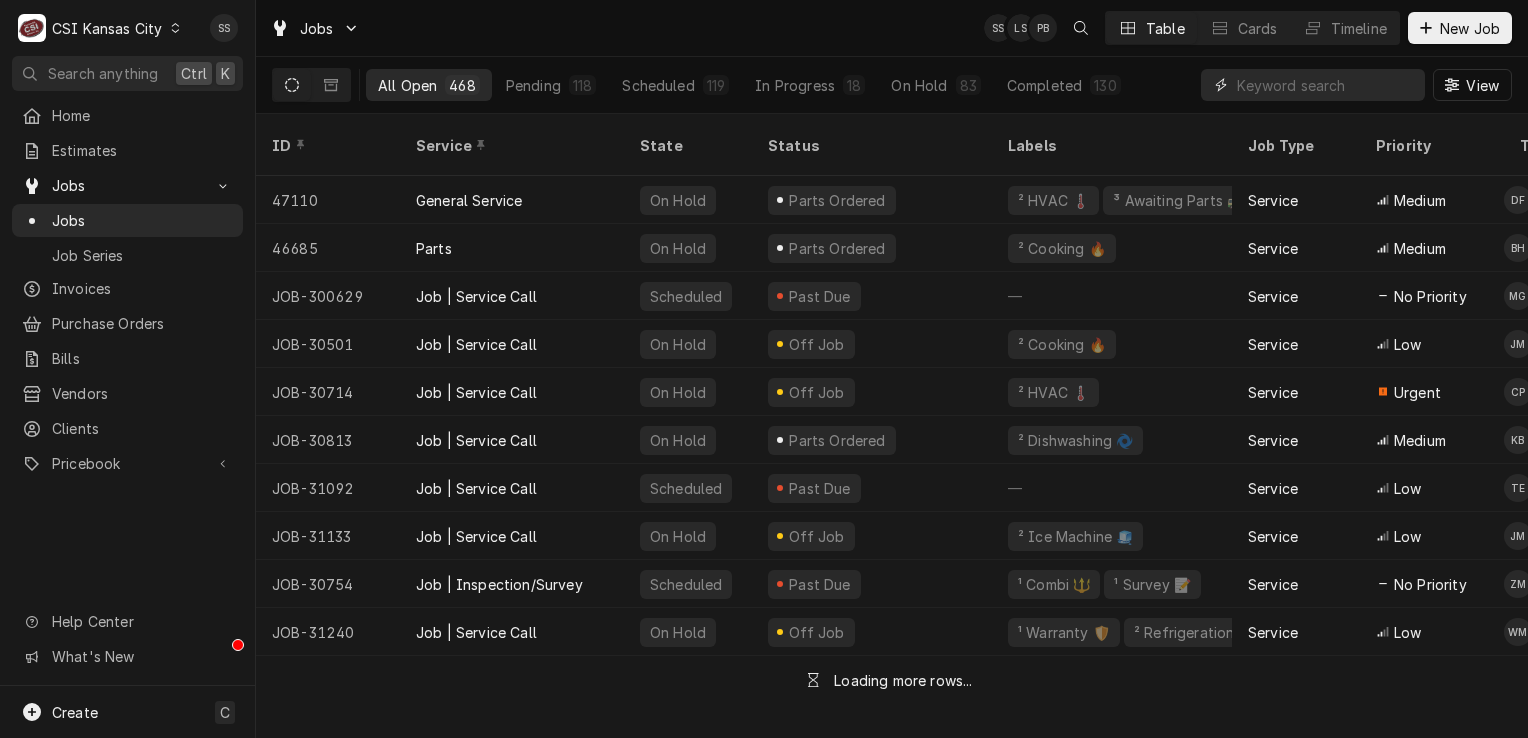 click at bounding box center (1326, 85) 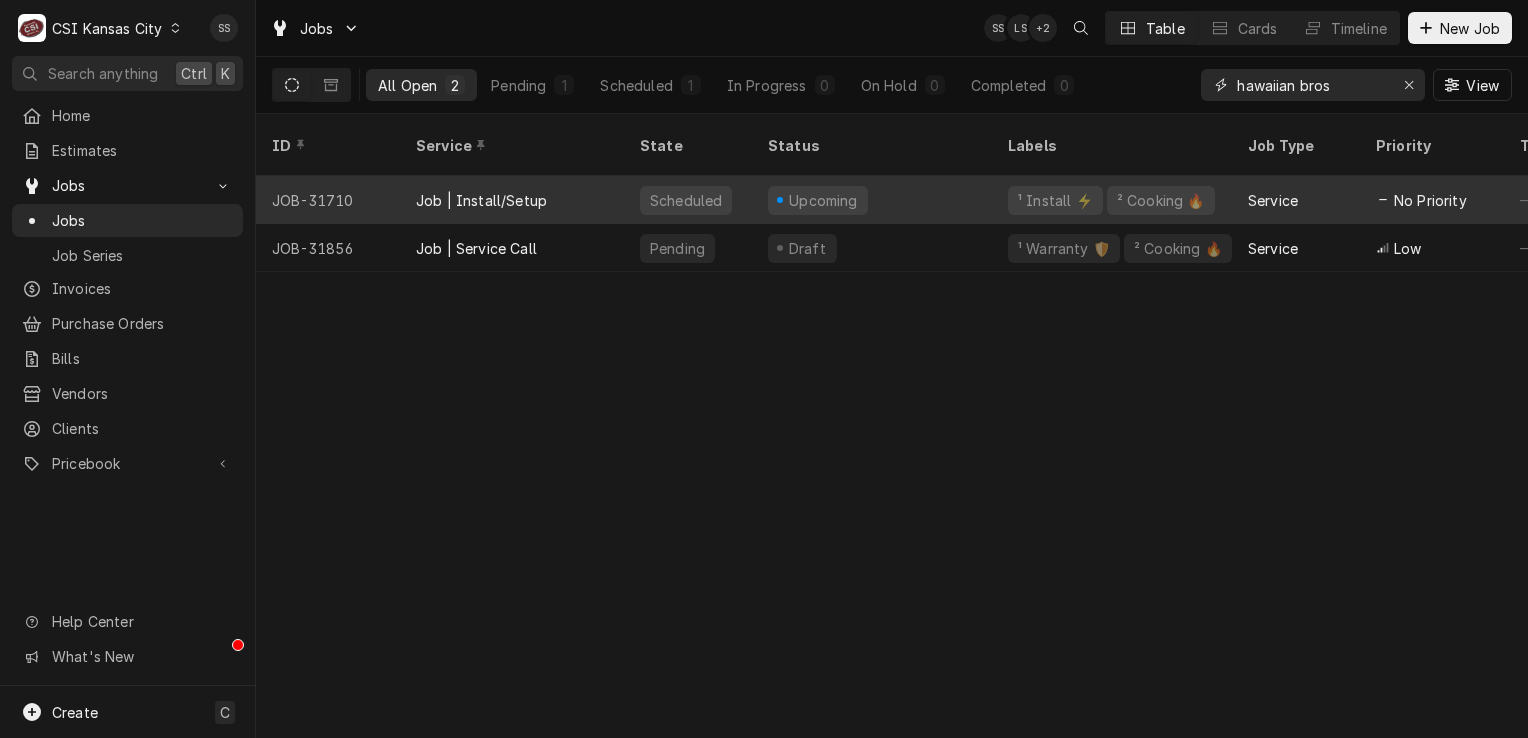 type on "hawaiian bros" 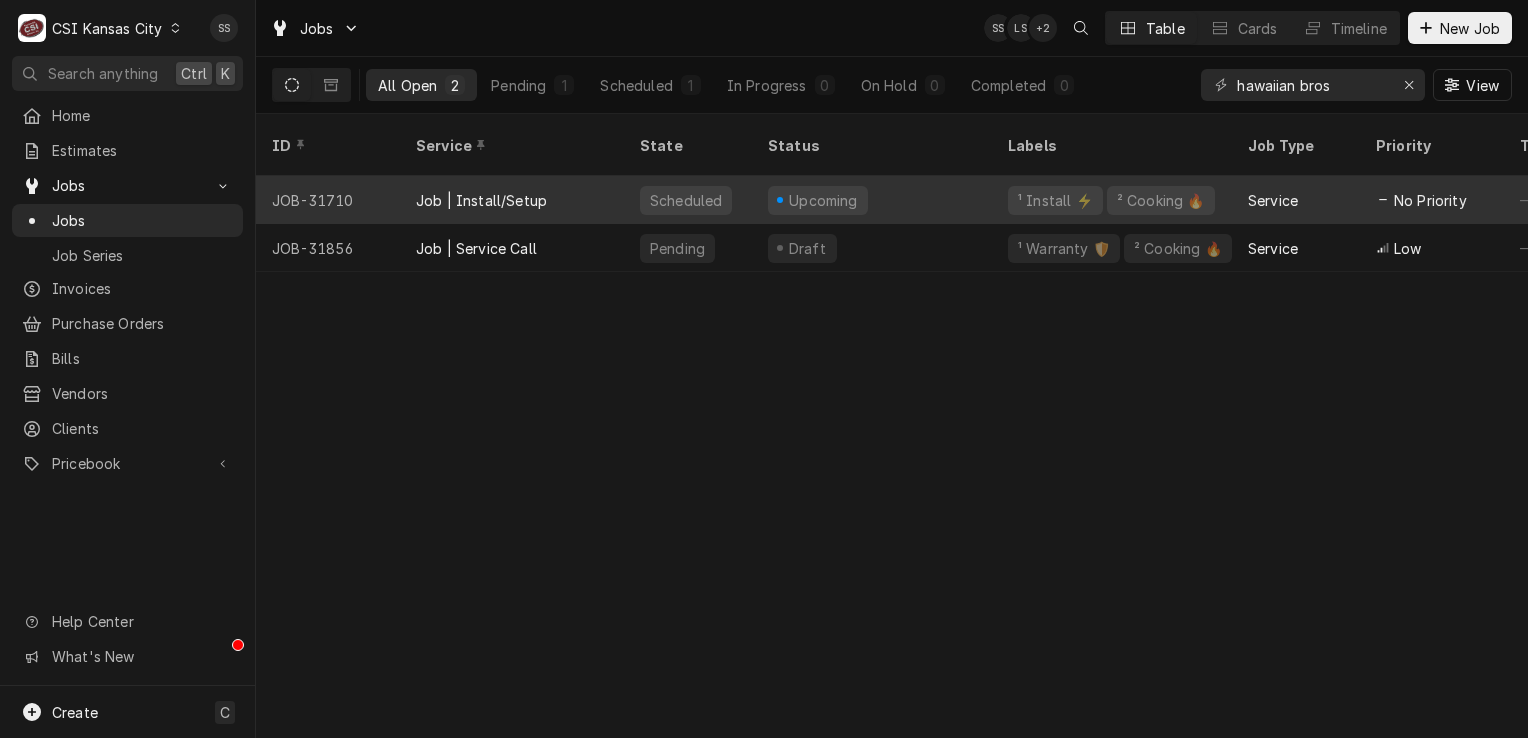 click on "Job | Install/Setup" at bounding box center [481, 200] 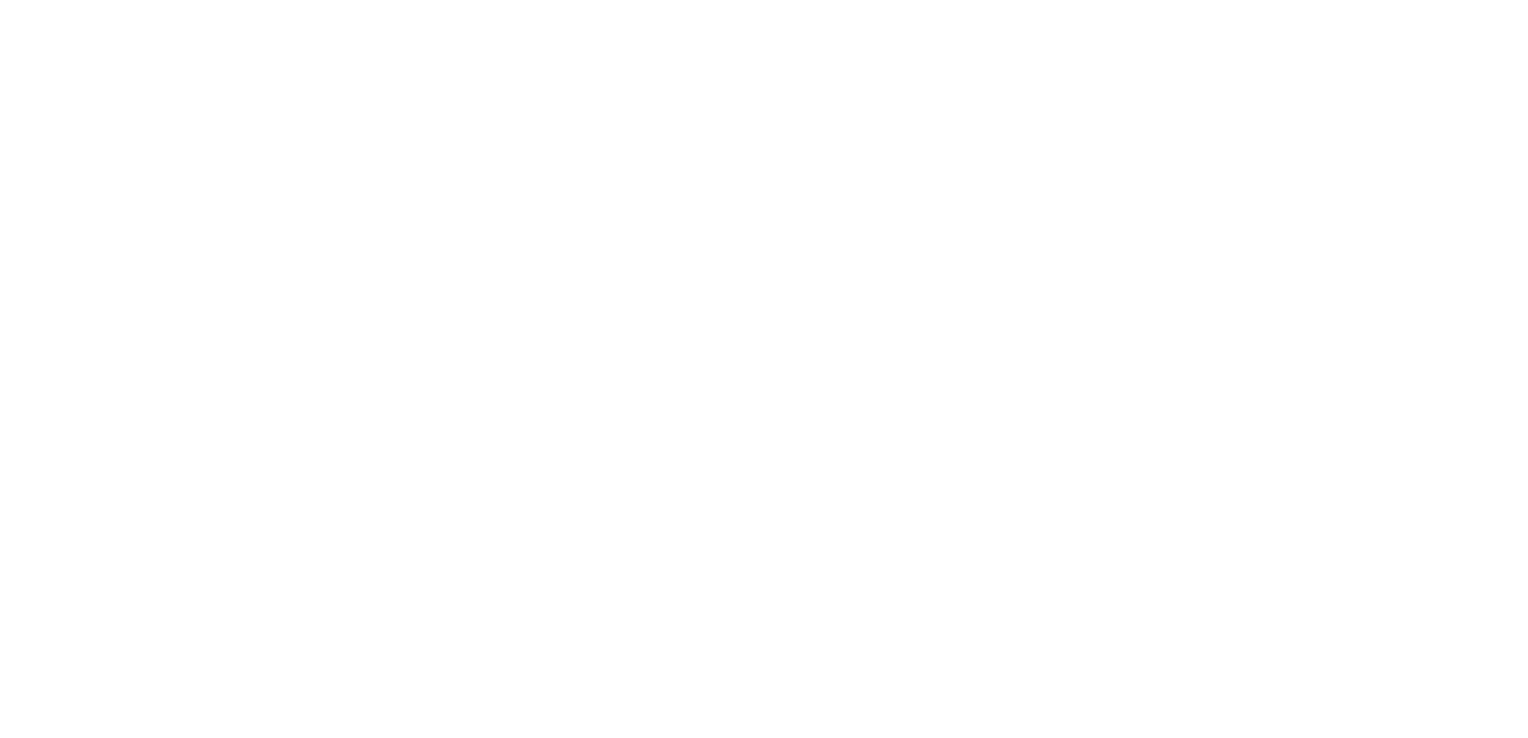 scroll, scrollTop: 0, scrollLeft: 0, axis: both 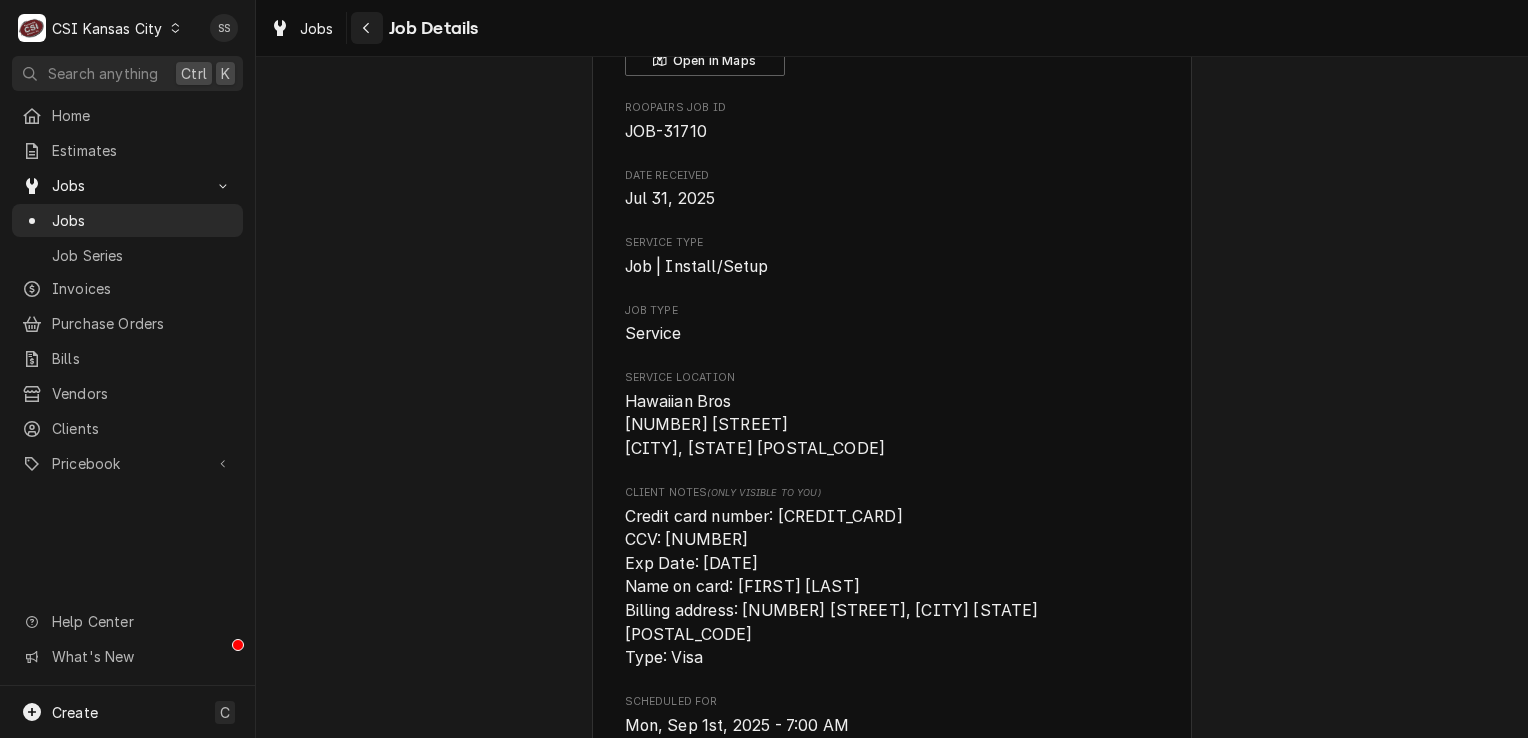 click 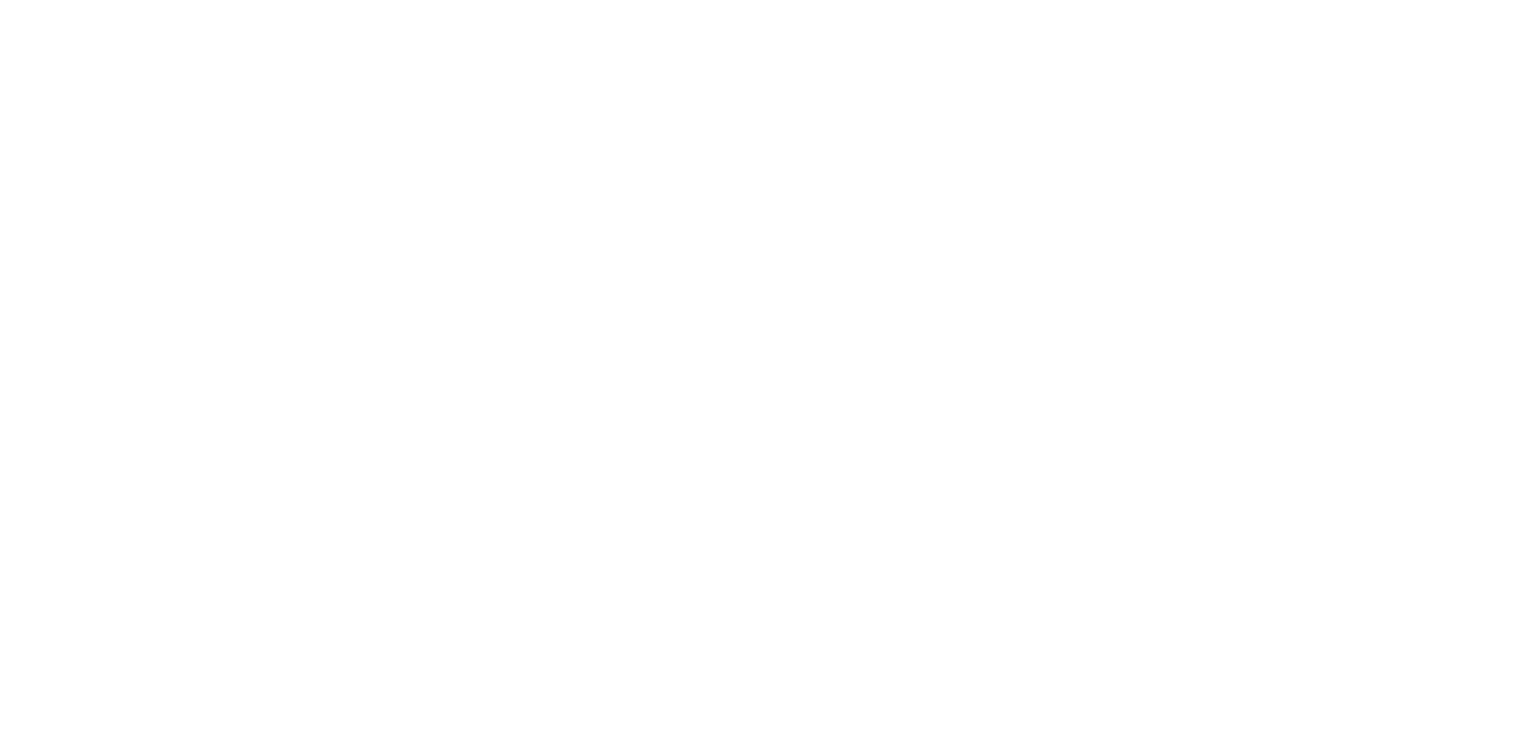 scroll, scrollTop: 0, scrollLeft: 0, axis: both 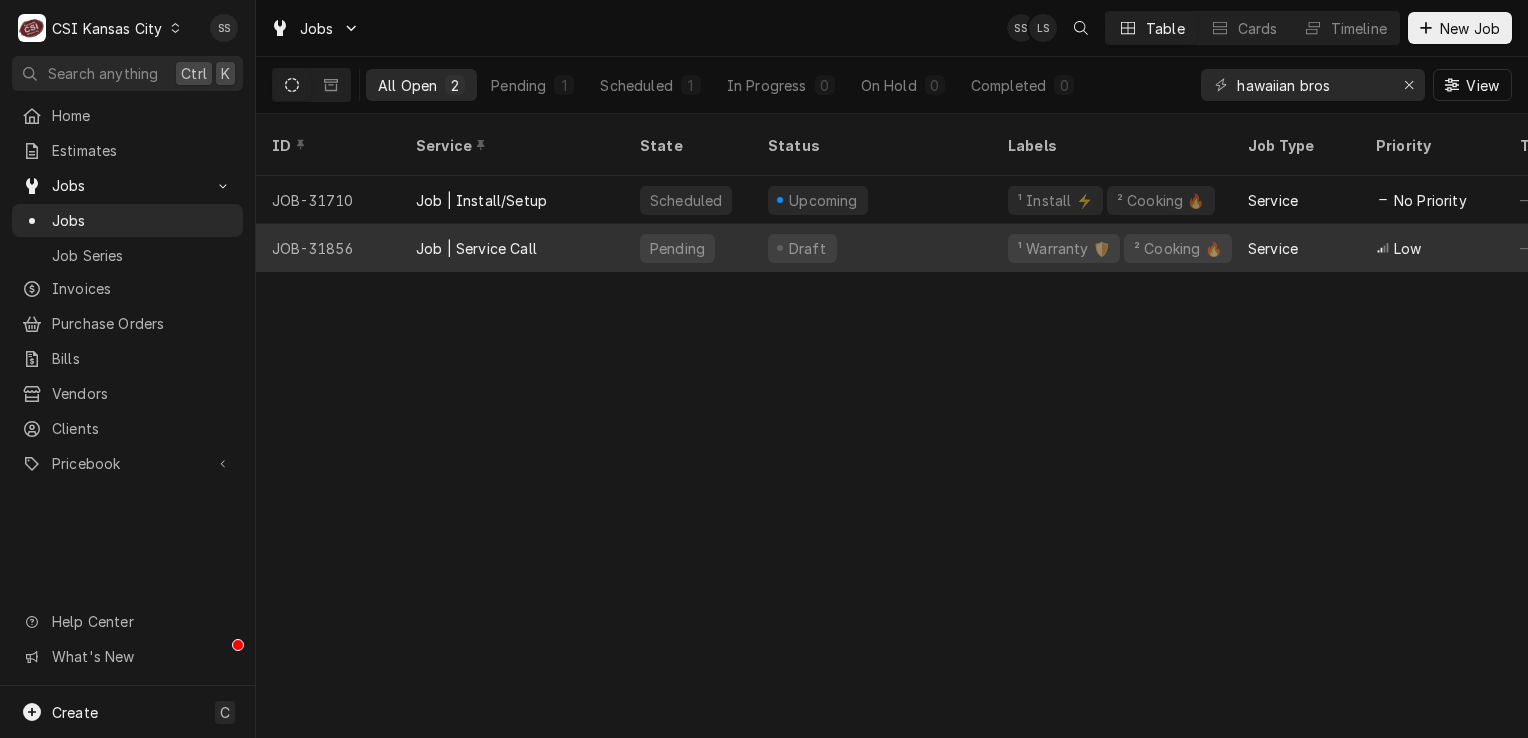 click on "Job | Service Call" at bounding box center [512, 248] 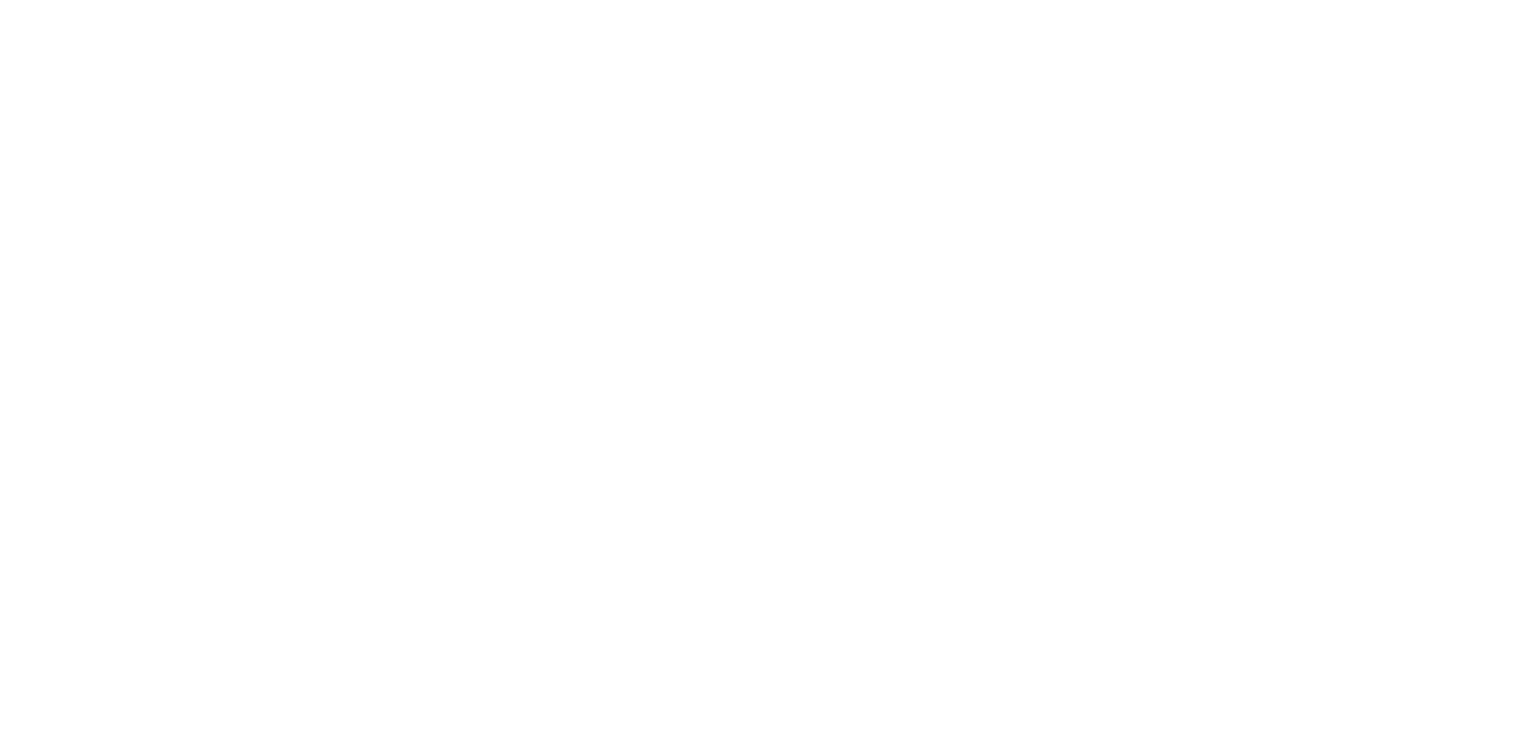 scroll, scrollTop: 0, scrollLeft: 0, axis: both 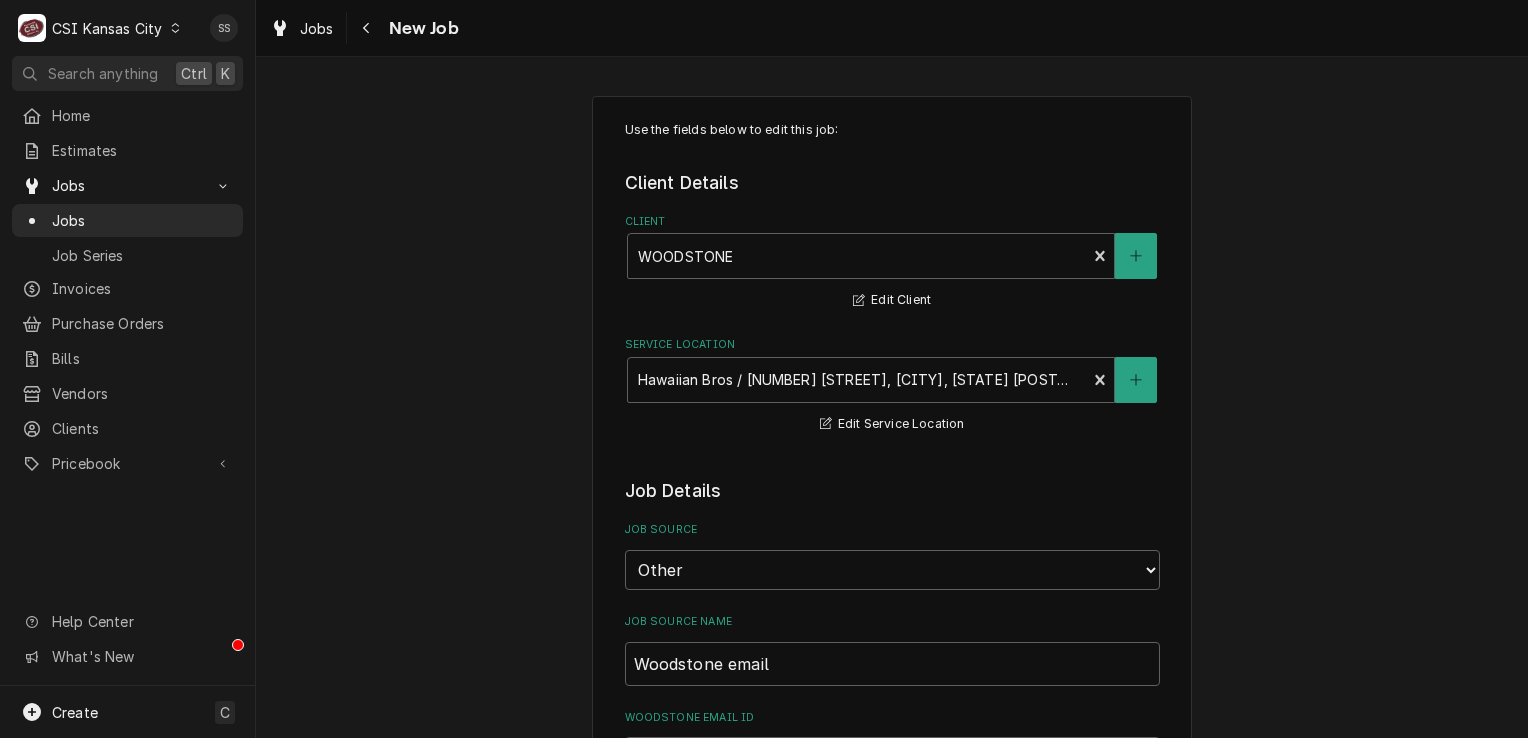 type on "x" 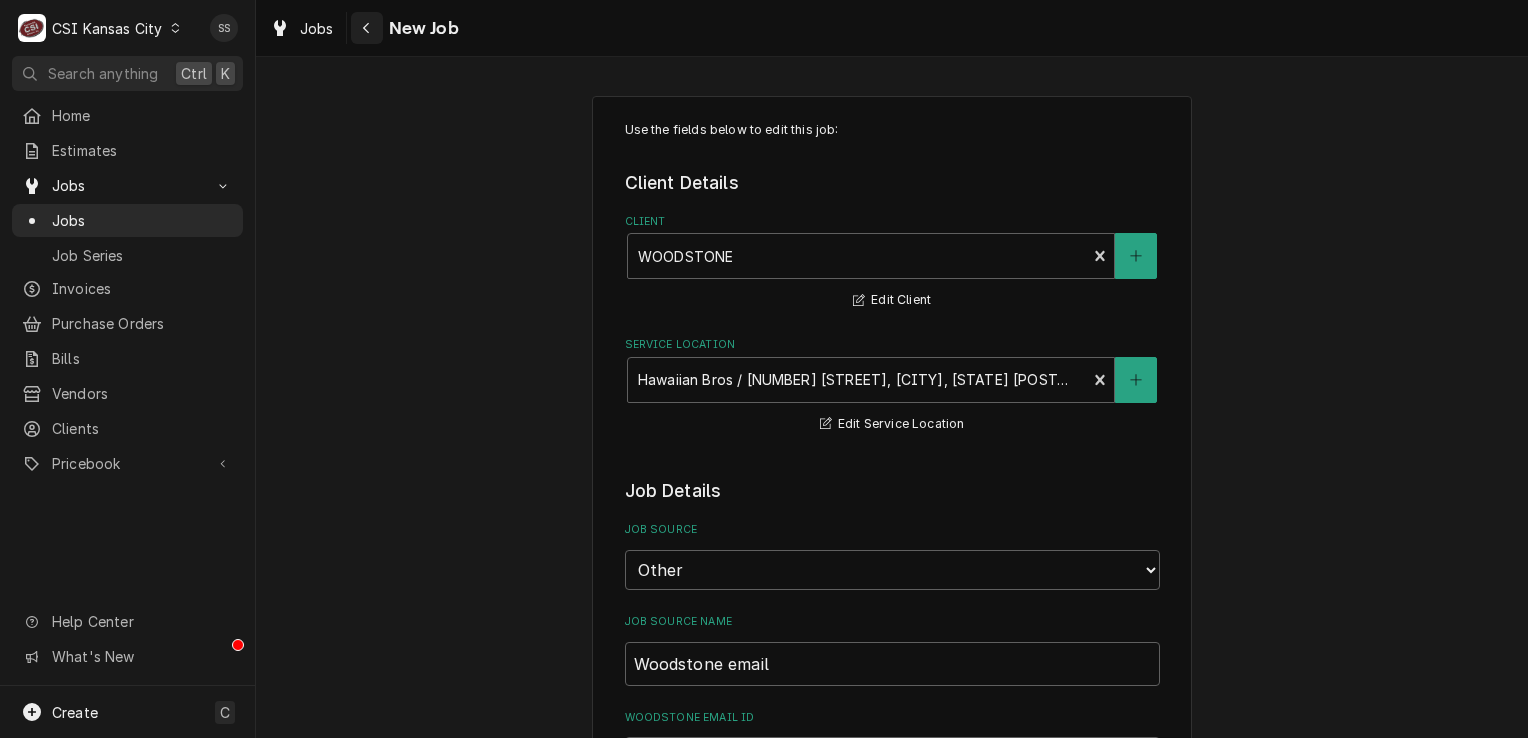 click at bounding box center (367, 28) 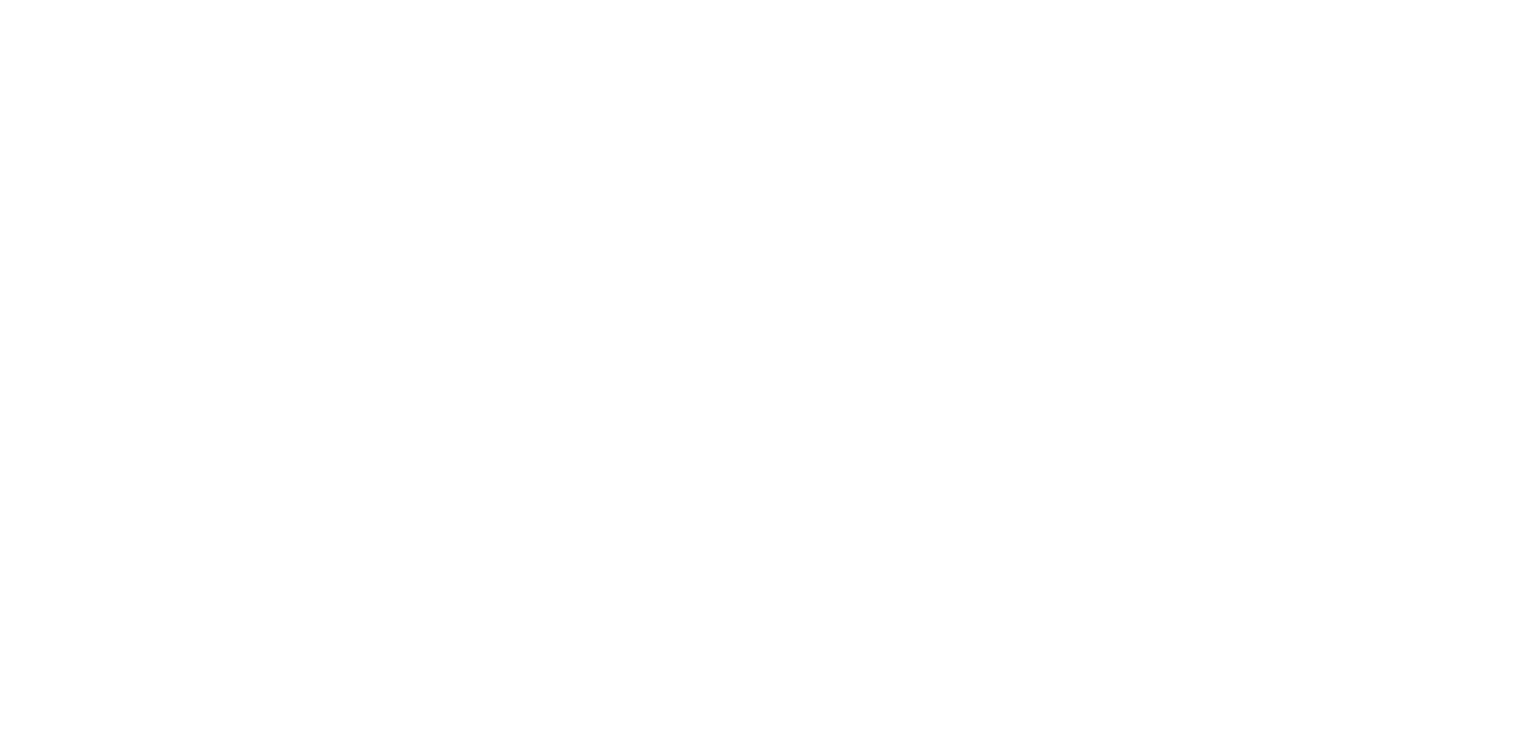 scroll, scrollTop: 0, scrollLeft: 0, axis: both 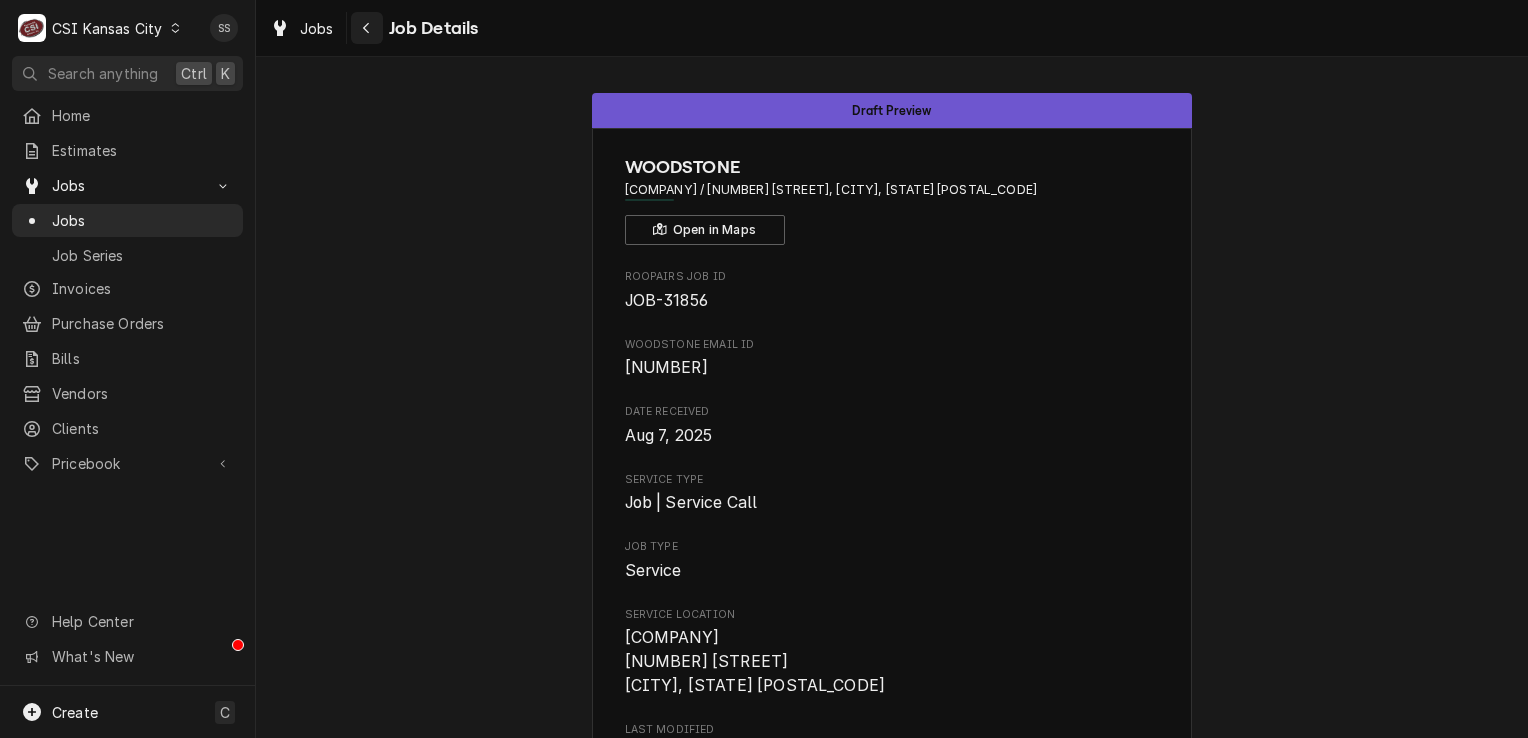click at bounding box center [367, 28] 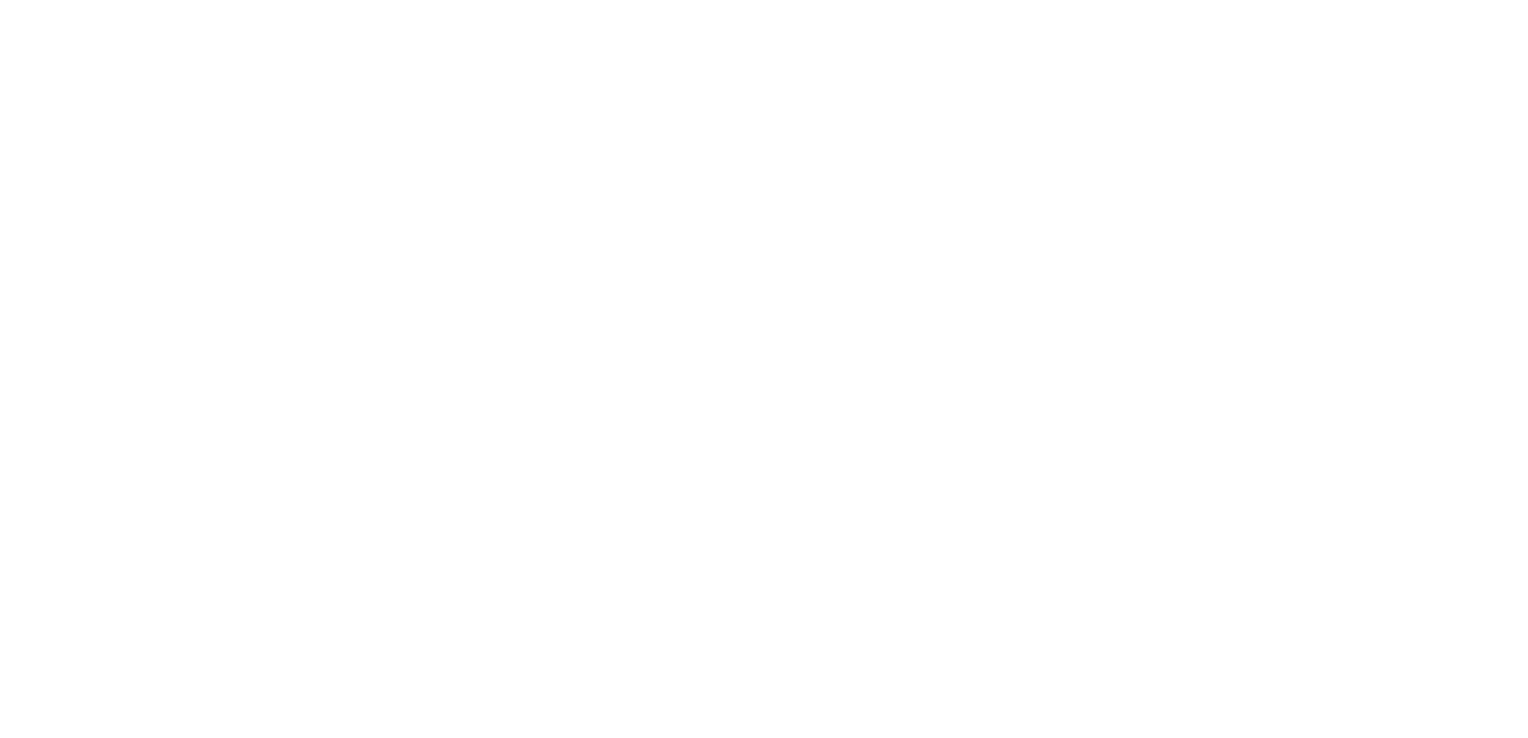 scroll, scrollTop: 0, scrollLeft: 0, axis: both 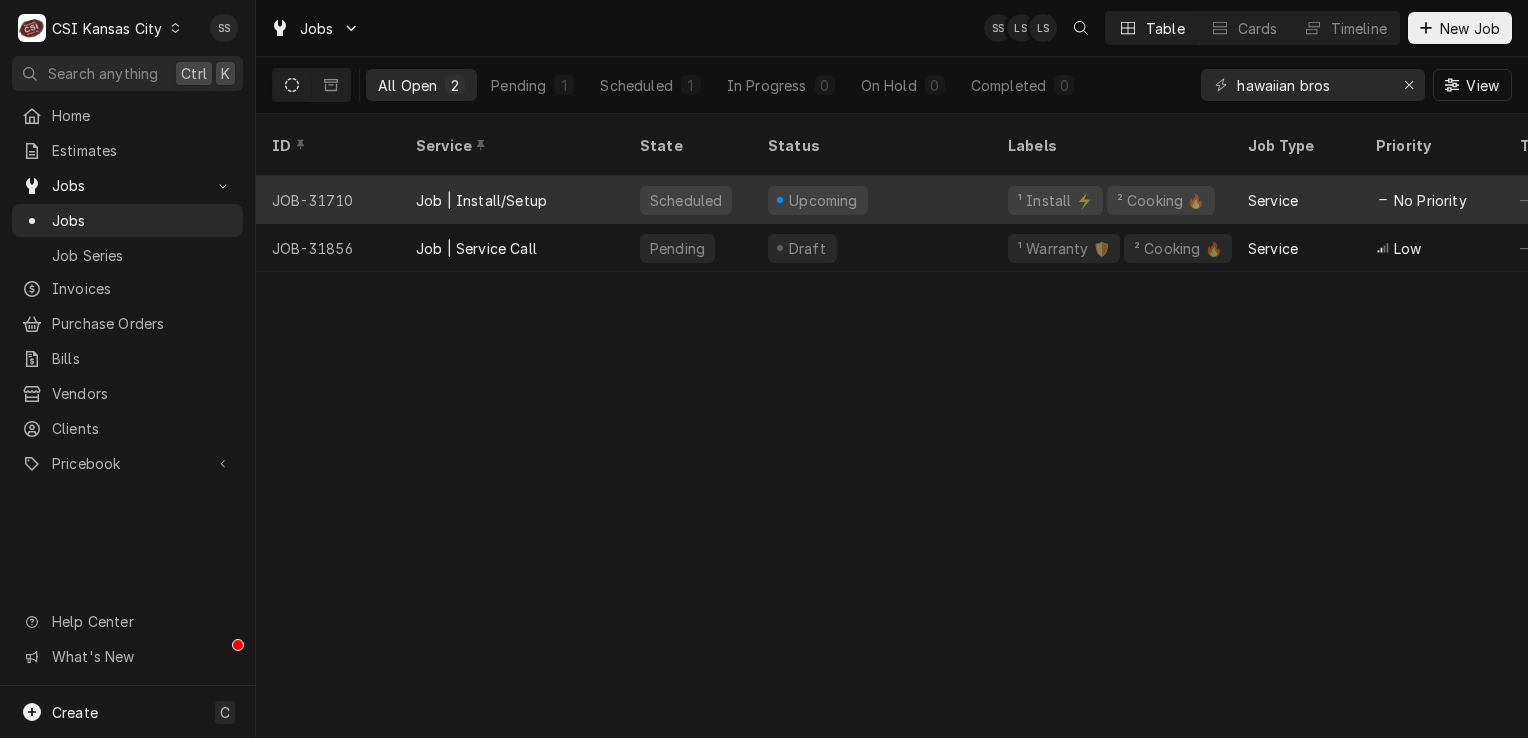 click on "Job | Install/Setup" at bounding box center [512, 200] 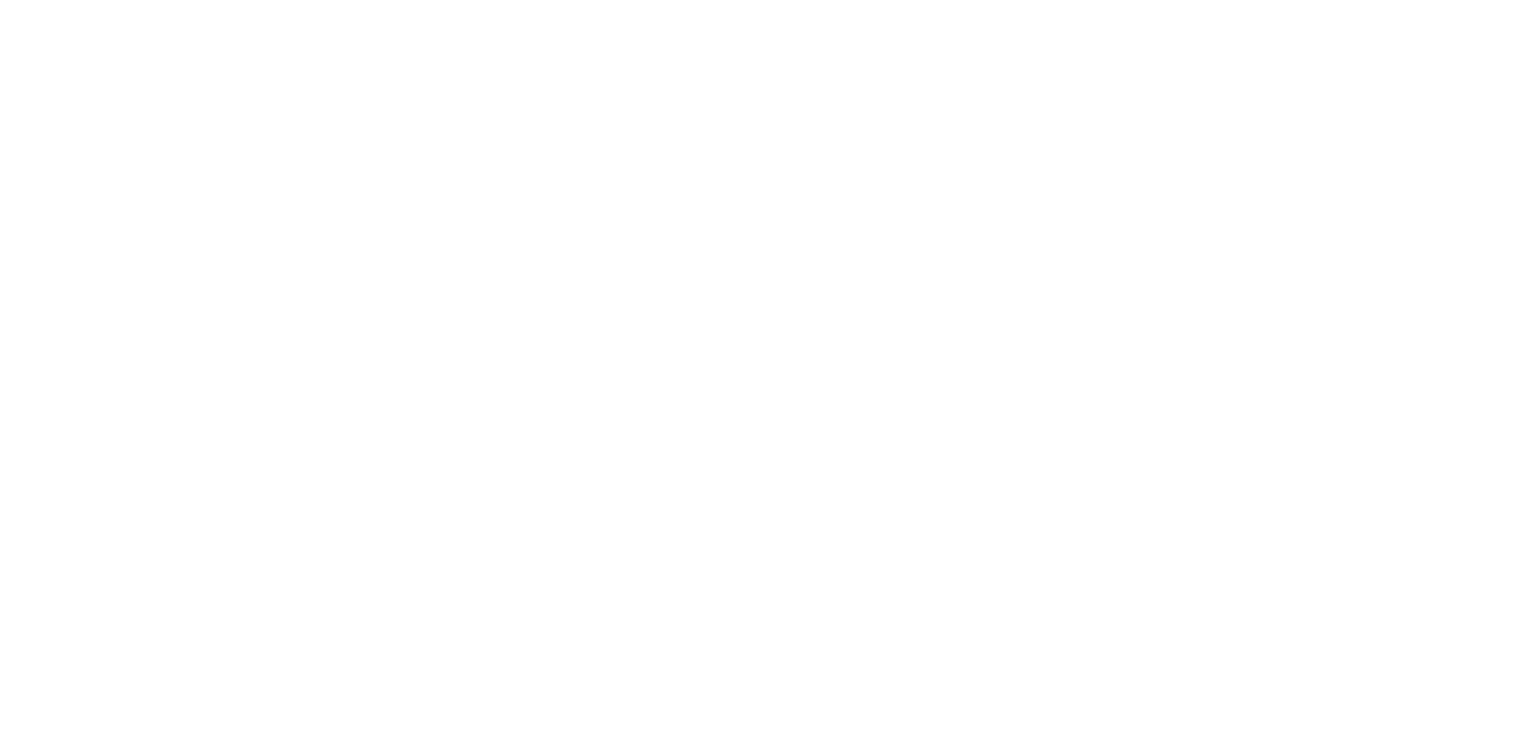 scroll, scrollTop: 0, scrollLeft: 0, axis: both 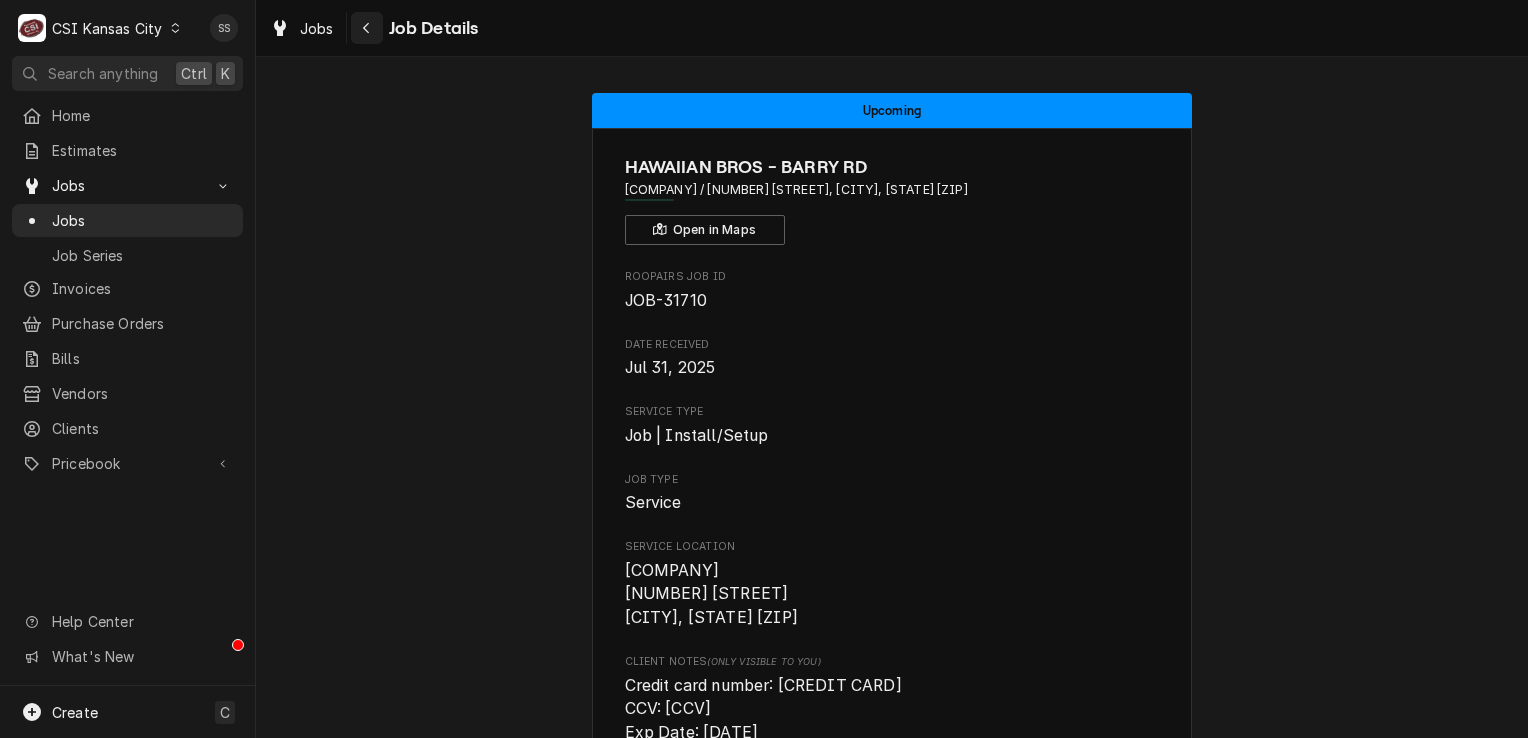 click at bounding box center (367, 28) 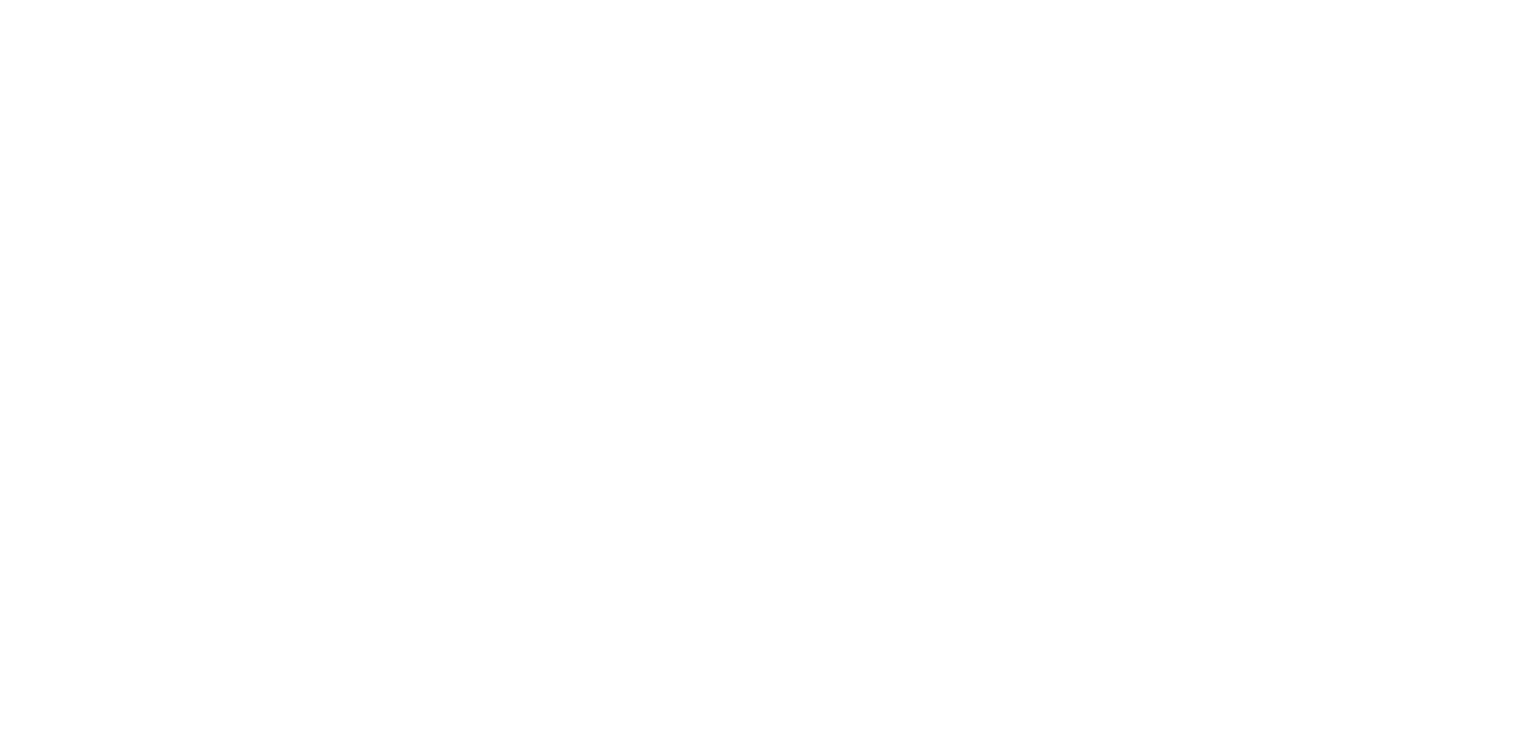 scroll, scrollTop: 0, scrollLeft: 0, axis: both 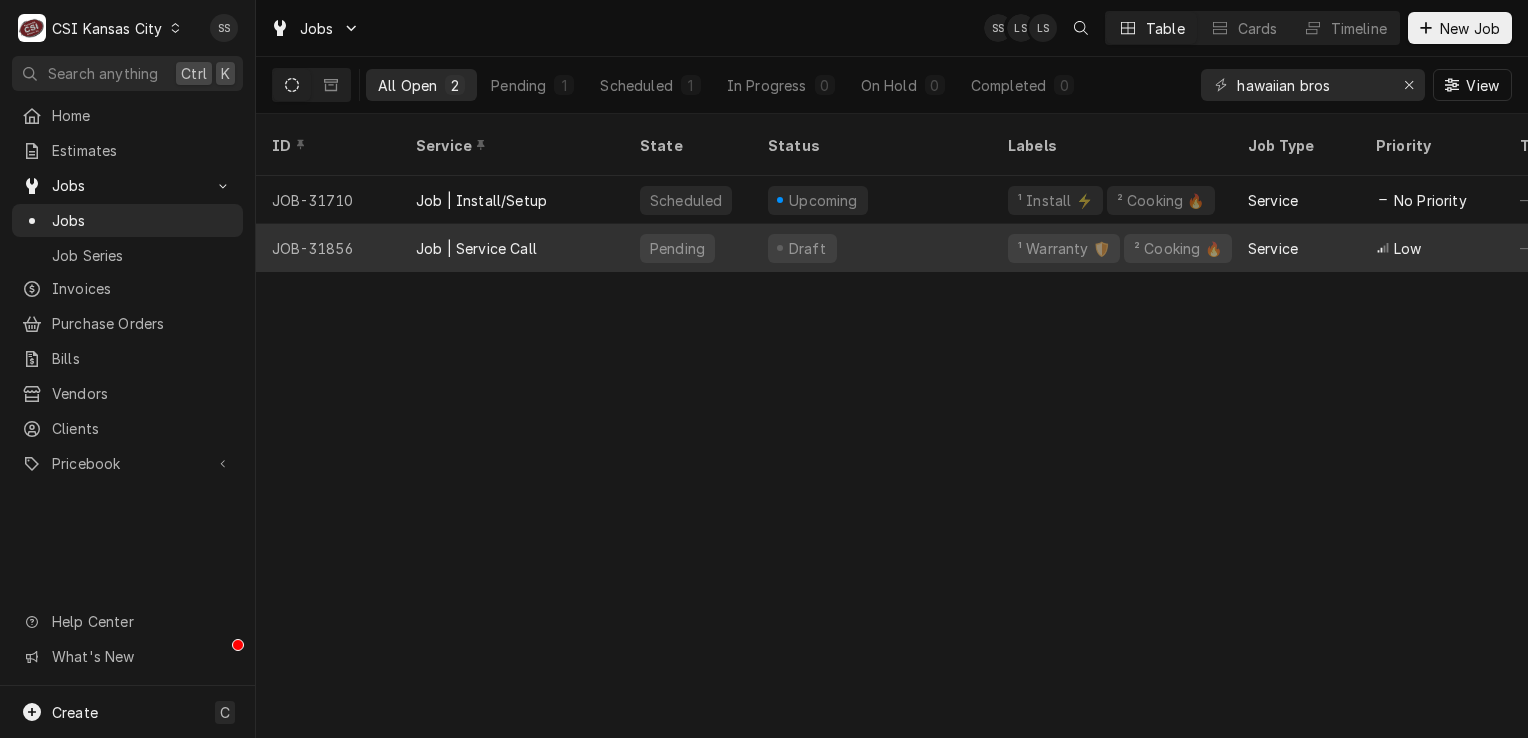 click on "Job | Service Call" at bounding box center [512, 248] 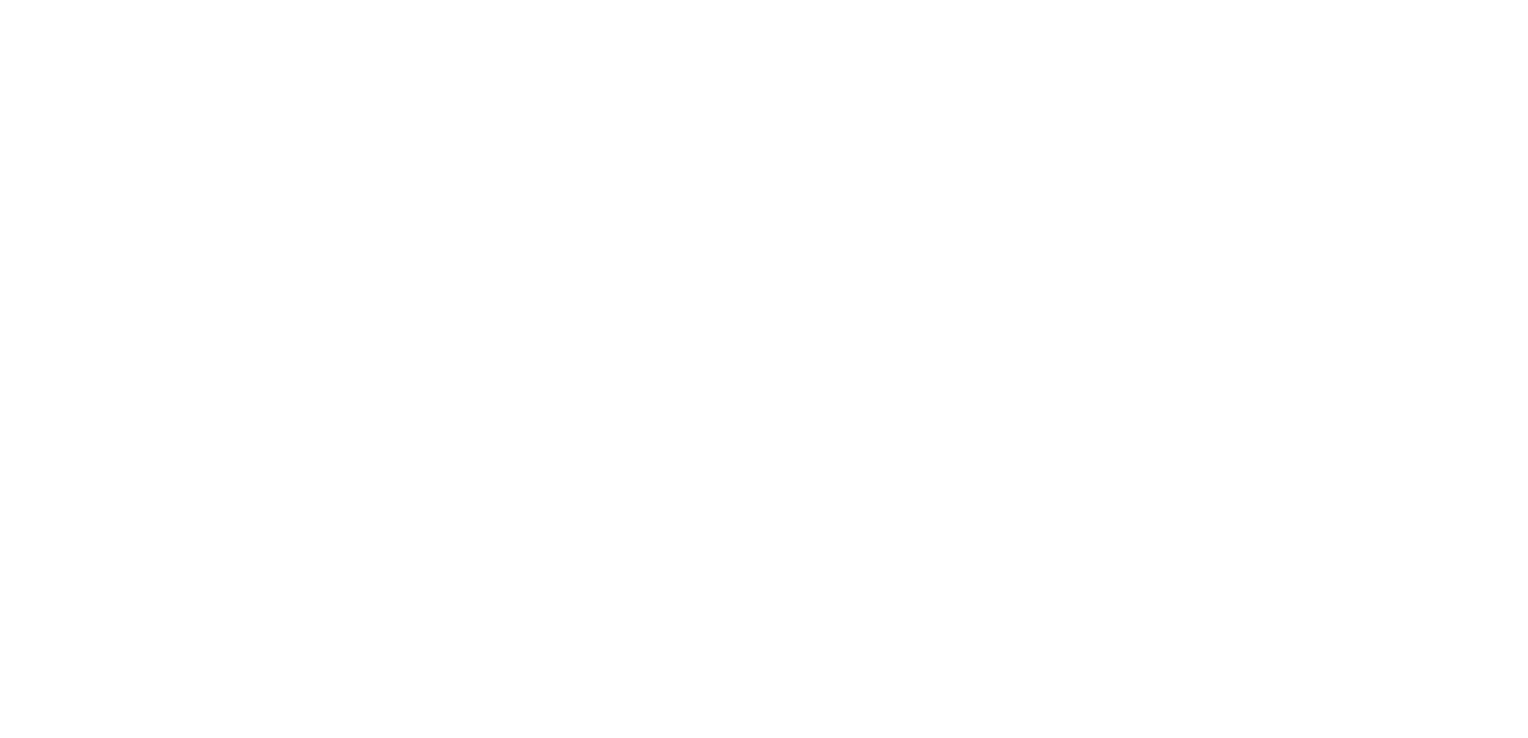 scroll, scrollTop: 0, scrollLeft: 0, axis: both 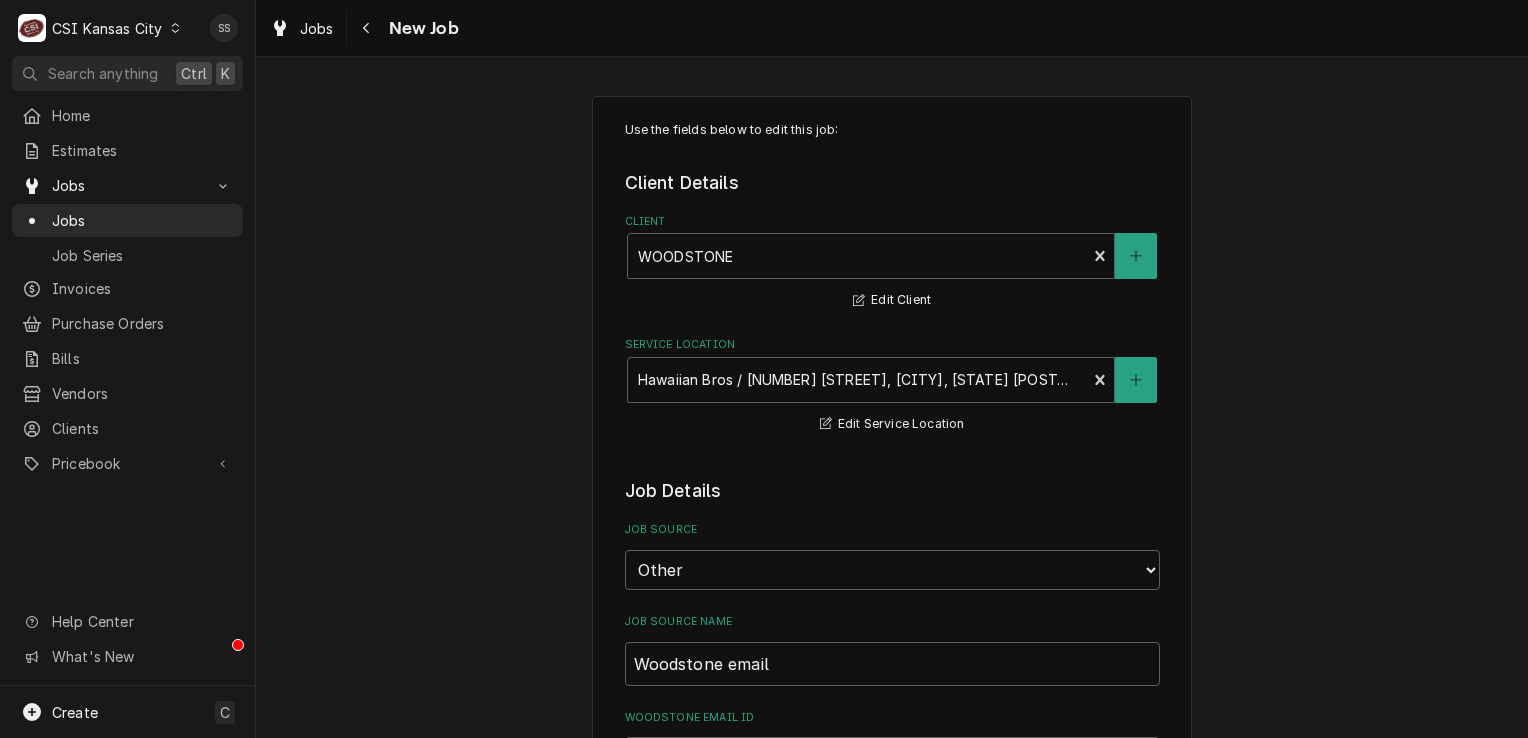 type on "x" 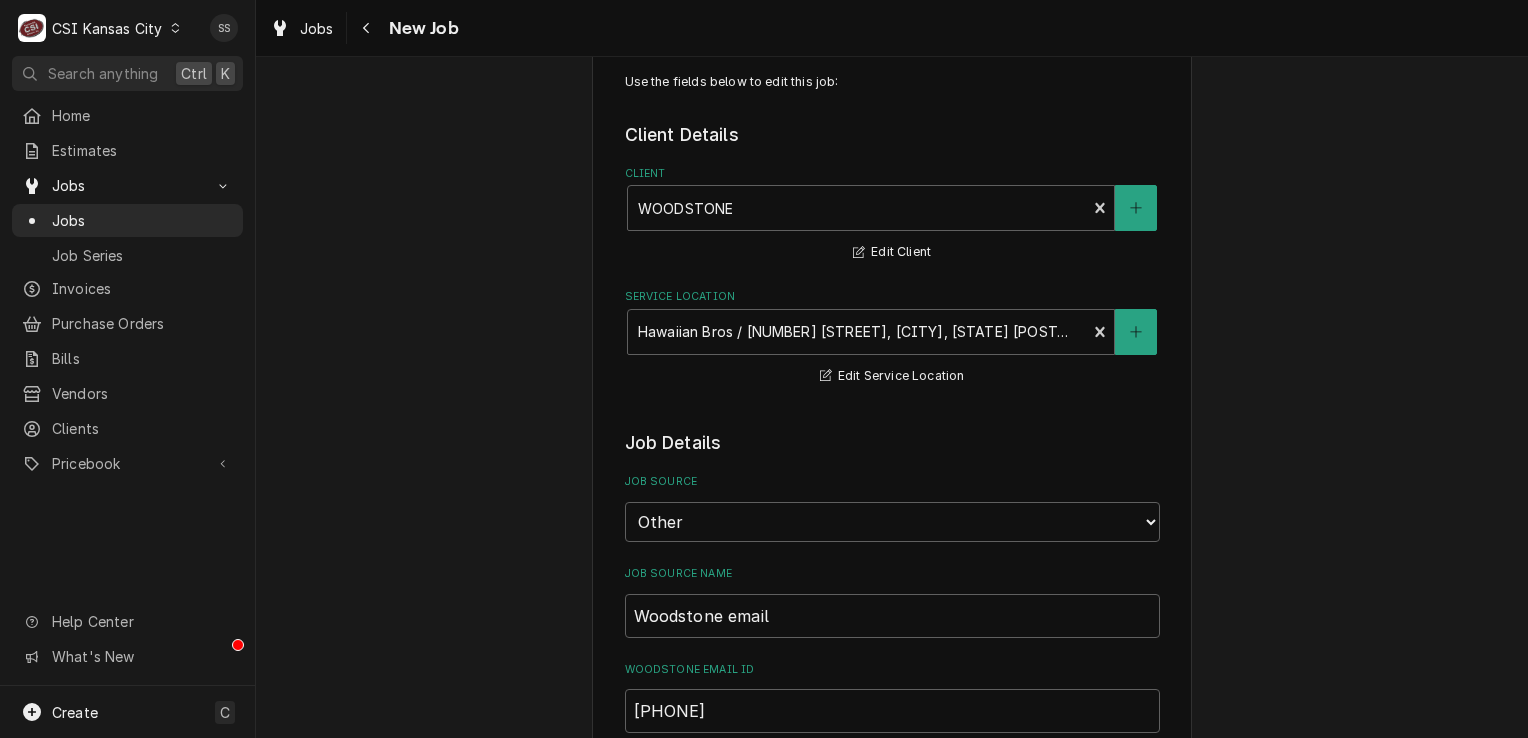 scroll, scrollTop: 0, scrollLeft: 0, axis: both 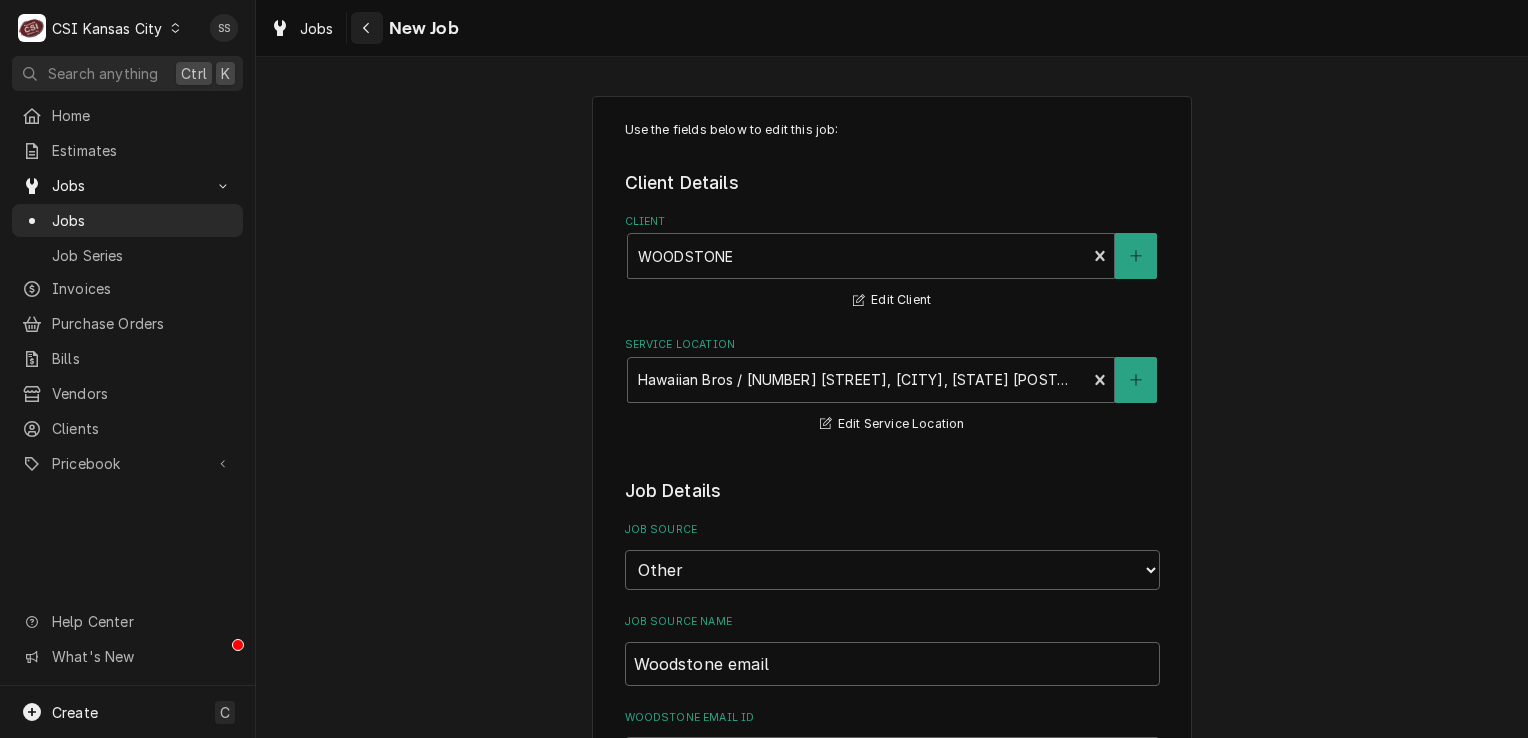 click at bounding box center (367, 28) 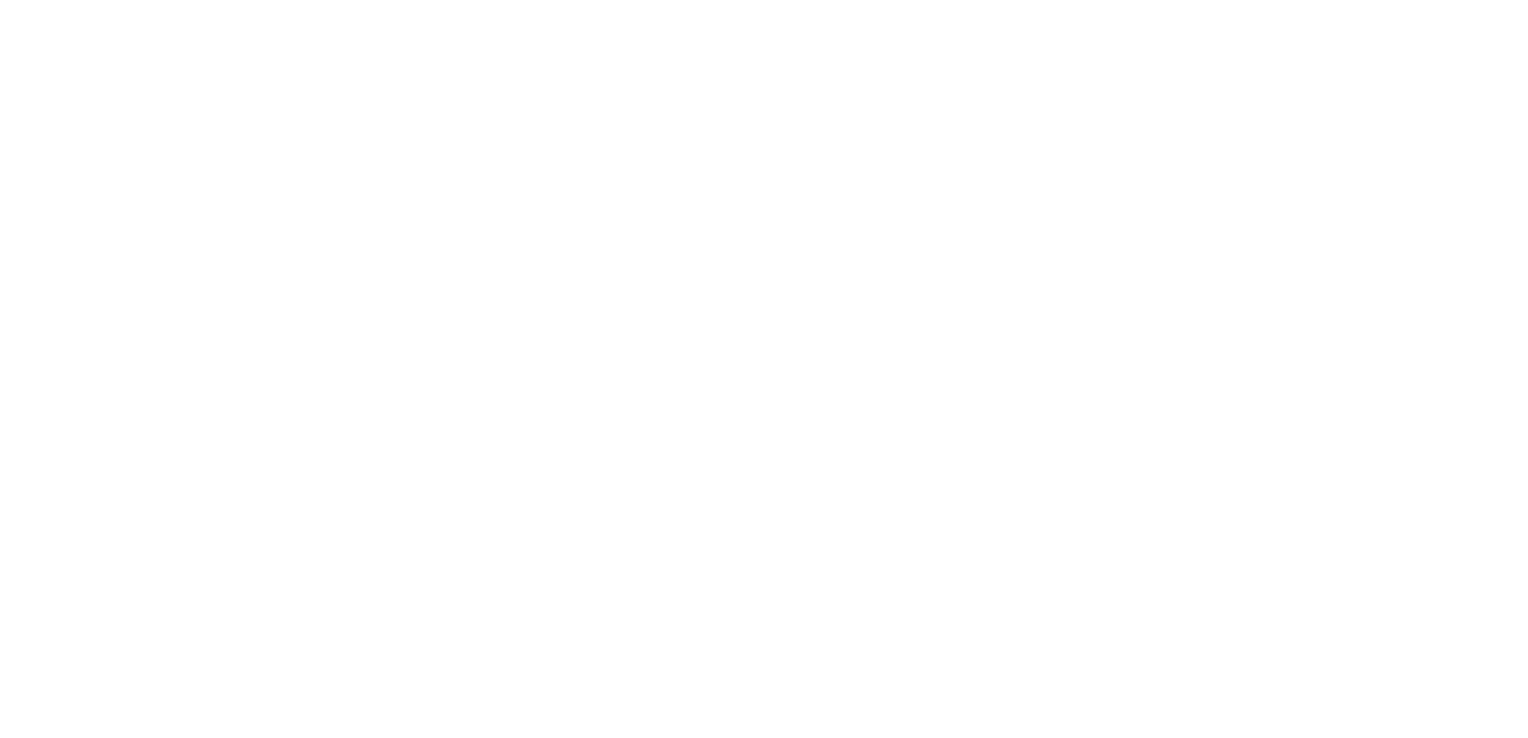 scroll, scrollTop: 0, scrollLeft: 0, axis: both 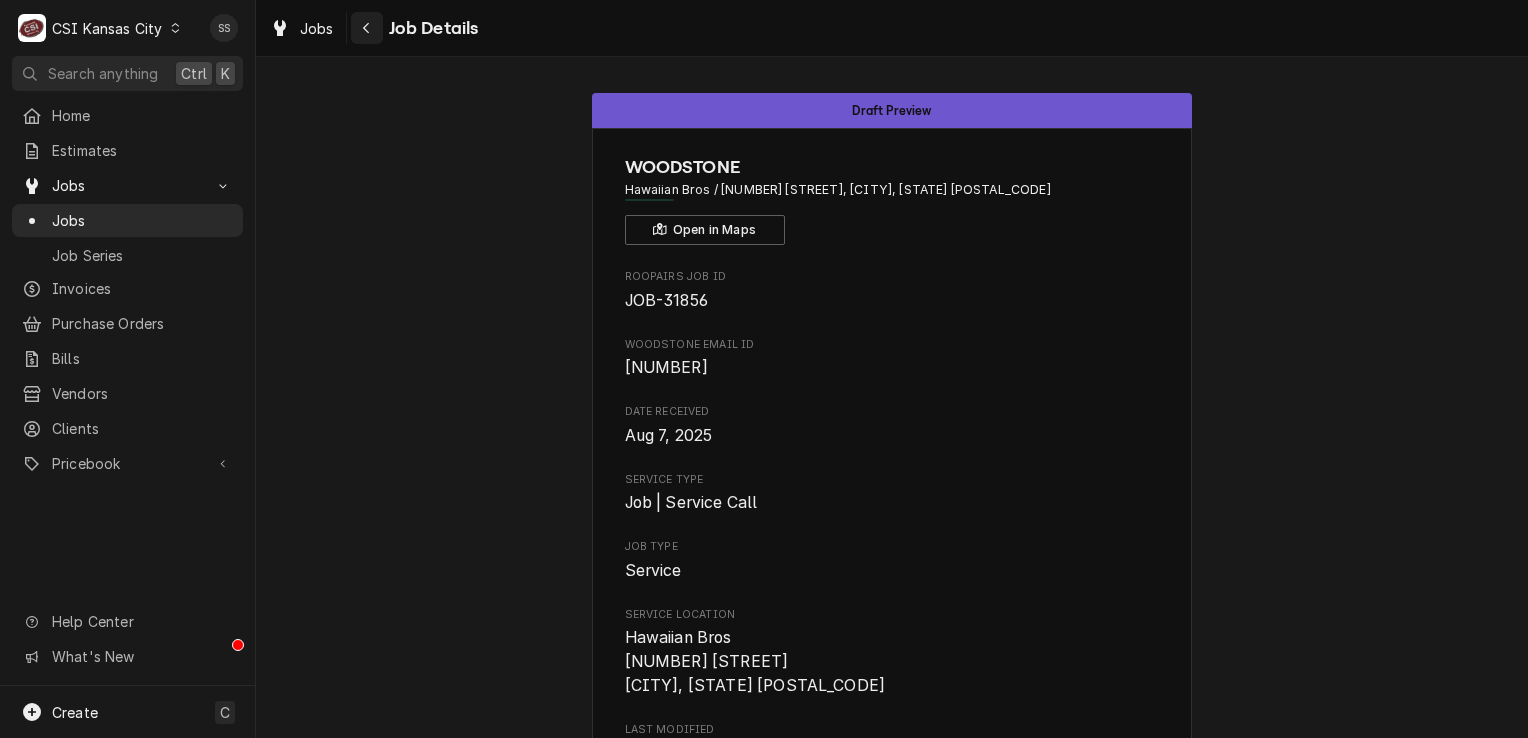 click at bounding box center (367, 28) 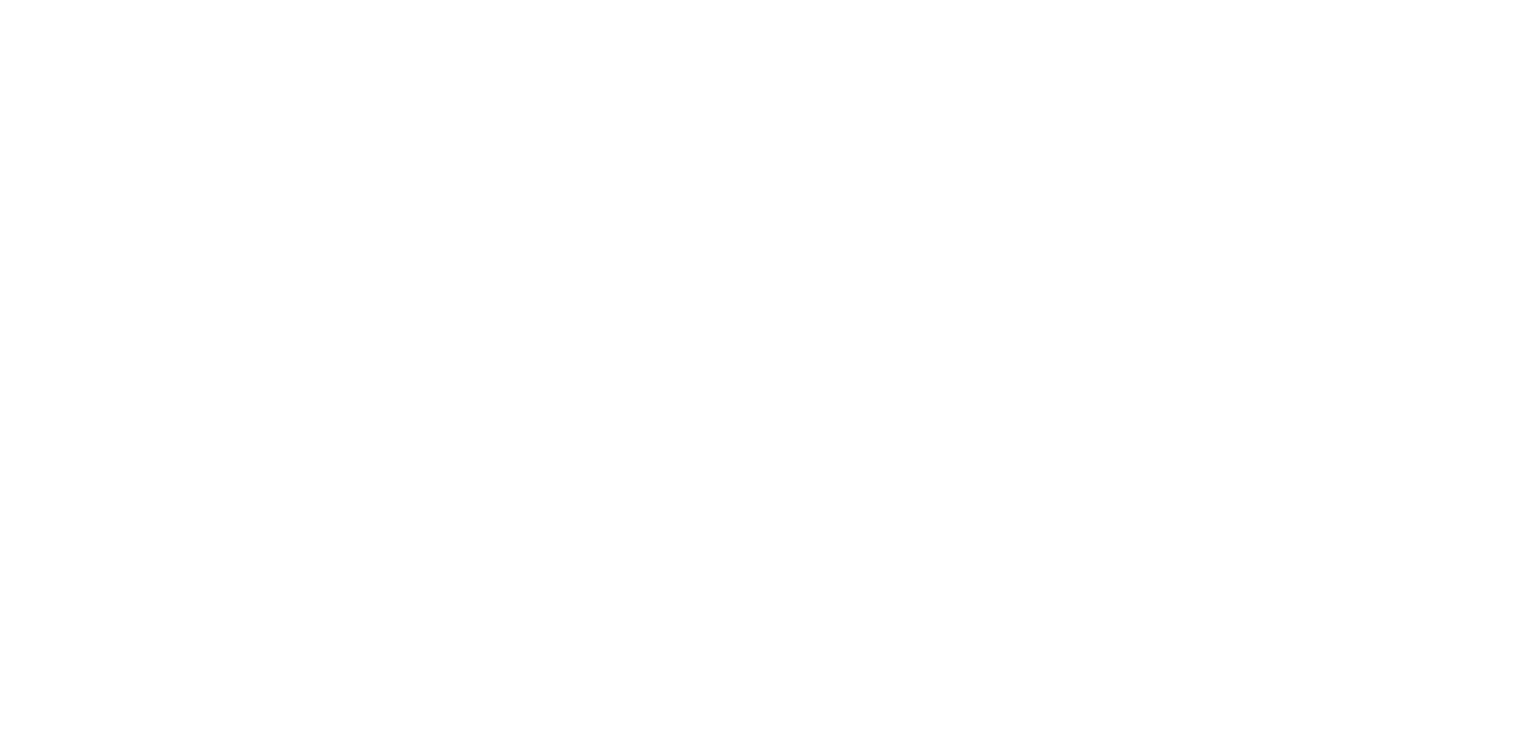 scroll, scrollTop: 0, scrollLeft: 0, axis: both 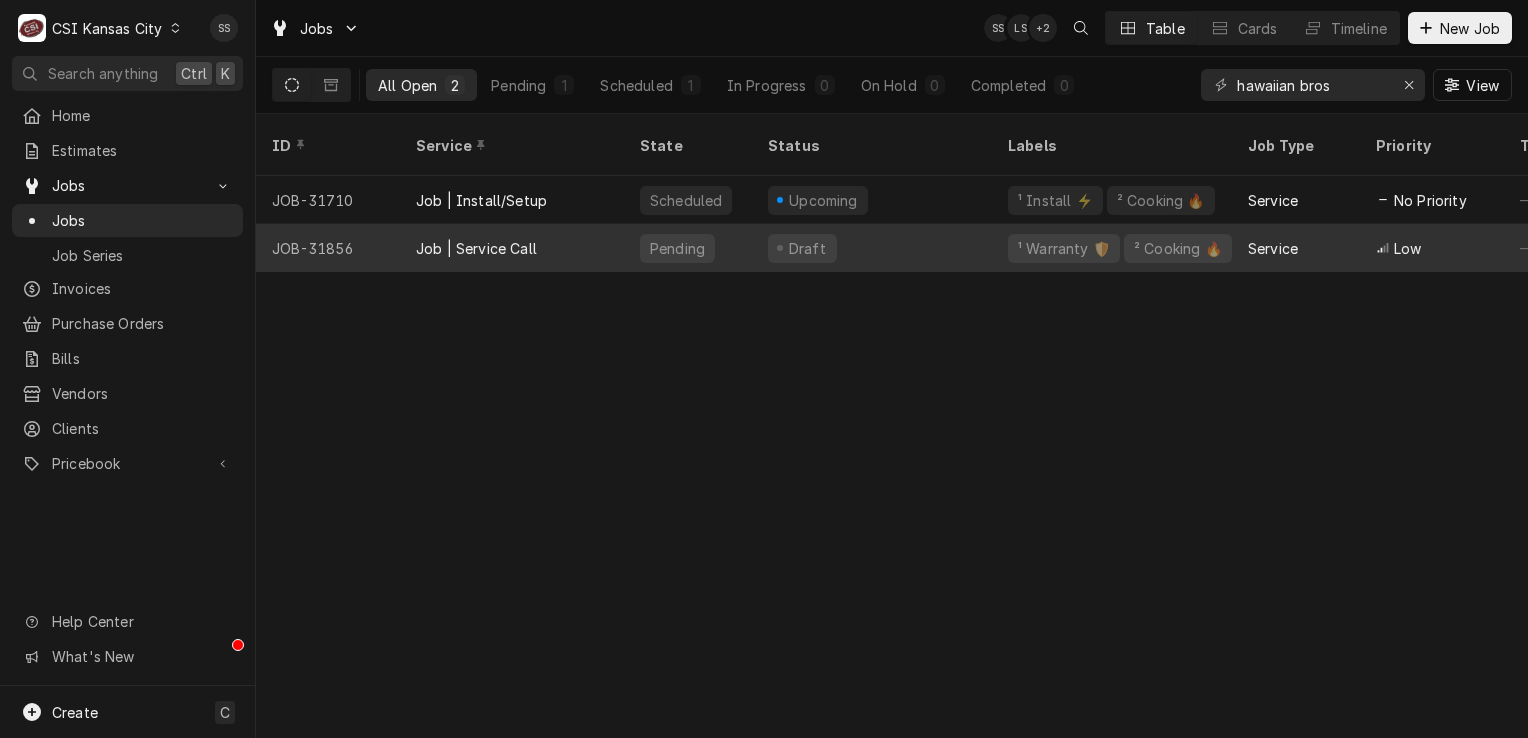click on "Job | Service Call" at bounding box center (512, 248) 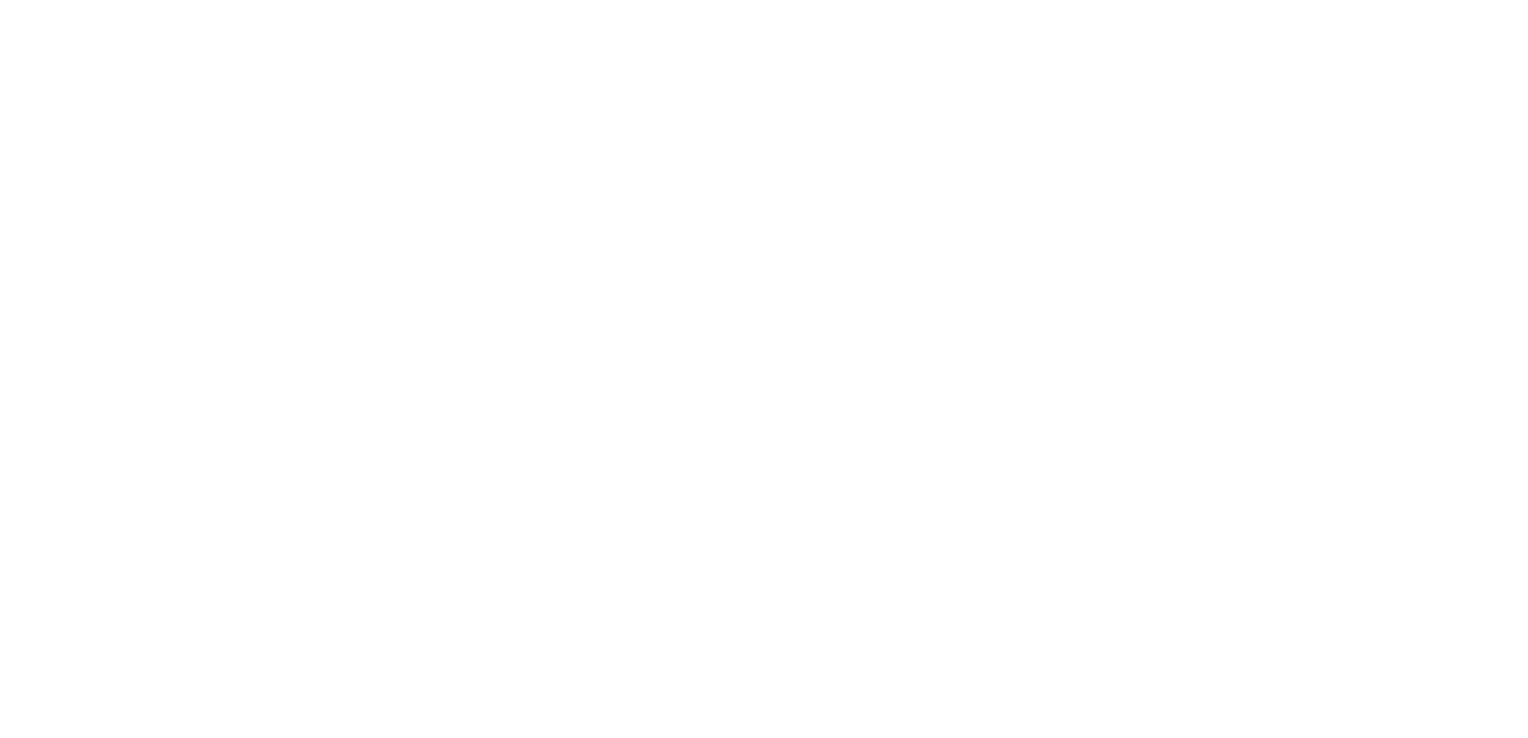 scroll, scrollTop: 0, scrollLeft: 0, axis: both 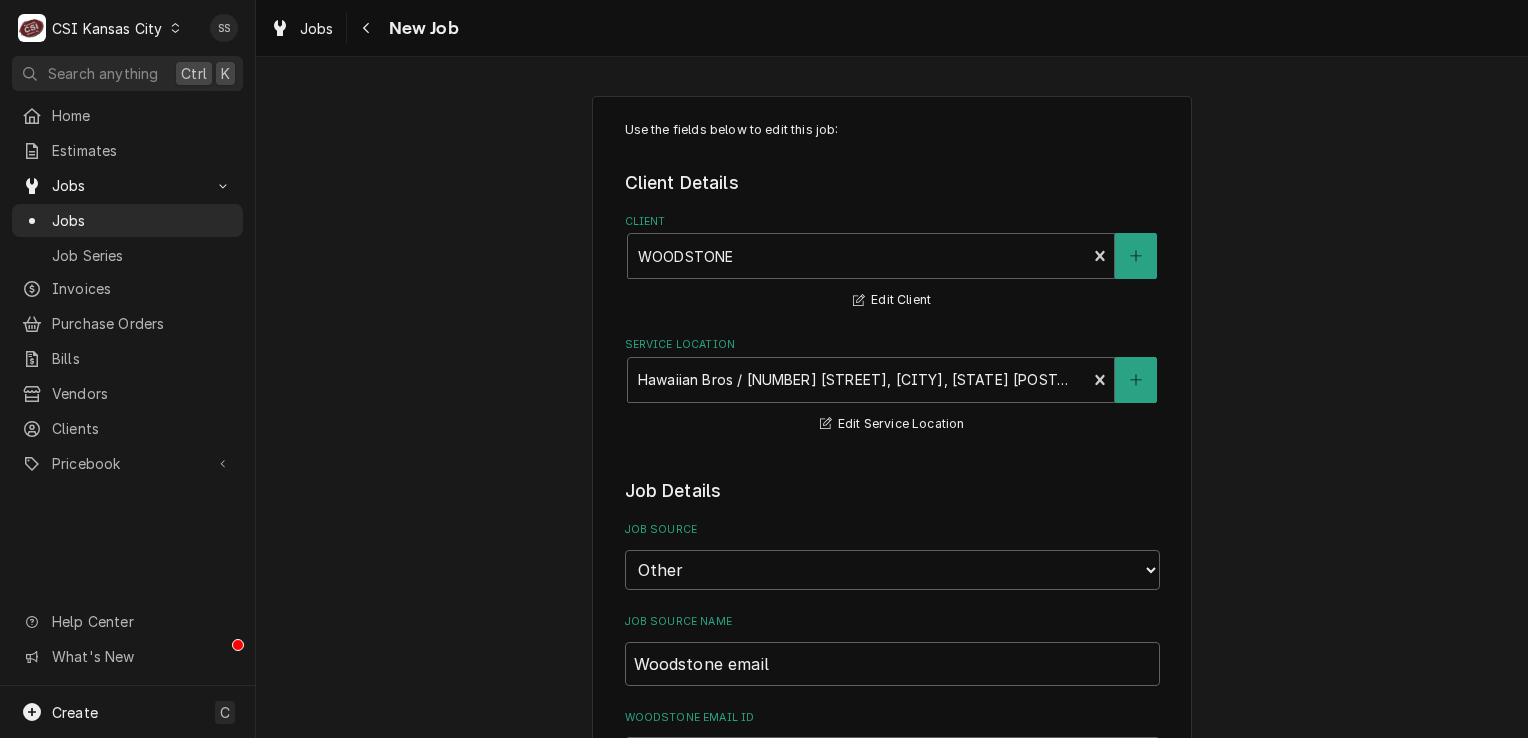 type on "x" 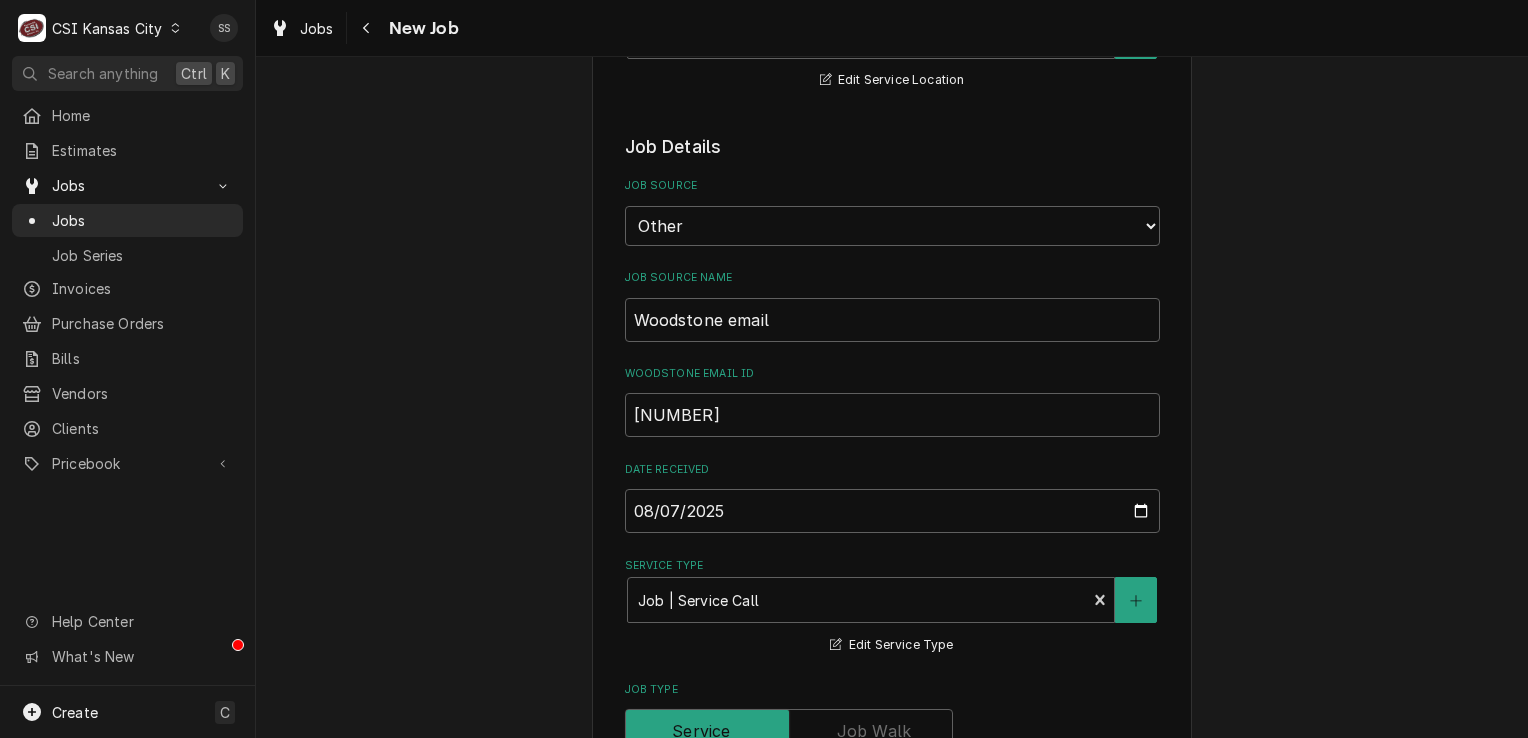 scroll, scrollTop: 0, scrollLeft: 0, axis: both 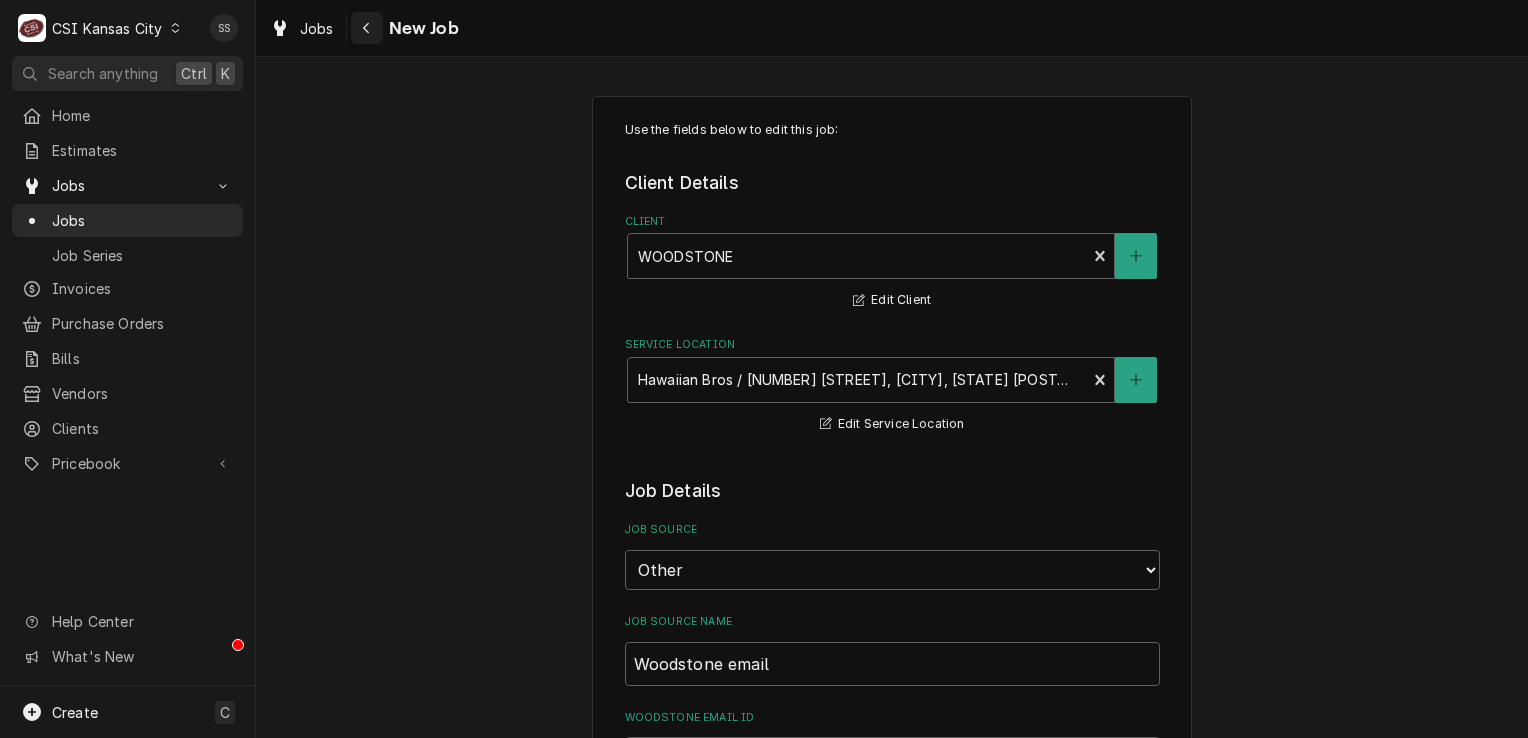 click 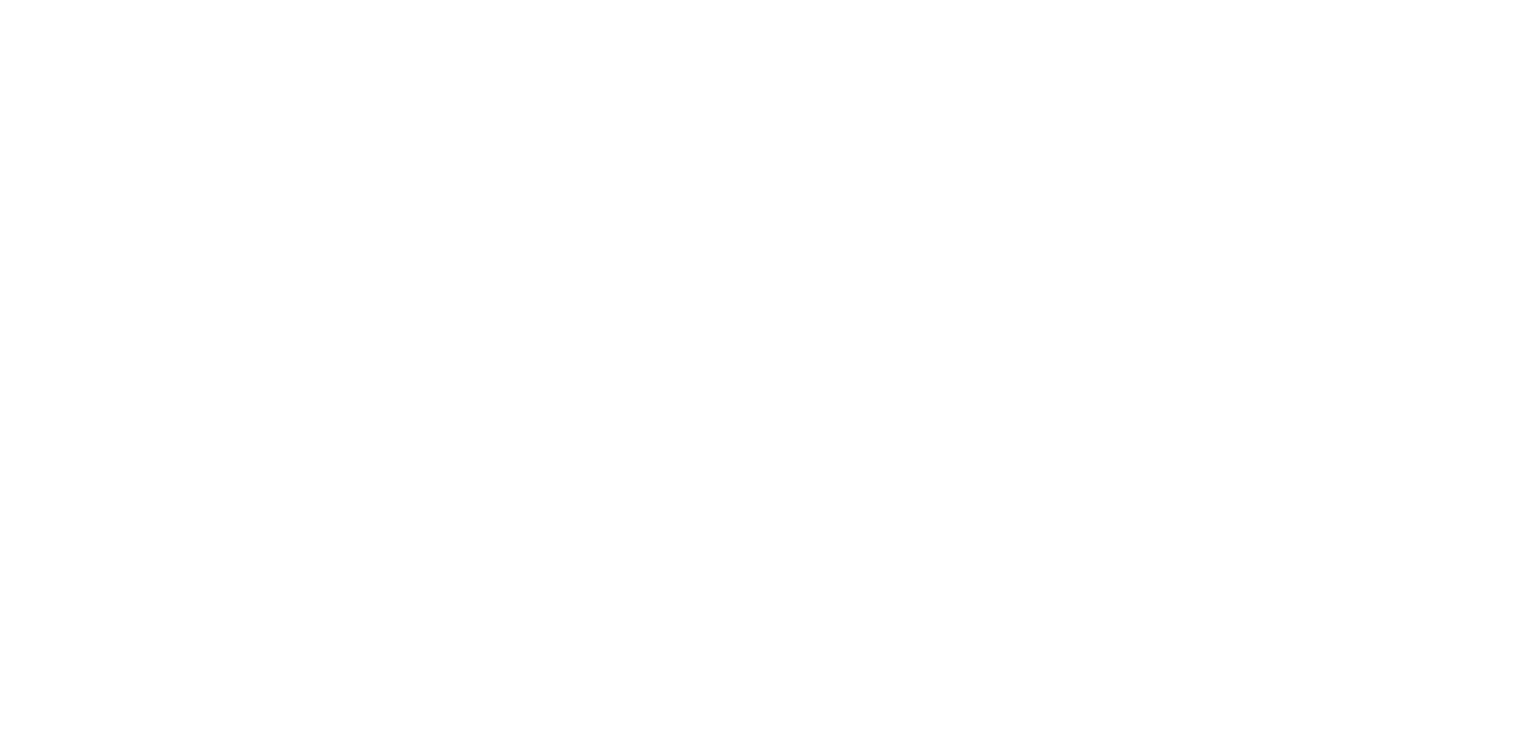 scroll, scrollTop: 0, scrollLeft: 0, axis: both 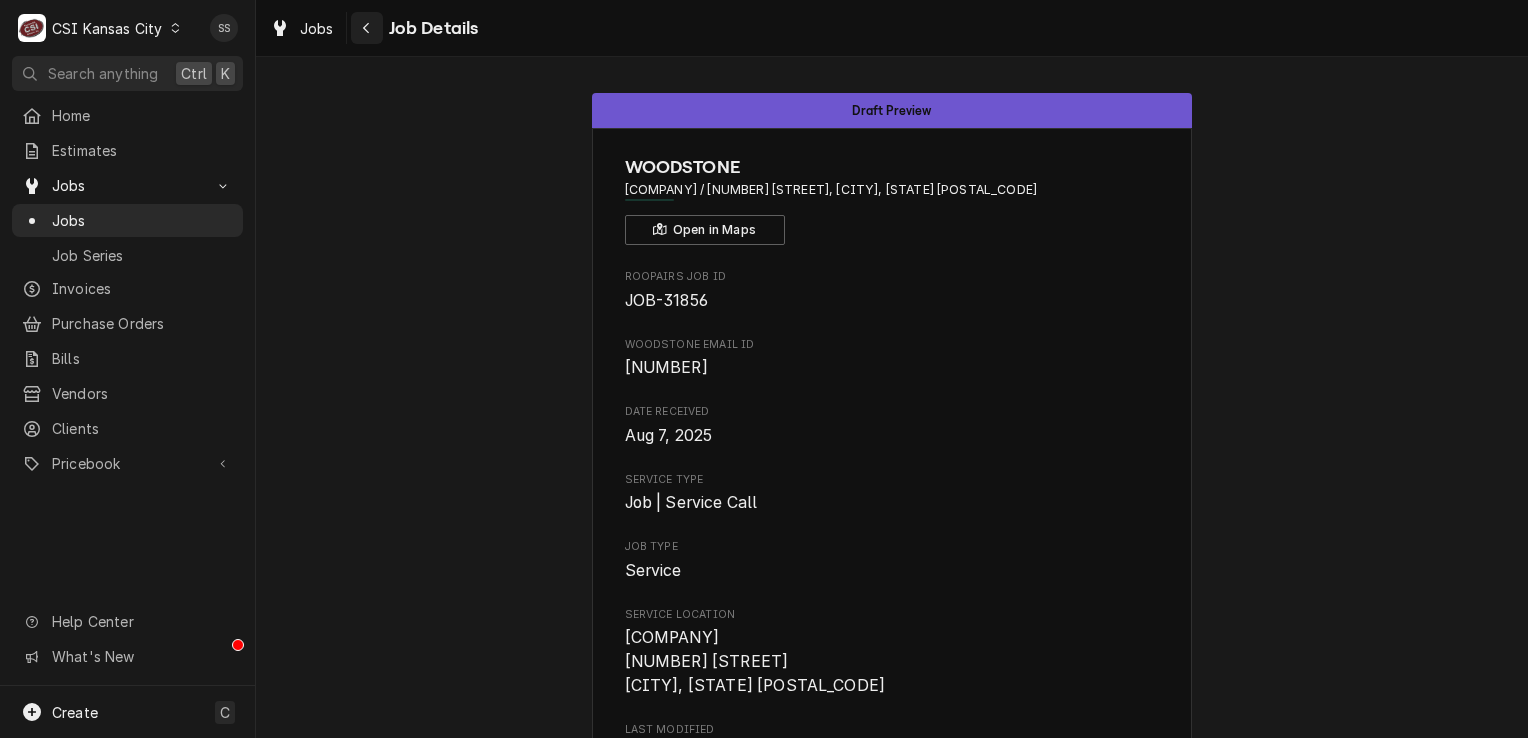 click 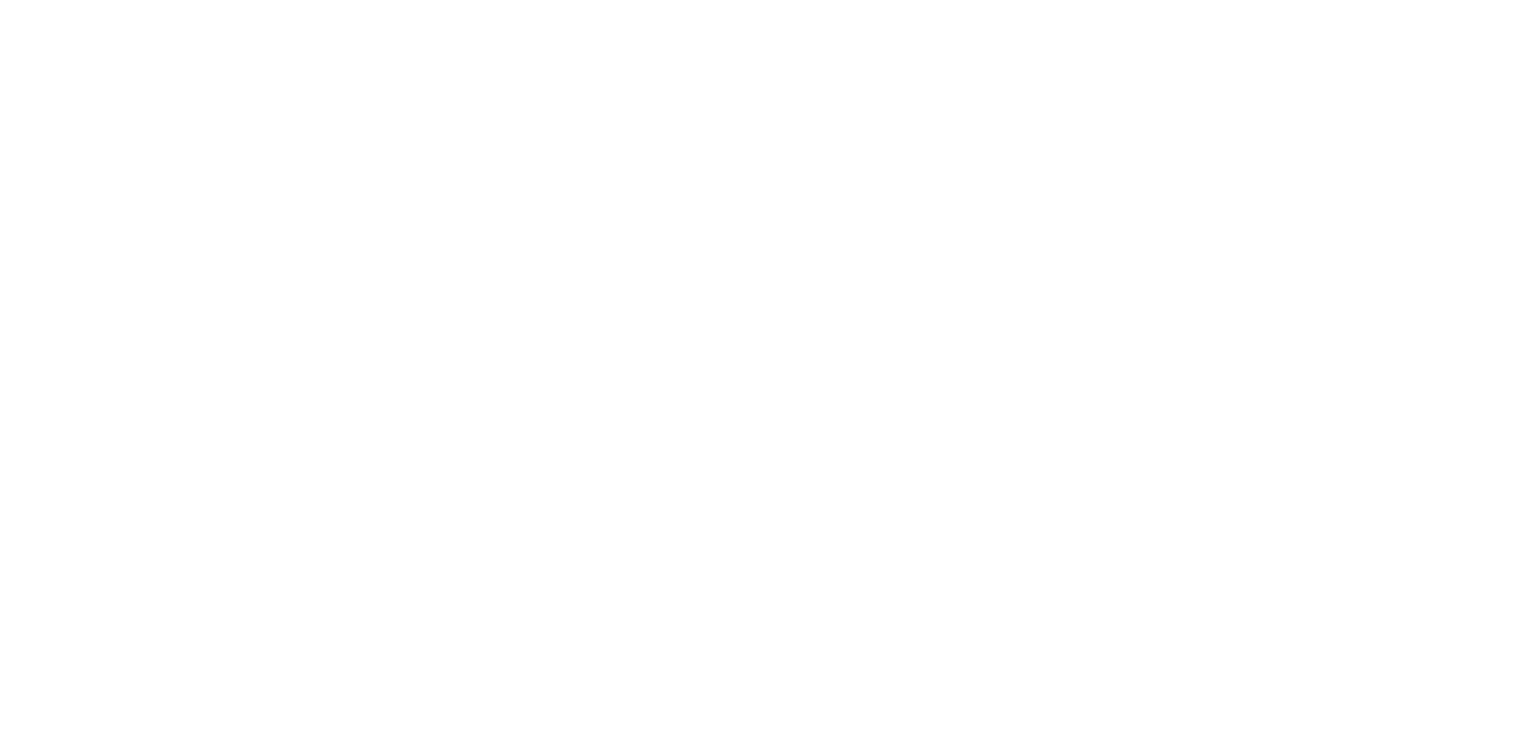 scroll, scrollTop: 0, scrollLeft: 0, axis: both 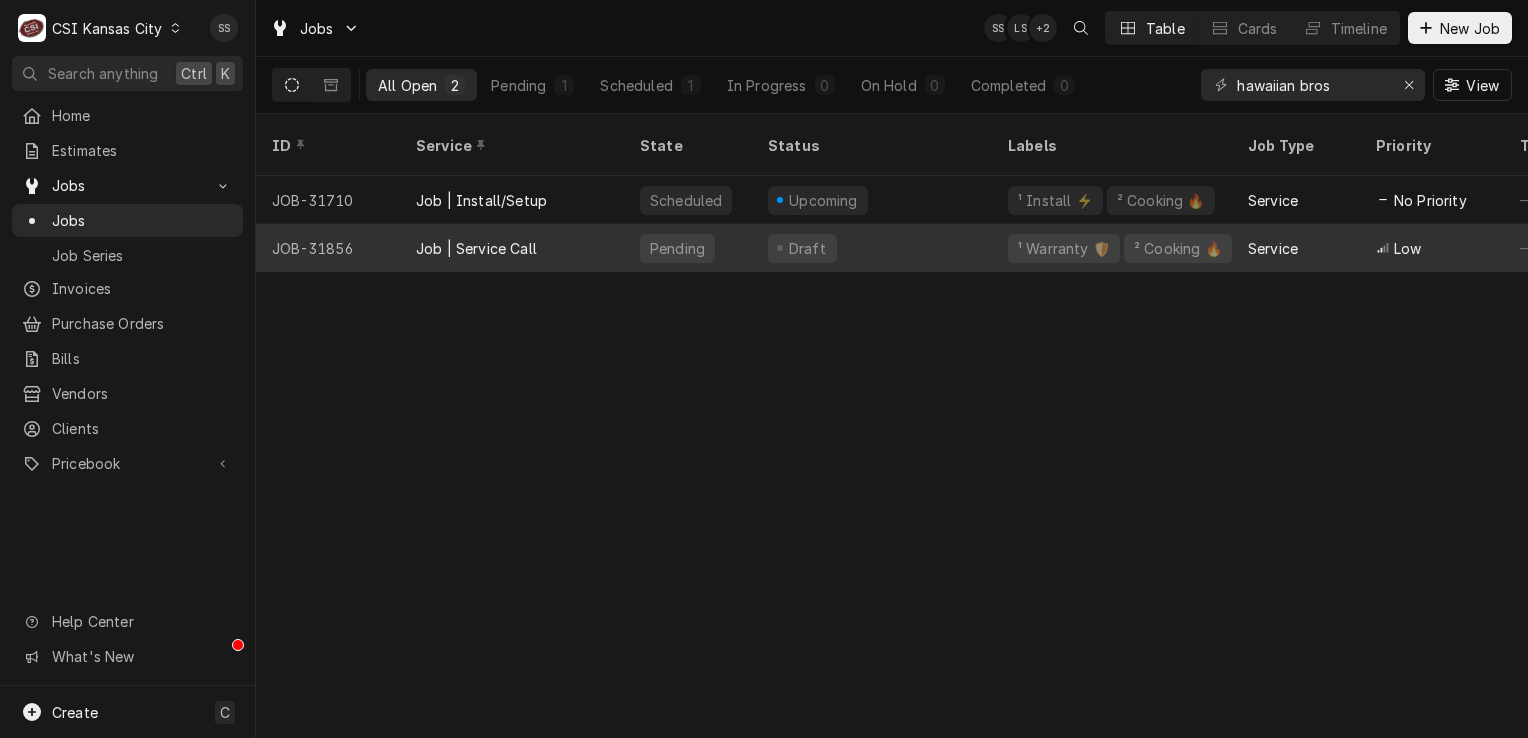 click on "Job | Service Call" at bounding box center [512, 248] 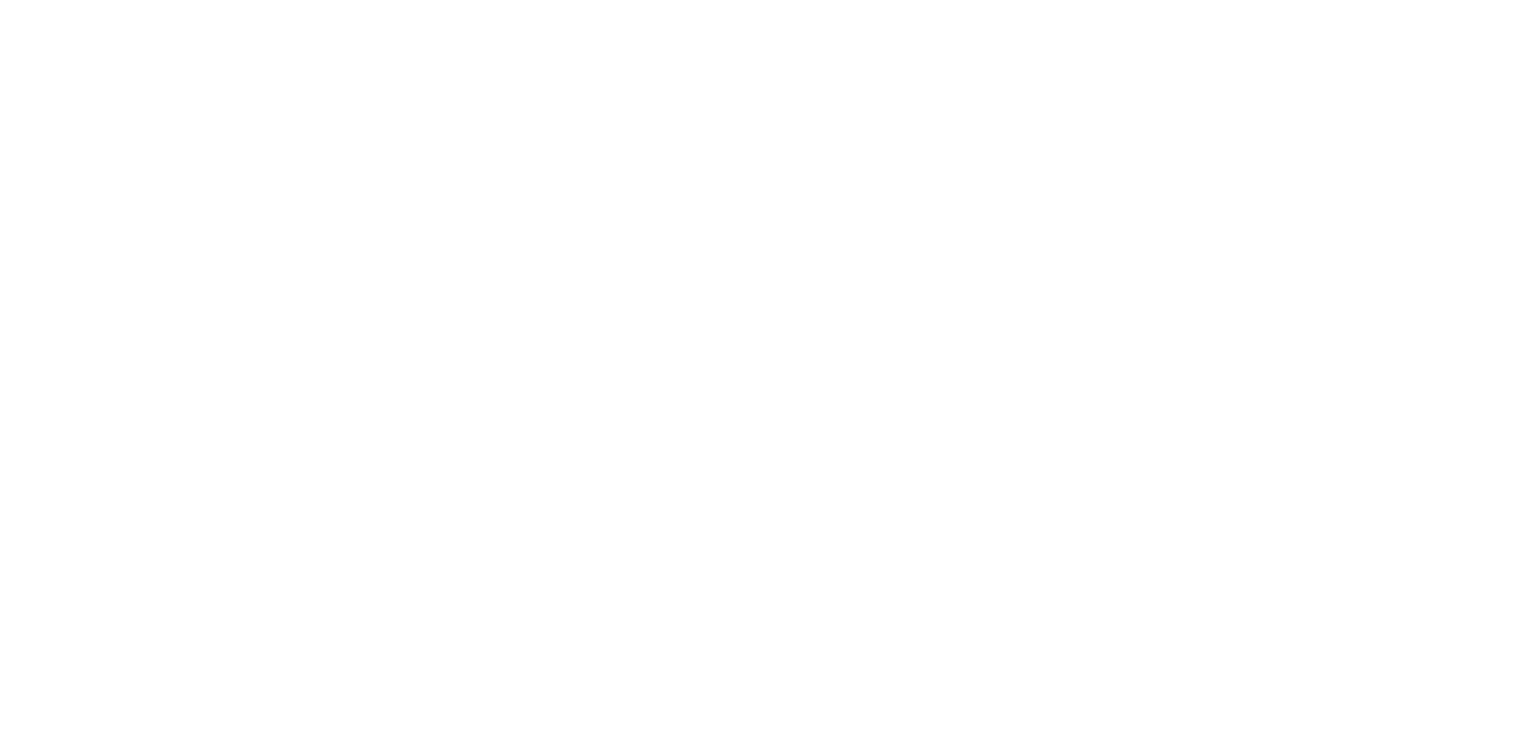 scroll, scrollTop: 0, scrollLeft: 0, axis: both 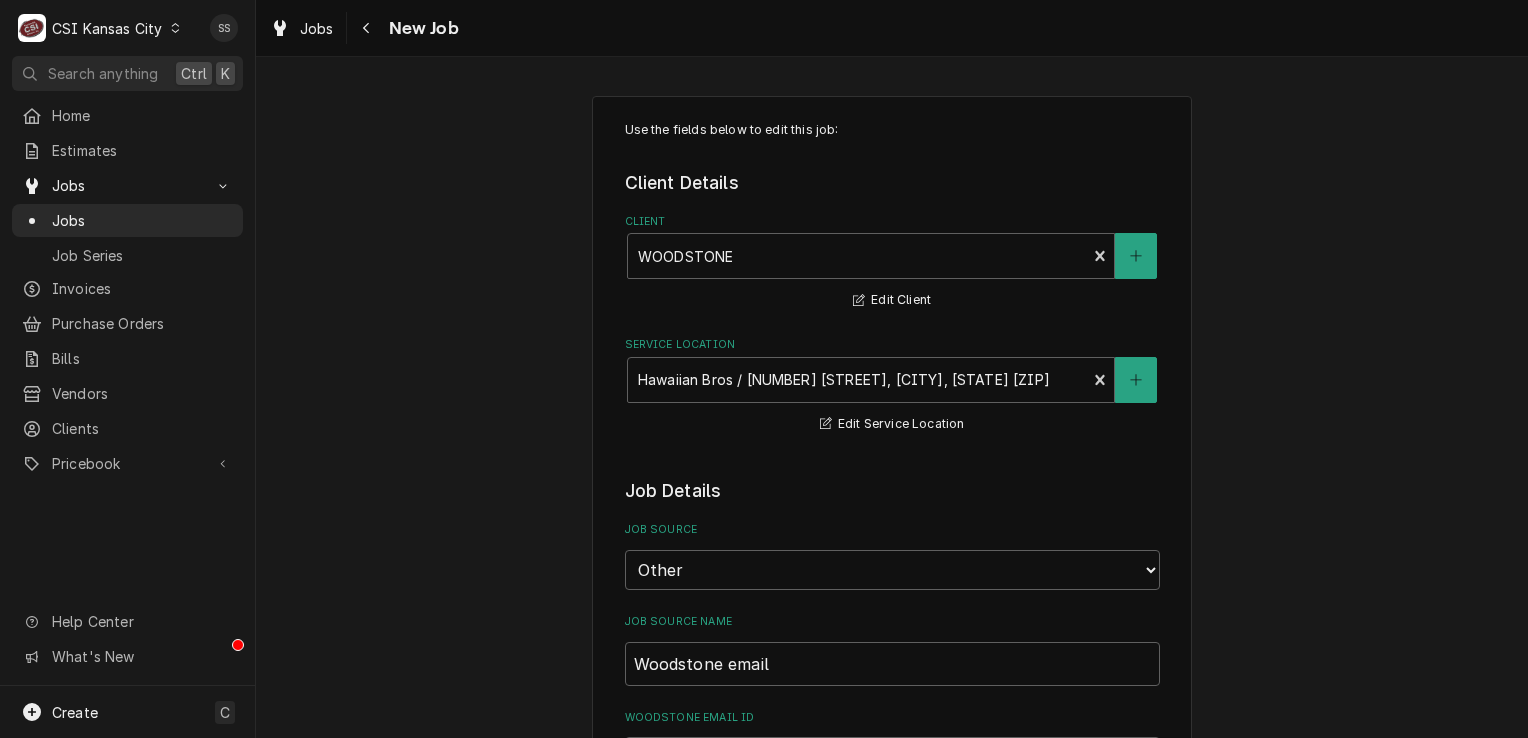type on "x" 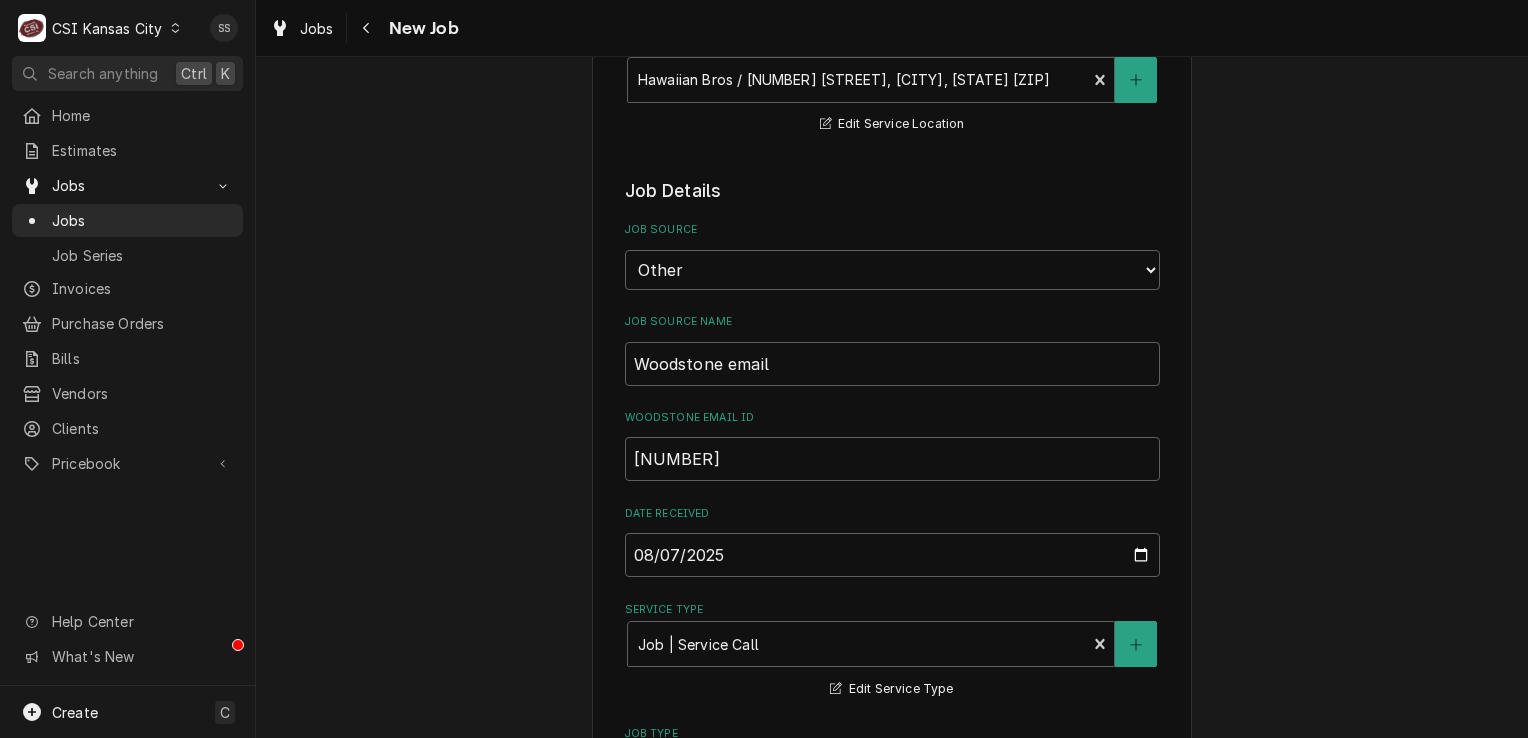 scroll, scrollTop: 600, scrollLeft: 0, axis: vertical 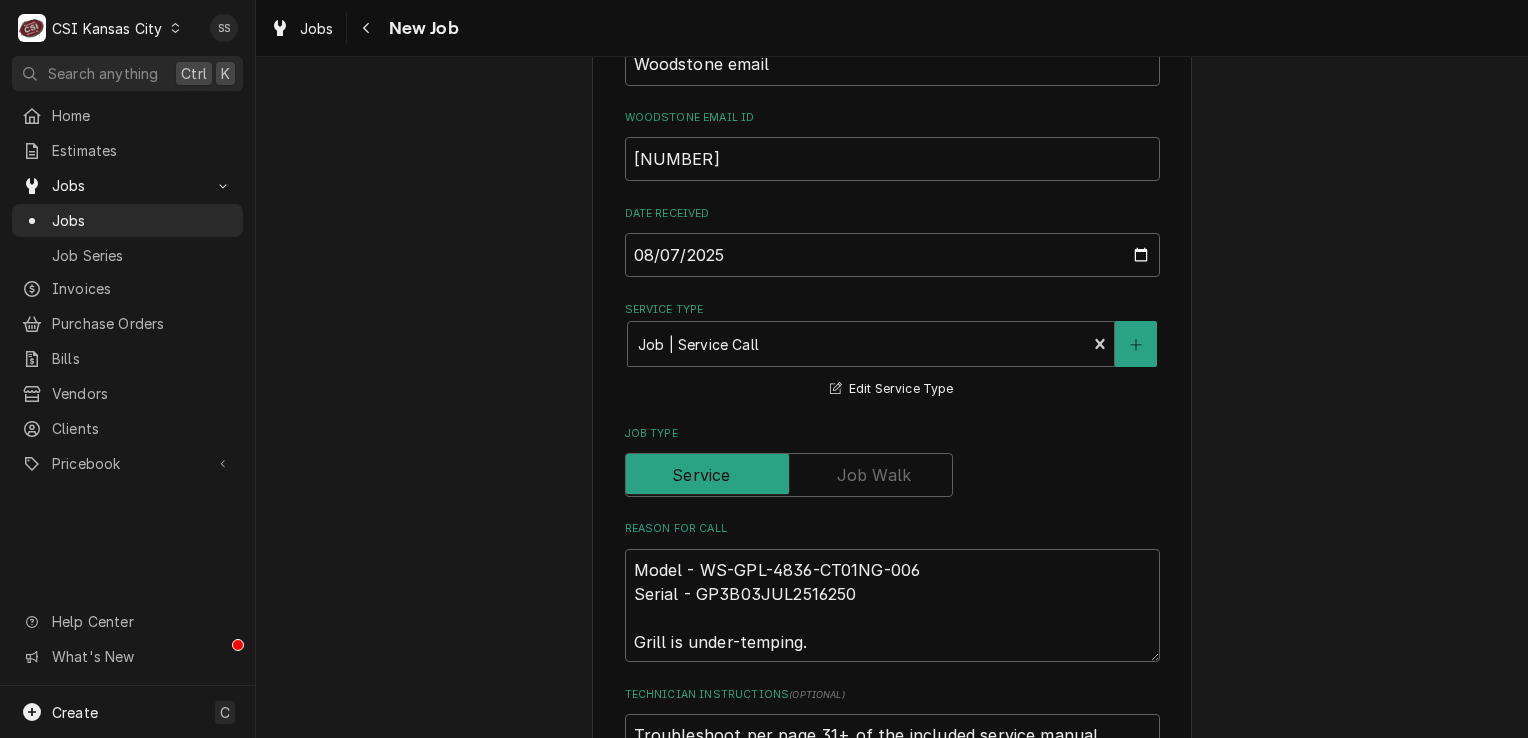 click on "Use the fields below to edit this job: Client Details Client WOODSTONE Edit Client Service Location Hawaiian Bros / [NUMBER] [STREET], [CITY], [STATE] [ZIP] Edit Service Location Job Details Job Source Direct (Phone/Email/etc.) Service Channel Corrigo Ecotrak Other Job Source Name Woodstone email Woodstone email ID [NUMBER] Date Received [DATE] Service Type Job | Service Call ¹ Service Type 🛠️ Edit Service Type Job Type Reason For Call Model - WS-GPL-4836-CT01NG-006
Serial - GP3B03JUL2516250
Grill is under-temping. Technician Instructions  ( optional ) Troubleshoot per page 31+ of the included service manual. Please ensure that the technician has access to the included service manual
AUTH#: [NUMBER]
Wood Stone will cover this trip for diagnosis regardless of findings. If diagnosis shows this to not be a warranty issue, this dispatch ends at that point.
[FIRST] [LAST] - [PHONE] Priority No Priority Urgent High Medium Low Labels  ( optional ) ¹ Warranty 🛡️ ² Cooking 🔥 Equipment Expected )" at bounding box center [892, 810] 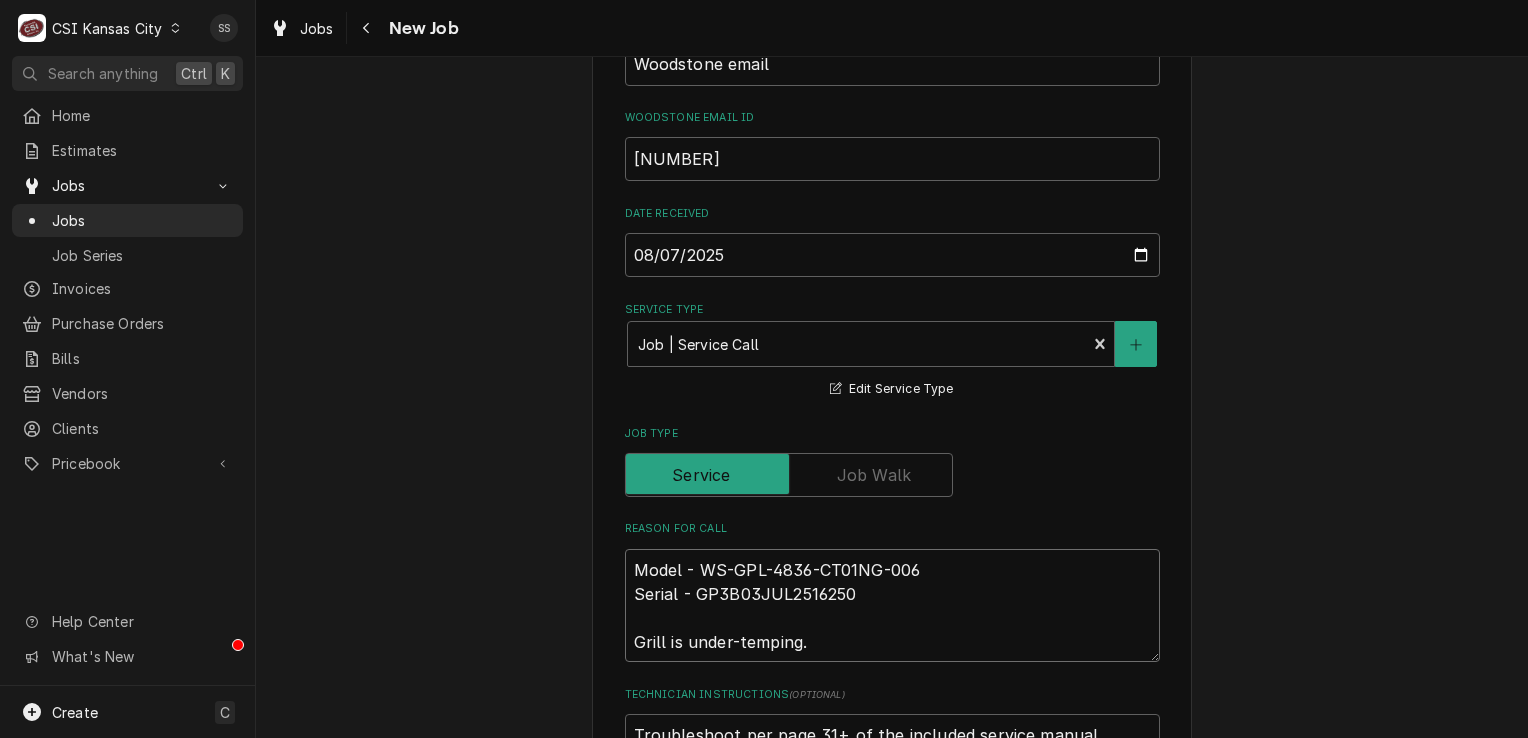 click on "Model - WS-GPL-4836-CT01NG-006
Serial - GP3B03JUL2516250
Grill is under-temping." at bounding box center (892, 606) 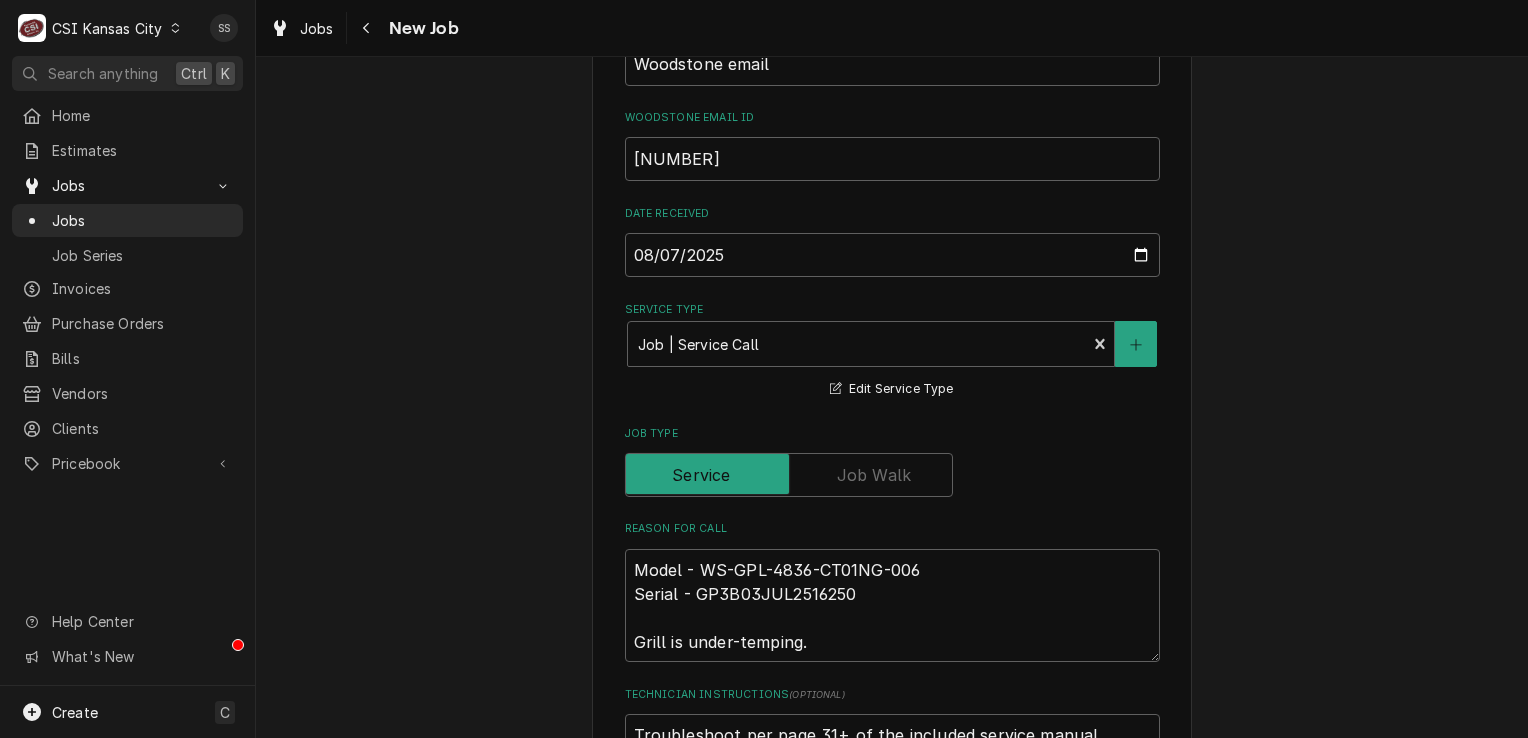 click on "Reason For Call" at bounding box center [892, 529] 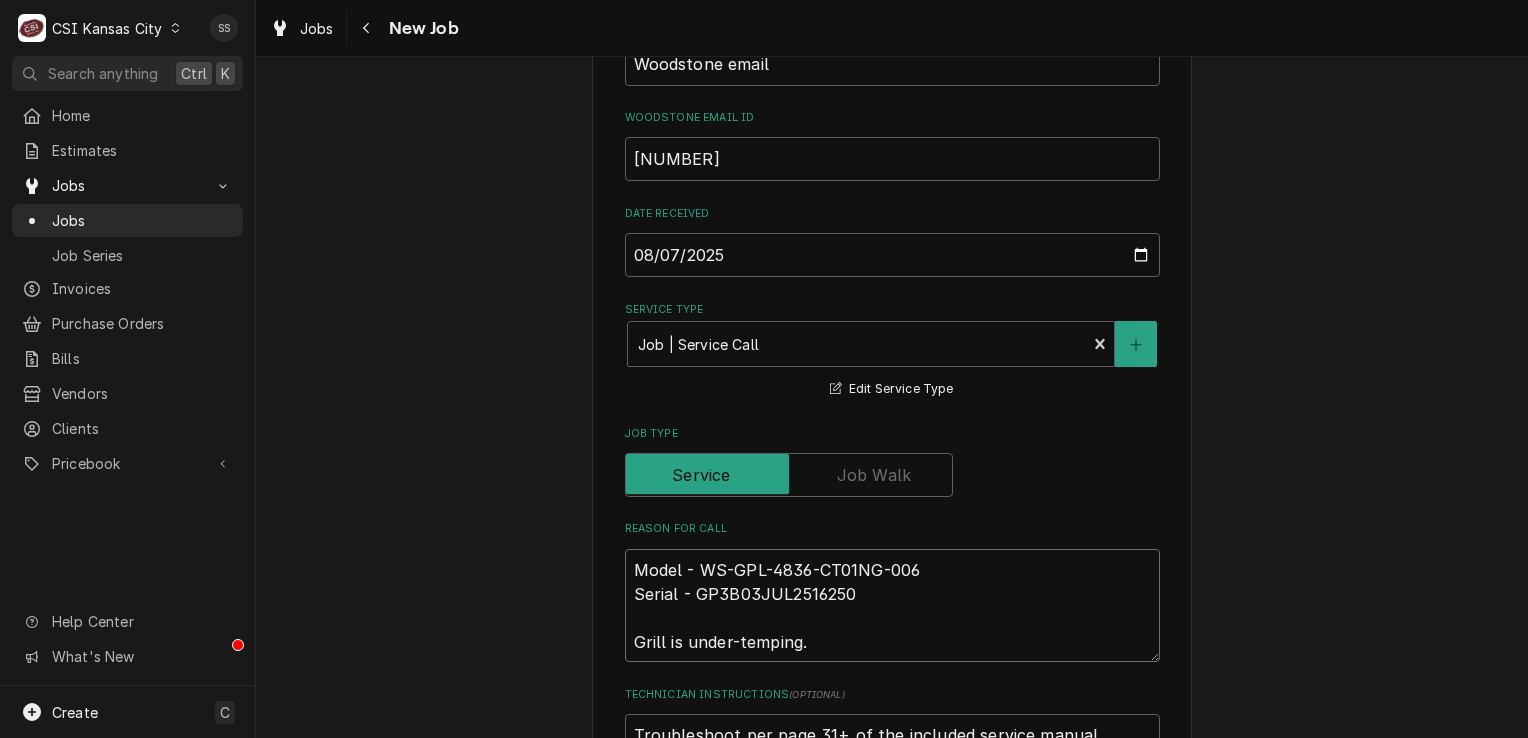 click on "Model - WS-GPL-4836-CT01NG-006
Serial - GP3B03JUL2516250
Grill is under-temping." at bounding box center (892, 606) 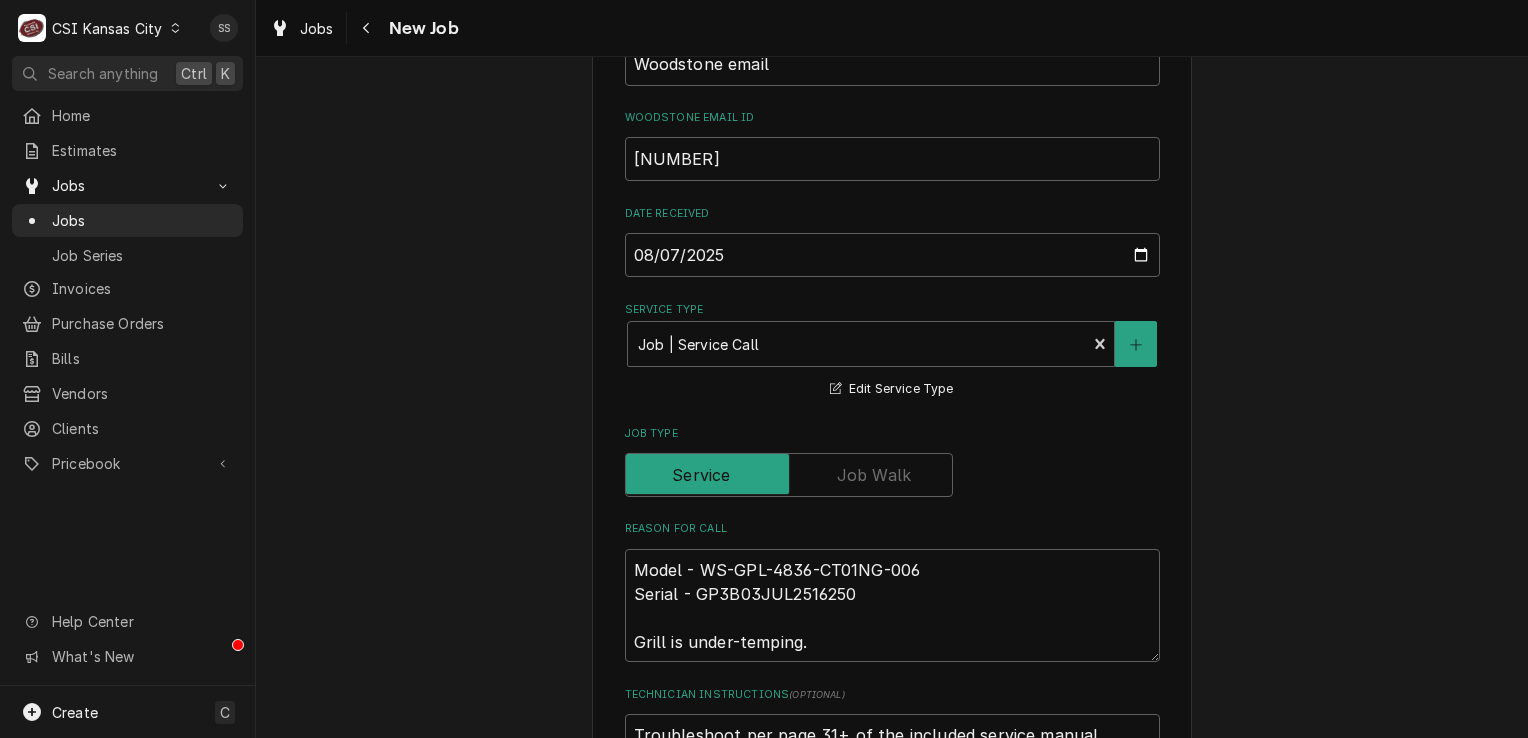 click on "Use the fields below to edit this job: Client Details Client WOODSTONE Edit Client Service Location Hawaiian Bros / [NUMBER] [STREET], [CITY], [STATE] [ZIP] Edit Service Location Job Details Job Source Direct (Phone/Email/etc.) Service Channel Corrigo Ecotrak Other Job Source Name Woodstone email Woodstone email ID [NUMBER] Date Received [DATE] Service Type Job | Service Call ¹ Service Type 🛠️ Edit Service Type Job Type Reason For Call Model - WS-GPL-4836-CT01NG-006
Serial - GP3B03JUL2516250
Grill is under-temping. Technician Instructions  ( optional ) Troubleshoot per page 31+ of the included service manual. Please ensure that the technician has access to the included service manual
AUTH#: [NUMBER]
Wood Stone will cover this trip for diagnosis regardless of findings. If diagnosis shows this to not be a warranty issue, this dispatch ends at that point.
[FIRST] [LAST] - [PHONE] Priority No Priority Urgent High Medium Low Labels  ( optional ) ¹ Warranty 🛡️ ² Cooking 🔥 Equipment Expected )" at bounding box center [892, 810] 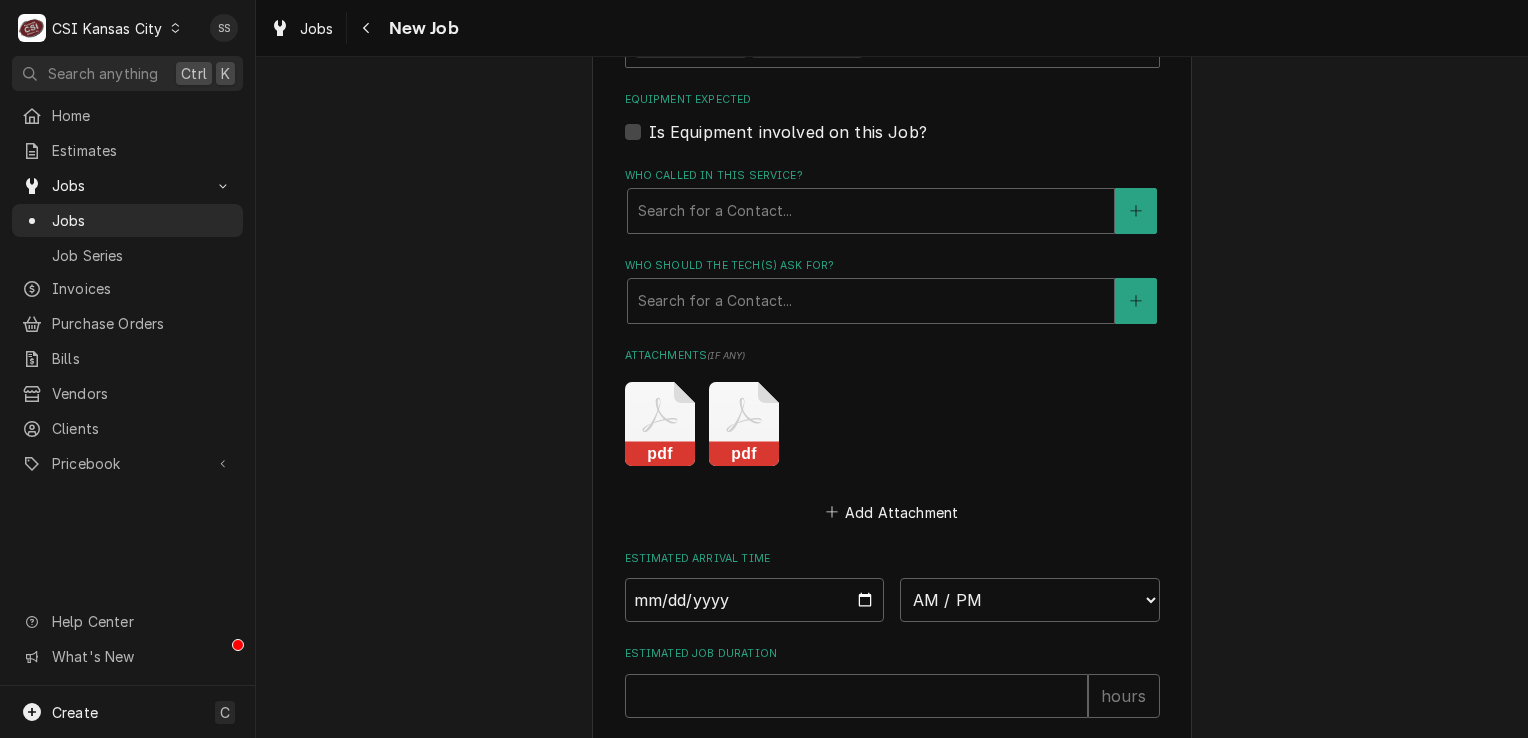 scroll, scrollTop: 1800, scrollLeft: 0, axis: vertical 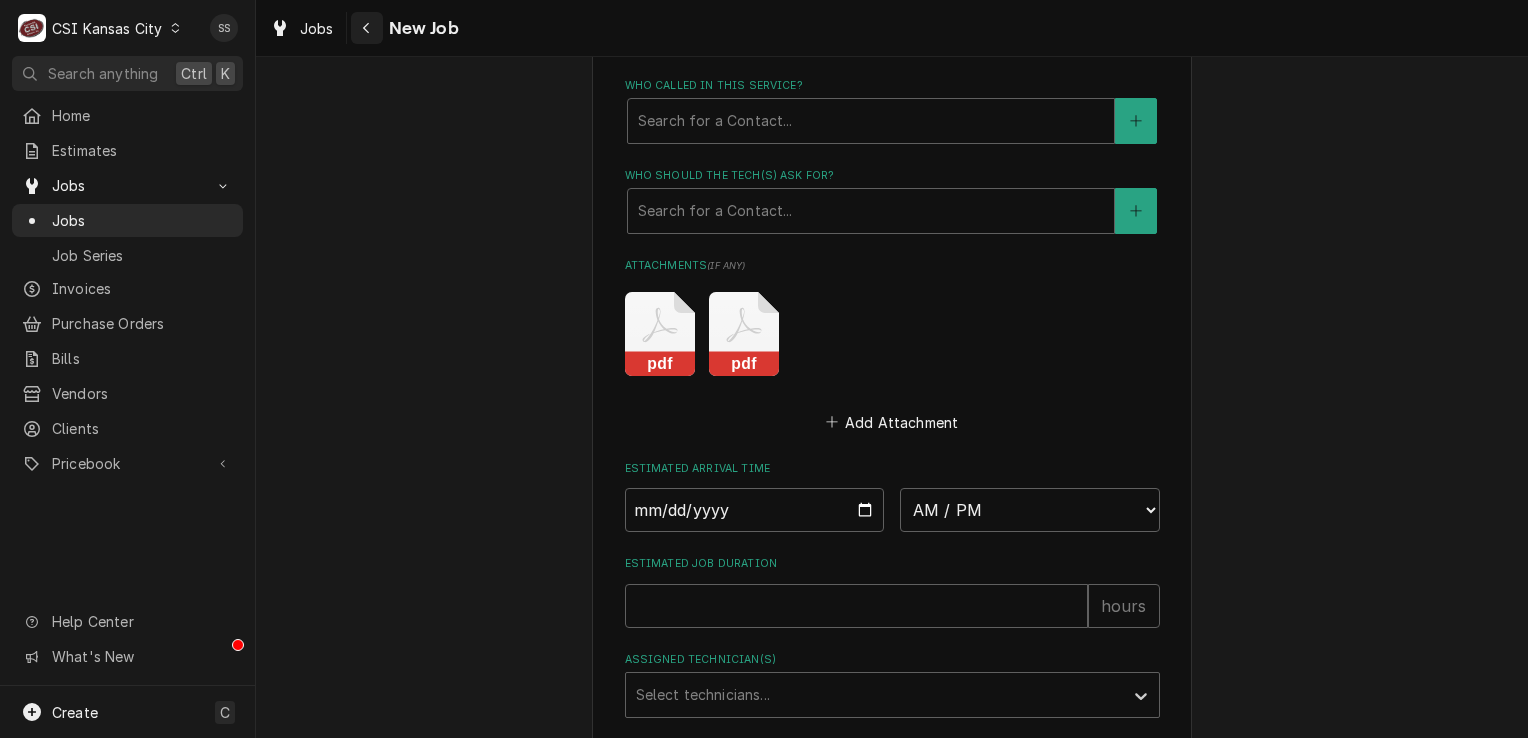click at bounding box center (367, 28) 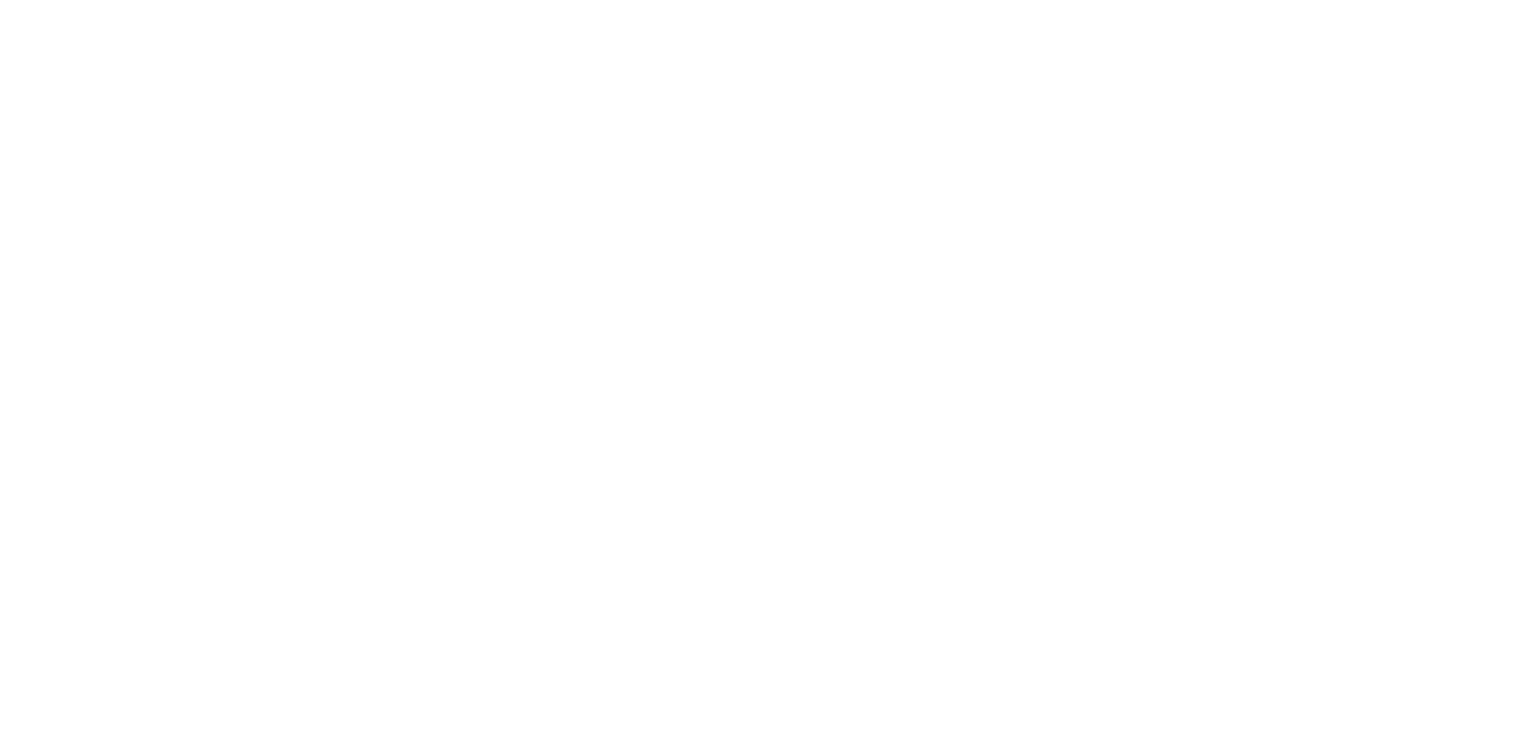 scroll, scrollTop: 0, scrollLeft: 0, axis: both 